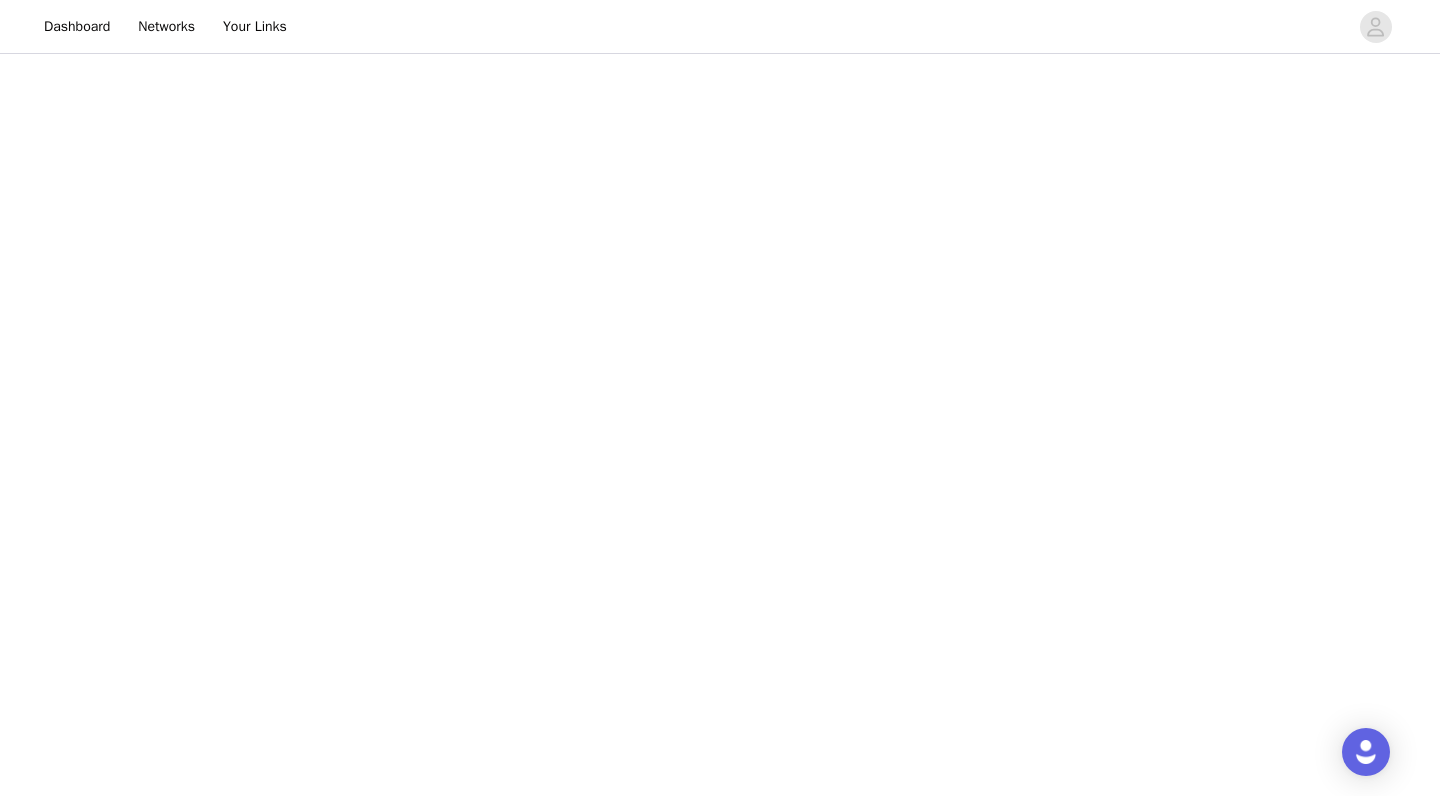 scroll, scrollTop: 0, scrollLeft: 0, axis: both 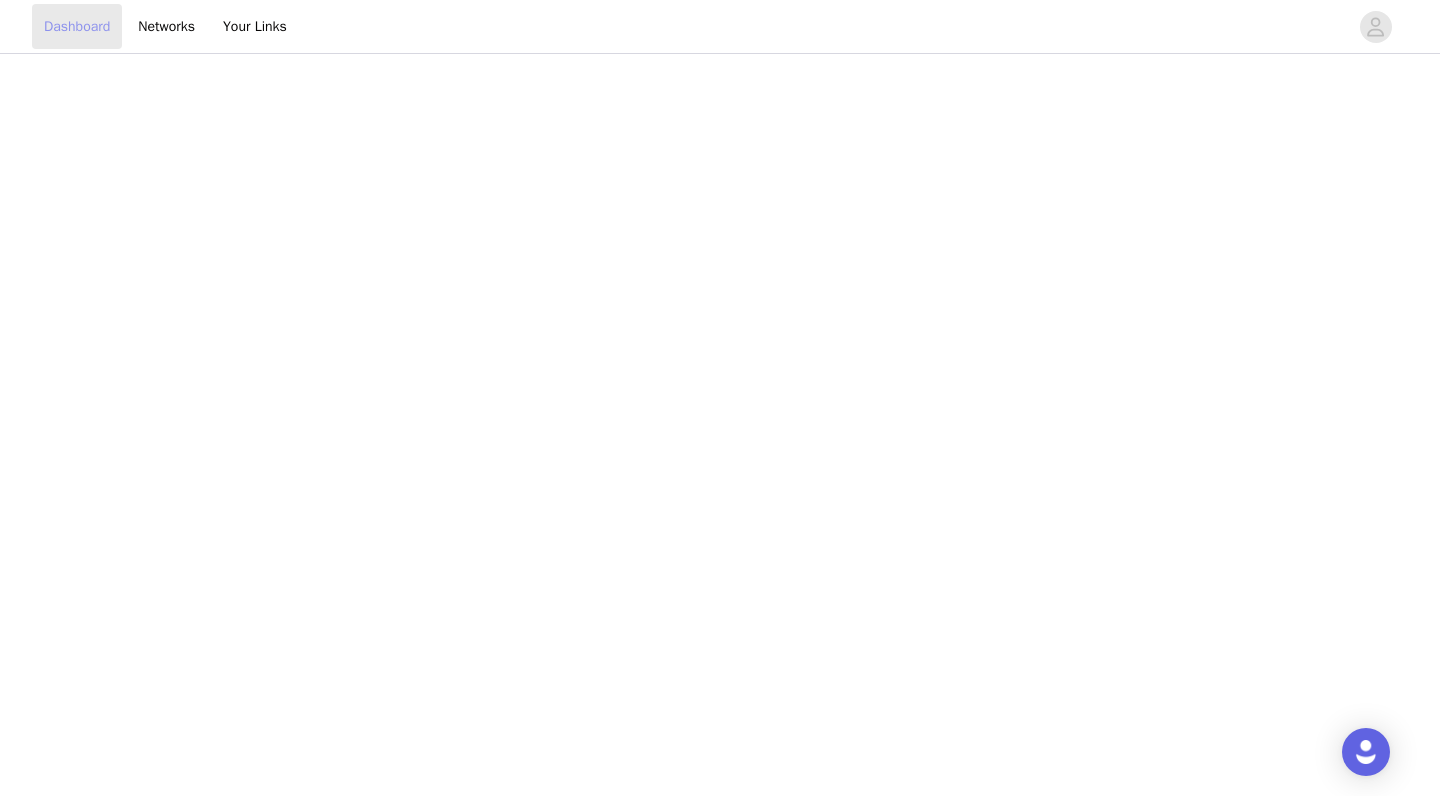 click on "Dashboard" at bounding box center [77, 26] 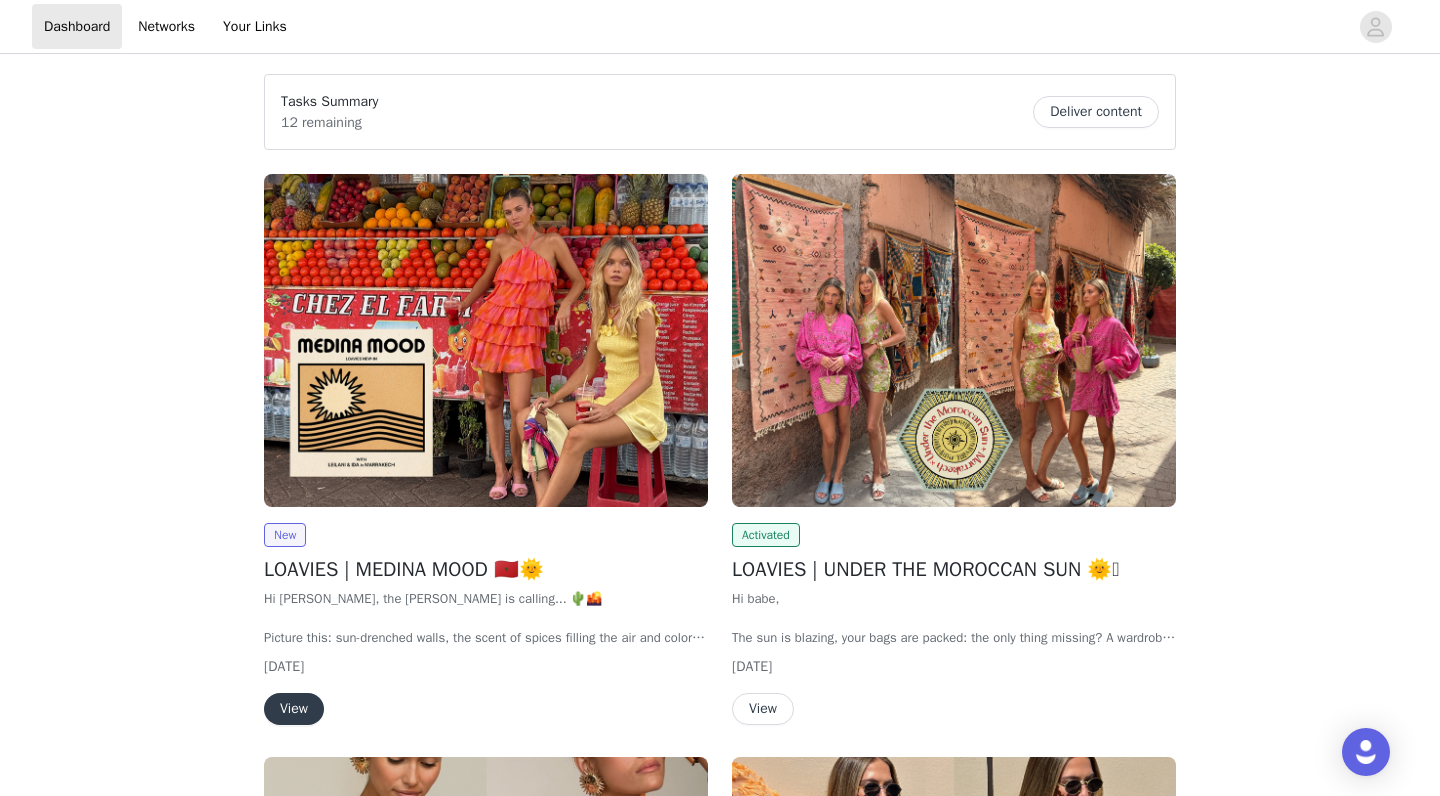 click on "View" at bounding box center [294, 709] 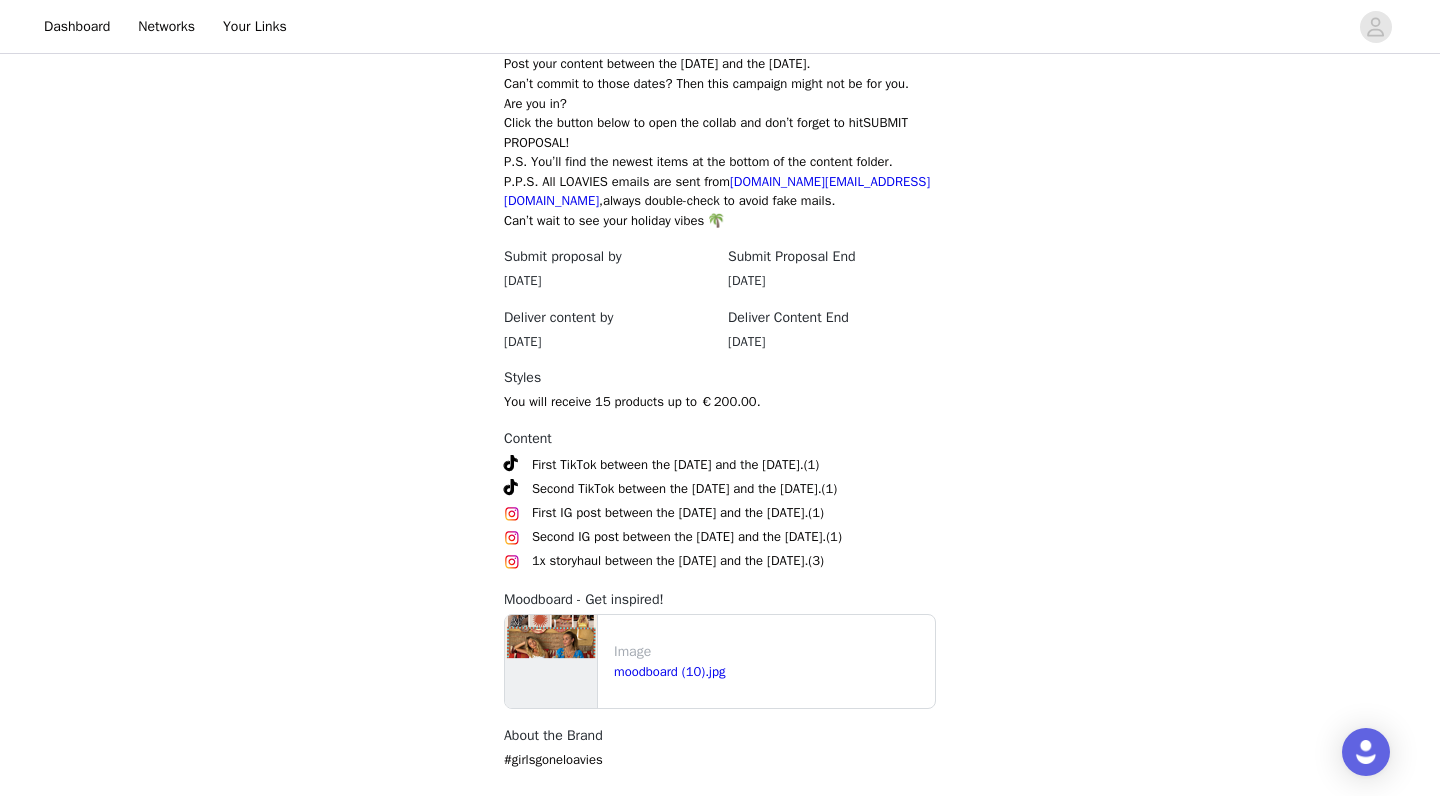 scroll, scrollTop: 916, scrollLeft: 0, axis: vertical 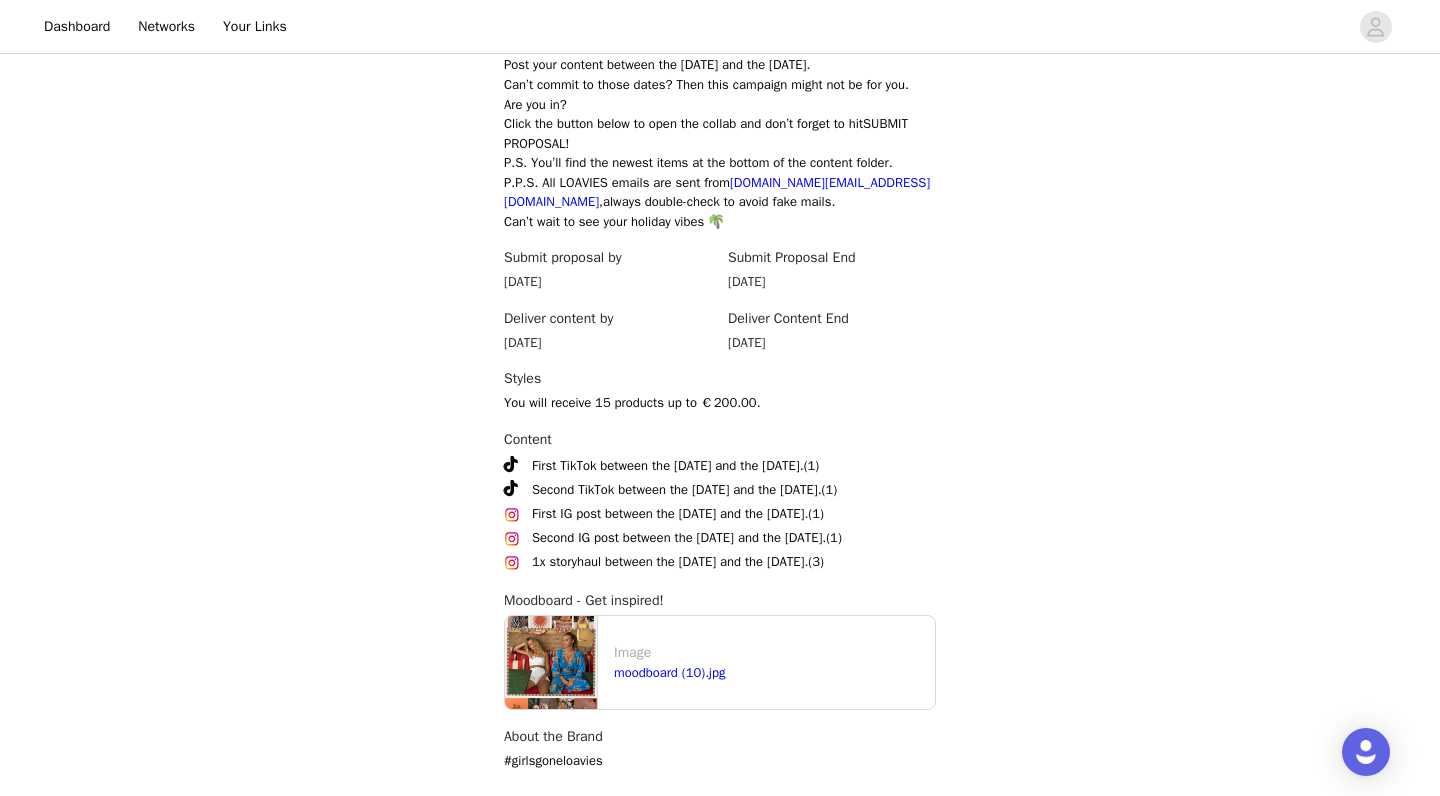 click on "Back   Ended   LOAVIES
LOAVIES | MEDINA MOOD 🇲🇦🌞
LOAVIES is no longer accepting submissions for proposals. Please contact
collab.nl@loavies.com  if
you have any questions.
We're dropping the hottest new   Hi habiba, the medina is calling... 🌵🌇
Picture this: sun-drenched walls, the scent of spices filling the air and colors dancing in the light like a living mosaic. Our  MEDINA MOOD  collection takes you straight to the heart of Morocco, where every street tells a story, and your outfit steals the spotlight.
Think breezy fabrics, bold prints and flowing silhouettes that move with the heat of the day. Whether you're getting lost in the souks or sipping mint tea on a rooftop, Medina Mood was made for golden hour moments and spontaneous plans.
Post your content between the 14th of July and the 20th of July.
Are you in? !
," at bounding box center (720, -24) 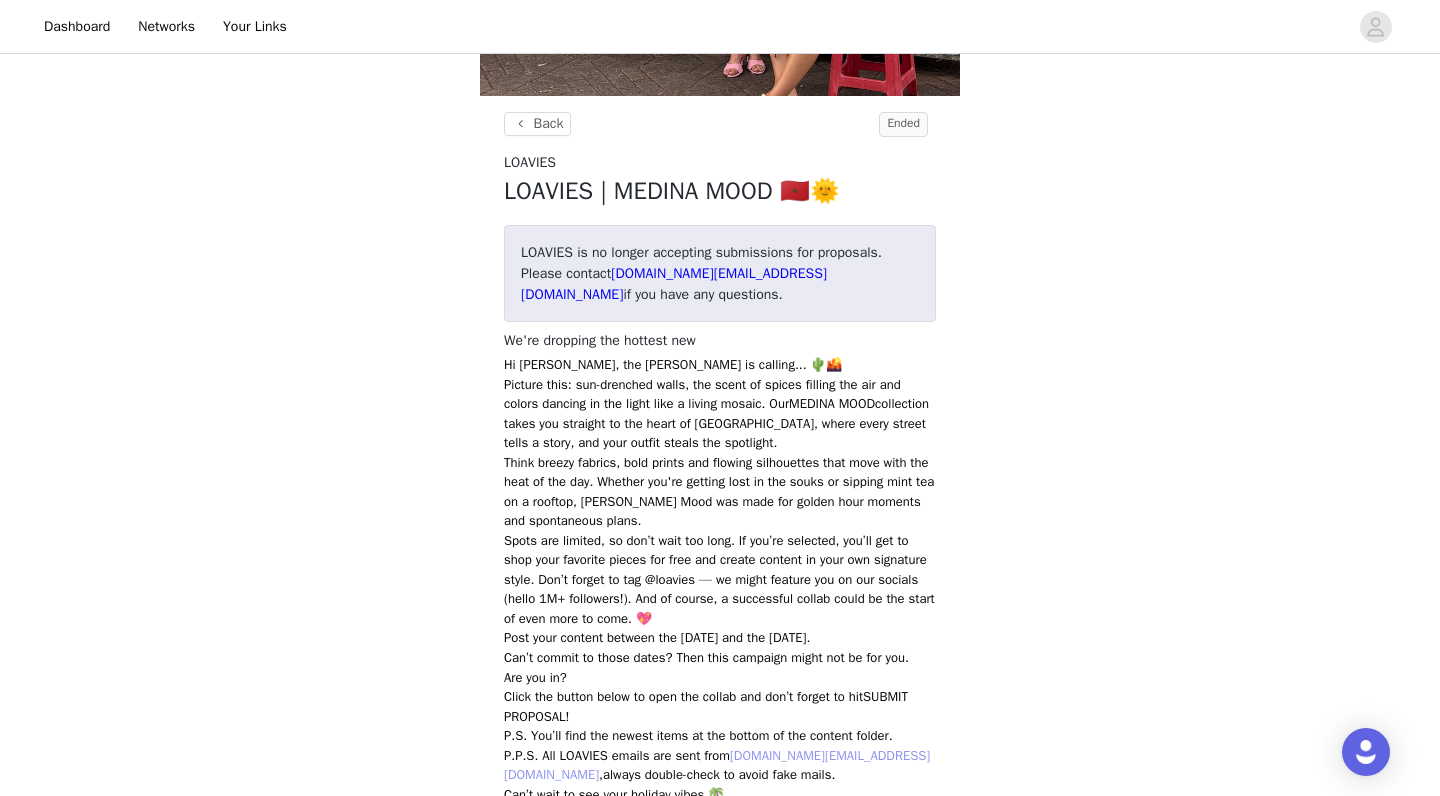 scroll, scrollTop: 0, scrollLeft: 0, axis: both 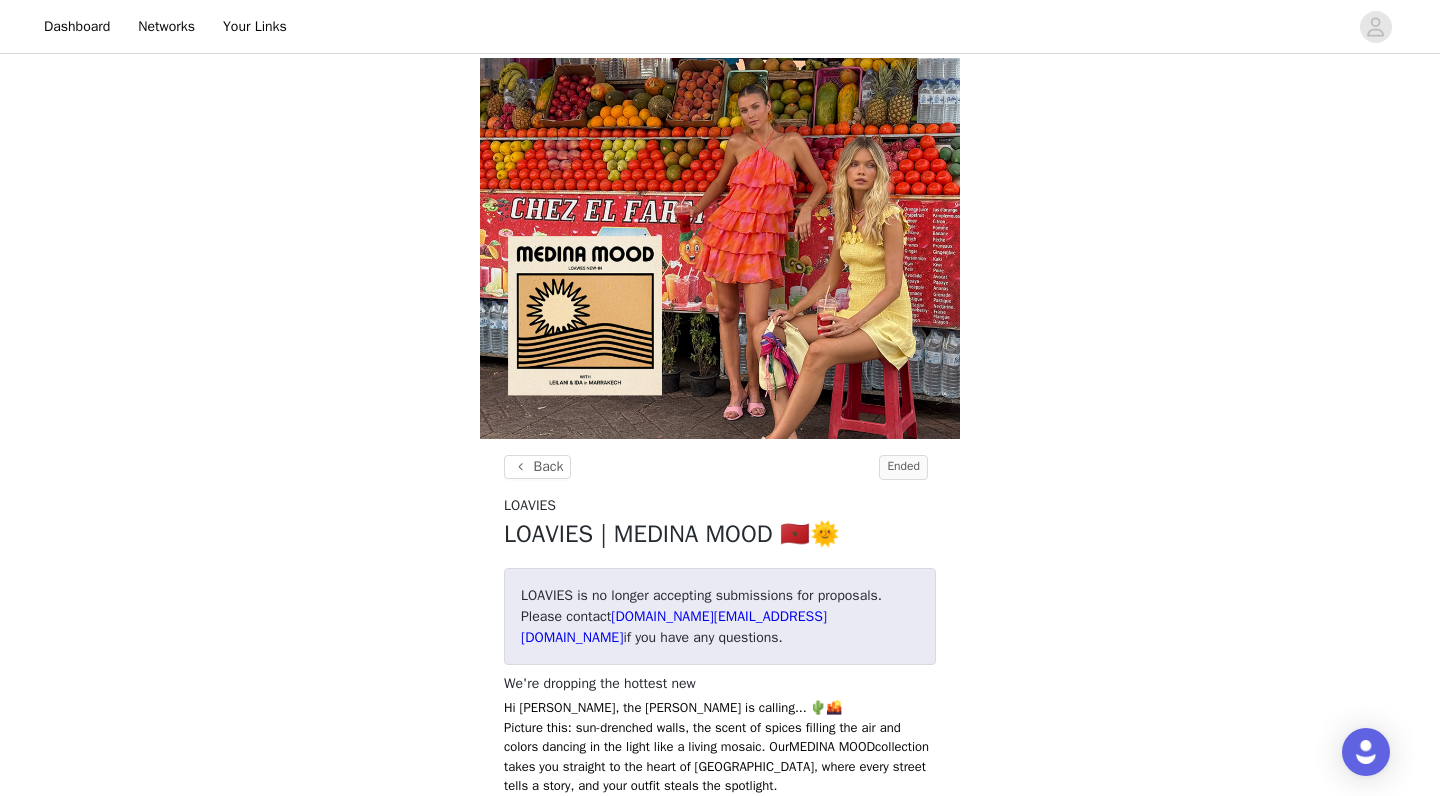 click on "We're dropping the hottest new" at bounding box center (720, 683) 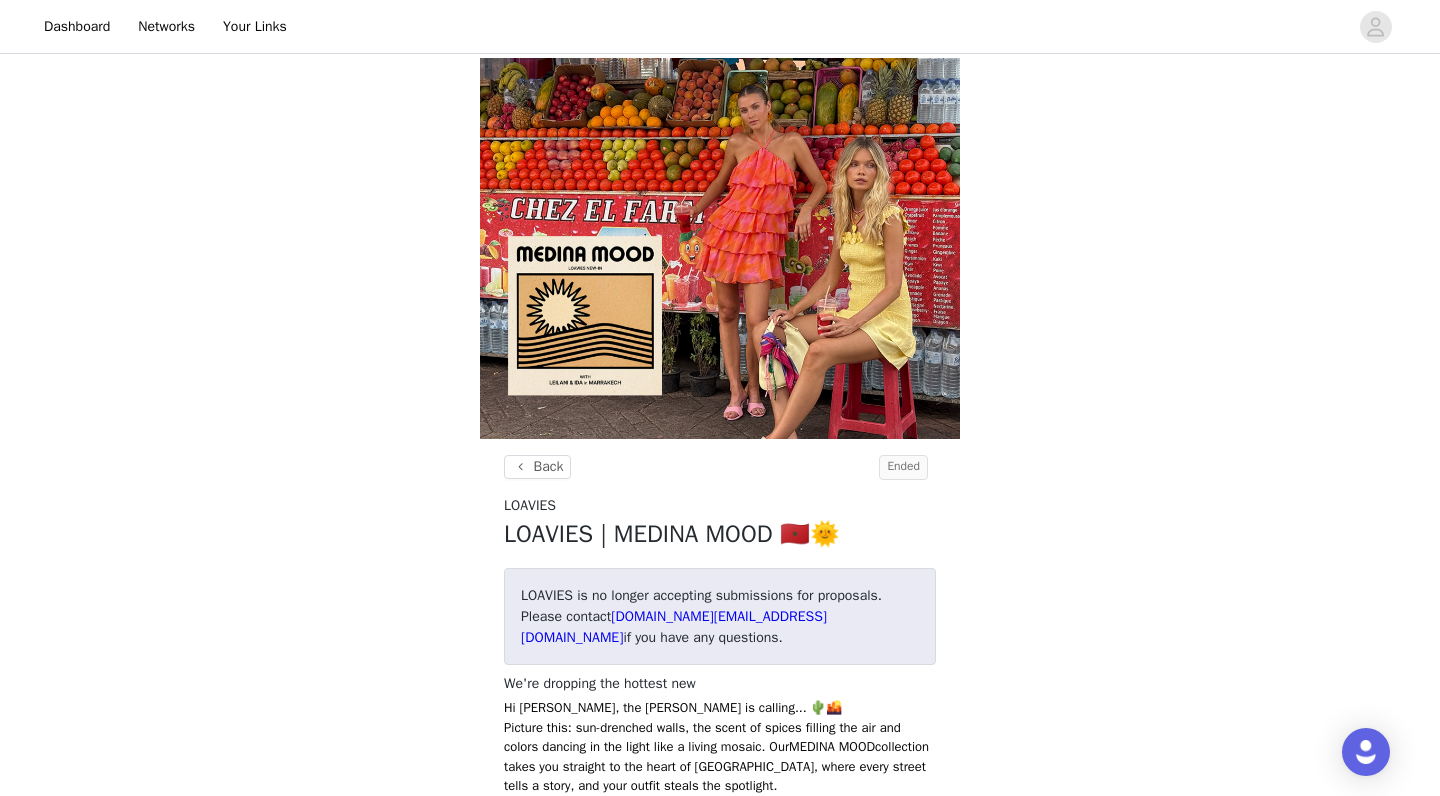 click on "Ended" at bounding box center [903, 467] 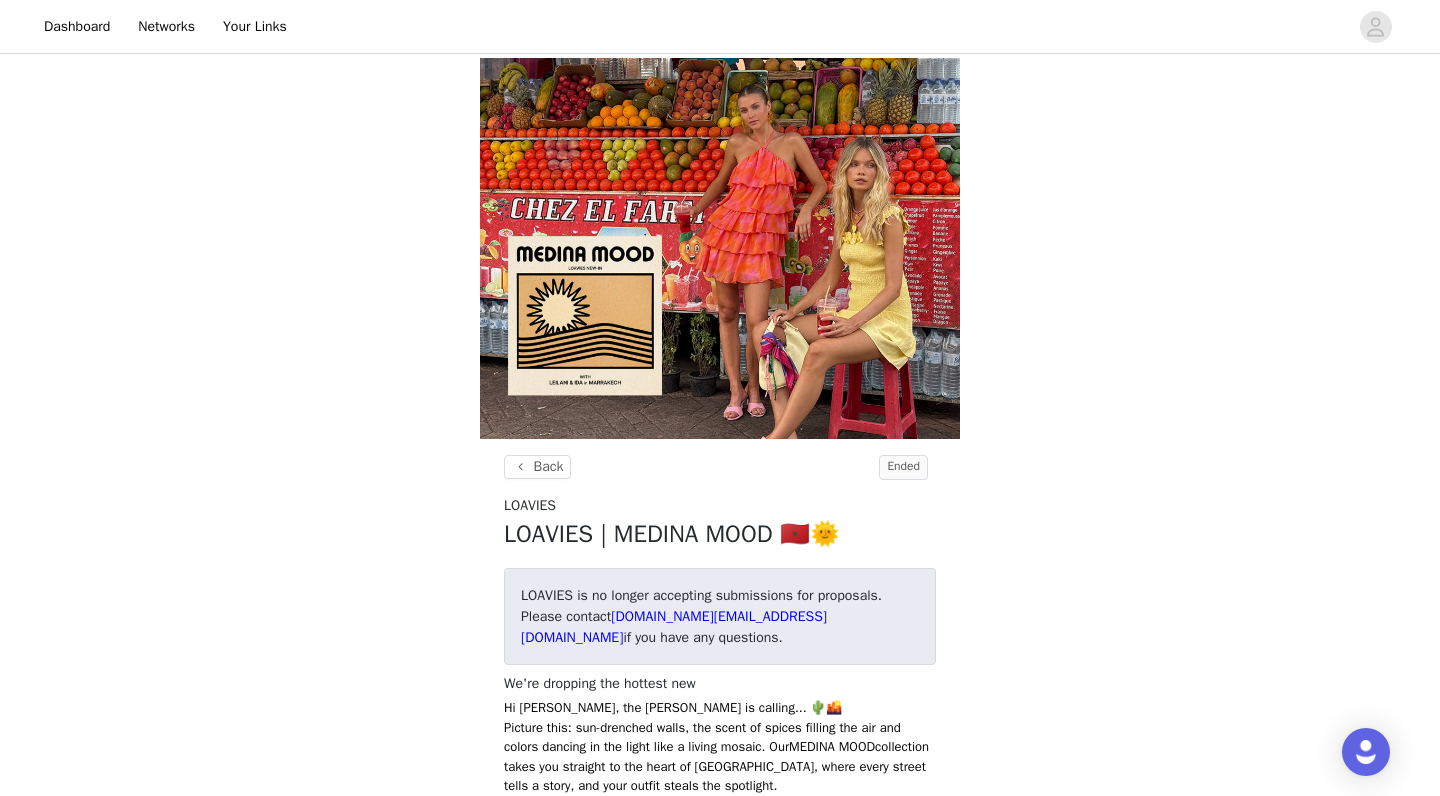 click on "Back   Ended" at bounding box center (720, 475) 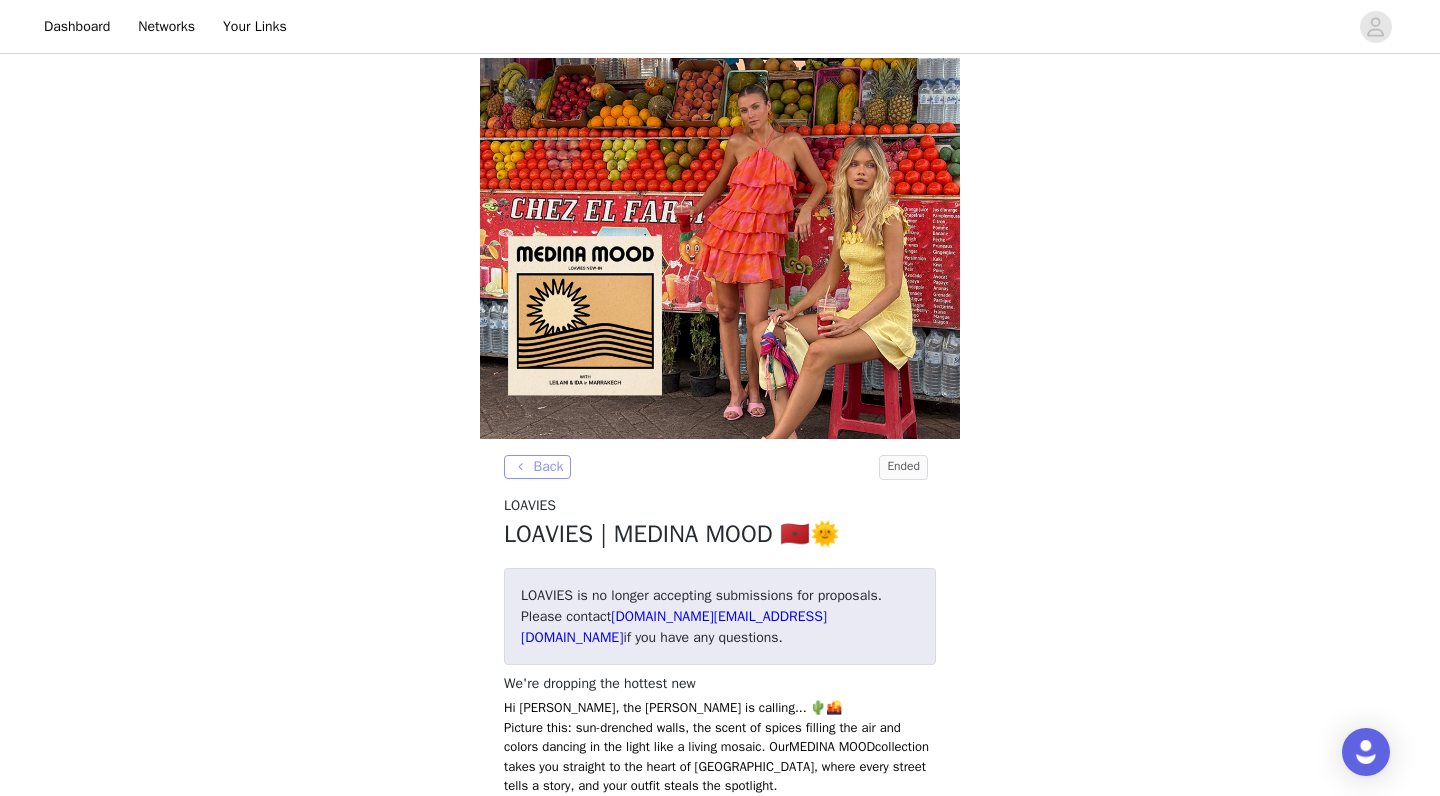 click on "Back" at bounding box center (537, 467) 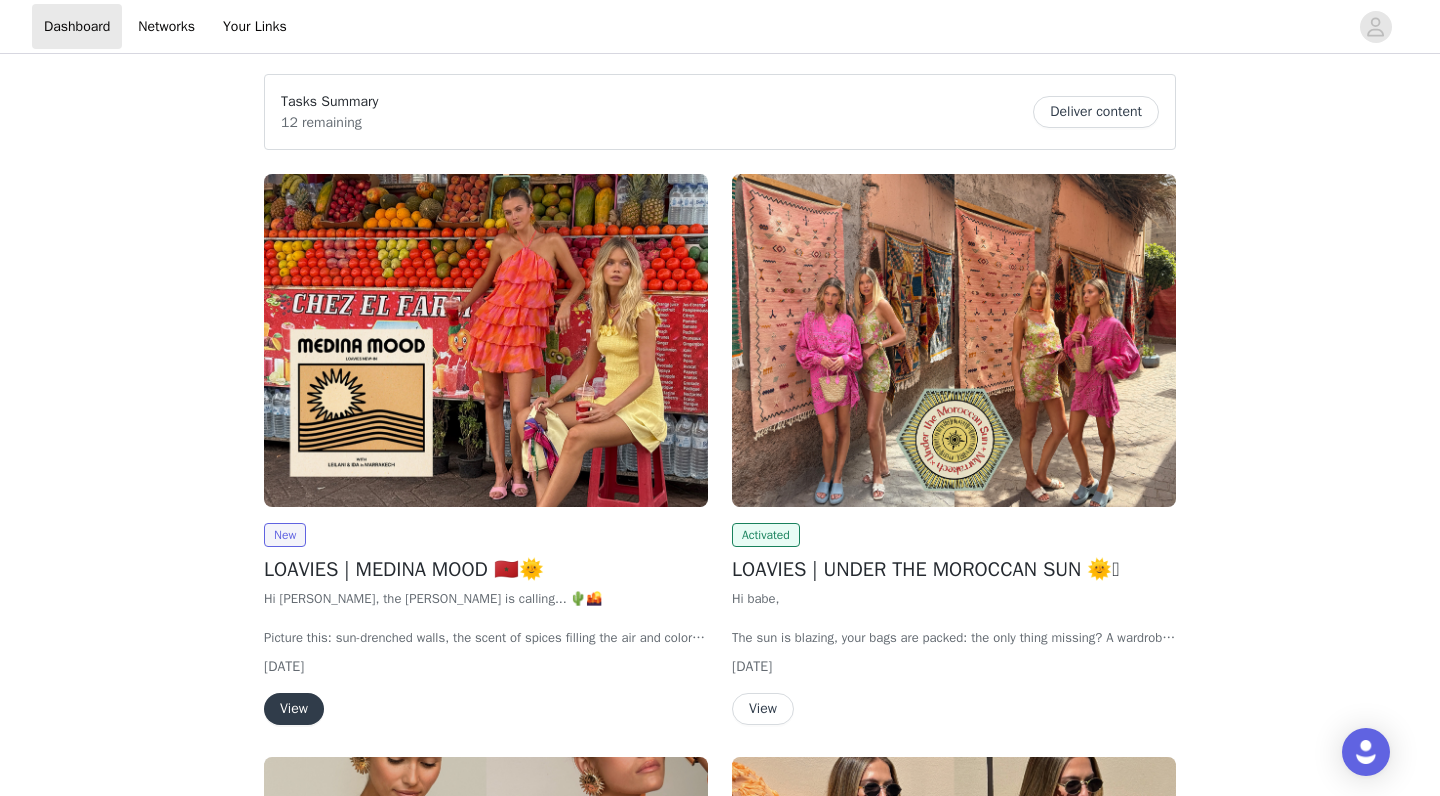 click on "[DATE]" at bounding box center [486, 666] 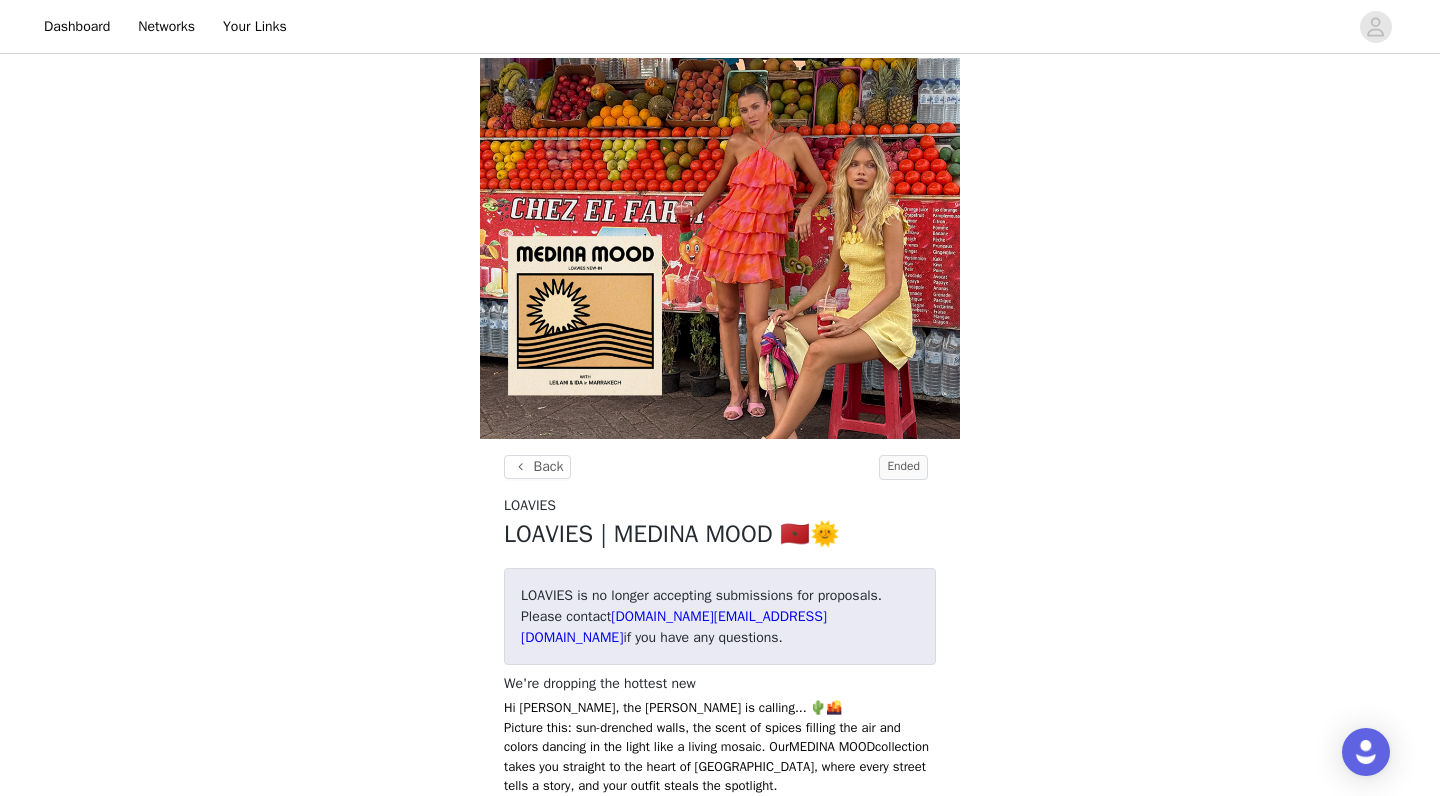 scroll, scrollTop: 0, scrollLeft: 0, axis: both 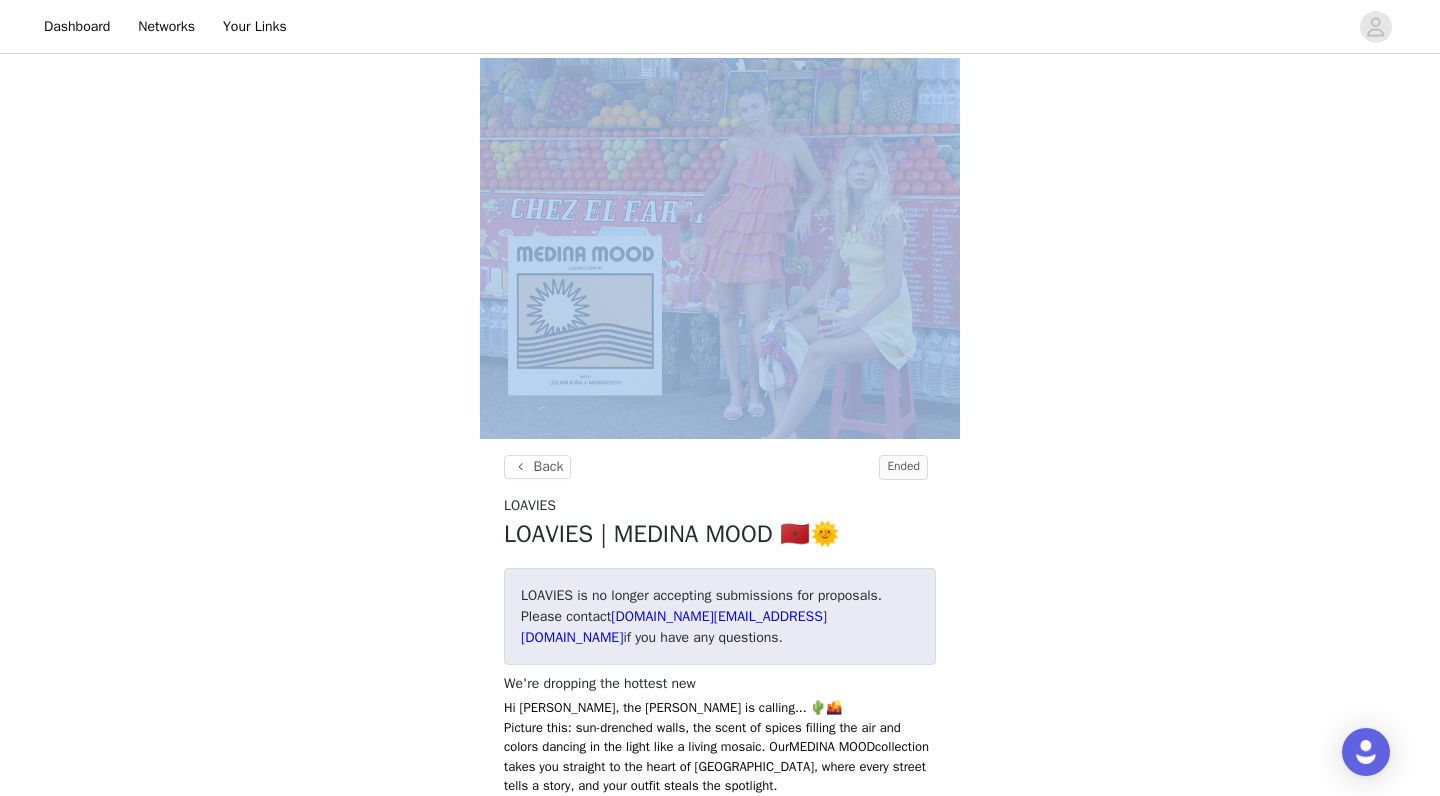 click on "Dashboard Networks Your Links" at bounding box center (720, 27) 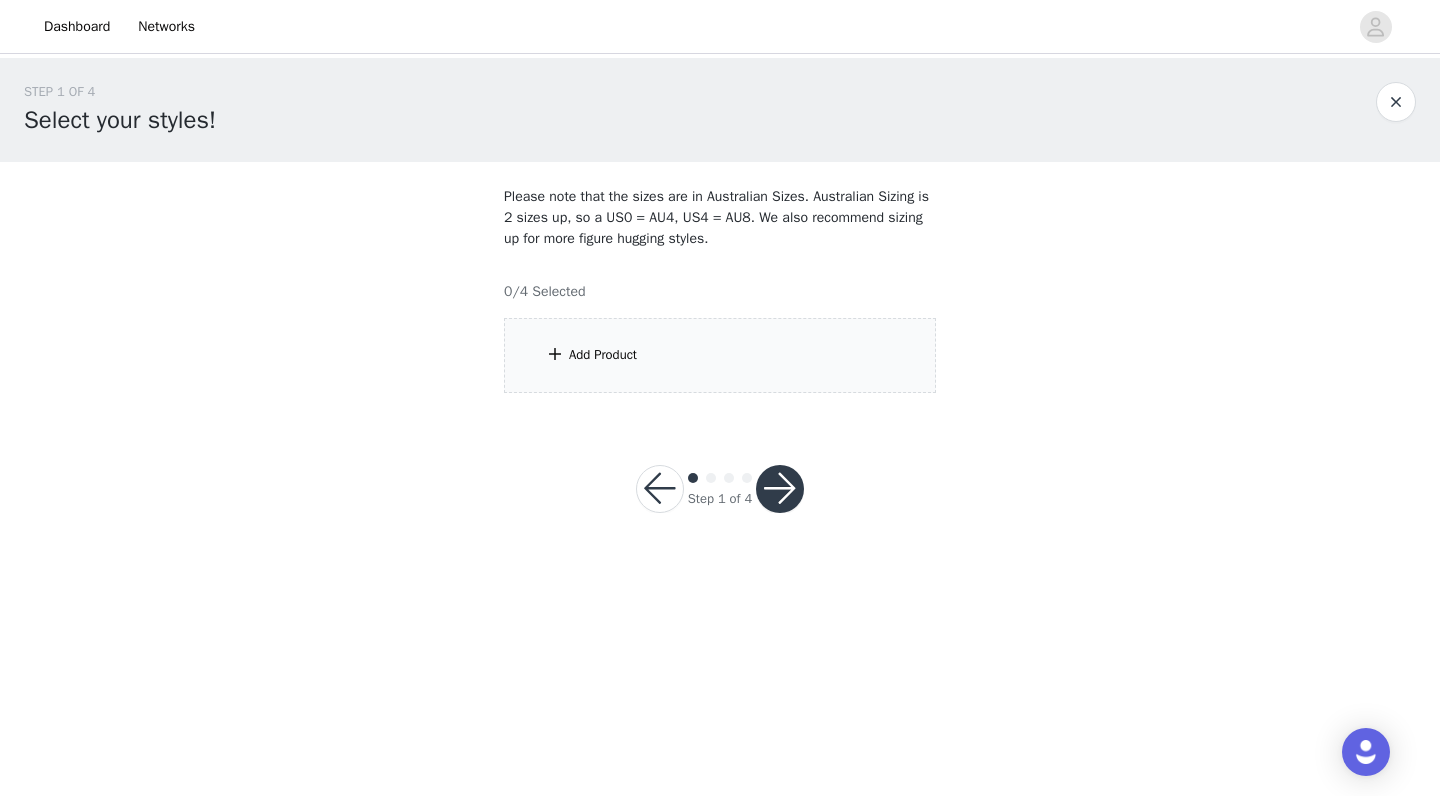 scroll, scrollTop: 0, scrollLeft: 0, axis: both 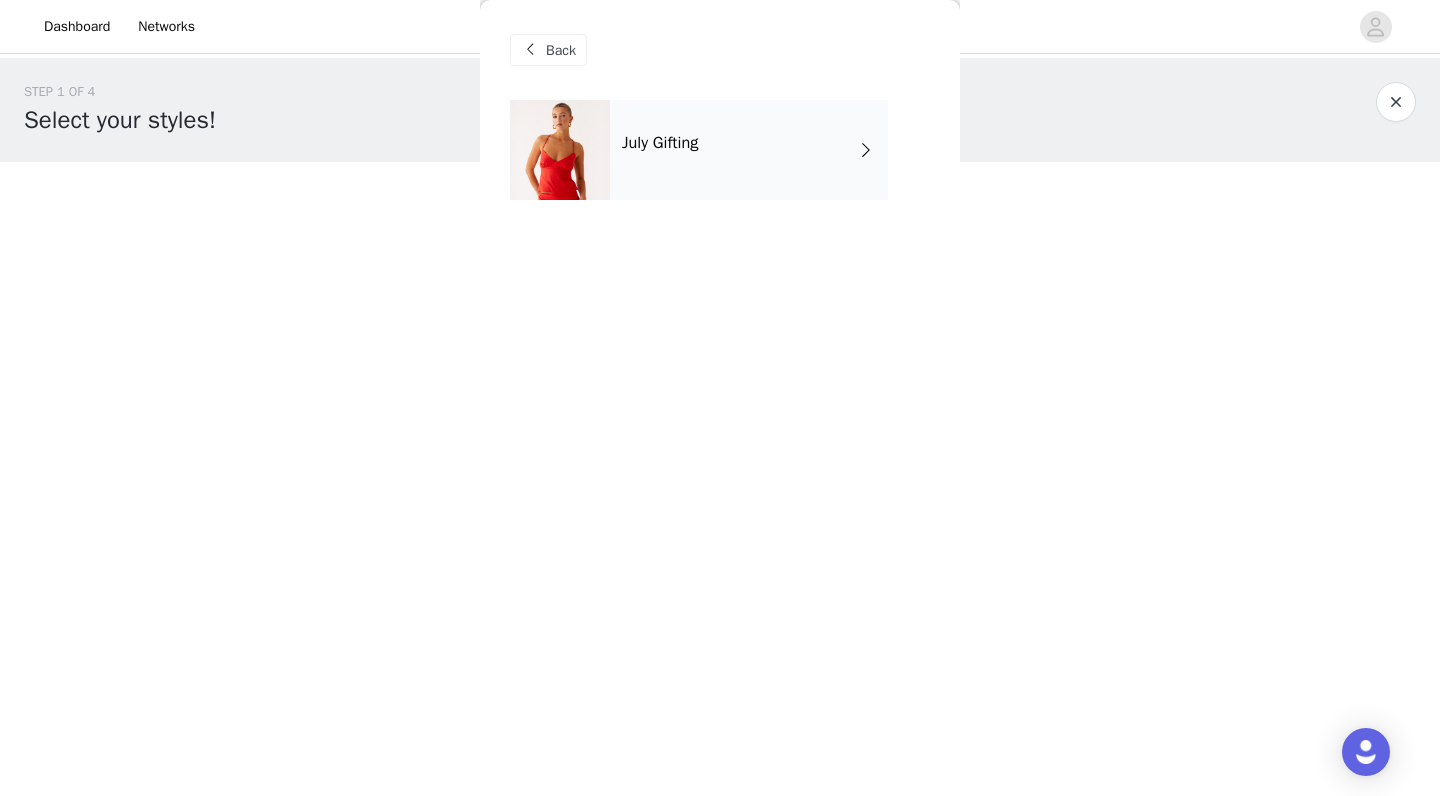 click on "July Gifting" at bounding box center [749, 150] 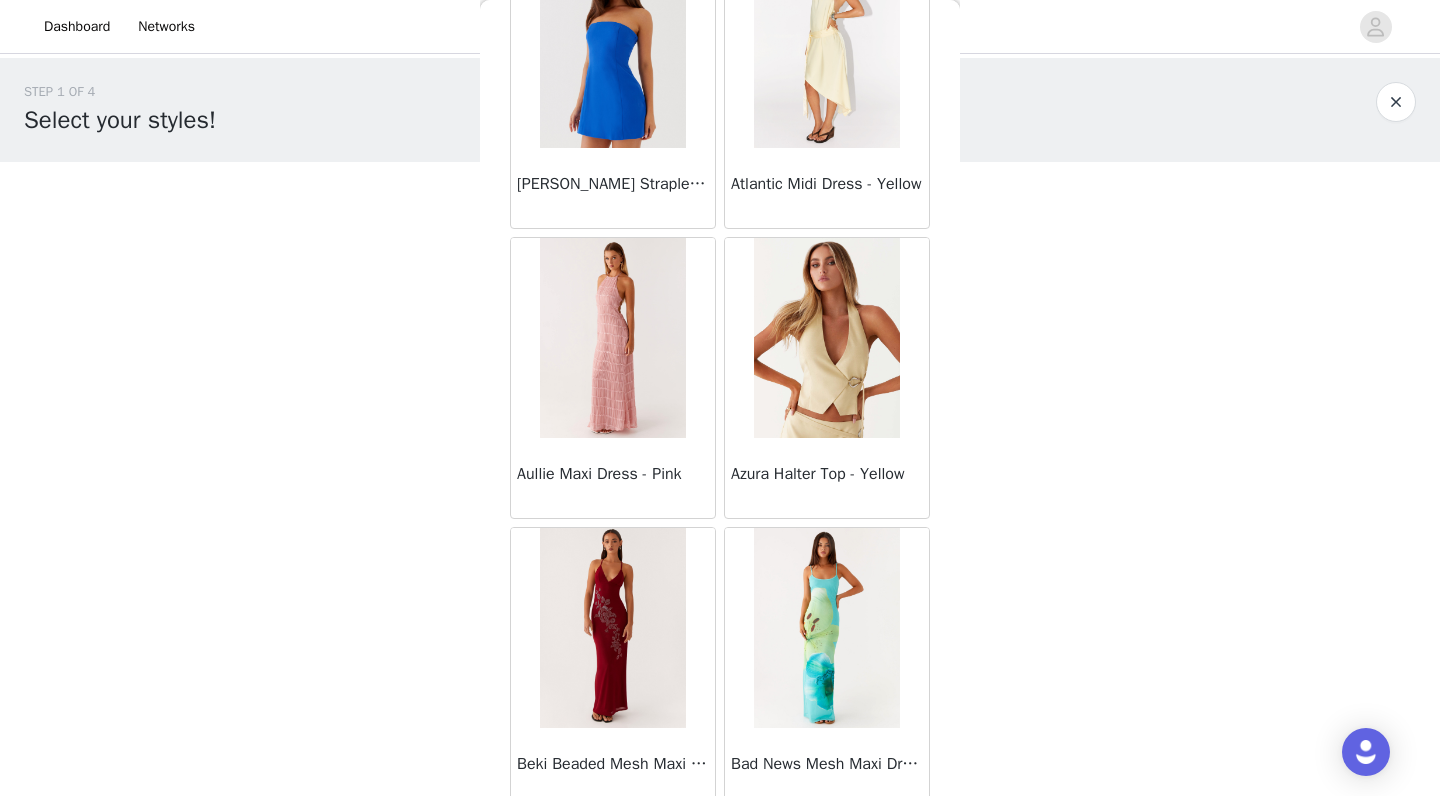 scroll, scrollTop: 1888, scrollLeft: 0, axis: vertical 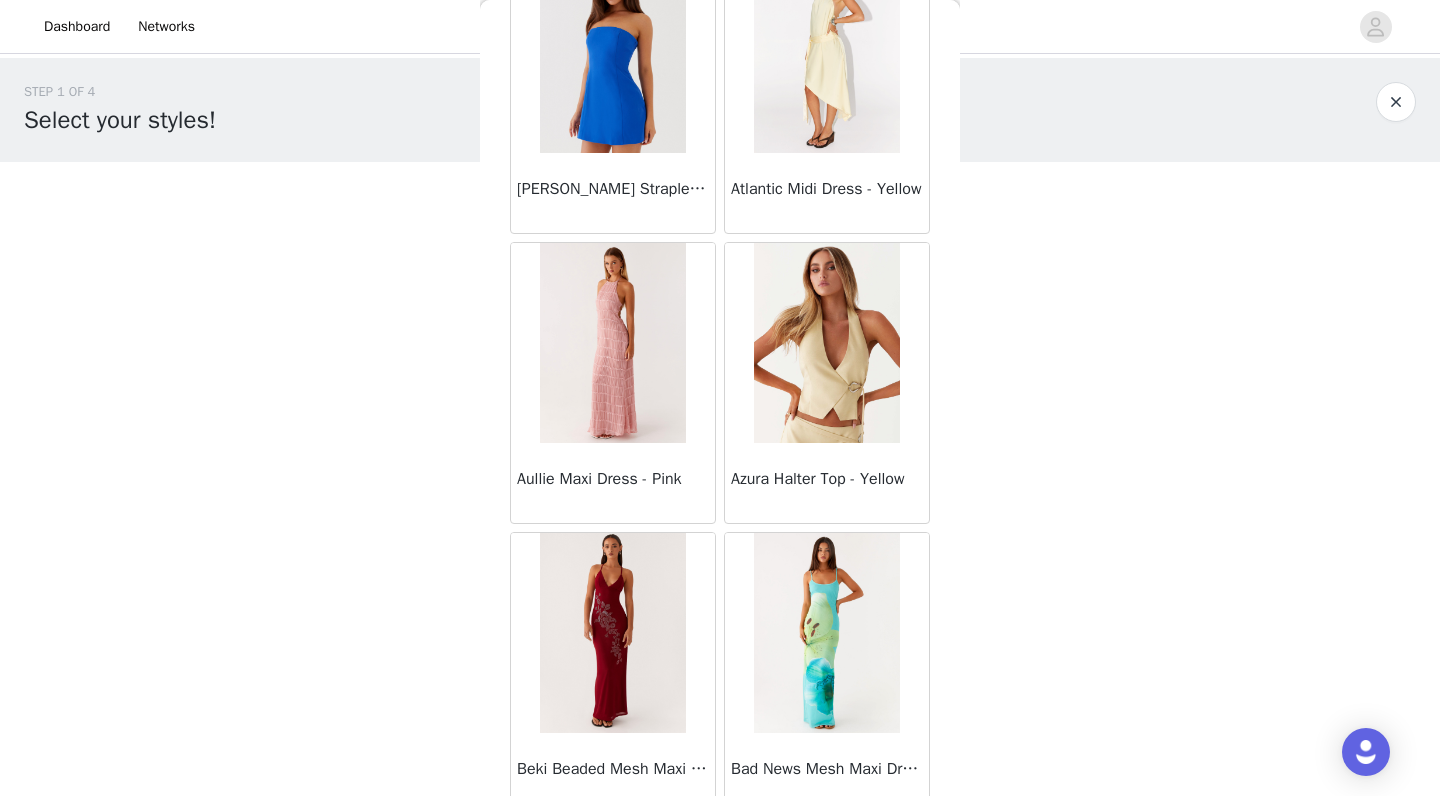 click at bounding box center (826, 343) 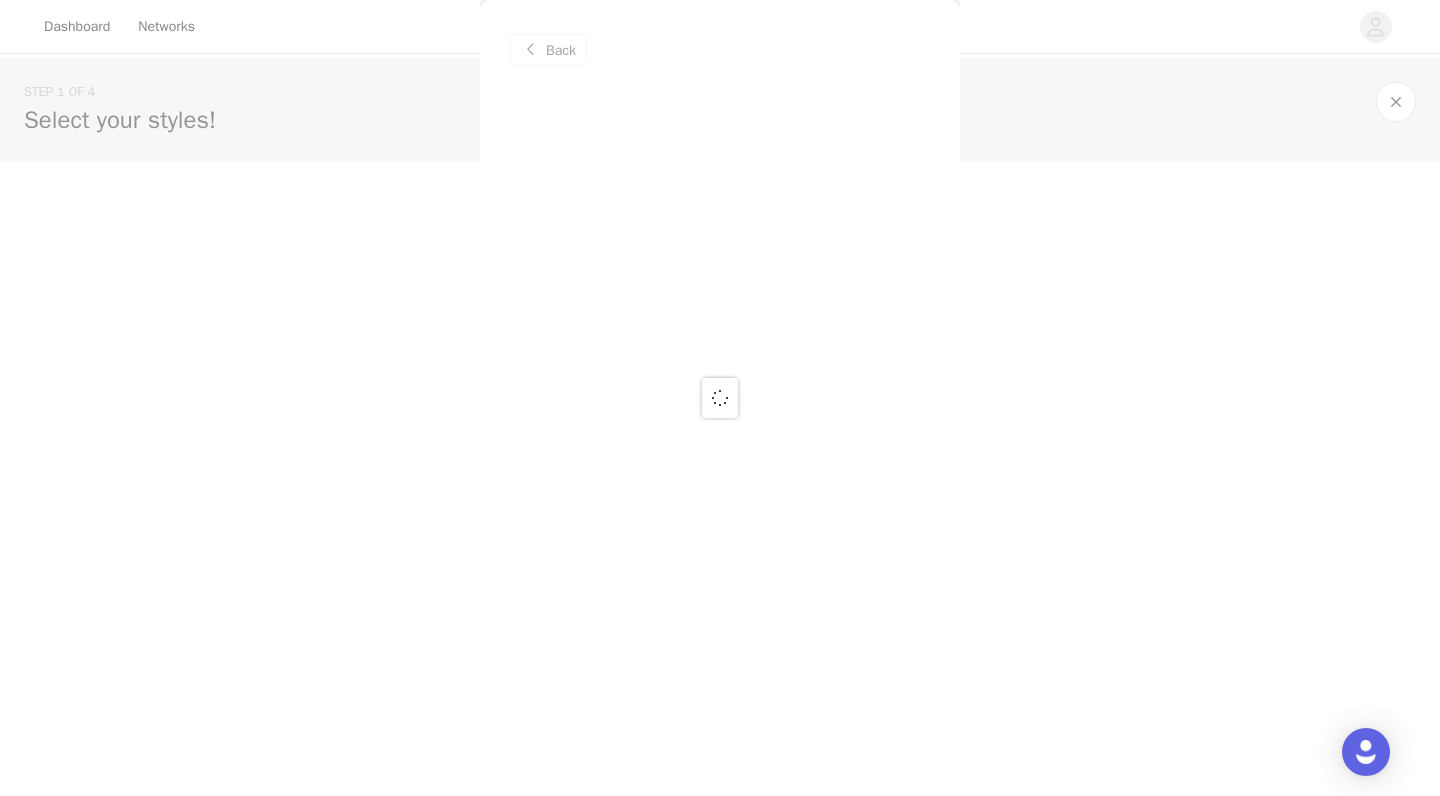 scroll, scrollTop: 0, scrollLeft: 0, axis: both 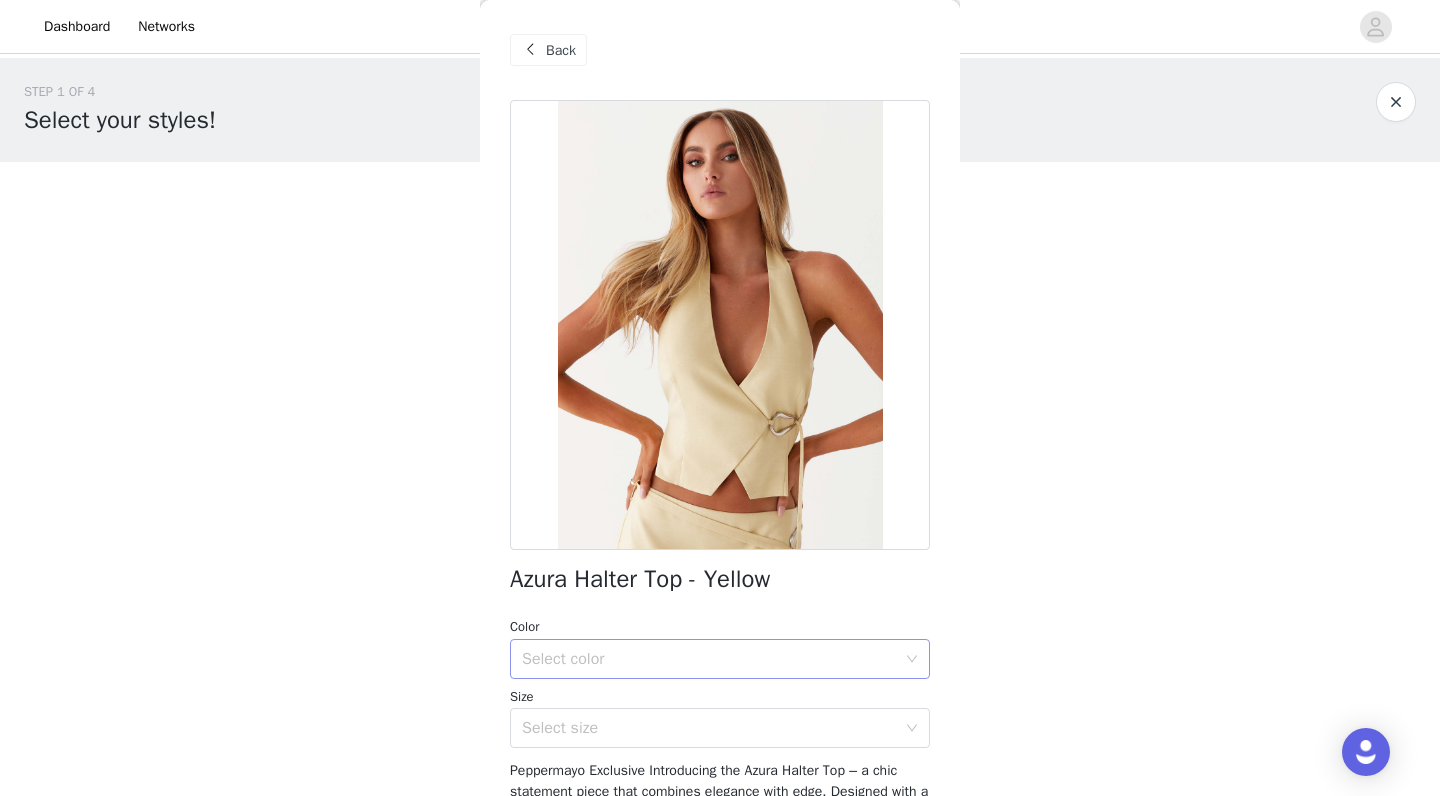 click on "Select color" at bounding box center [709, 659] 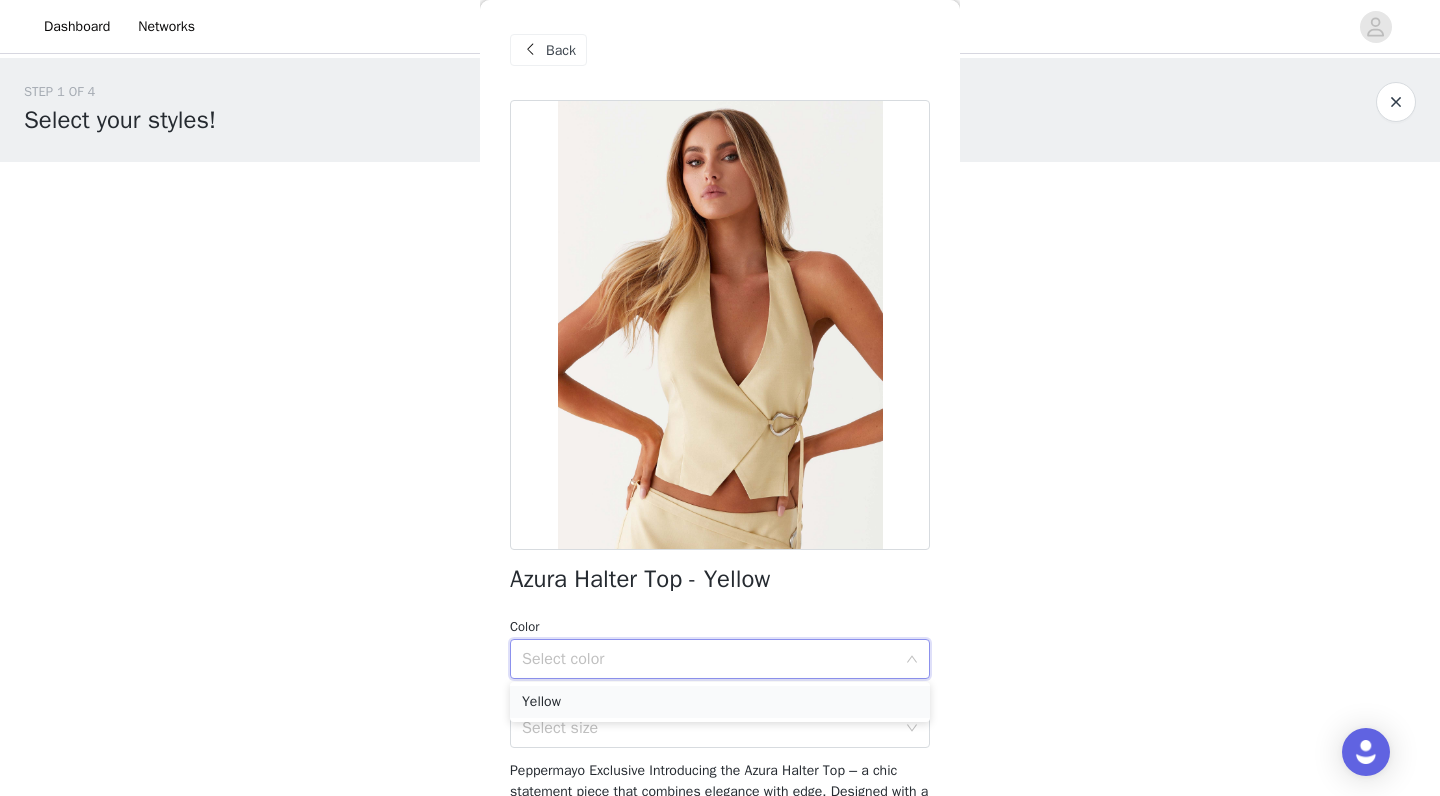 click on "Yellow" at bounding box center [720, 702] 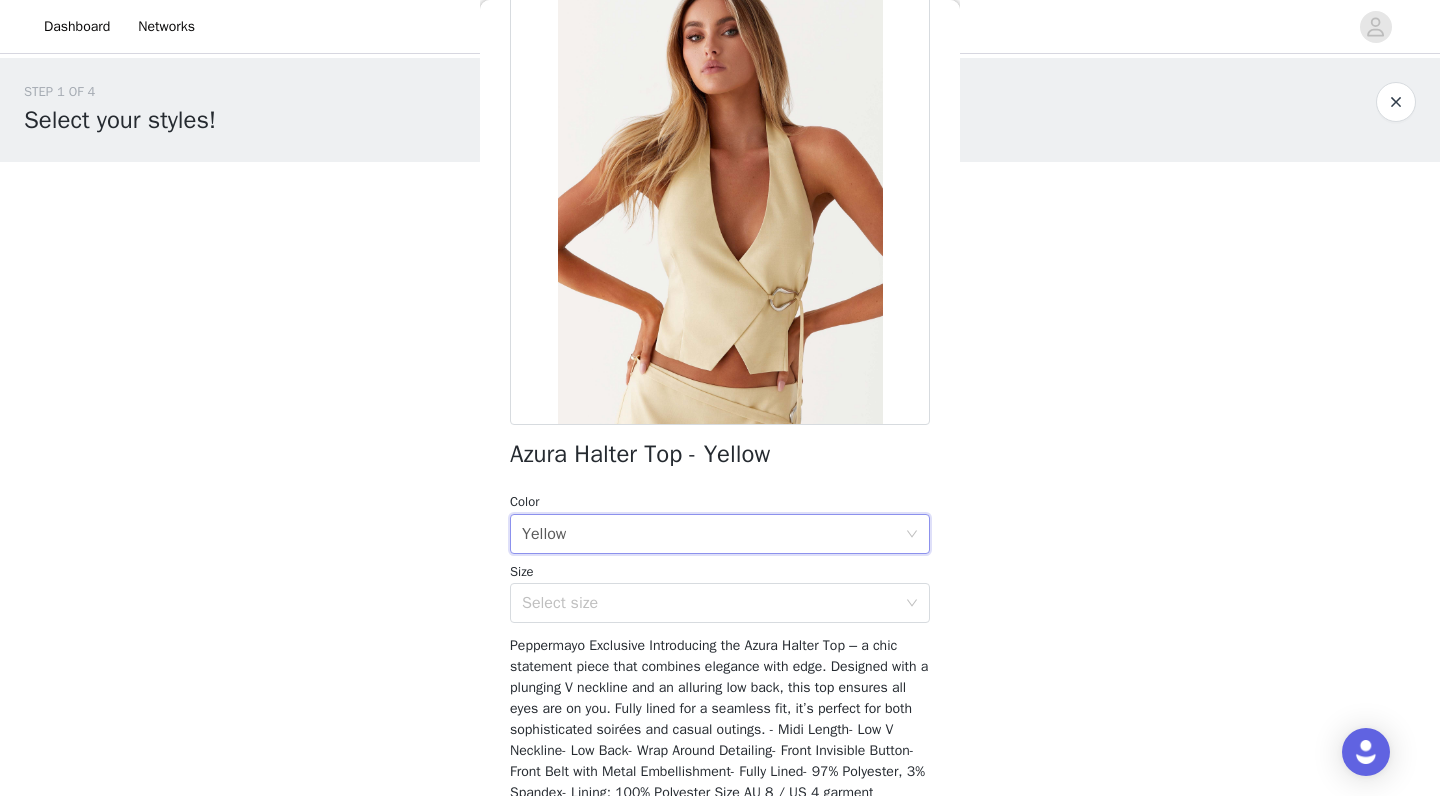scroll, scrollTop: 126, scrollLeft: 0, axis: vertical 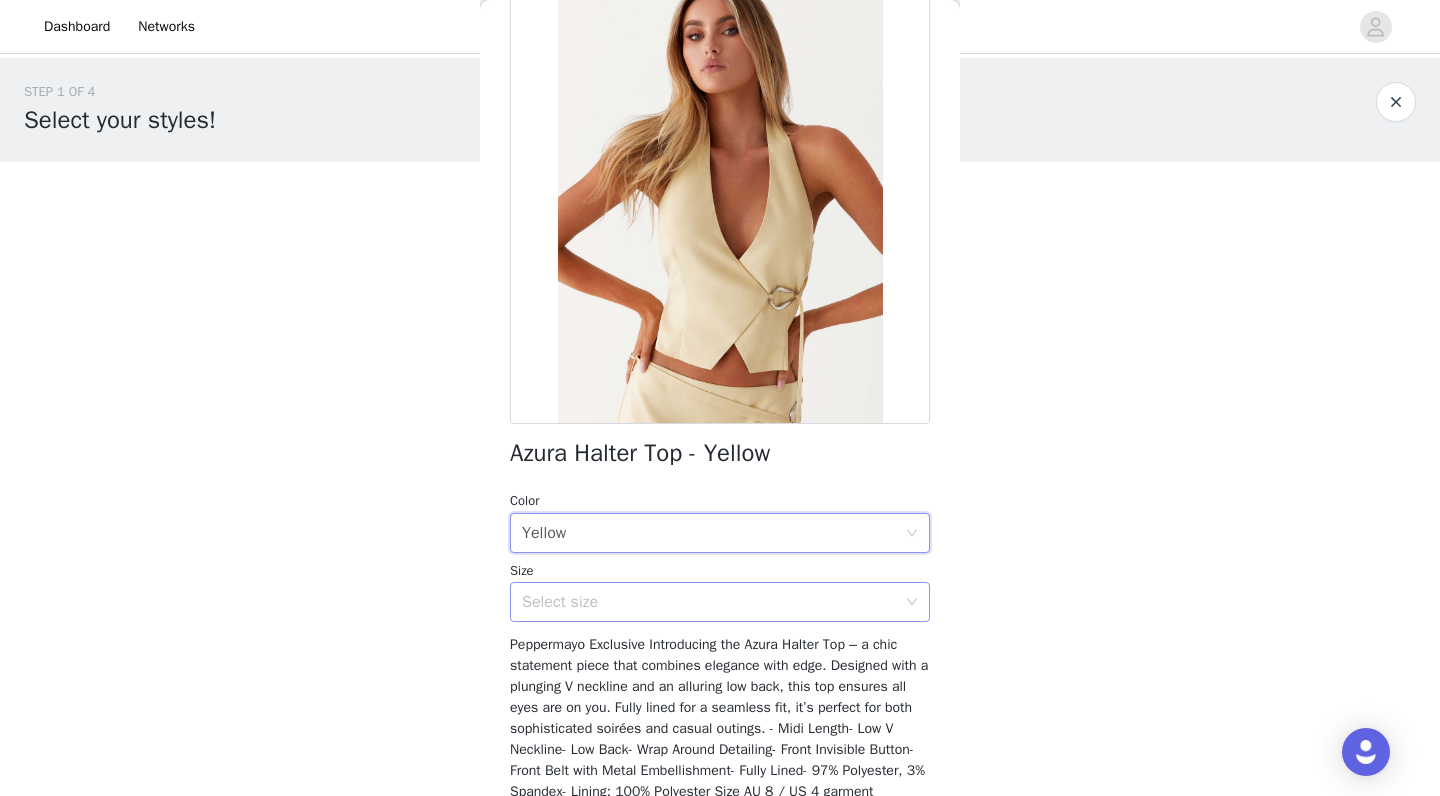 click on "Select size" at bounding box center (709, 602) 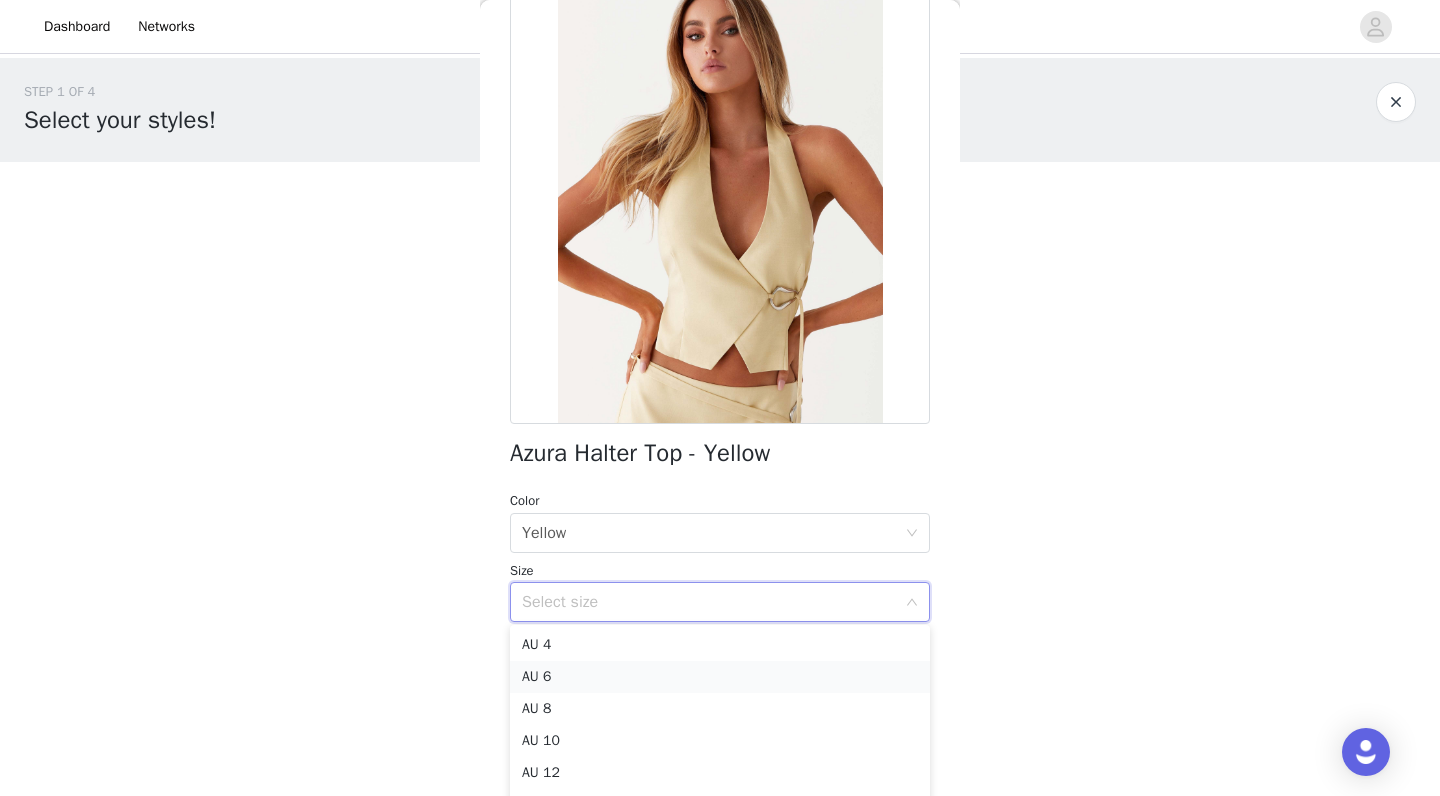 click on "AU 6" at bounding box center [720, 677] 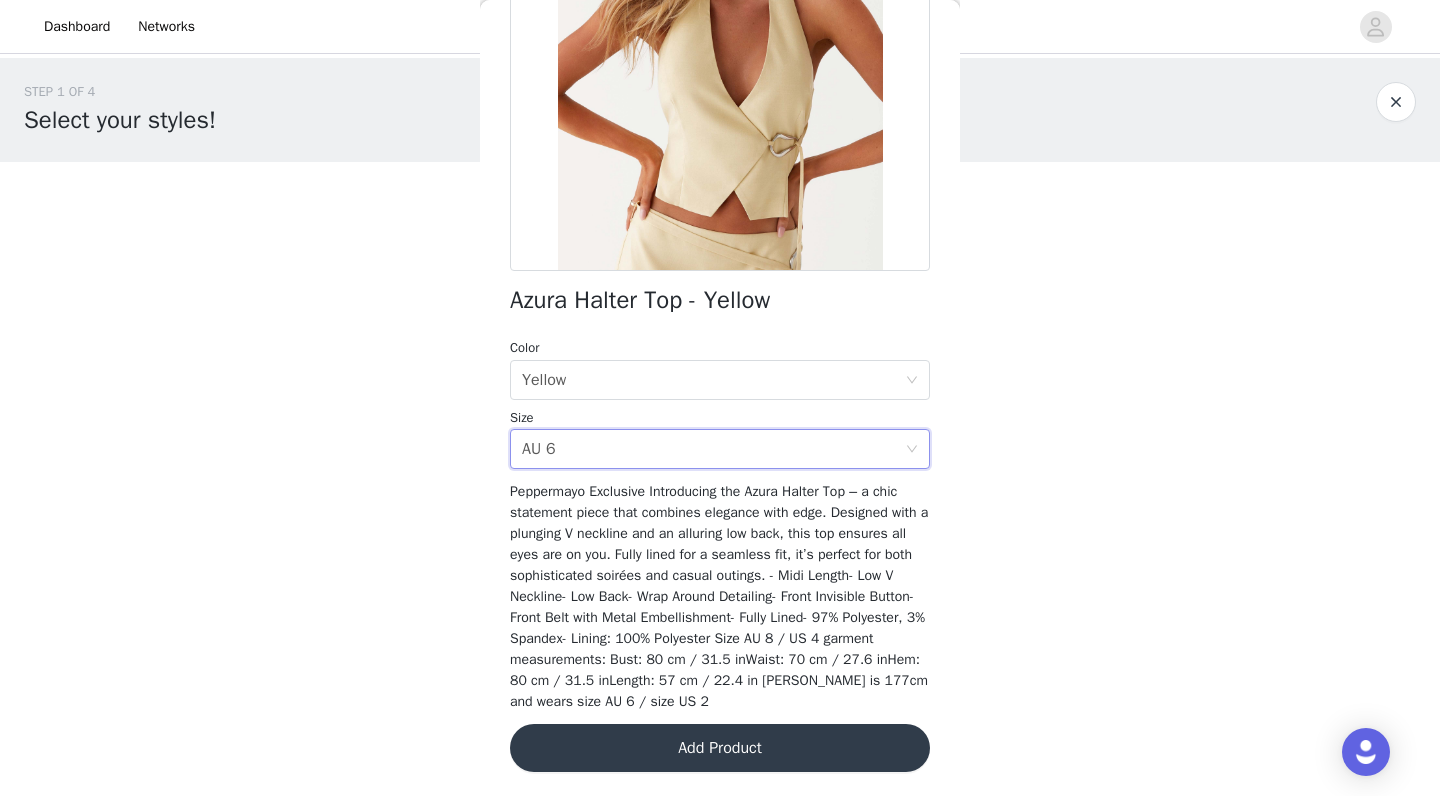 scroll, scrollTop: 278, scrollLeft: 0, axis: vertical 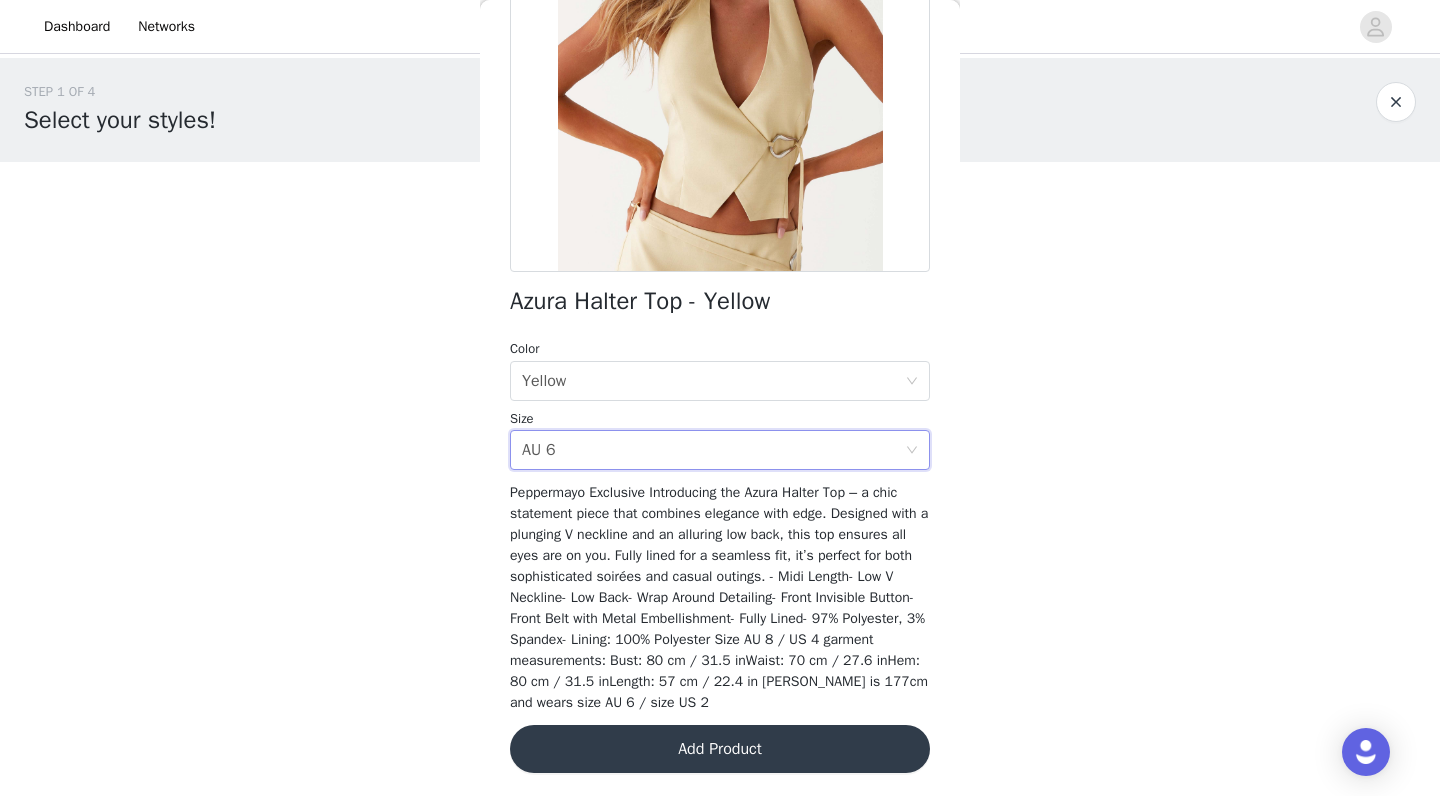click on "Add Product" at bounding box center (720, 749) 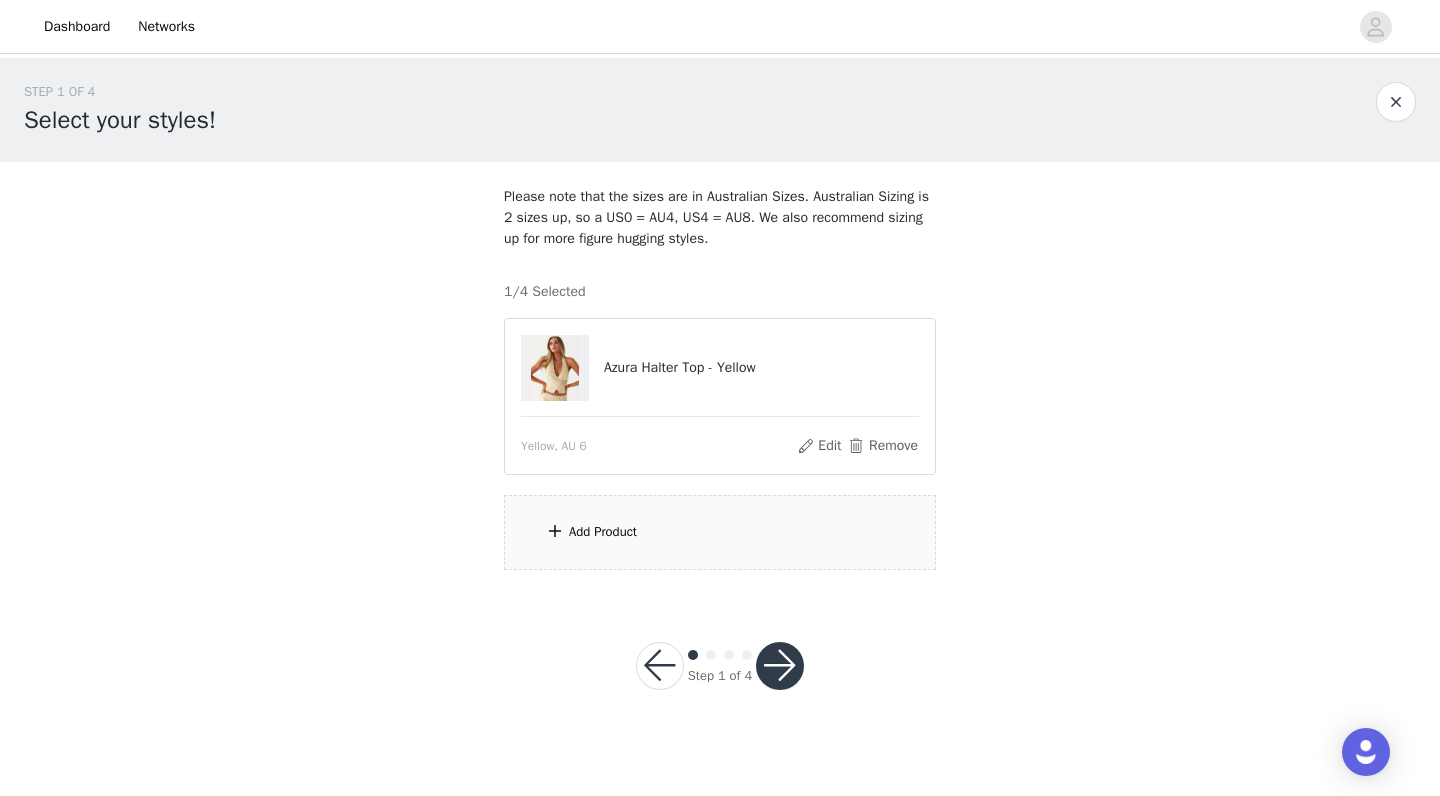 click on "Add Product" at bounding box center [720, 532] 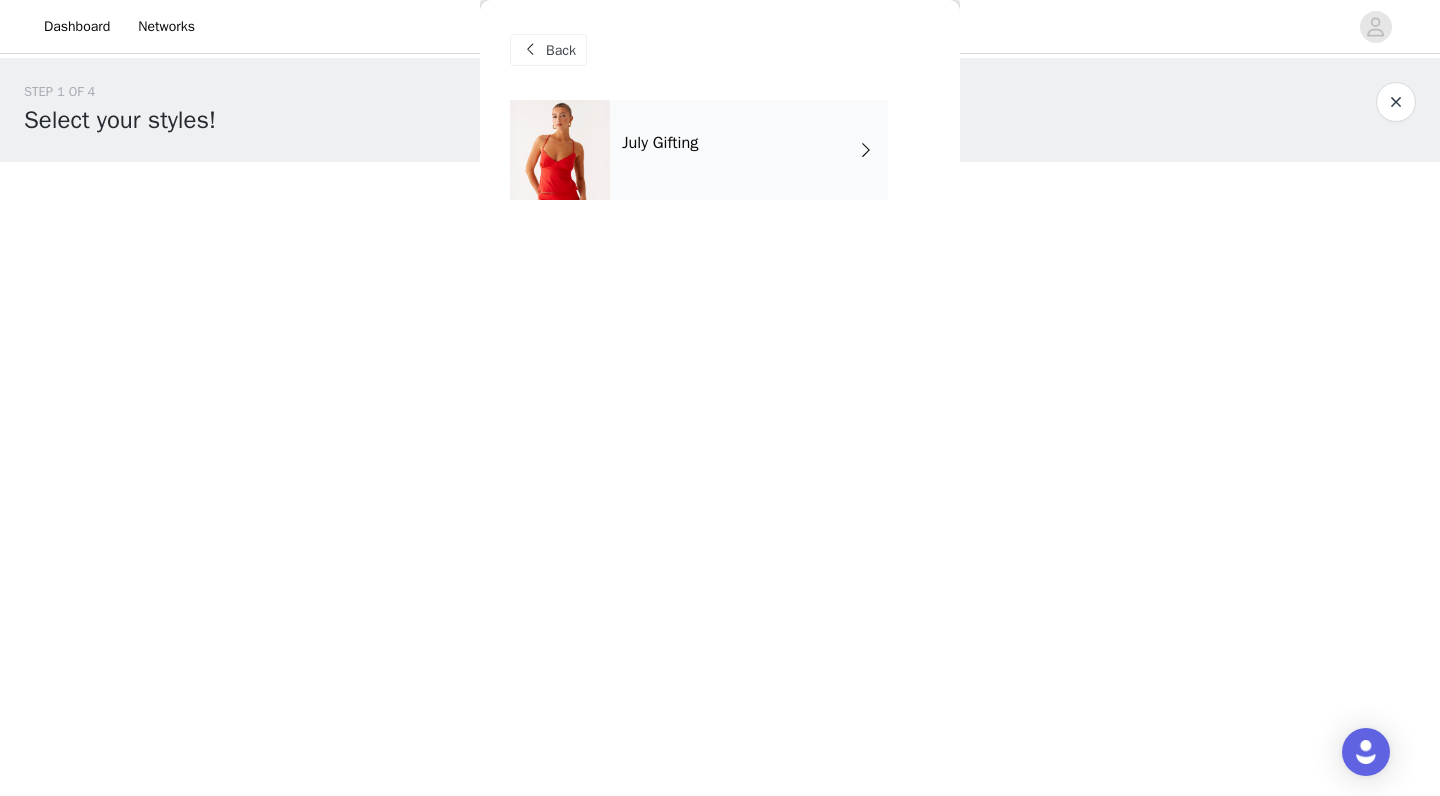 click on "July Gifting" at bounding box center (749, 150) 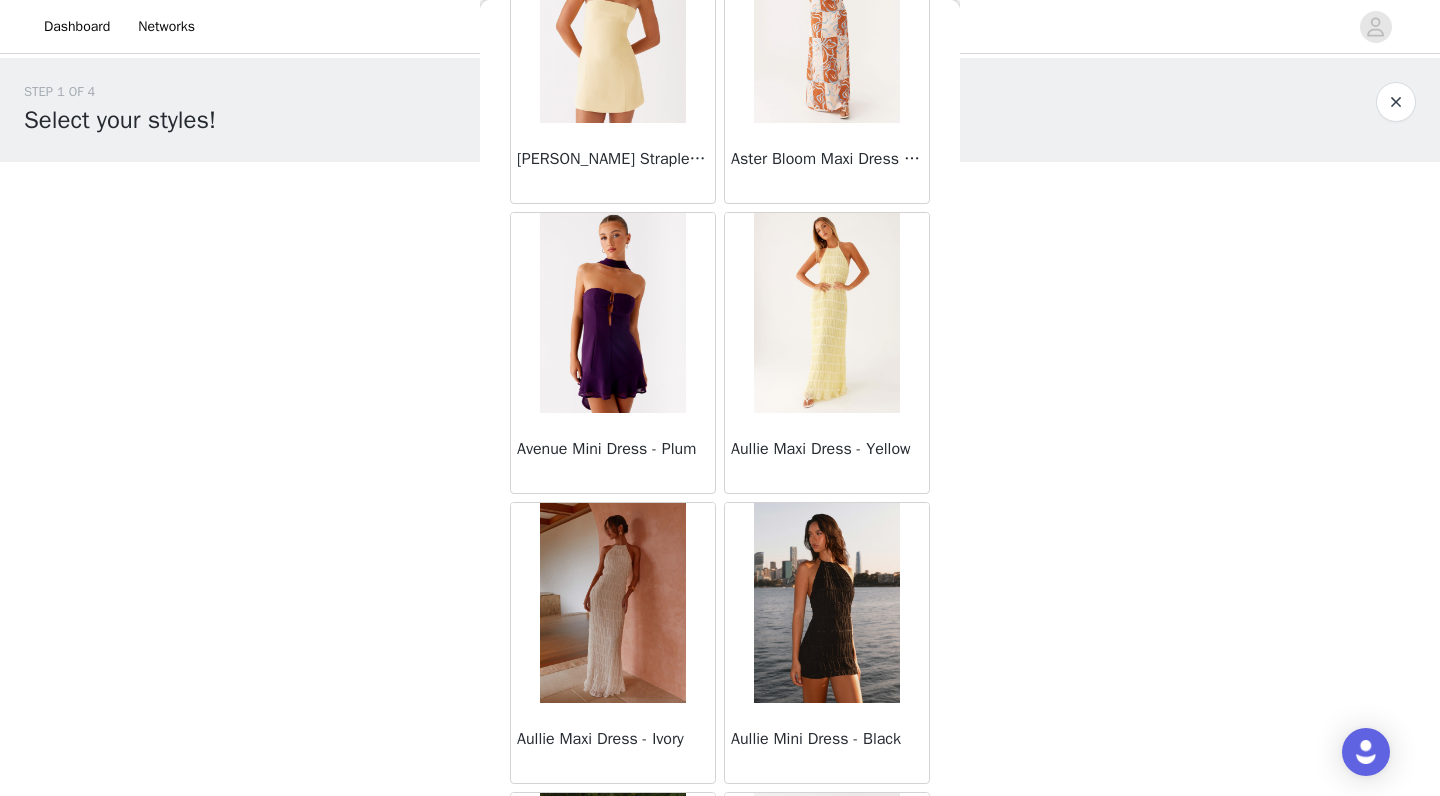 scroll, scrollTop: 173, scrollLeft: 0, axis: vertical 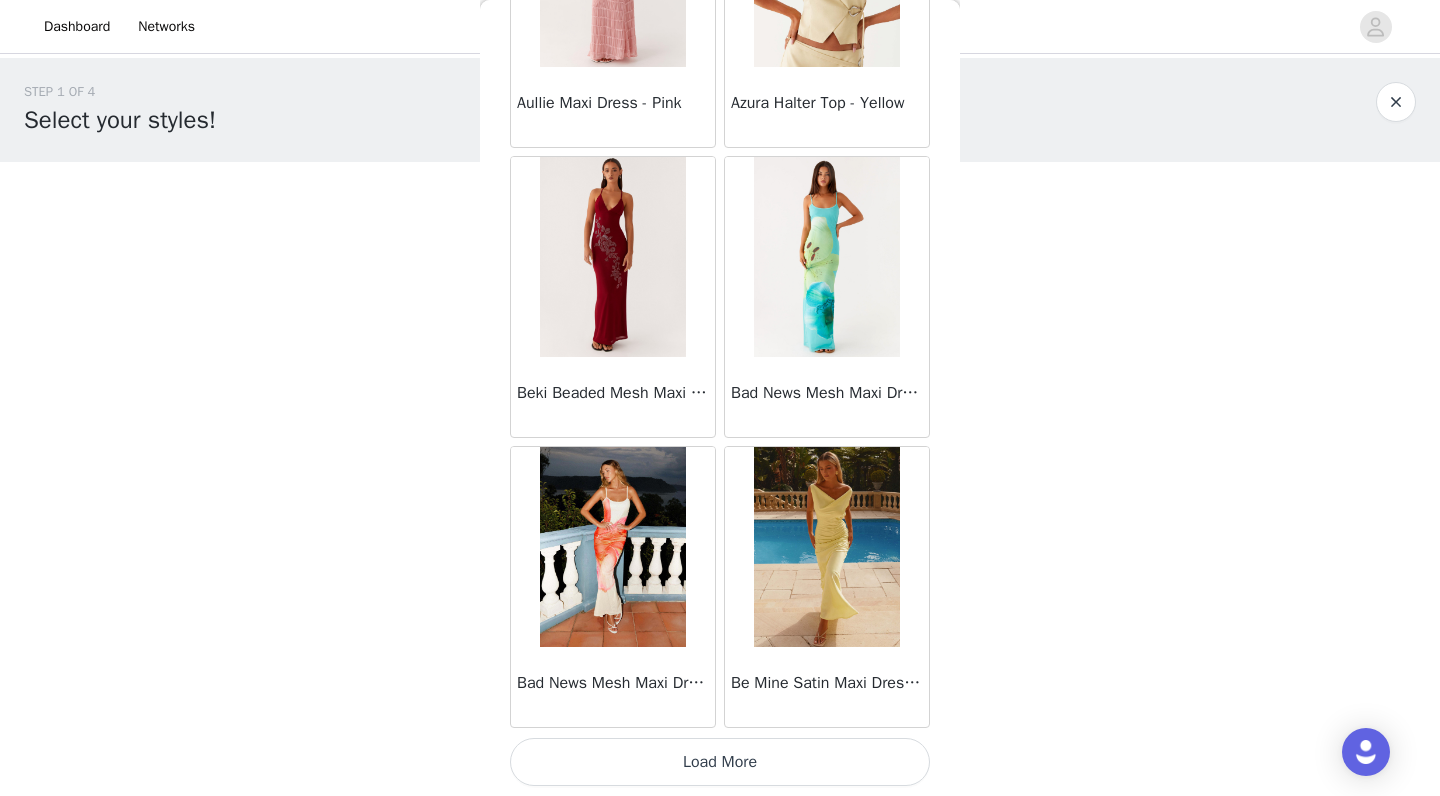 click on "Load More" at bounding box center (720, 762) 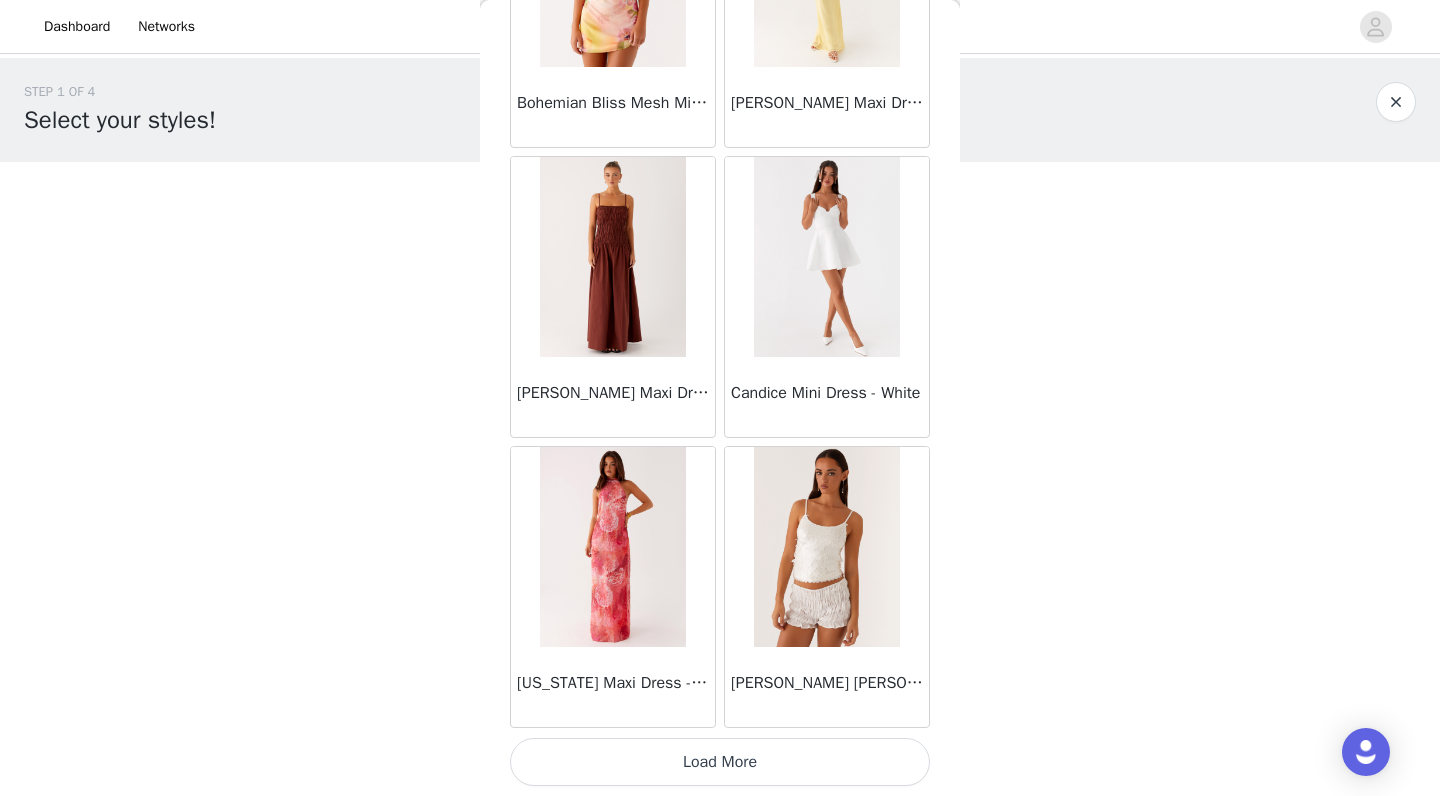 scroll, scrollTop: 5164, scrollLeft: 0, axis: vertical 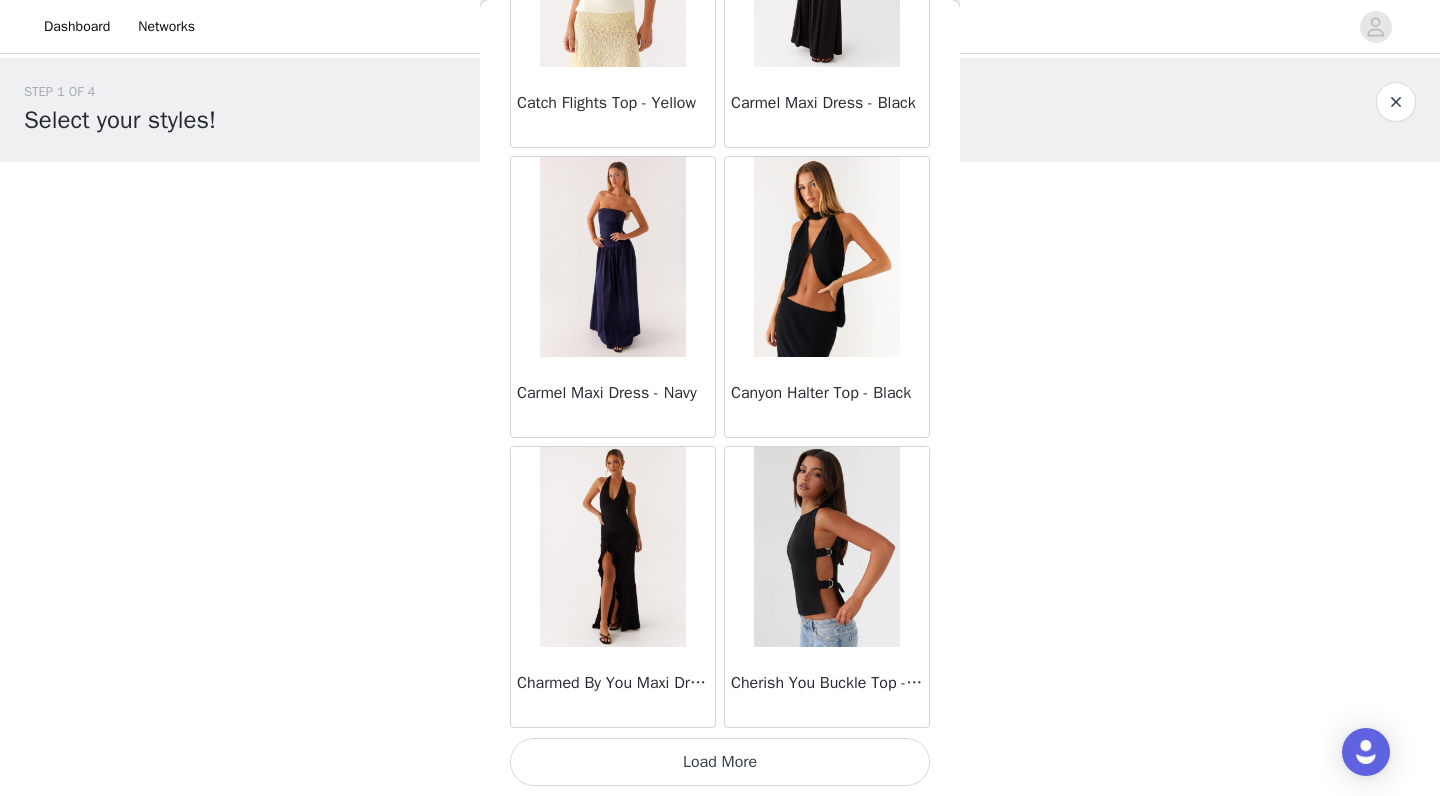 click at bounding box center (826, 257) 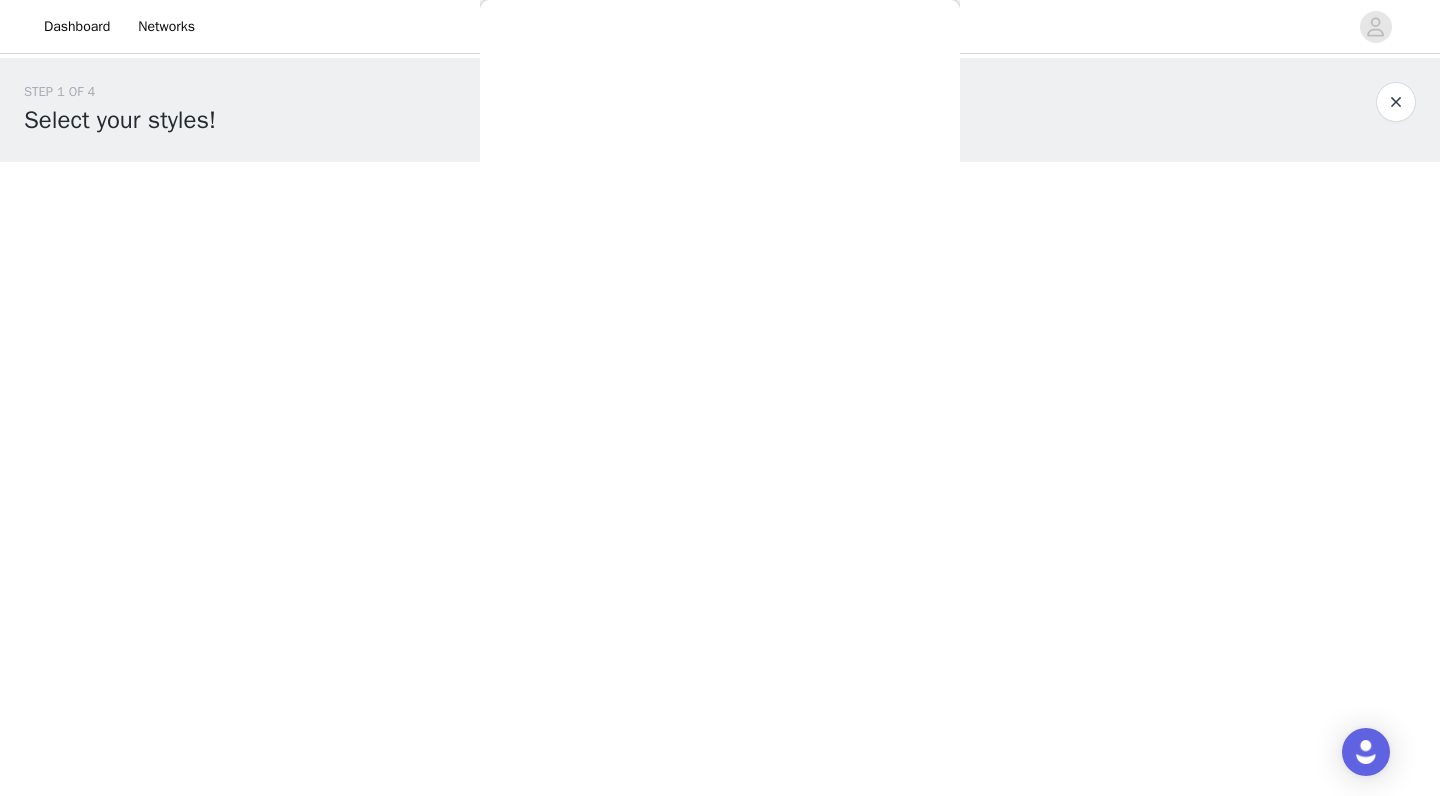 scroll, scrollTop: 0, scrollLeft: 0, axis: both 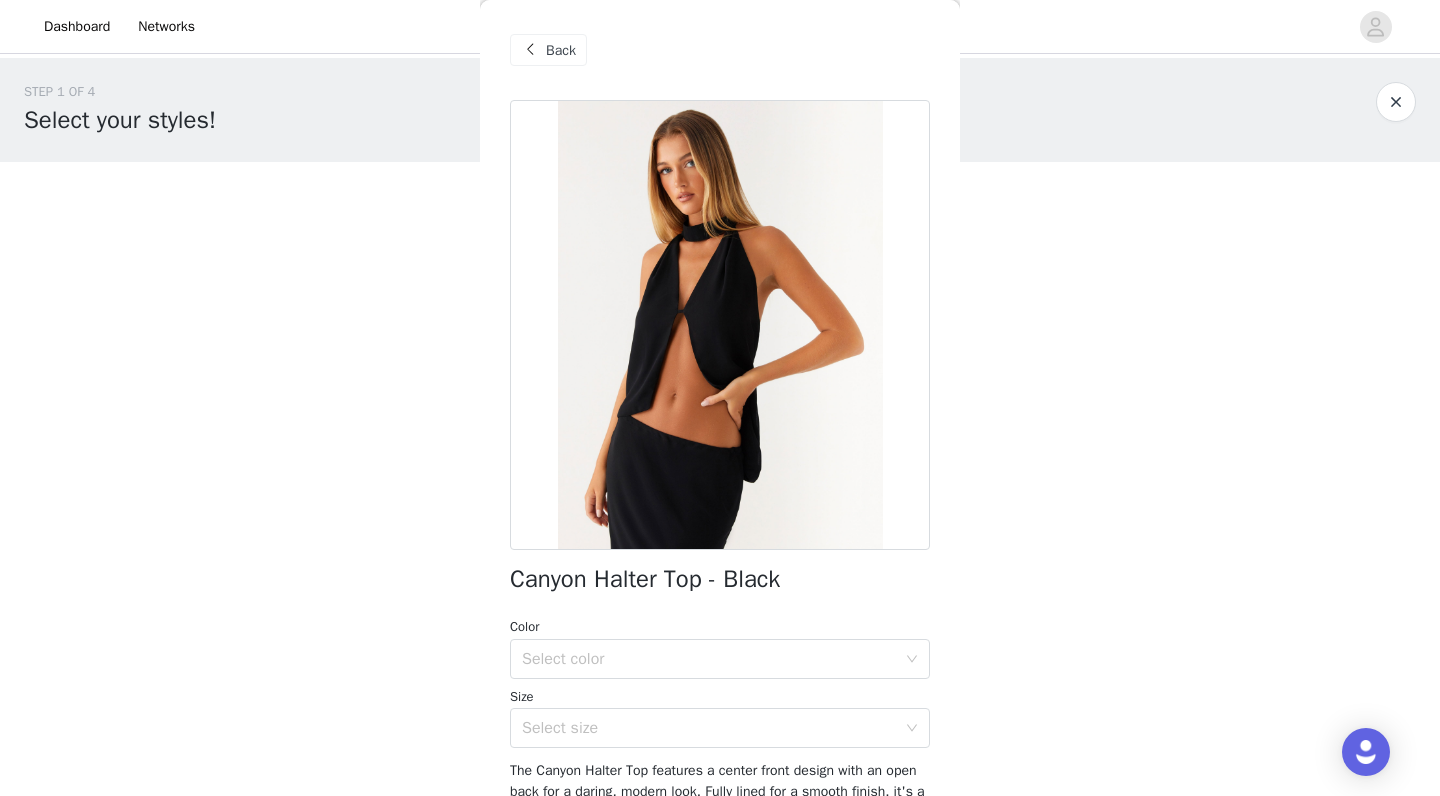 click on "Color" at bounding box center (720, 627) 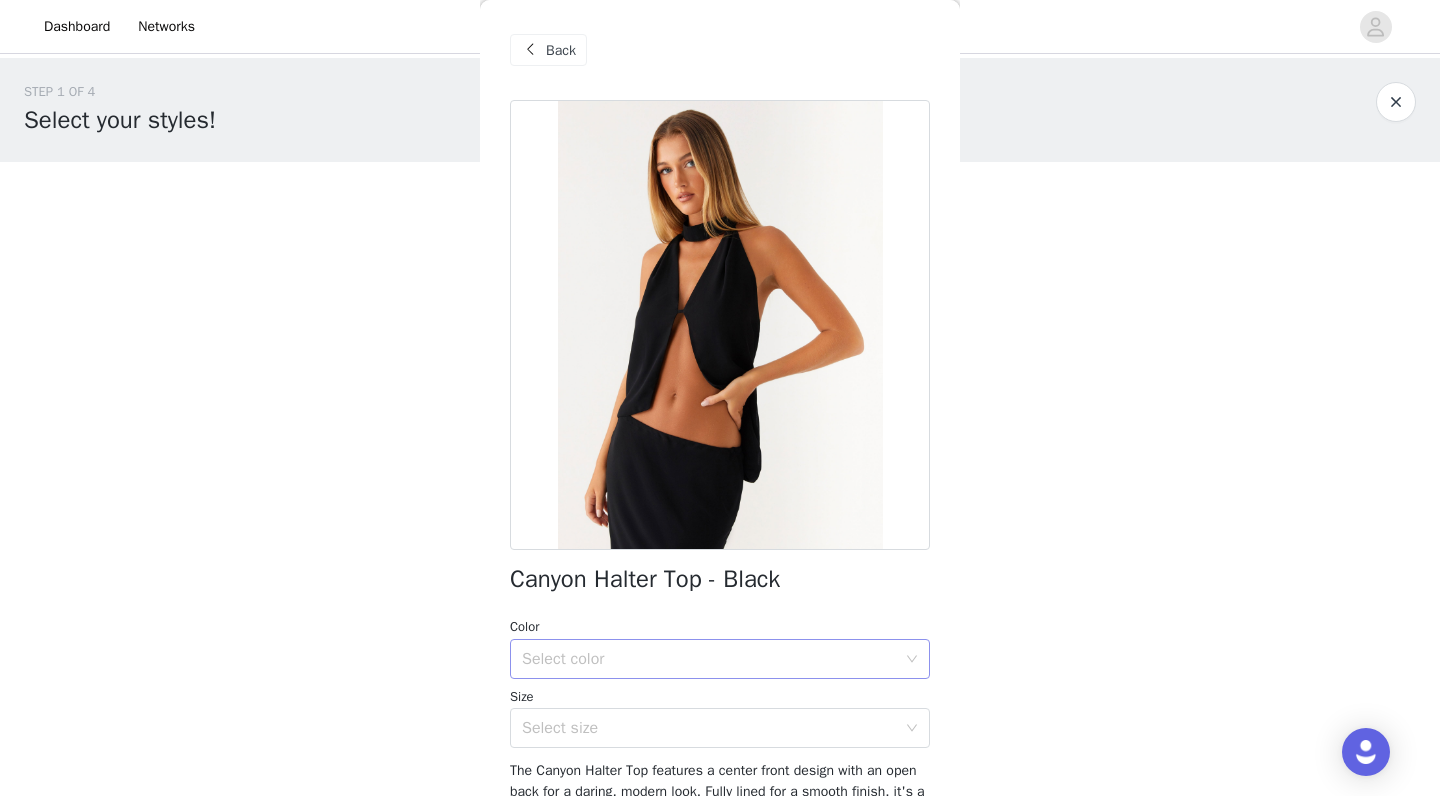 click on "Select color" at bounding box center [709, 659] 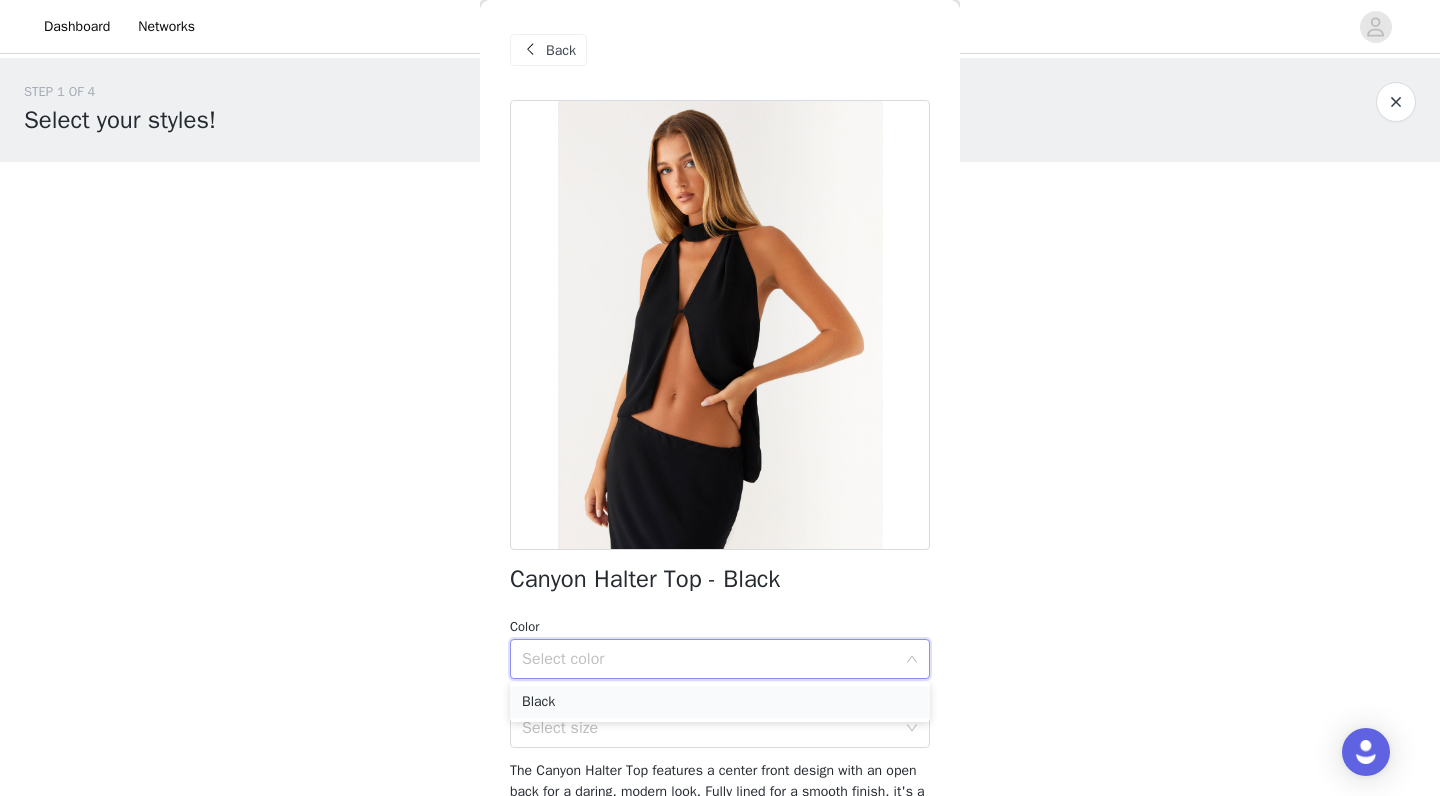 click on "Black" at bounding box center [720, 702] 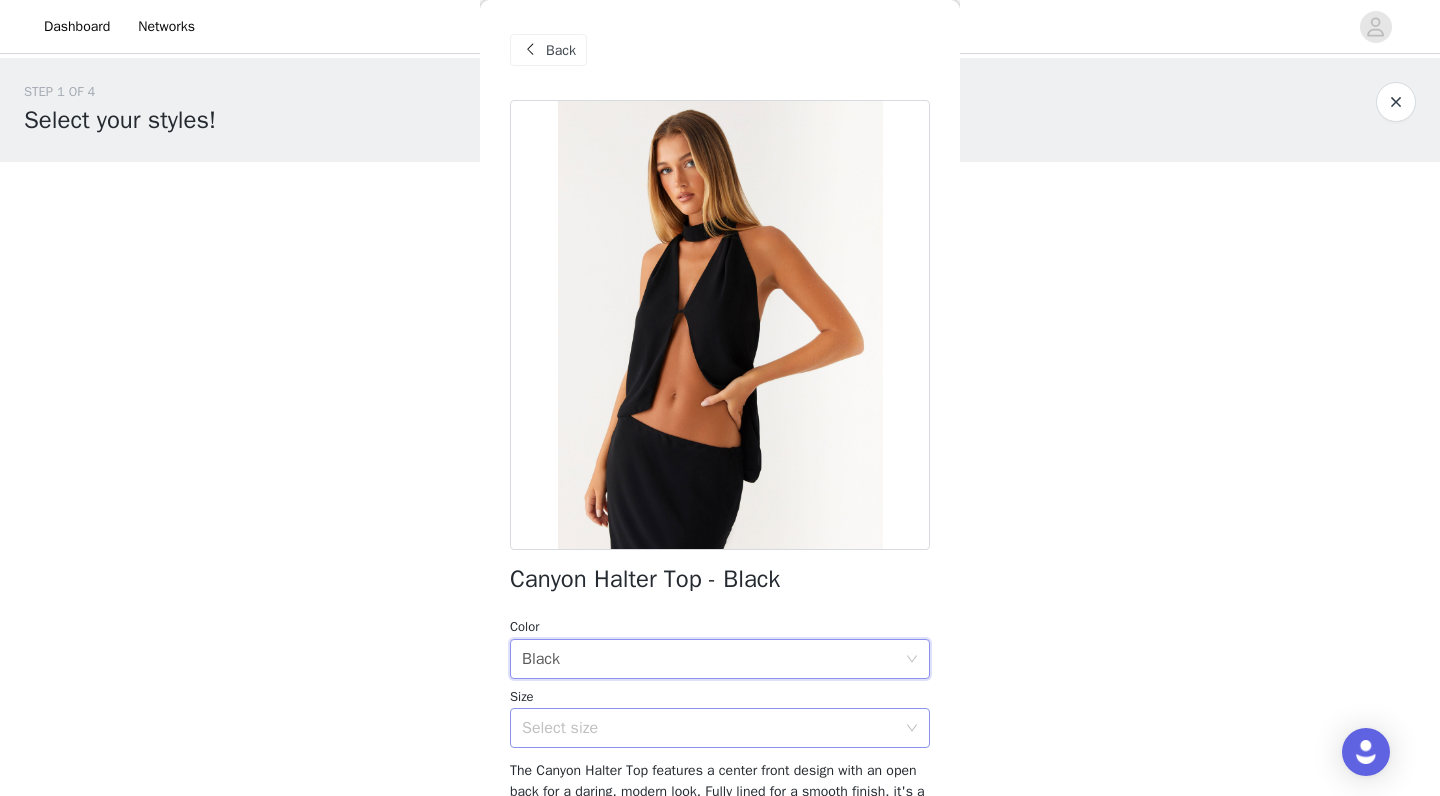 click on "Select size" at bounding box center (709, 728) 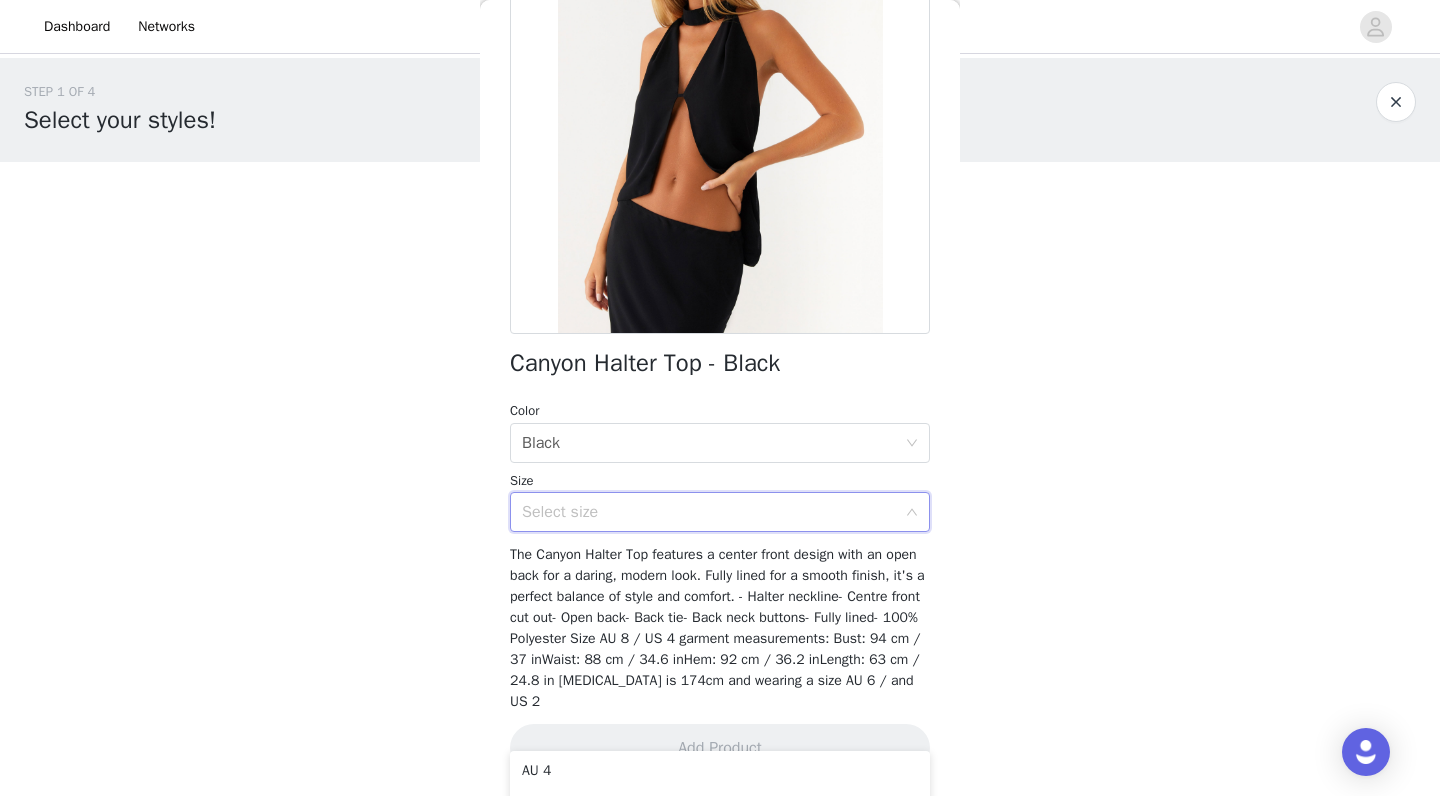 scroll, scrollTop: 215, scrollLeft: 0, axis: vertical 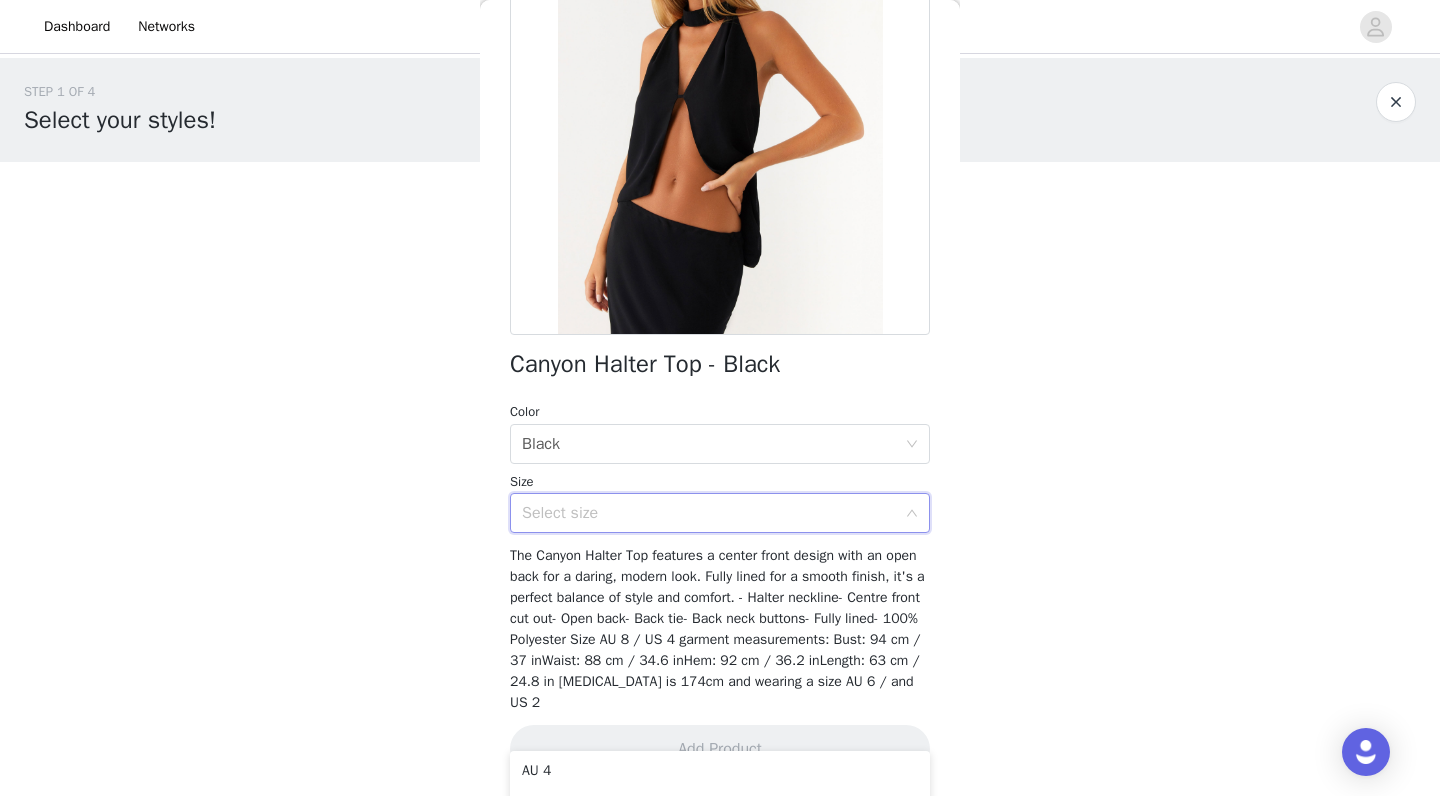 click on "Select size" at bounding box center [713, 513] 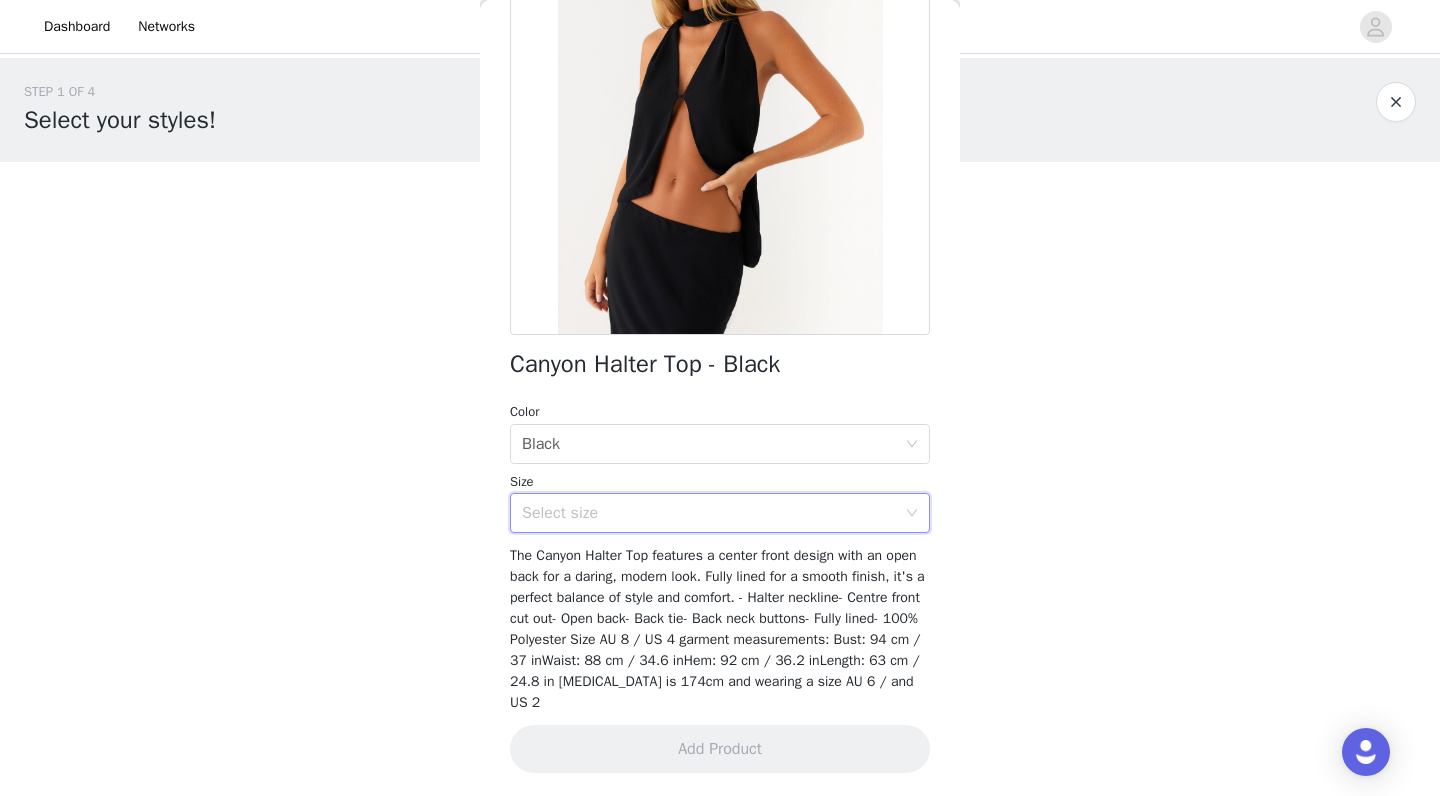 click on "Select size" at bounding box center [713, 513] 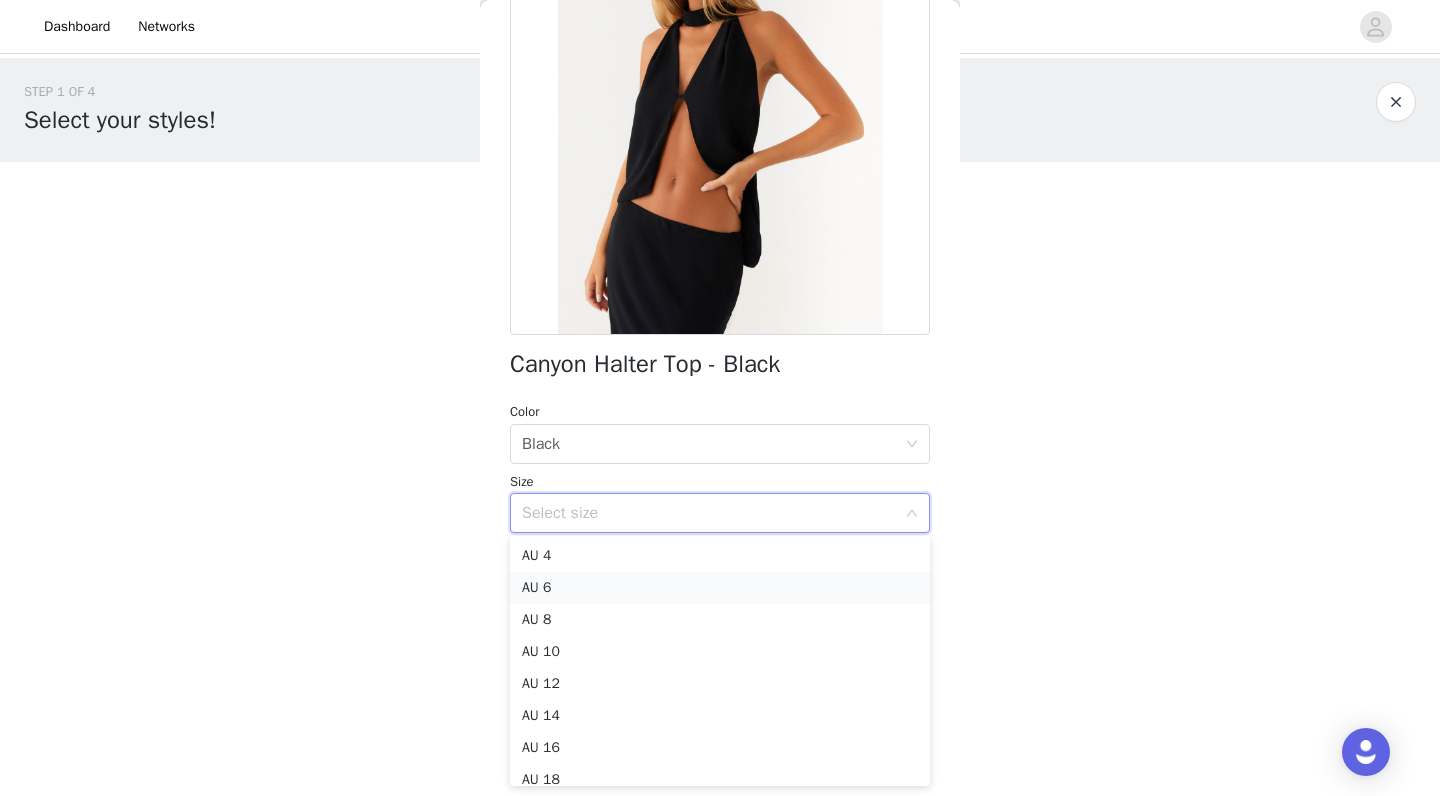click on "AU 6" at bounding box center (720, 588) 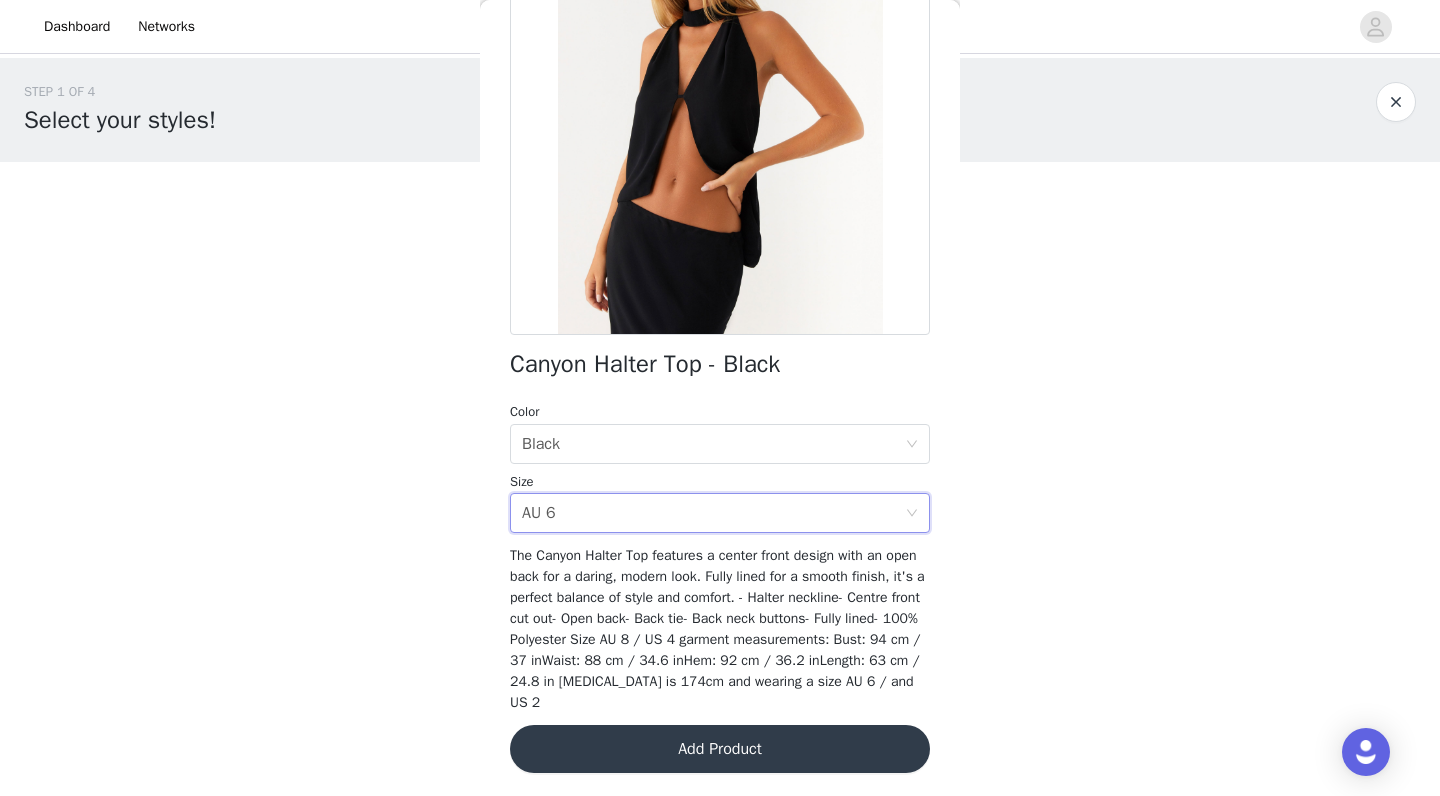 click on "Add Product" at bounding box center (720, 749) 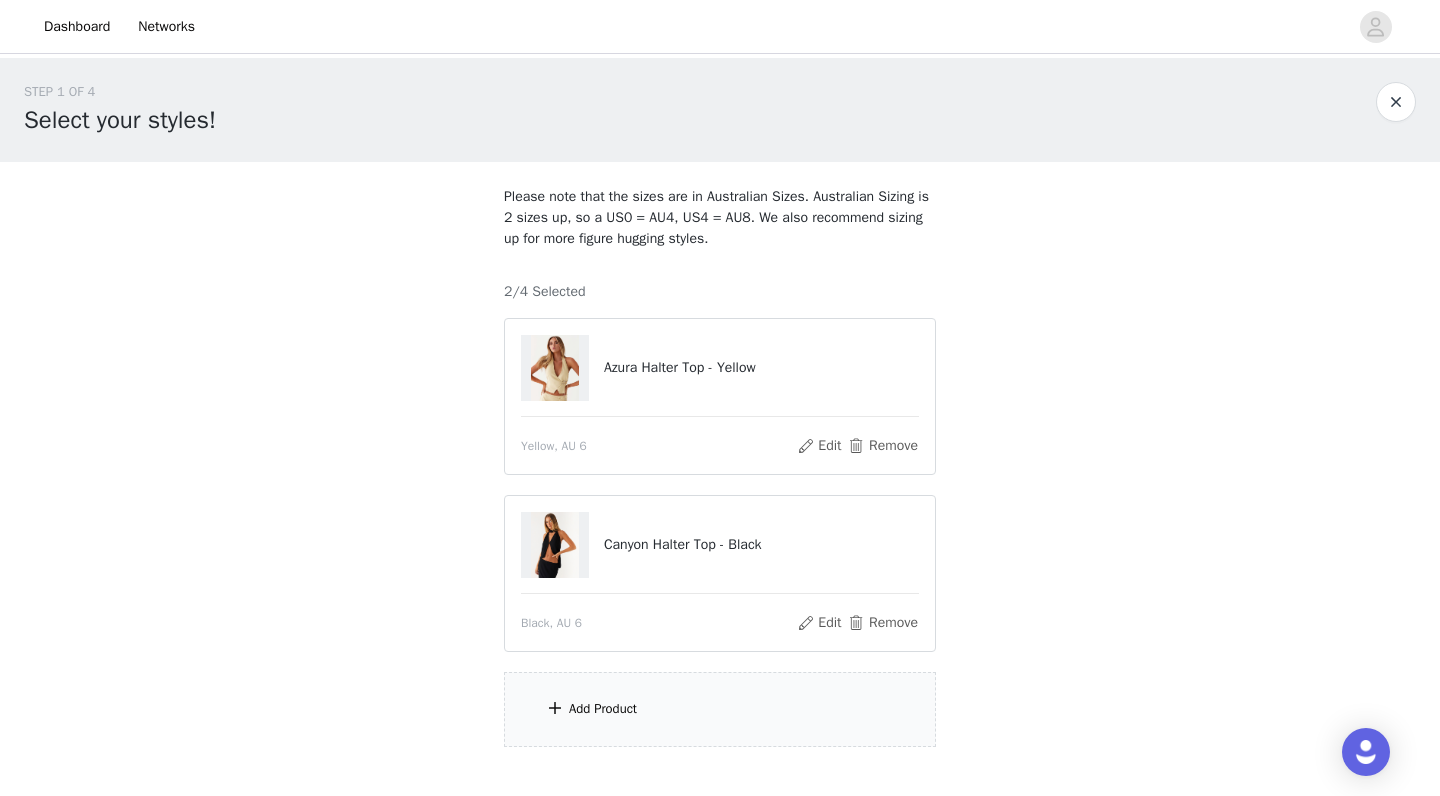 click on "Please note that the sizes are in Australian Sizes. Australian Sizing is 2 sizes up, so a US0 = AU4, US4 = AU8. We also recommend sizing up for more figure hugging styles.       2/4 Selected           Azura Halter Top - Yellow           Yellow, AU 6       Edit   Remove     Canyon Halter Top - Black           Black, AU 6       Edit   Remove     Add Product" at bounding box center (720, 466) 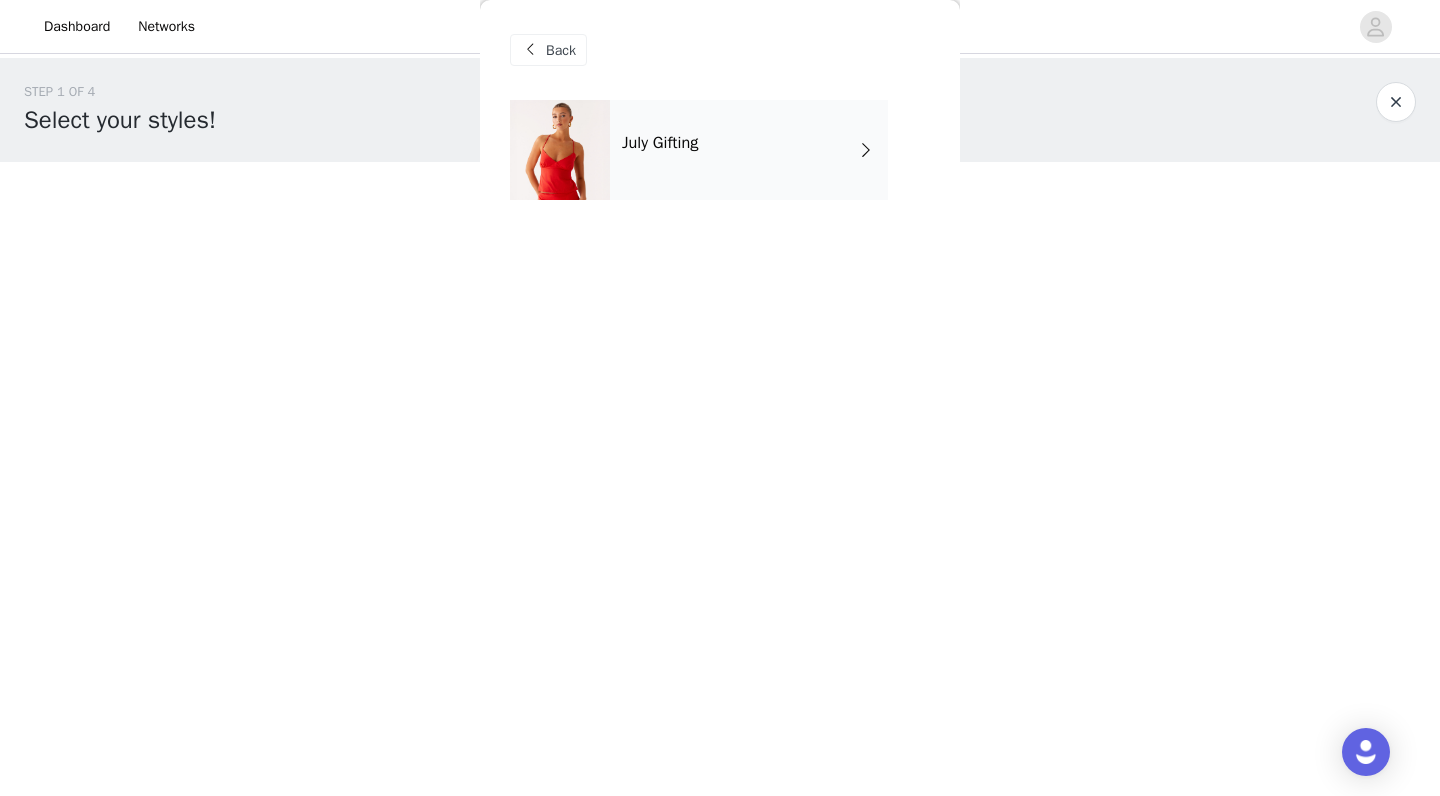 click on "July Gifting" at bounding box center [749, 150] 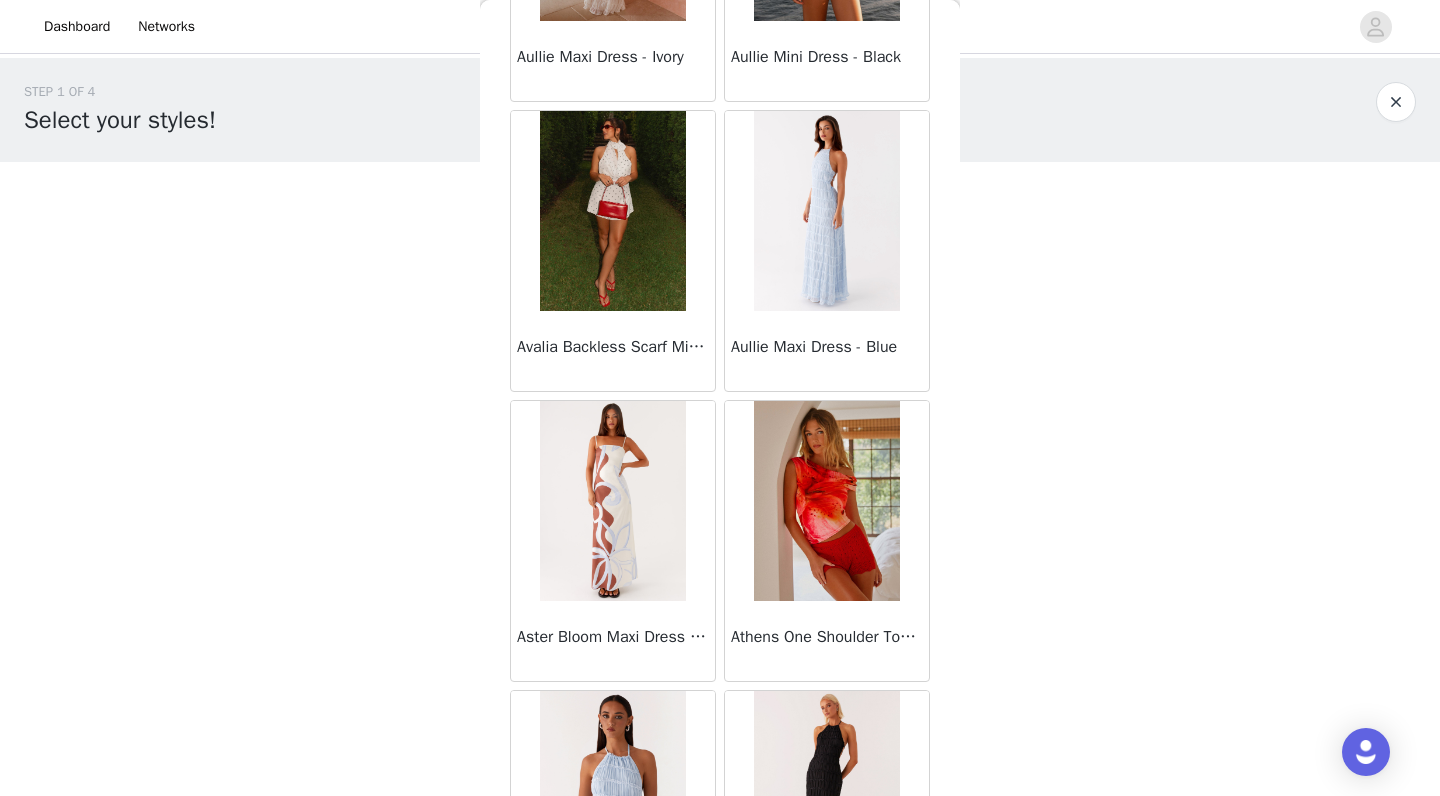 scroll, scrollTop: 973, scrollLeft: 0, axis: vertical 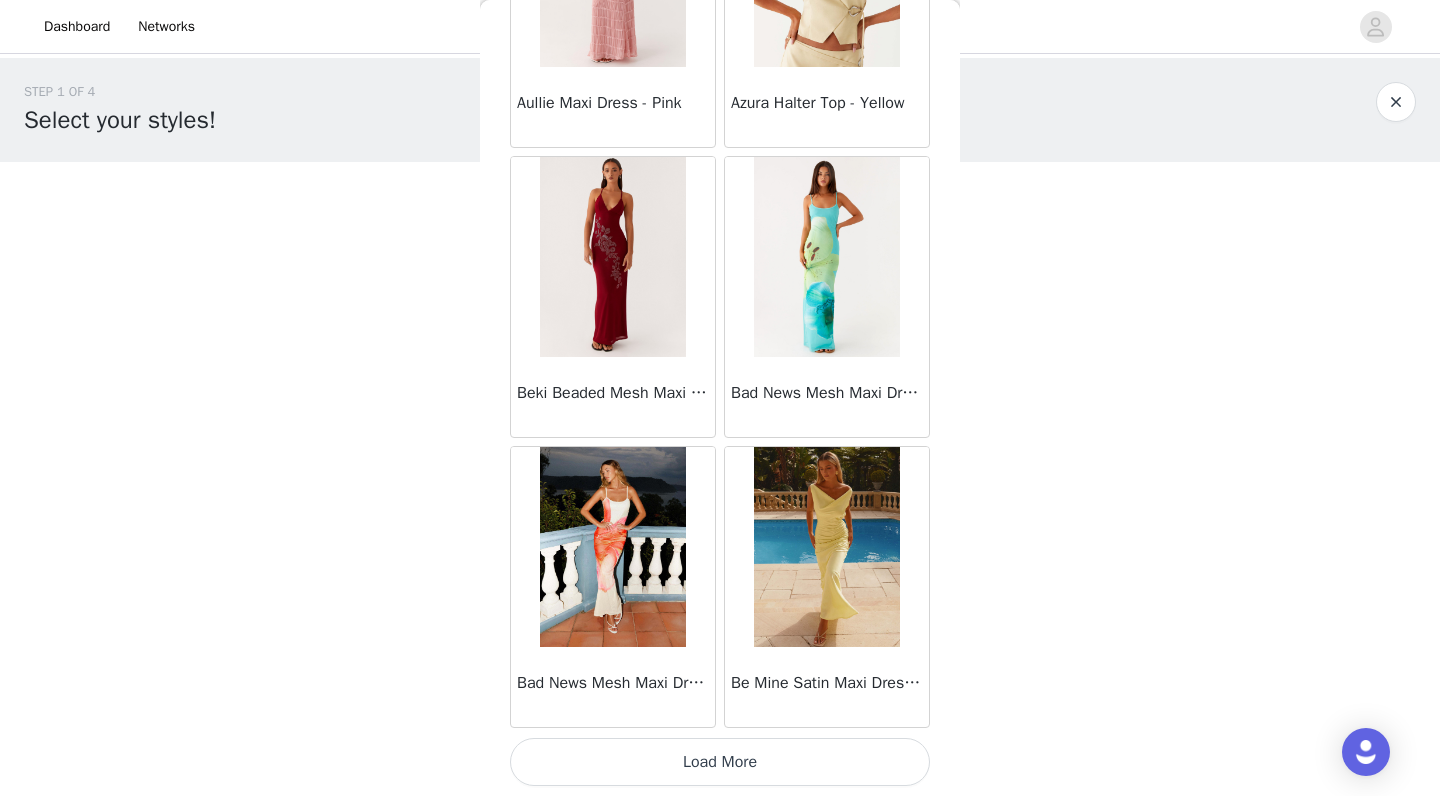 click on "Load More" at bounding box center (720, 762) 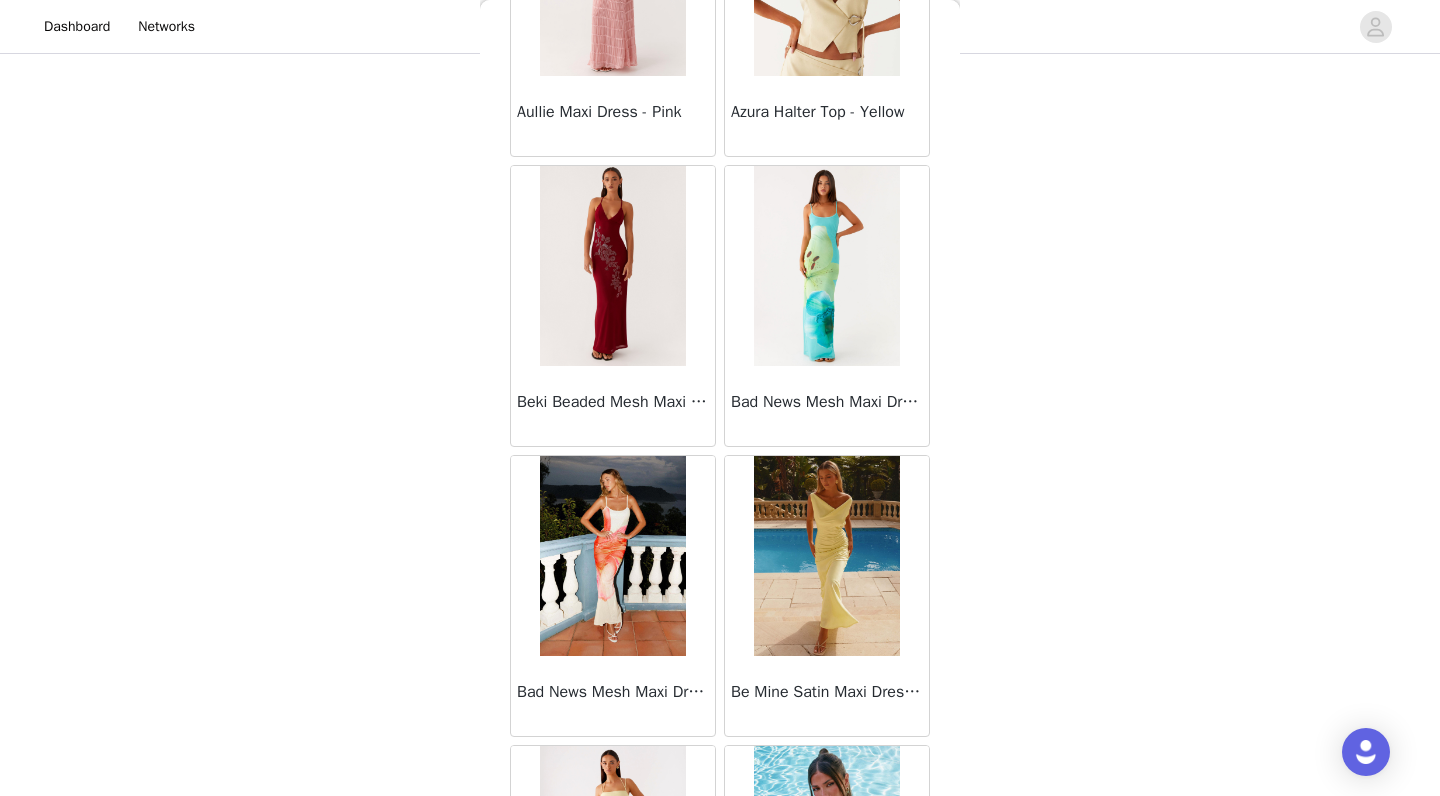 scroll, scrollTop: 121, scrollLeft: 0, axis: vertical 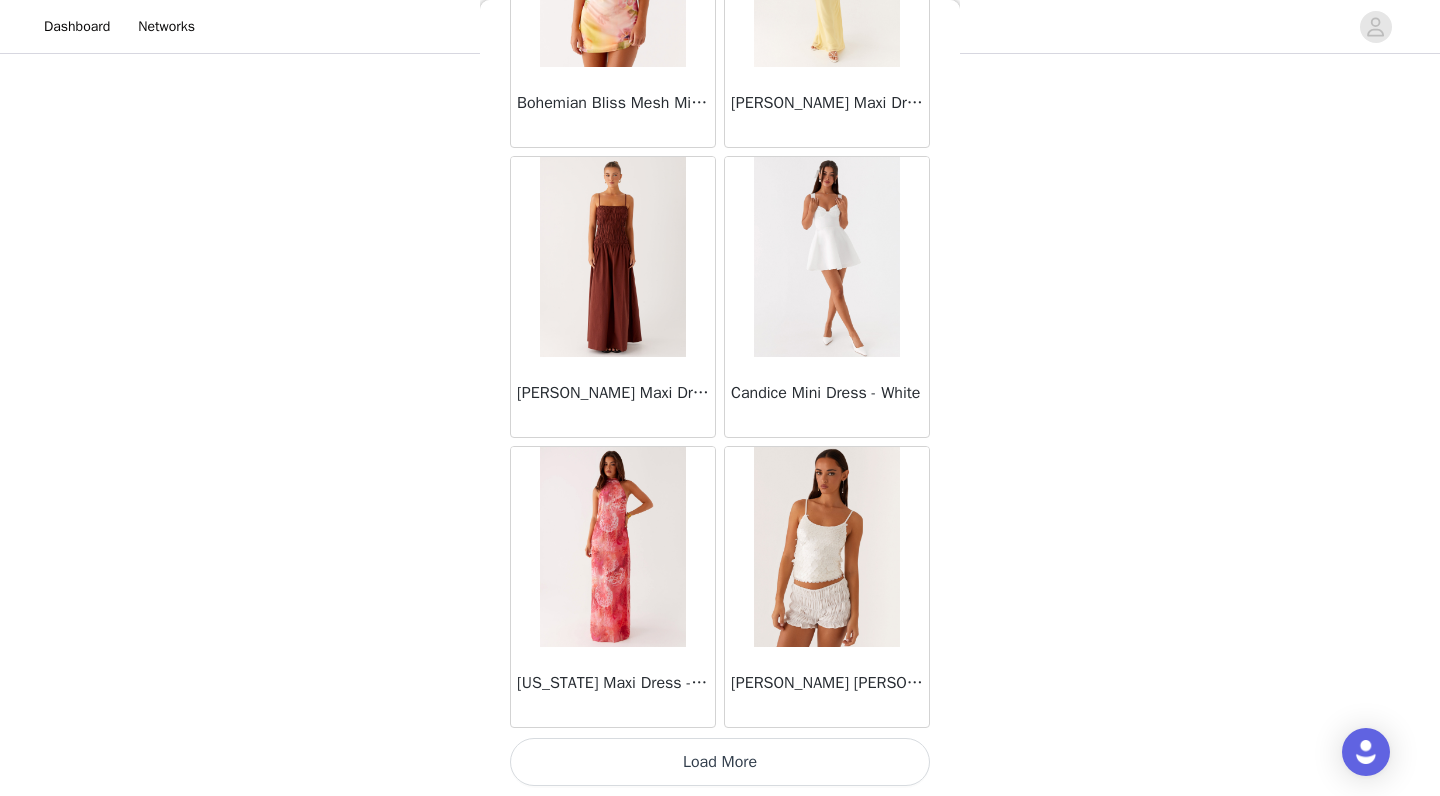 click on "Ayanna Strapless Mini Dress - Yellow       Aster Bloom Maxi Dress - Orange Blue Floral       Avenue Mini Dress - Plum       Aullie Maxi Dress - Yellow       Aullie Maxi Dress - Ivory       Aullie Mini Dress - Black       Avalia Backless Scarf Mini Dress - White Polka Dot       Aullie Maxi Dress - Blue       Aster Bloom Maxi Dress - Bloom Wave Print       Athens One Shoulder Top - Floral       Aullie Mini Dress - Blue       Aullie Maxi Dress - Black       Ayanna Strapless Mini Dress - Cobalt       Atlantic Midi Dress - Yellow       Aullie Maxi Dress - Pink       Azura Halter Top - Yellow       Beki Beaded Mesh Maxi Dress - Deep Red       Bad News Mesh Maxi Dress - Turquoise Floral       Bad News Mesh Maxi Dress - Yellow Floral       Be Mine Satin Maxi Dress - Canary       Belize Maxi Dress - Yellow       Bowen Off Shoulder Knit Top - Mint       Bella Lou Tube Top - Blue       Bellamy Top - Red Gingham       Breaking News Mini Dress - Black       Bodie Maxi Dress - Pastel Yellow" at bounding box center [720, -2136] 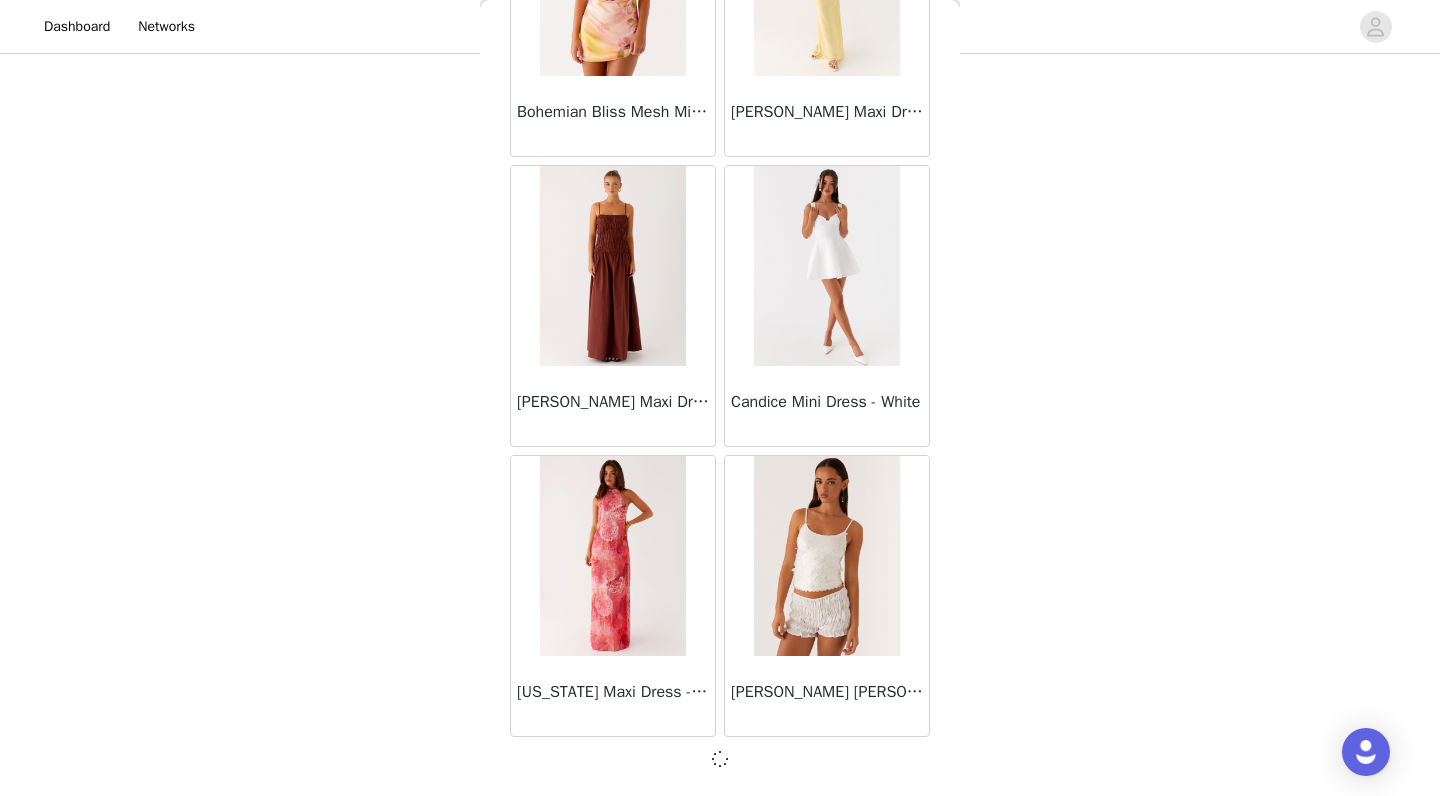 scroll, scrollTop: 5155, scrollLeft: 0, axis: vertical 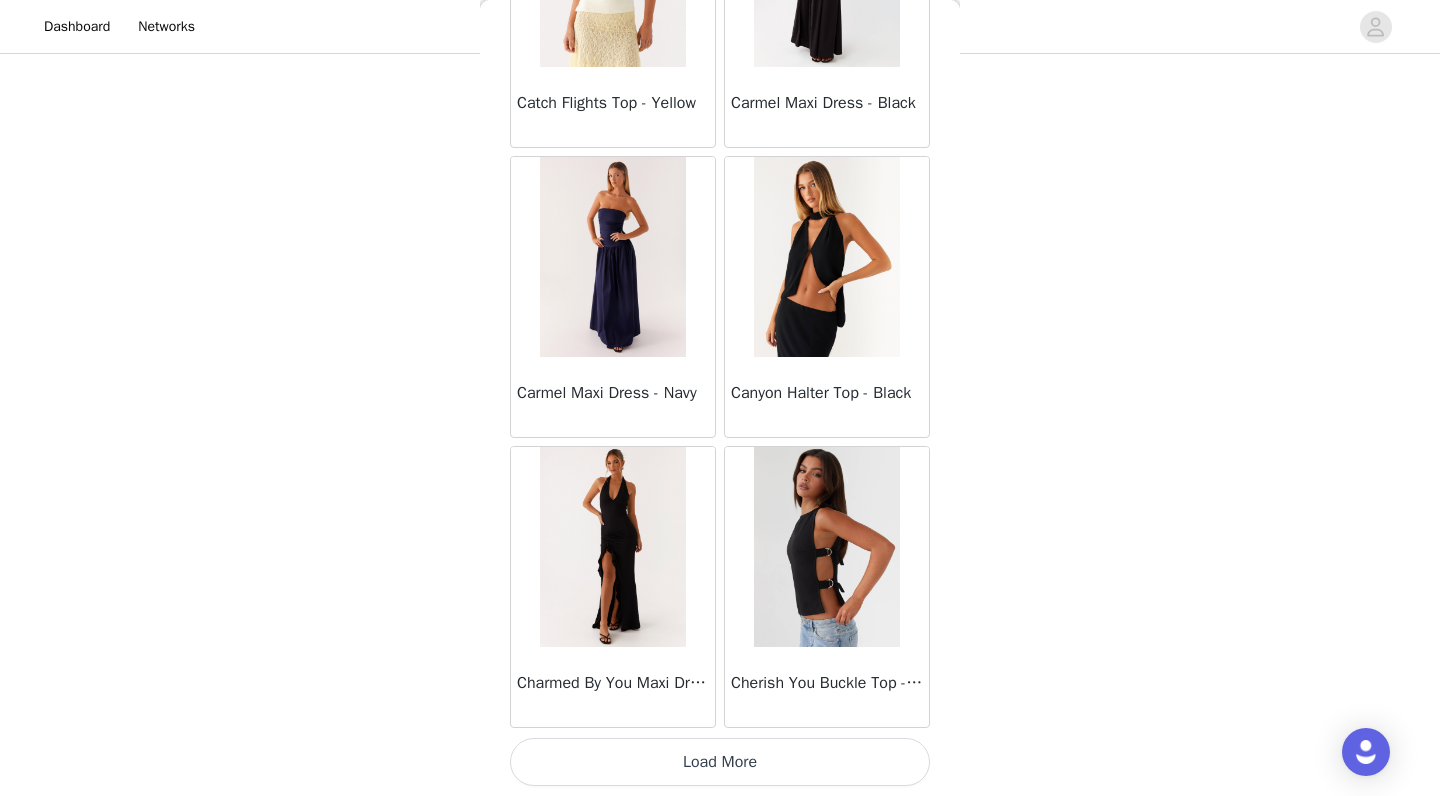 click on "Load More" at bounding box center [720, 762] 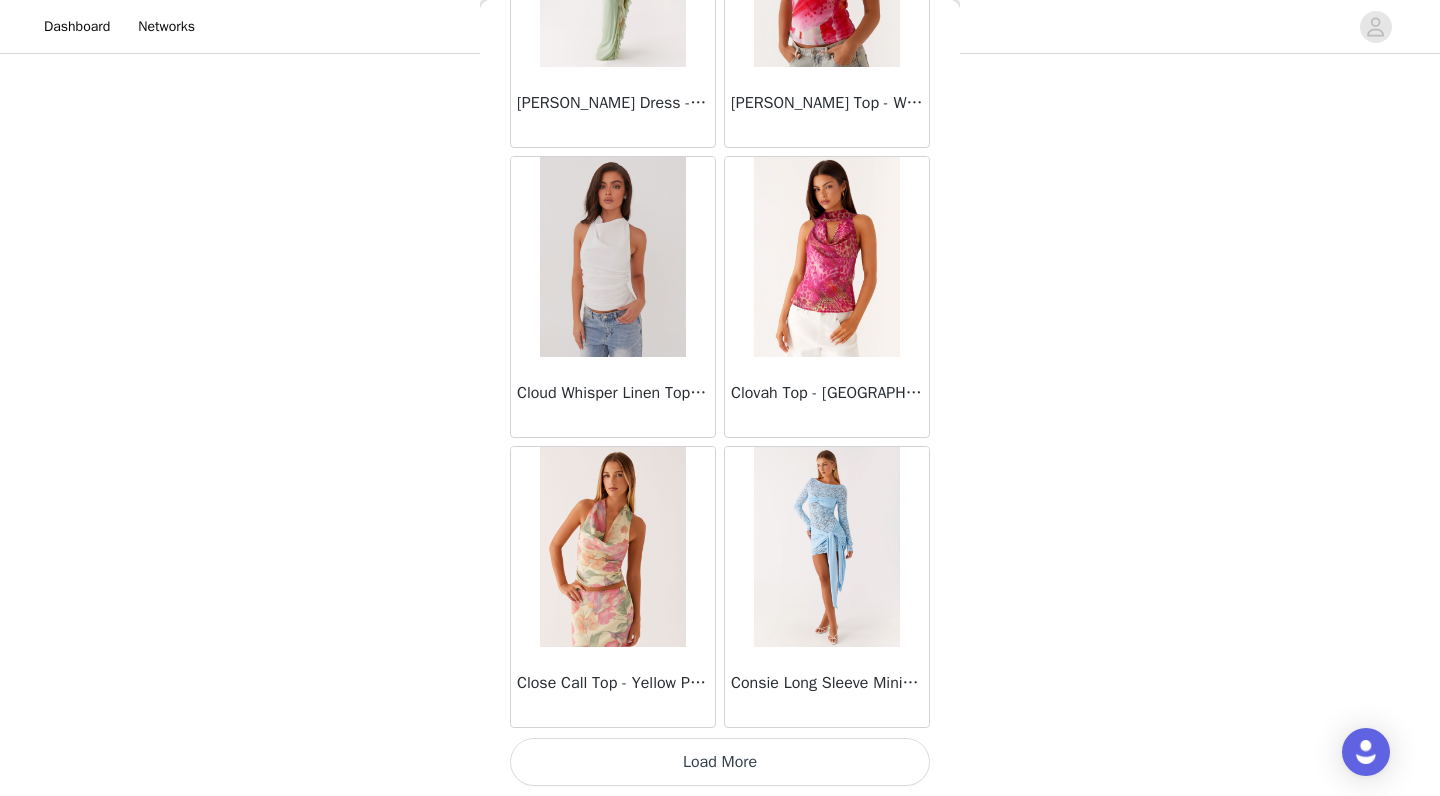 scroll, scrollTop: 10964, scrollLeft: 0, axis: vertical 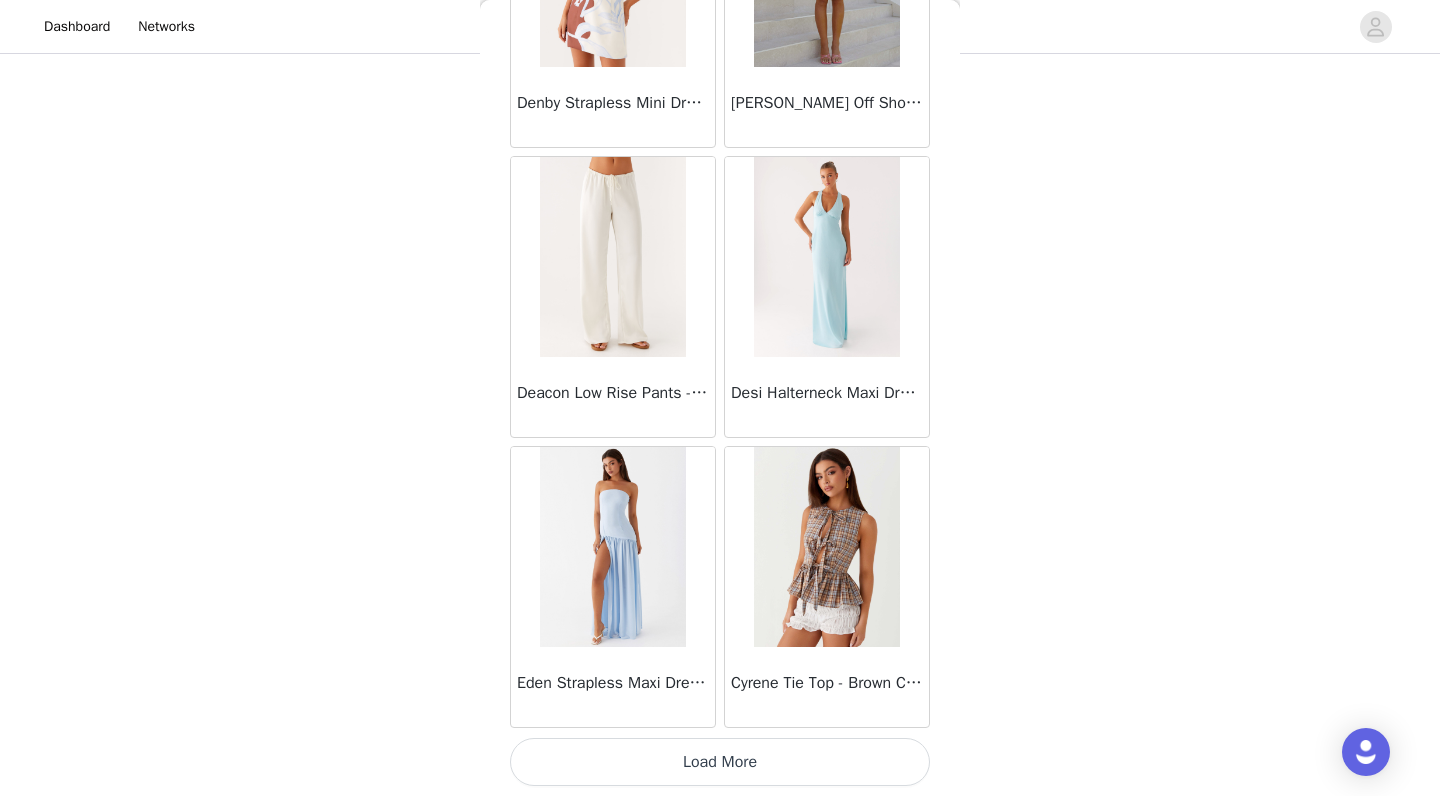 click on "Load More" at bounding box center (720, 762) 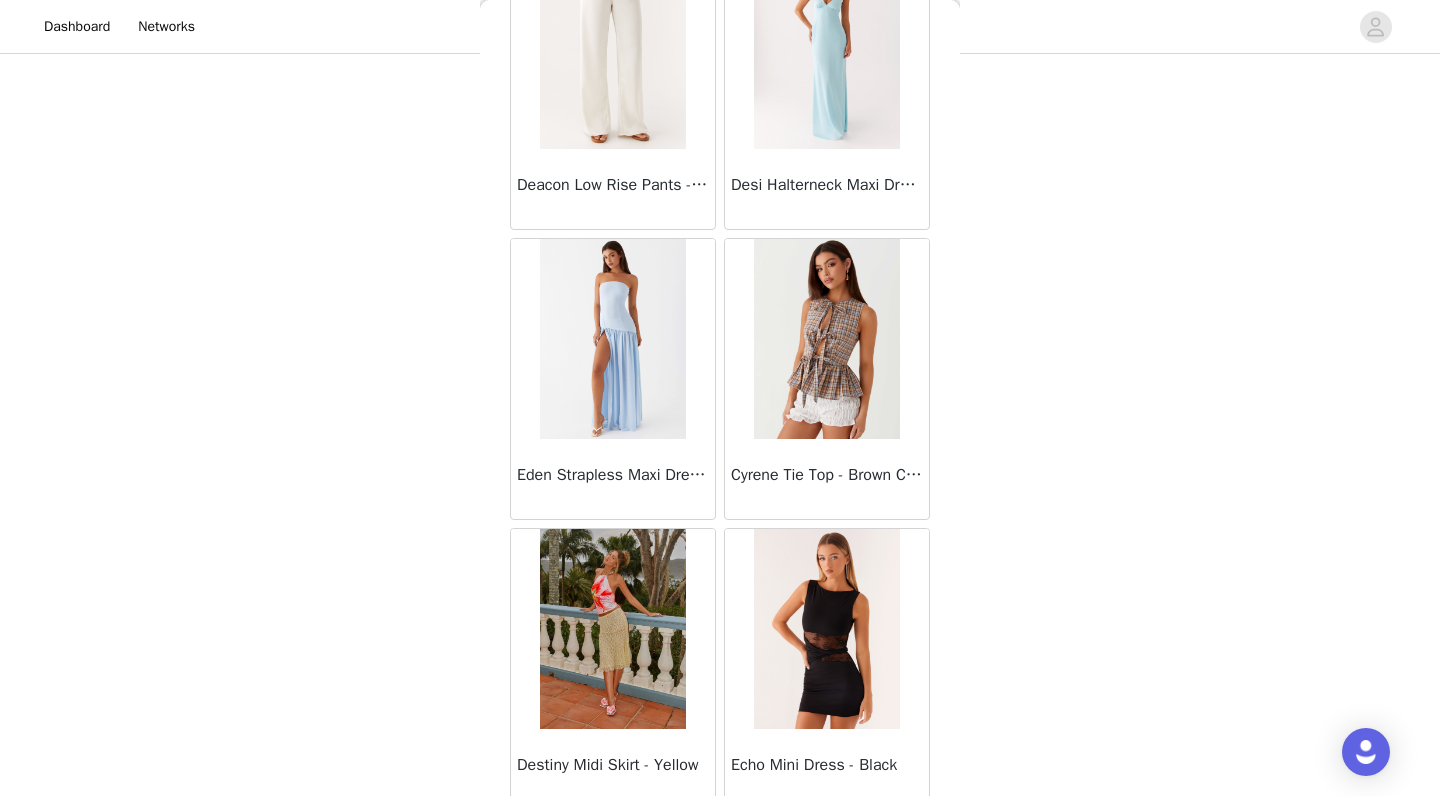 scroll, scrollTop: 14001, scrollLeft: 0, axis: vertical 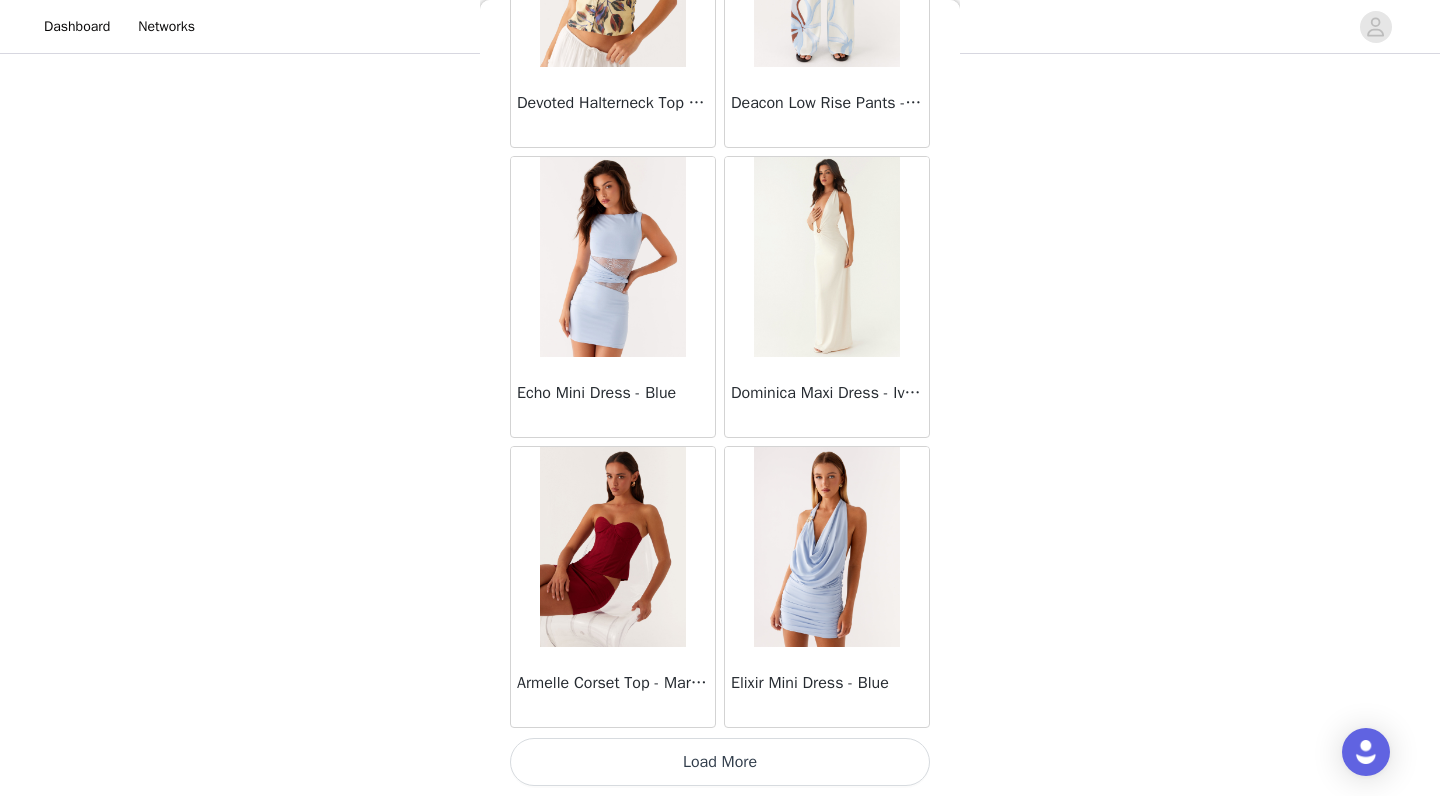 click on "Load More" at bounding box center [720, 762] 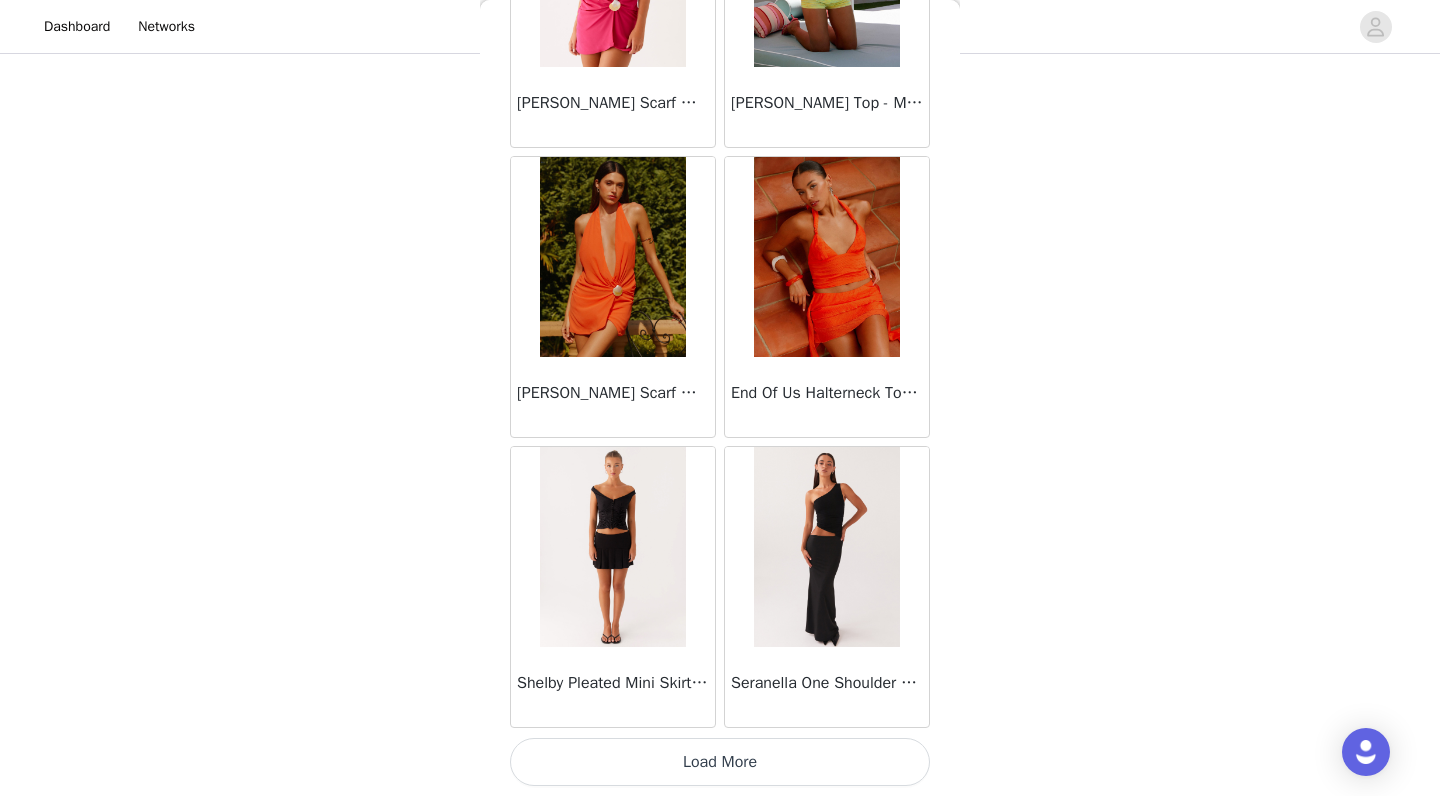 scroll, scrollTop: 19664, scrollLeft: 0, axis: vertical 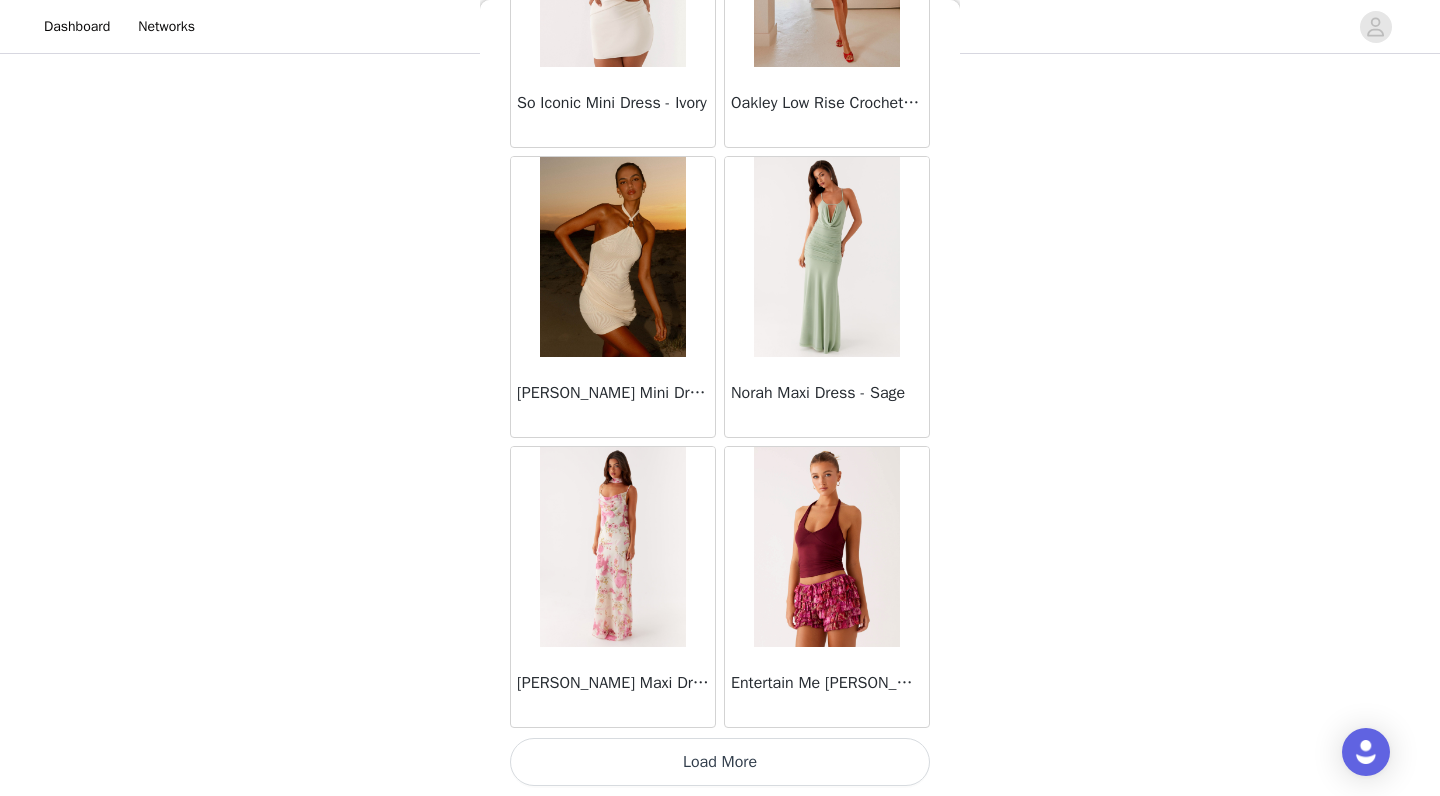 click on "Load More" at bounding box center [720, 762] 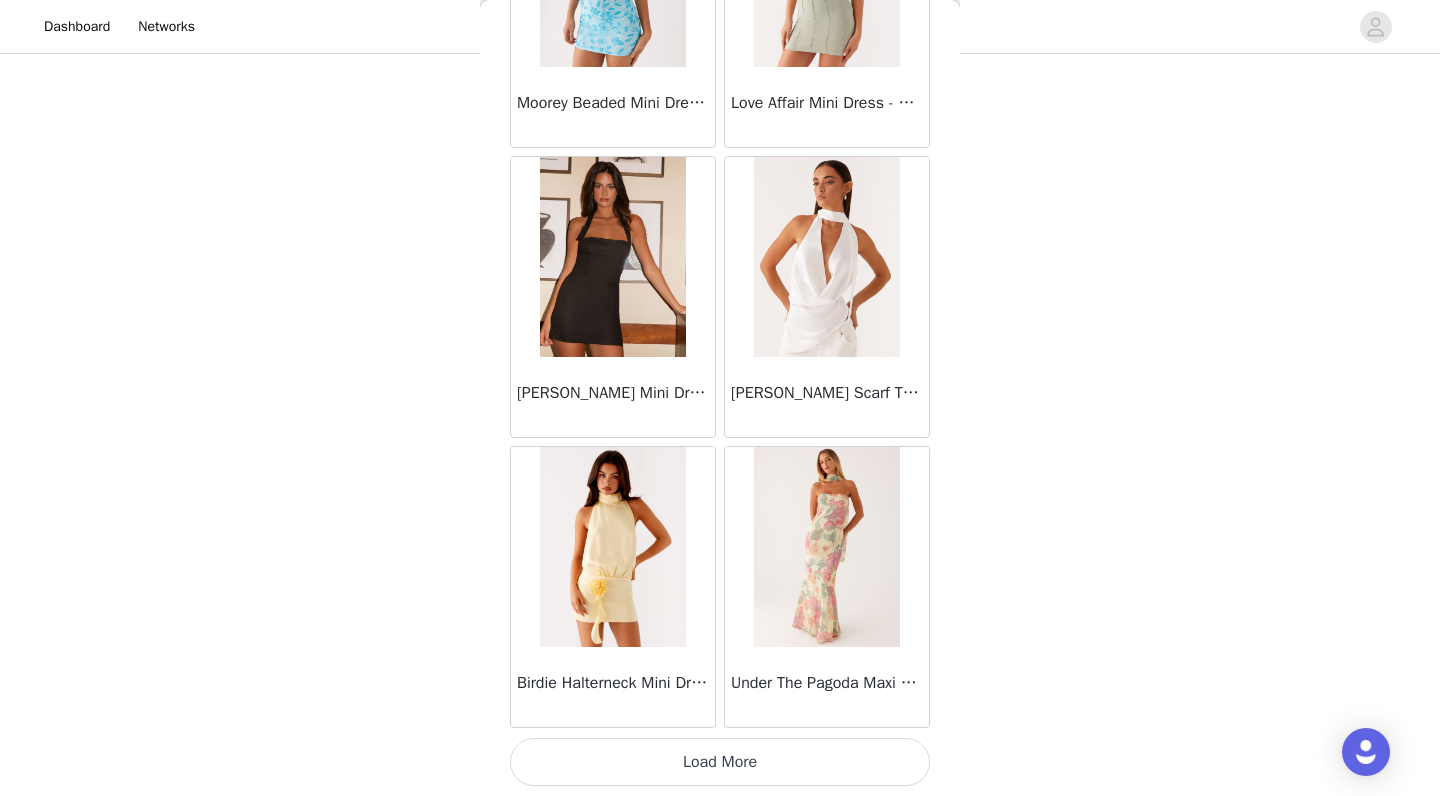scroll, scrollTop: 25464, scrollLeft: 0, axis: vertical 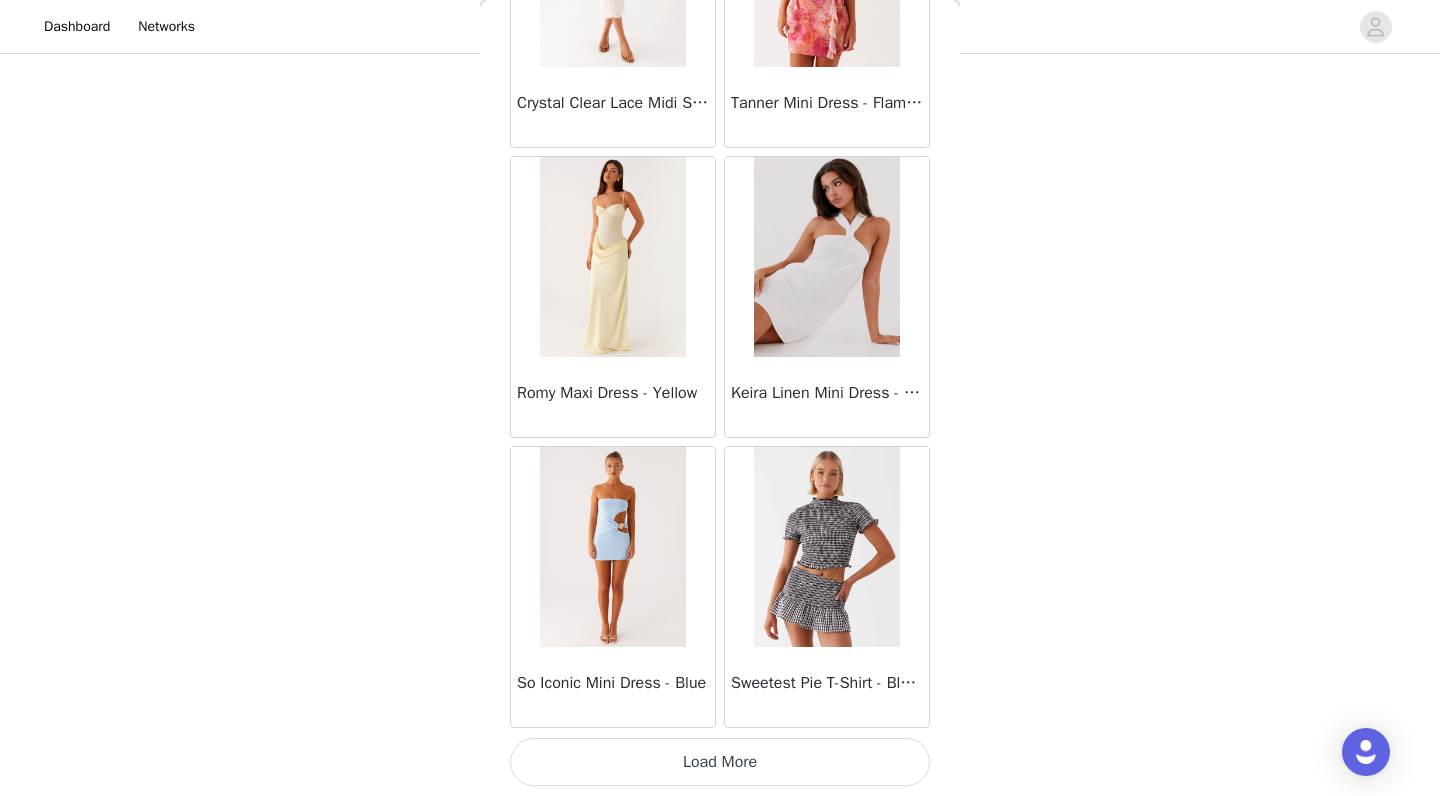 click on "Load More" at bounding box center [720, 762] 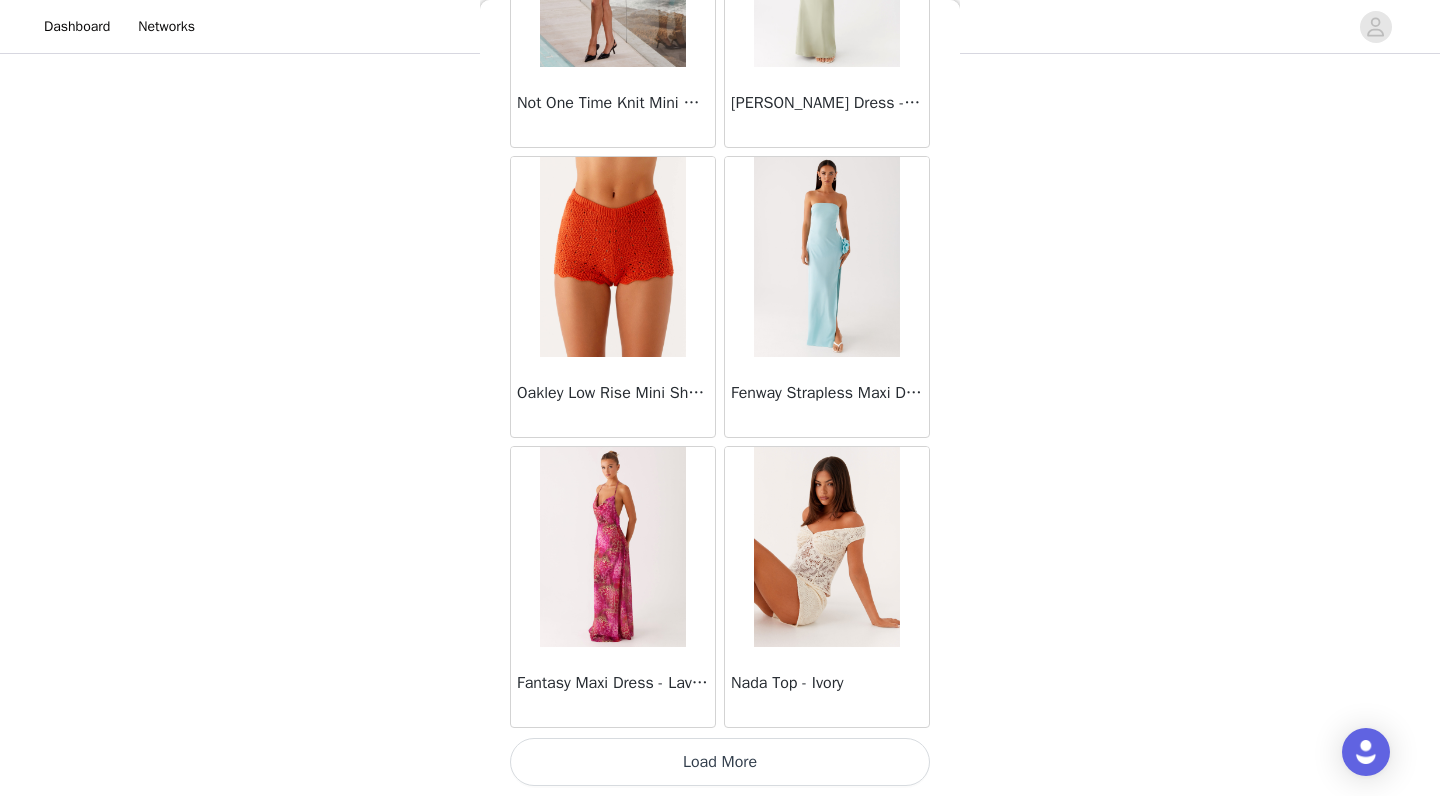 scroll, scrollTop: 31264, scrollLeft: 0, axis: vertical 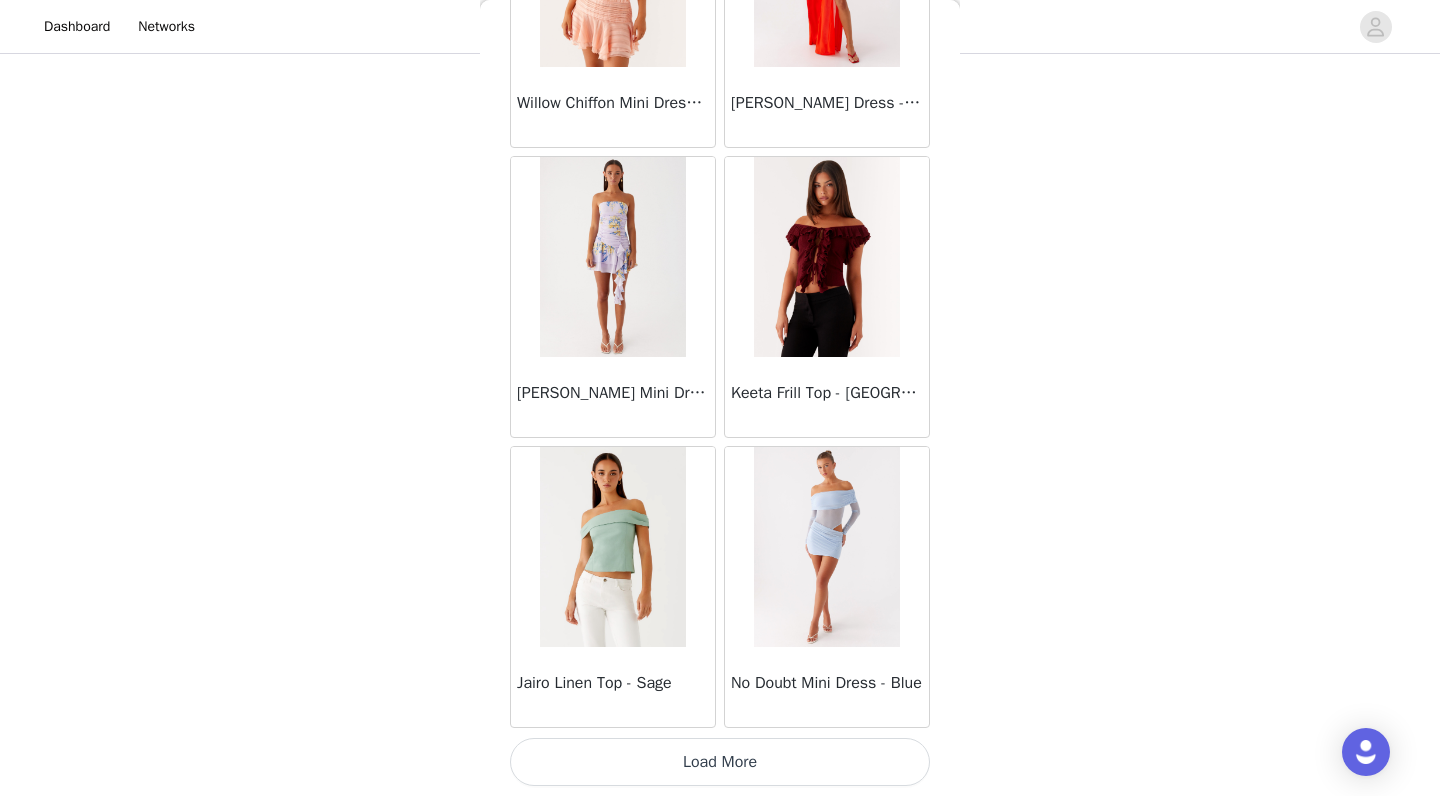 click on "Load More" at bounding box center [720, 762] 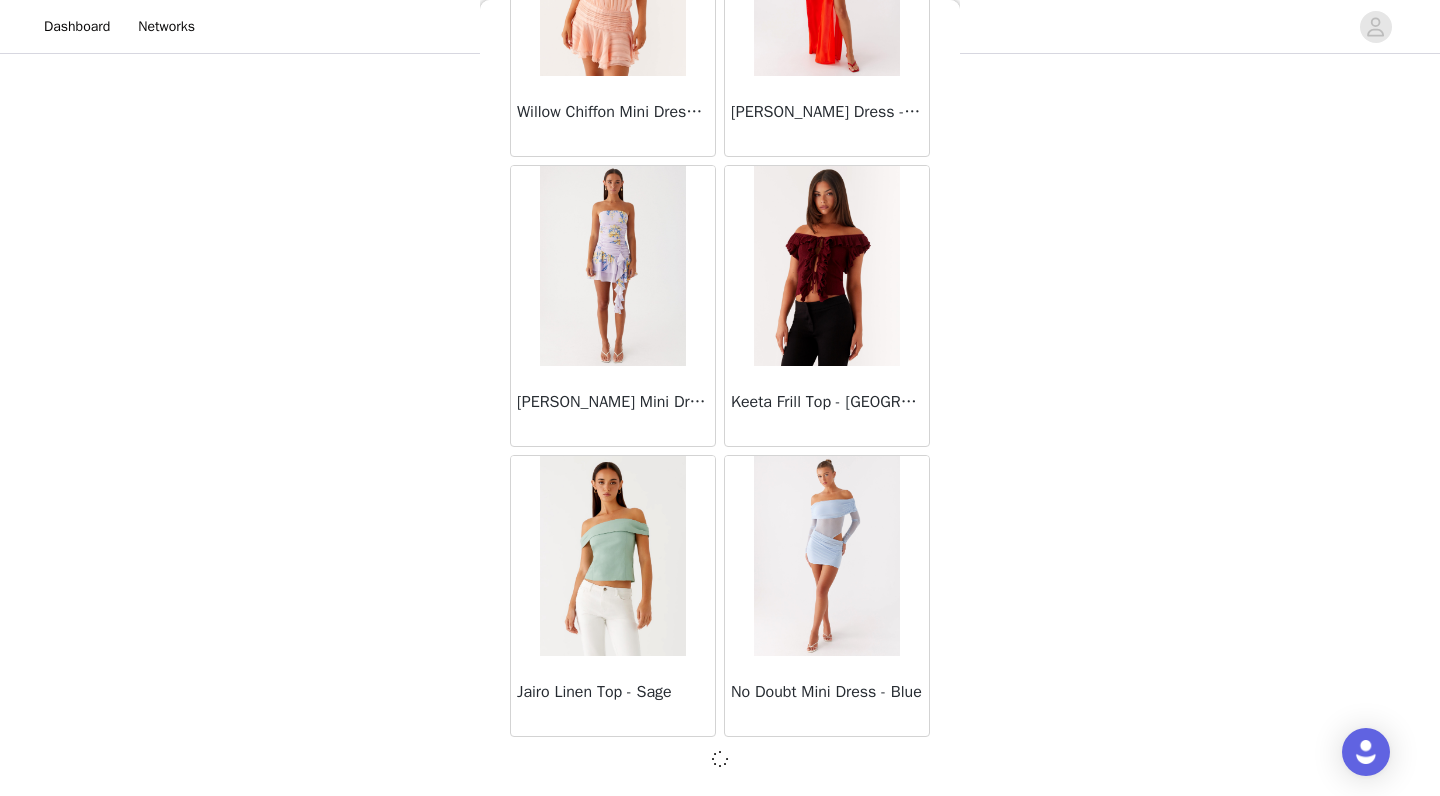 scroll, scrollTop: 34155, scrollLeft: 0, axis: vertical 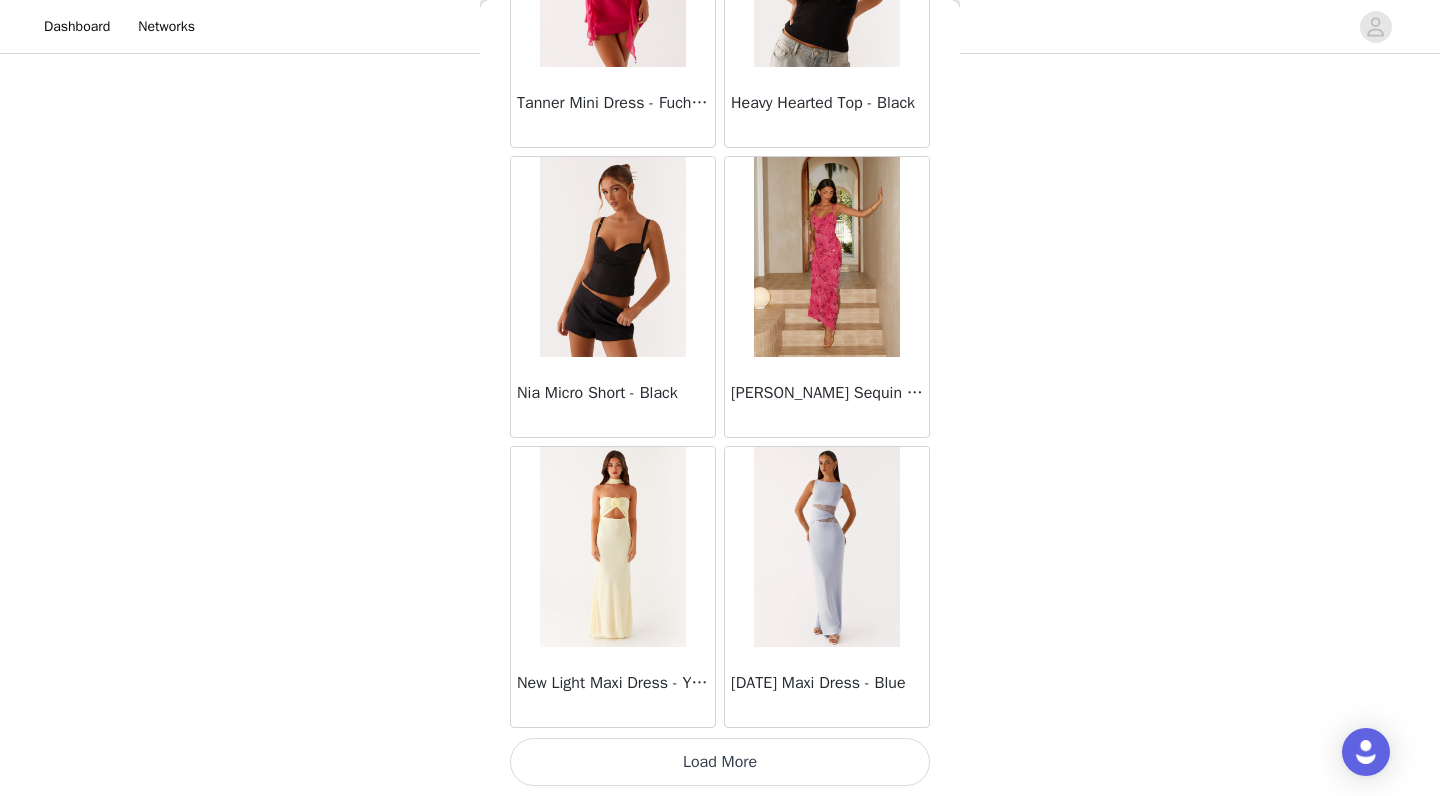click on "Load More" at bounding box center [720, 762] 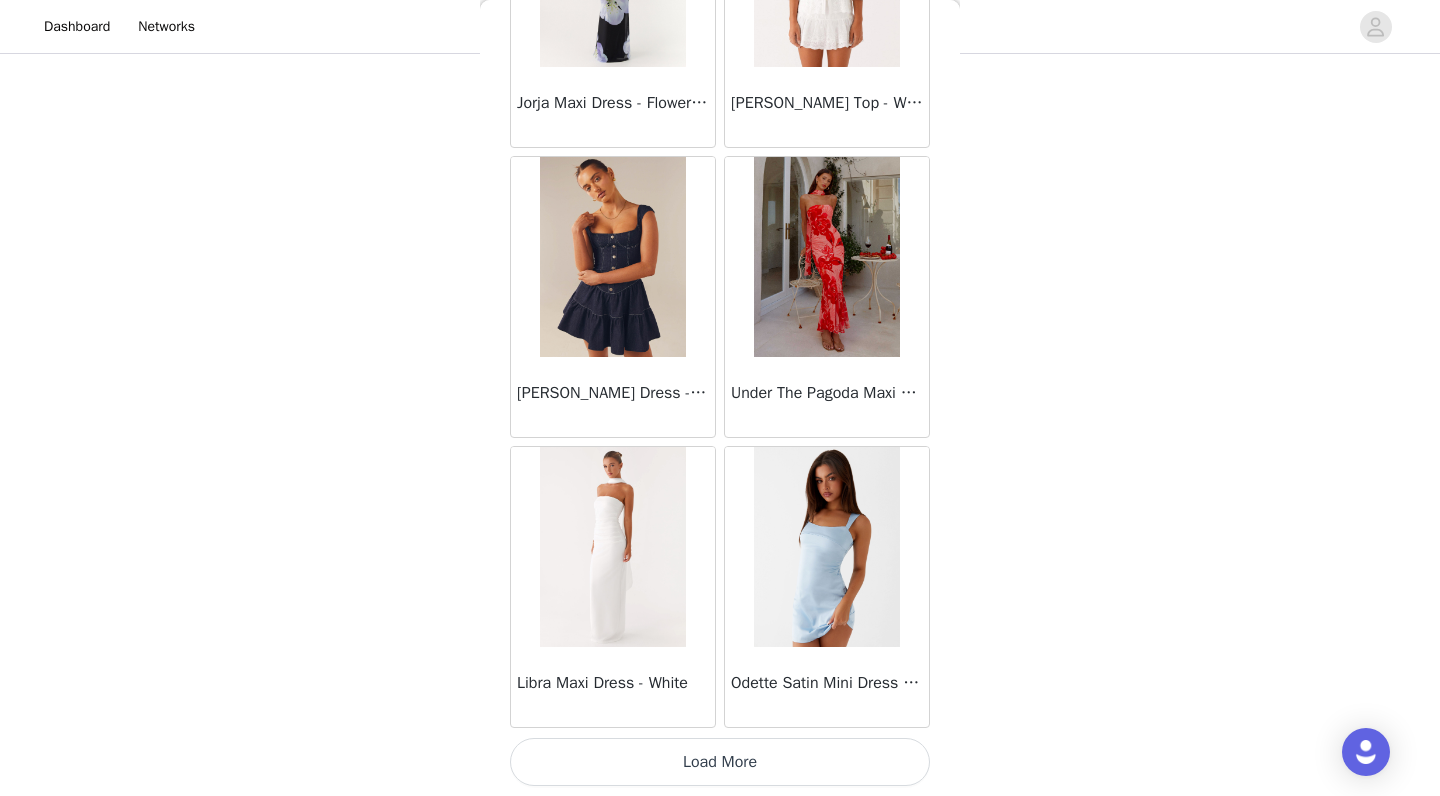 scroll, scrollTop: 39964, scrollLeft: 0, axis: vertical 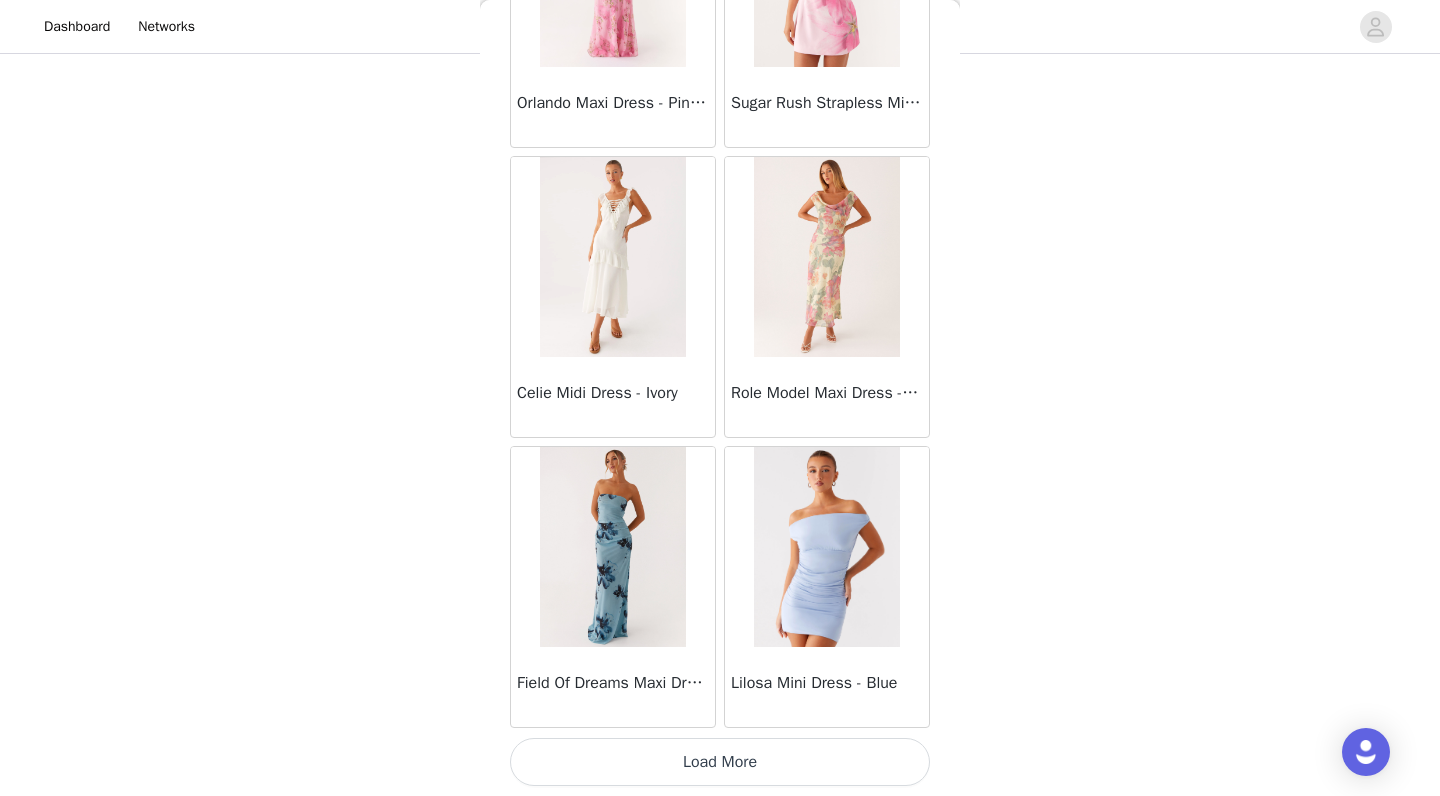 click on "Load More" at bounding box center (720, 762) 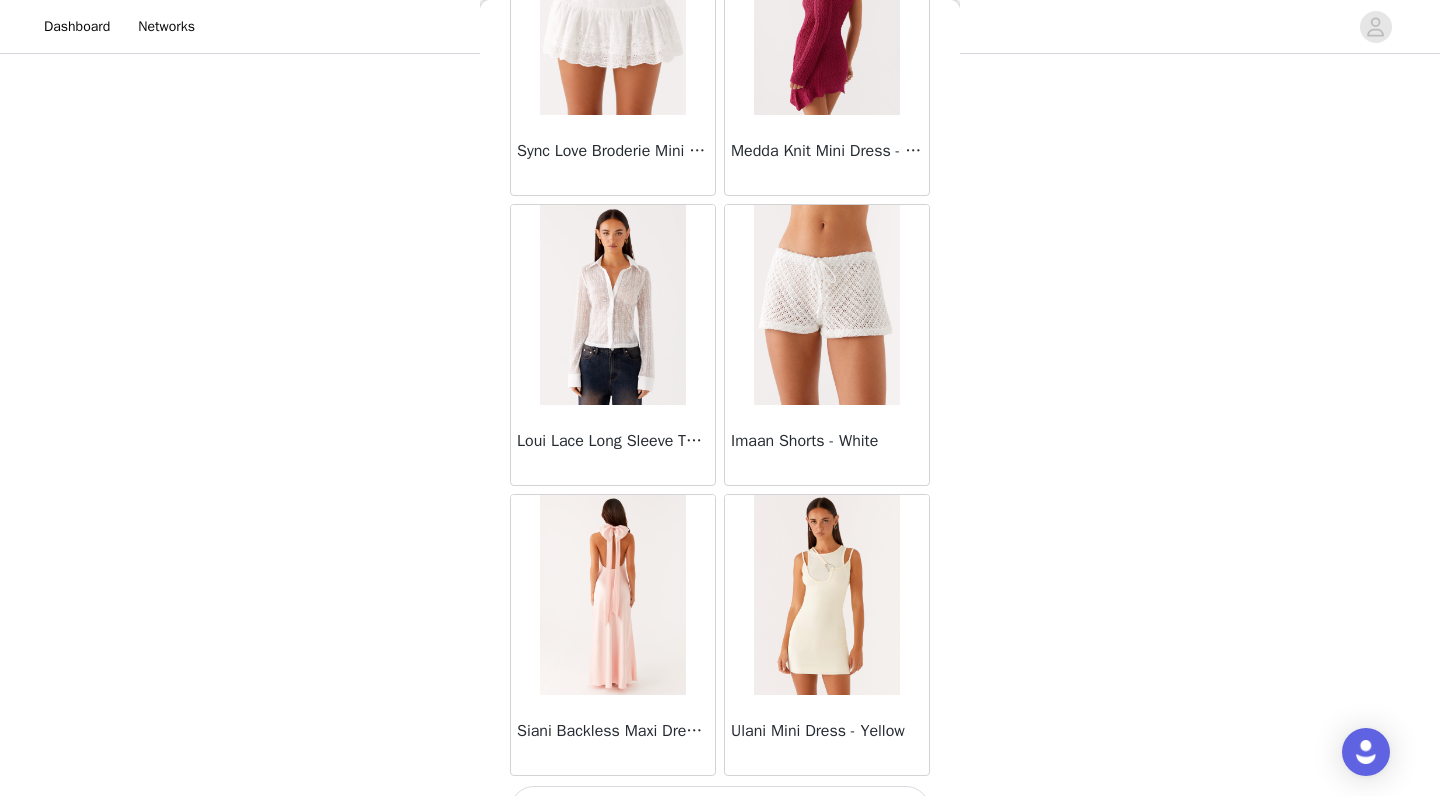 scroll, scrollTop: 45719, scrollLeft: 0, axis: vertical 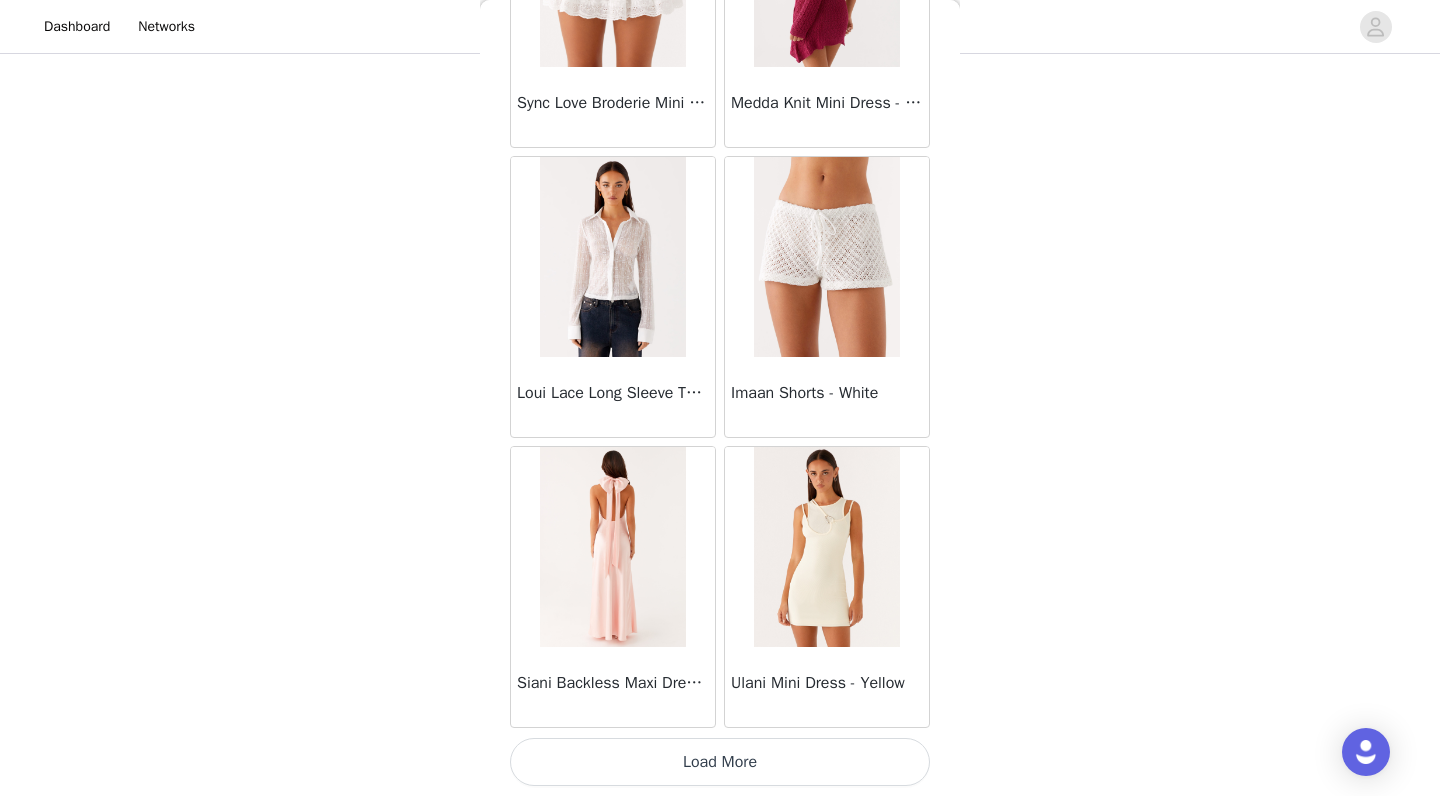 click on "Load More" at bounding box center (720, 762) 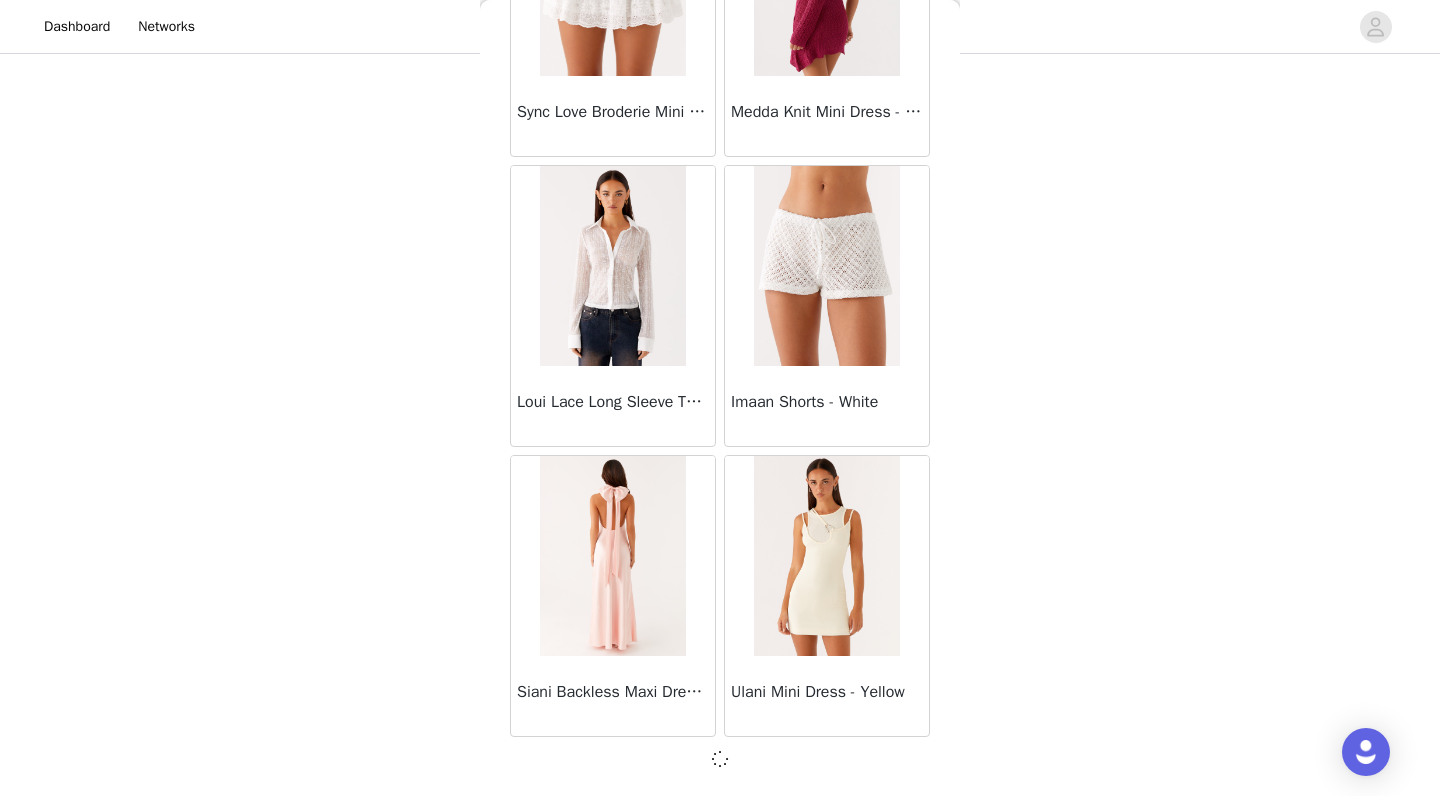 scroll, scrollTop: 45755, scrollLeft: 0, axis: vertical 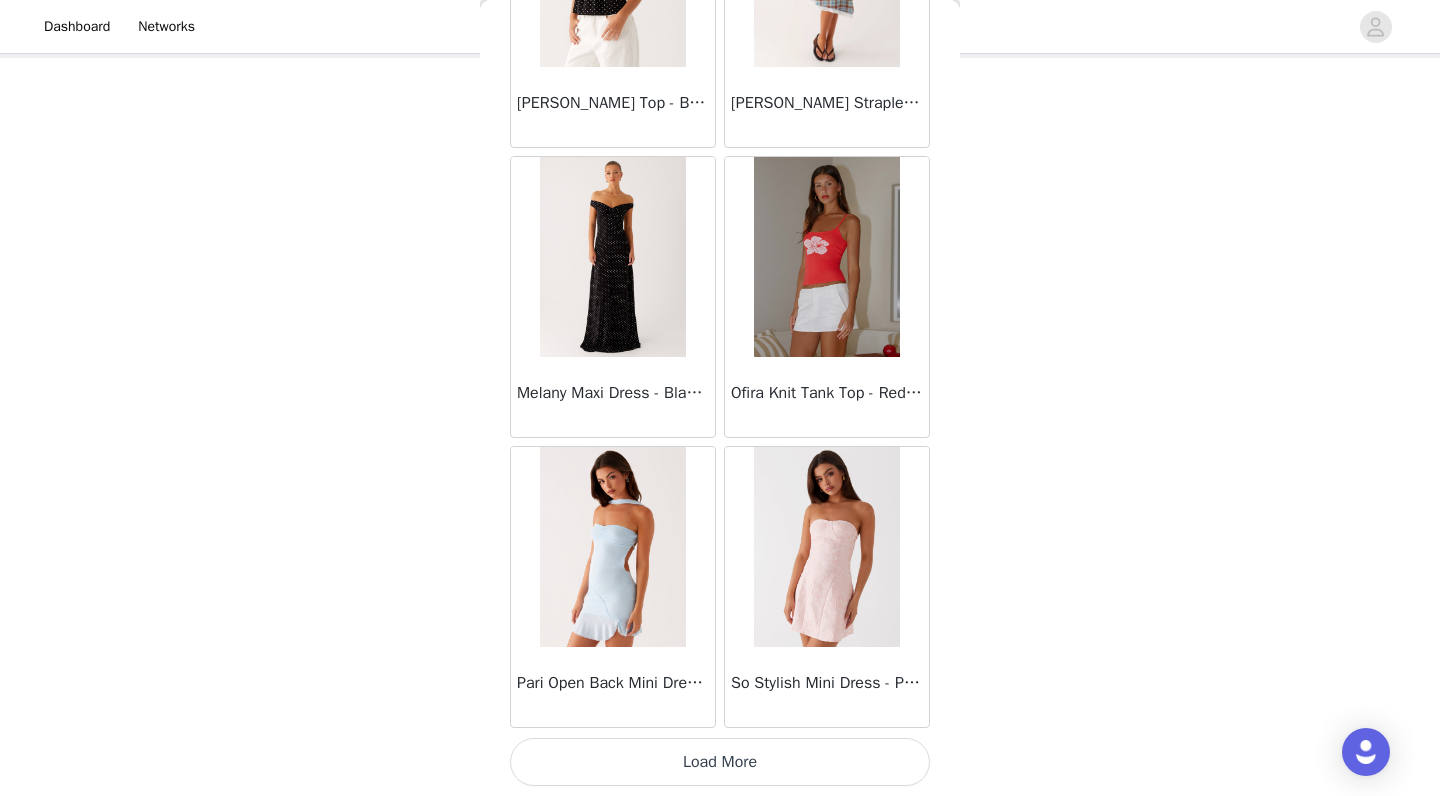 click on "Load More" at bounding box center (720, 762) 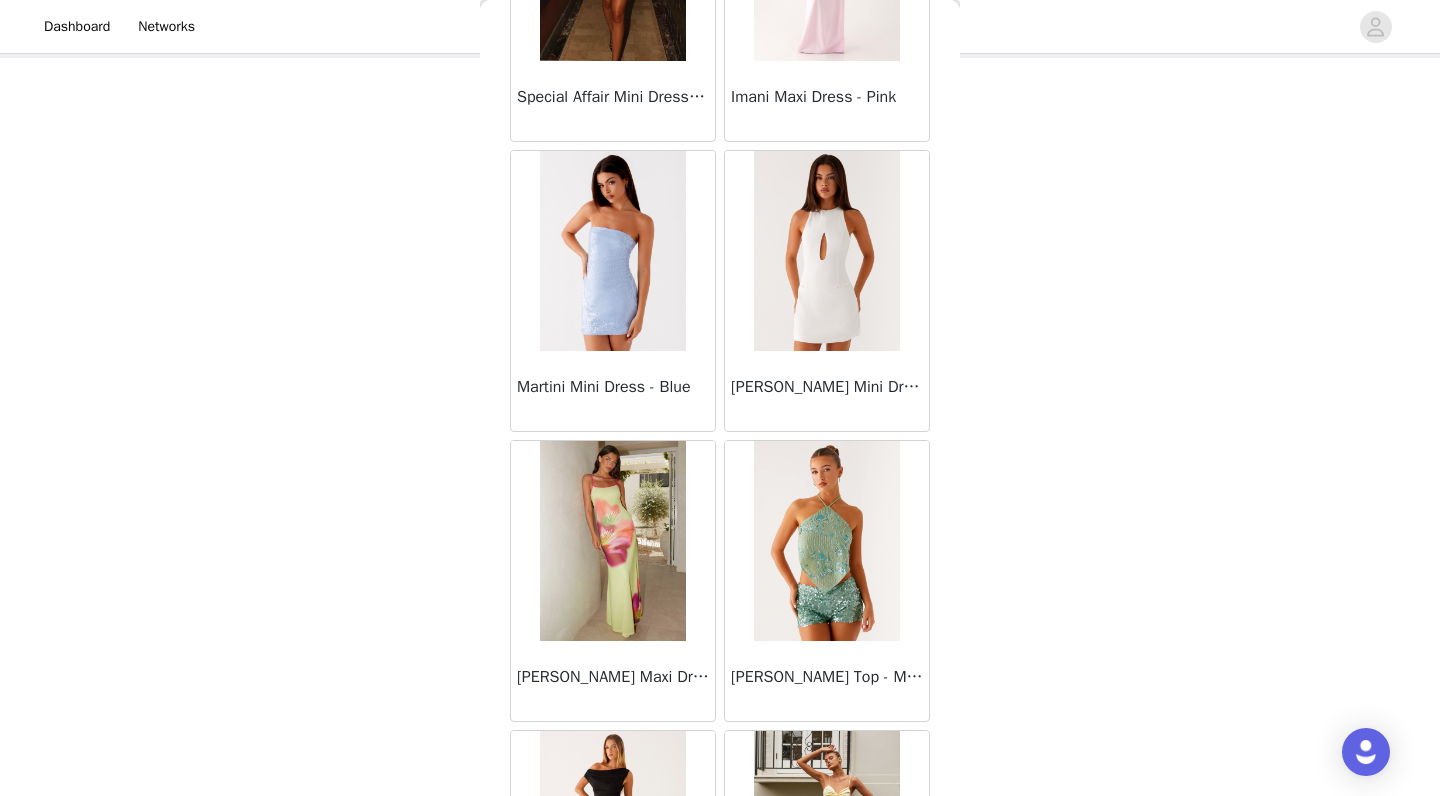 scroll, scrollTop: 49834, scrollLeft: 0, axis: vertical 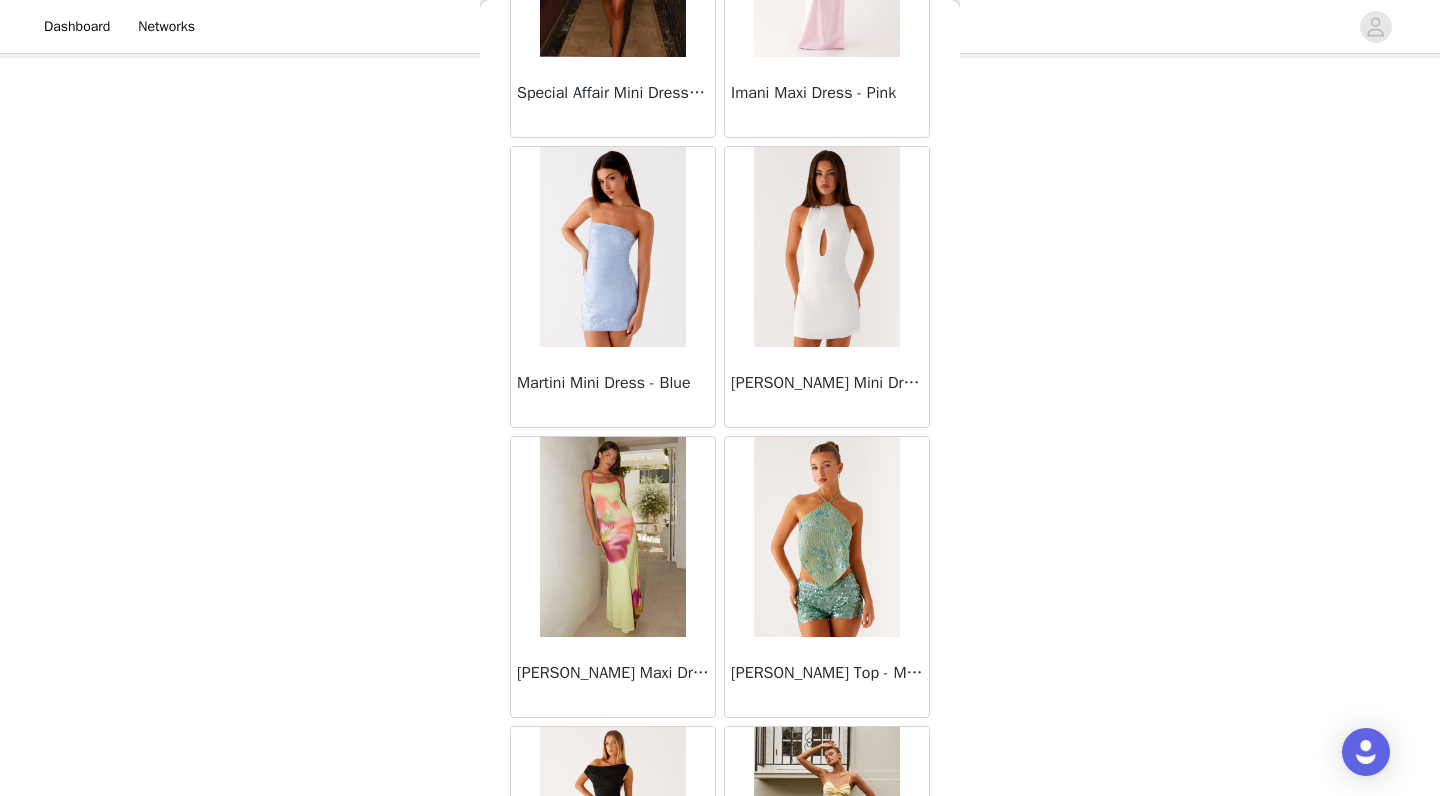 click on "STEP 1 OF 4
Select your styles!
Please note that the sizes are in Australian Sizes. Australian Sizing is 2 sizes up, so a US0 = AU4, US4 = AU8. We also recommend sizing up for more figure hugging styles.       2/4 Selected           Azura Halter Top - Yellow           Yellow, AU 6       Edit   Remove     Canyon Halter Top - Black           Black, AU 6       Edit   Remove     Add Product       Back       Ayanna Strapless Mini Dress - Yellow       Aster Bloom Maxi Dress - Orange Blue Floral       Avenue Mini Dress - Plum       Aullie Maxi Dress - Yellow       Aullie Maxi Dress - Ivory       Aullie Mini Dress - Black       Avalia Backless Scarf Mini Dress - White Polka Dot       Aullie Maxi Dress - Blue       Aster Bloom Maxi Dress - Bloom Wave Print       Athens One Shoulder Top - Floral       Aullie Mini Dress - Blue       Aullie Maxi Dress - Black       Ayanna Strapless Mini Dress - Cobalt" at bounding box center [720, 310] 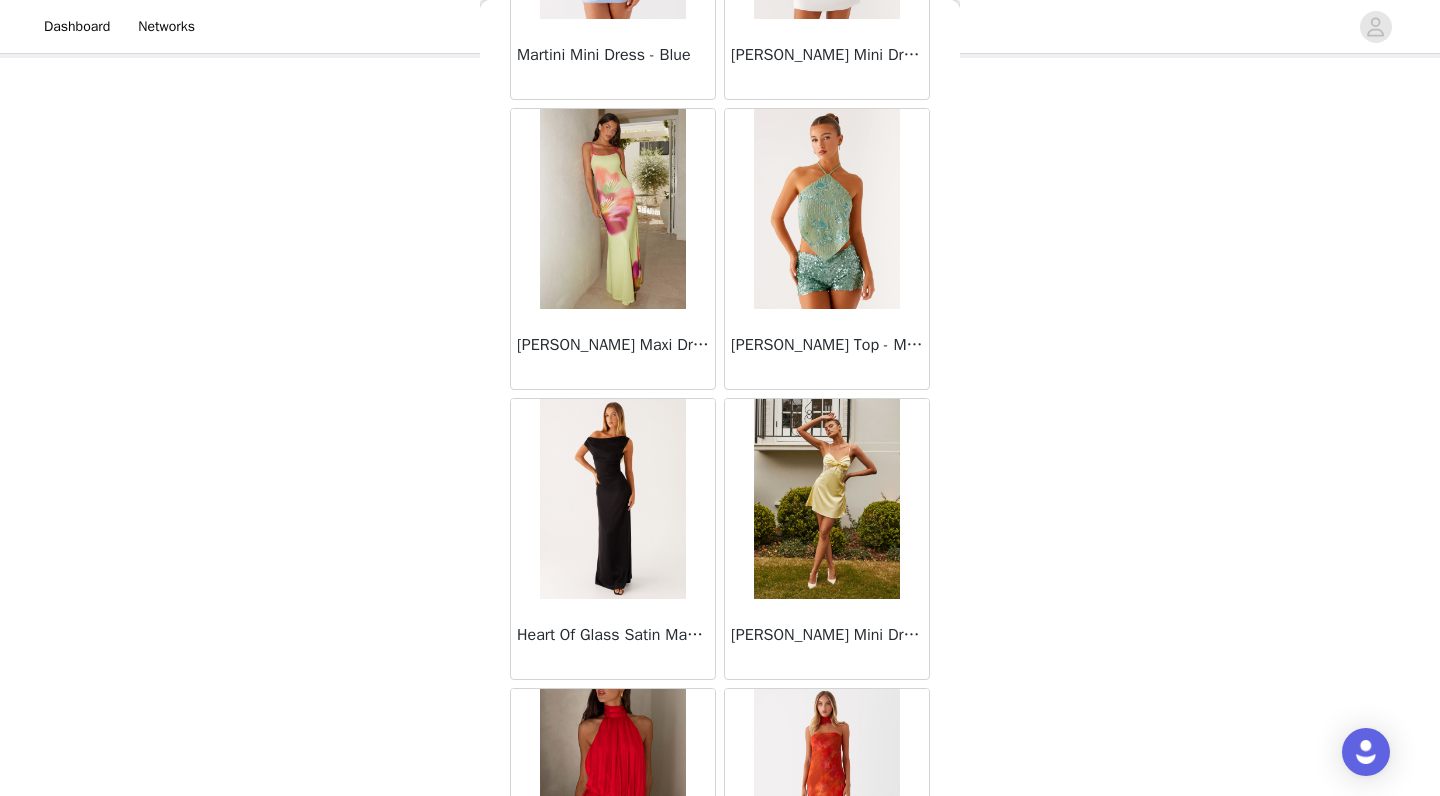 scroll, scrollTop: 50183, scrollLeft: 0, axis: vertical 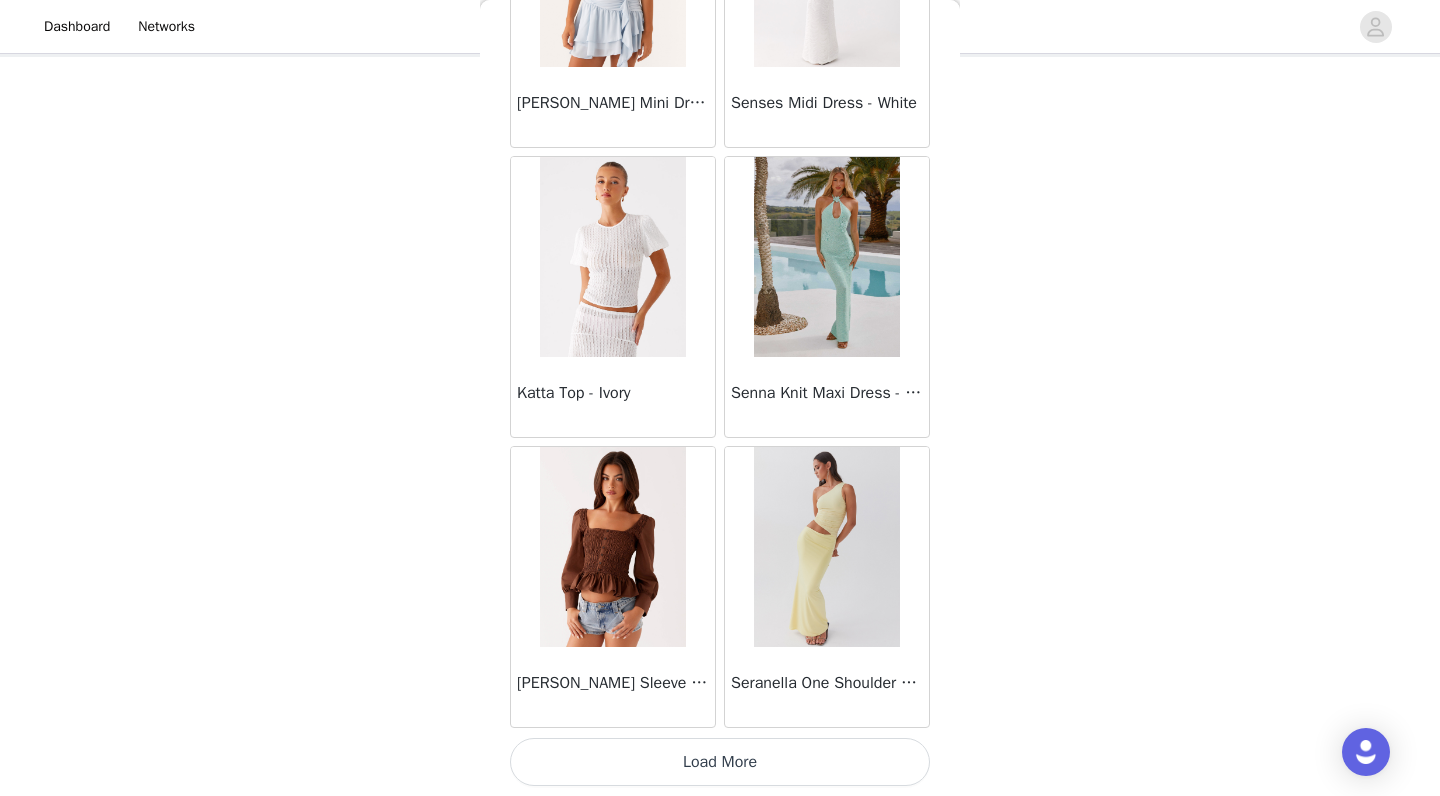 click on "Load More" at bounding box center (720, 762) 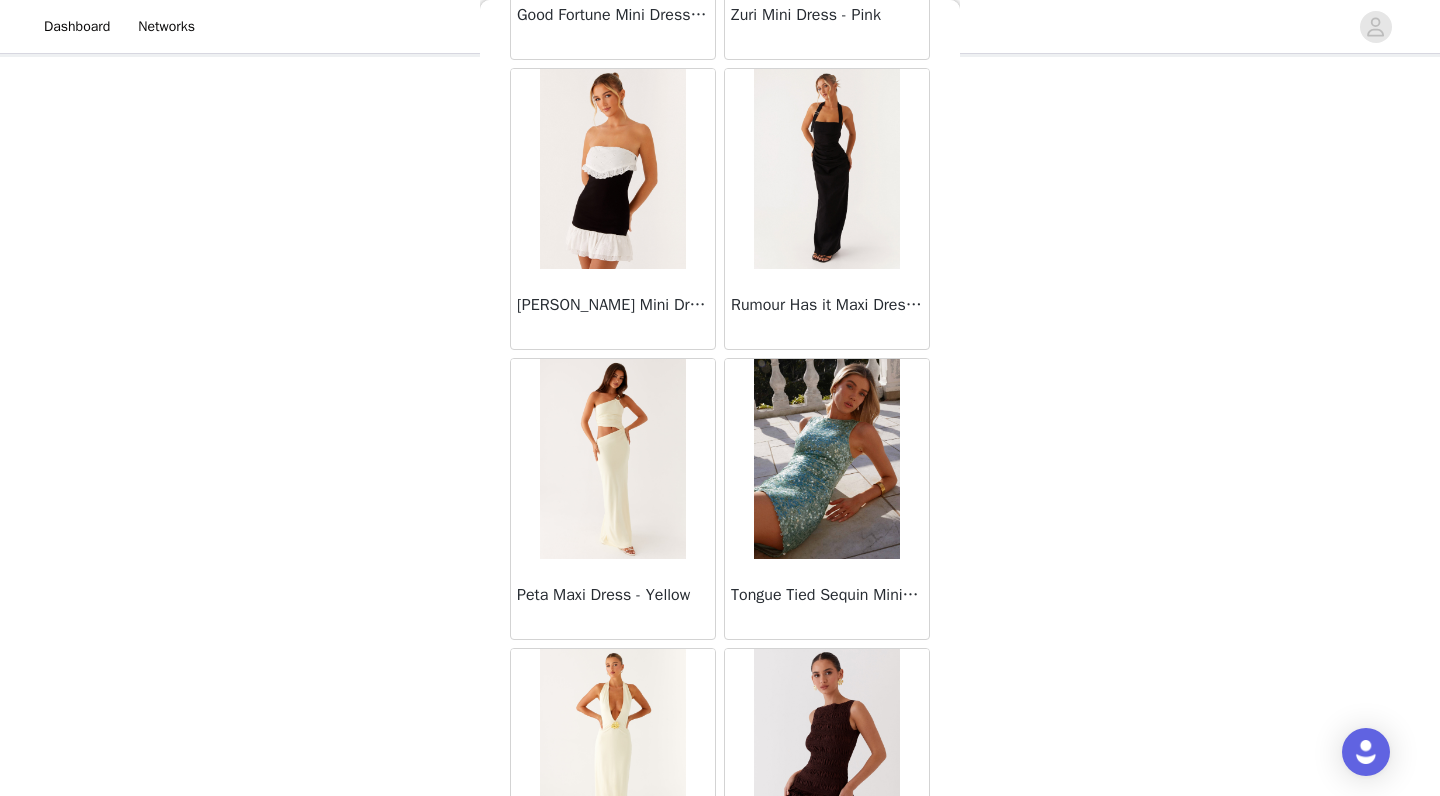 scroll, scrollTop: 53104, scrollLeft: 0, axis: vertical 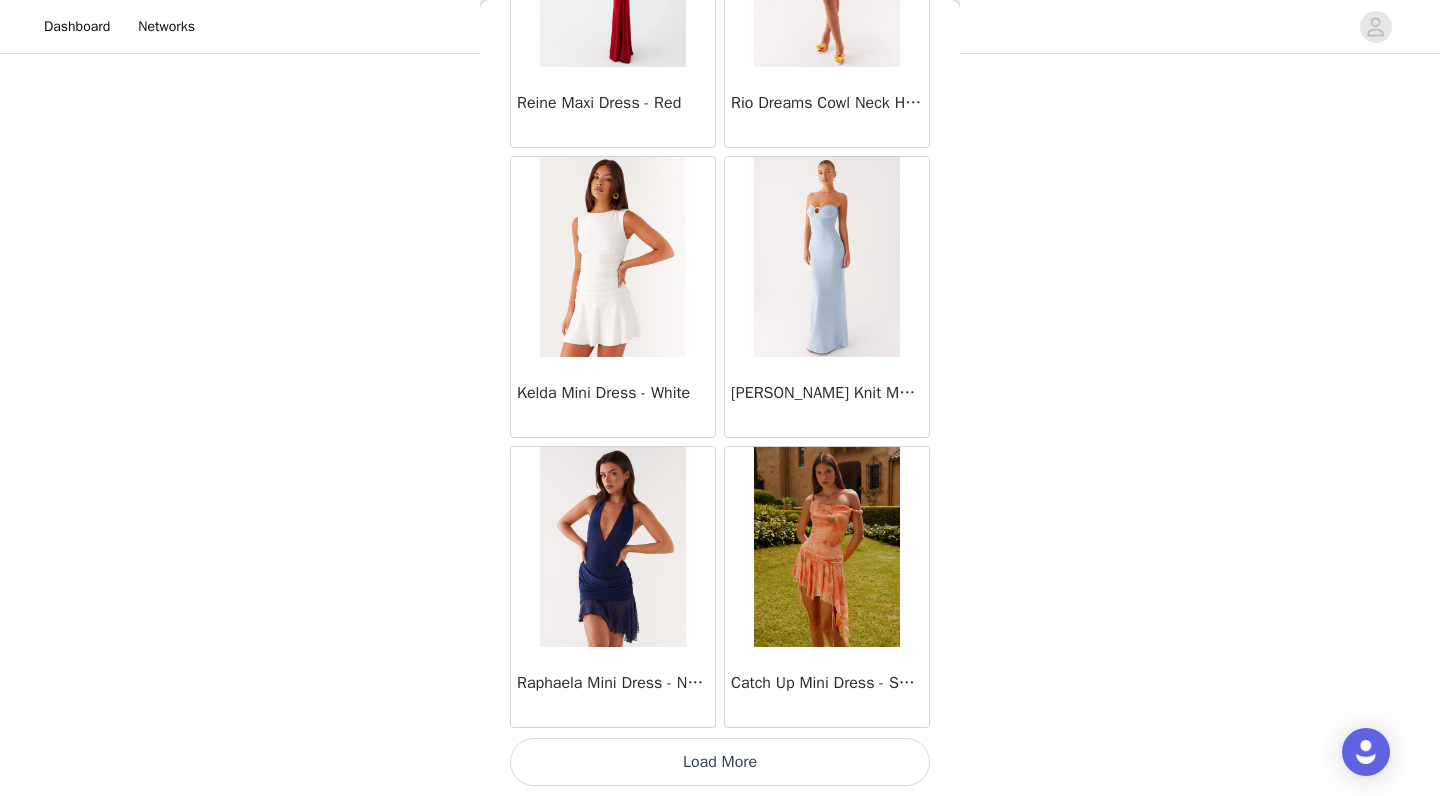 click on "Load More" at bounding box center (720, 762) 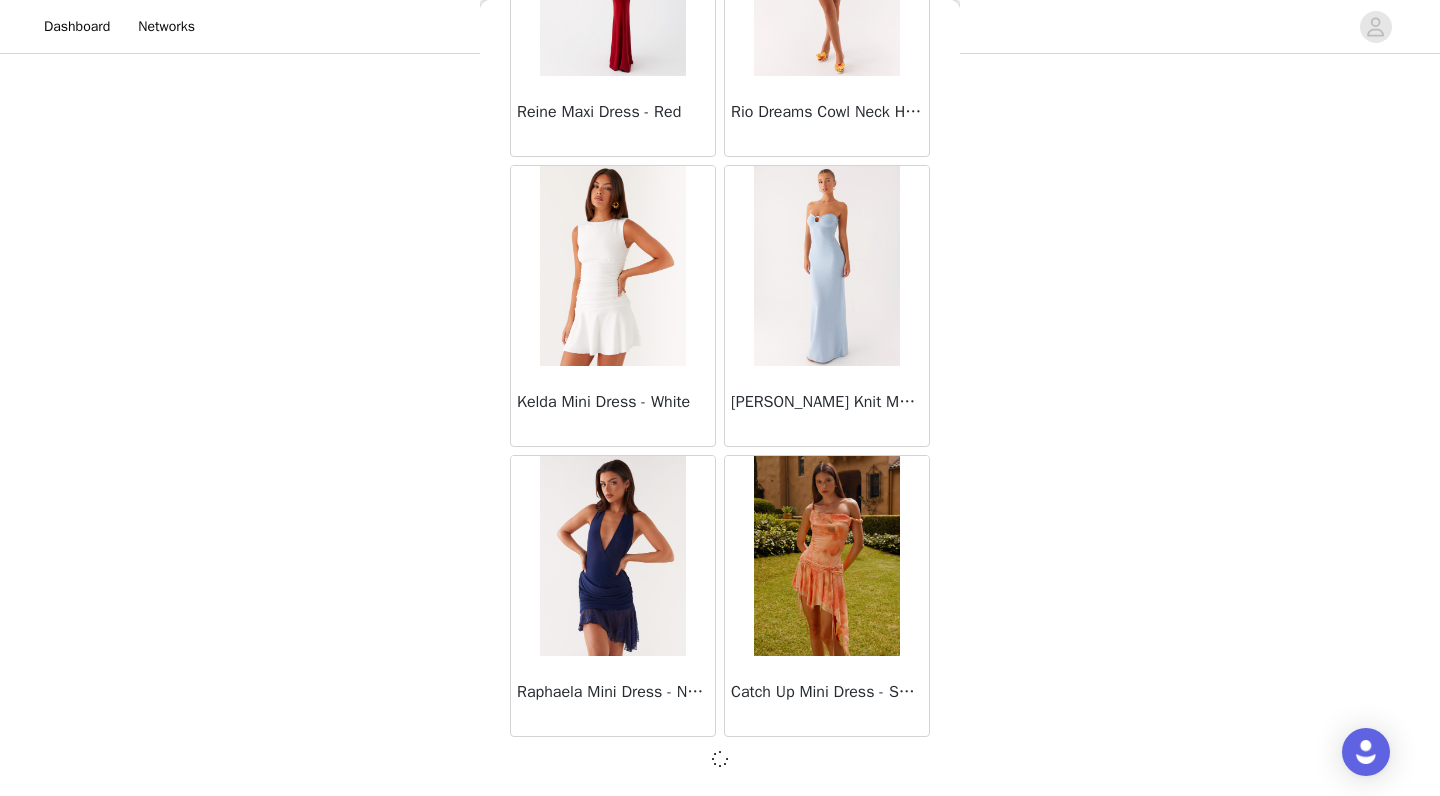 scroll, scrollTop: 119, scrollLeft: 0, axis: vertical 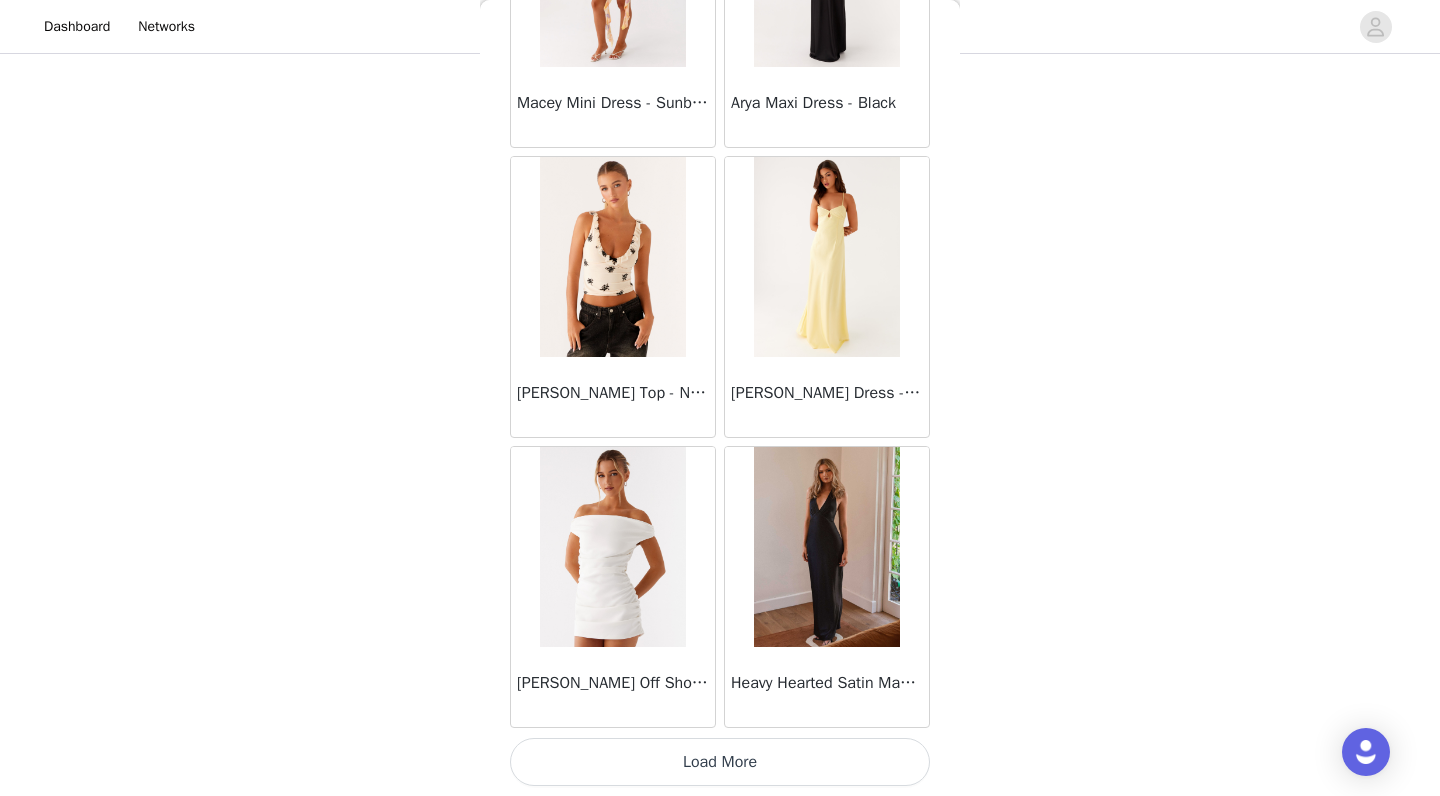 click on "Load More" at bounding box center [720, 762] 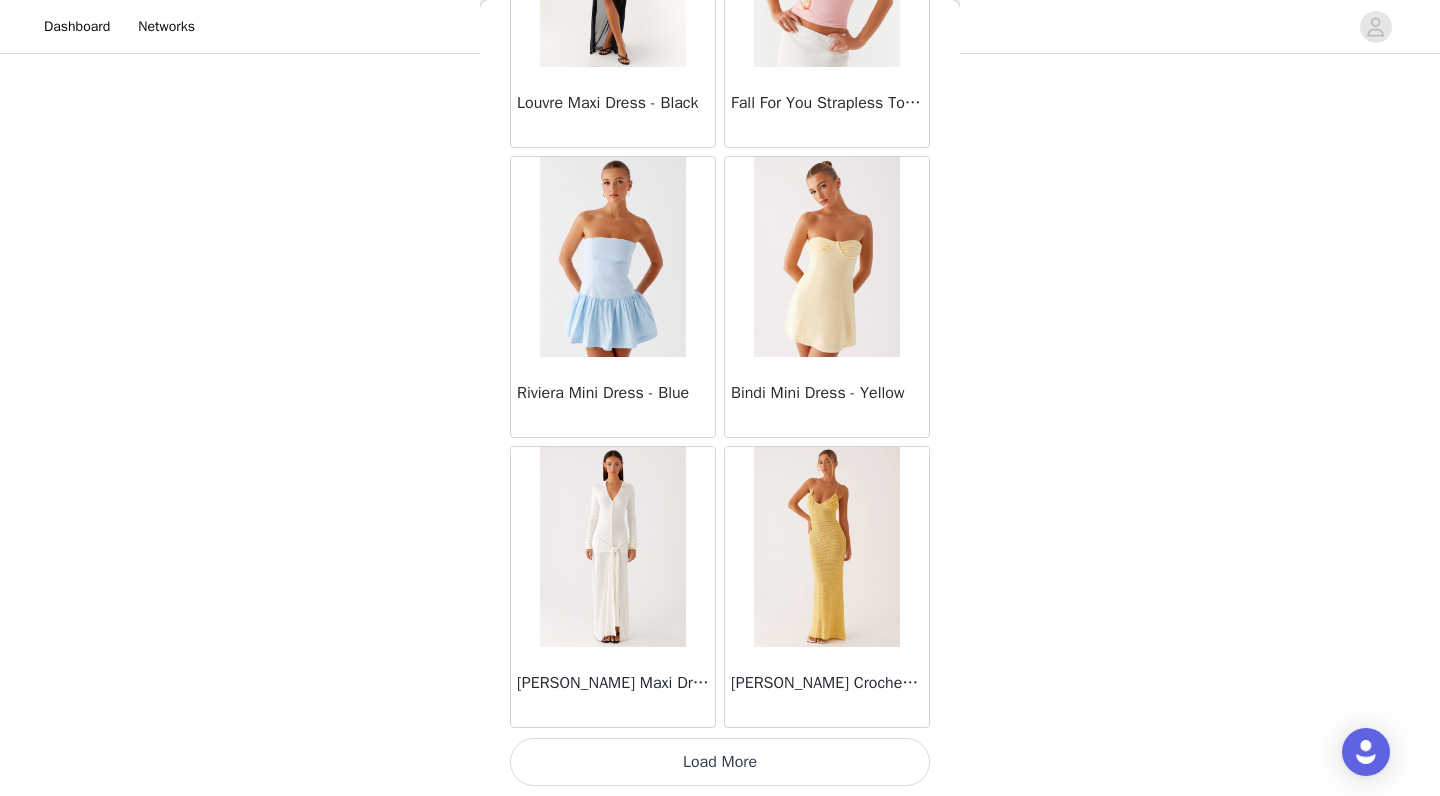 scroll, scrollTop: 60264, scrollLeft: 0, axis: vertical 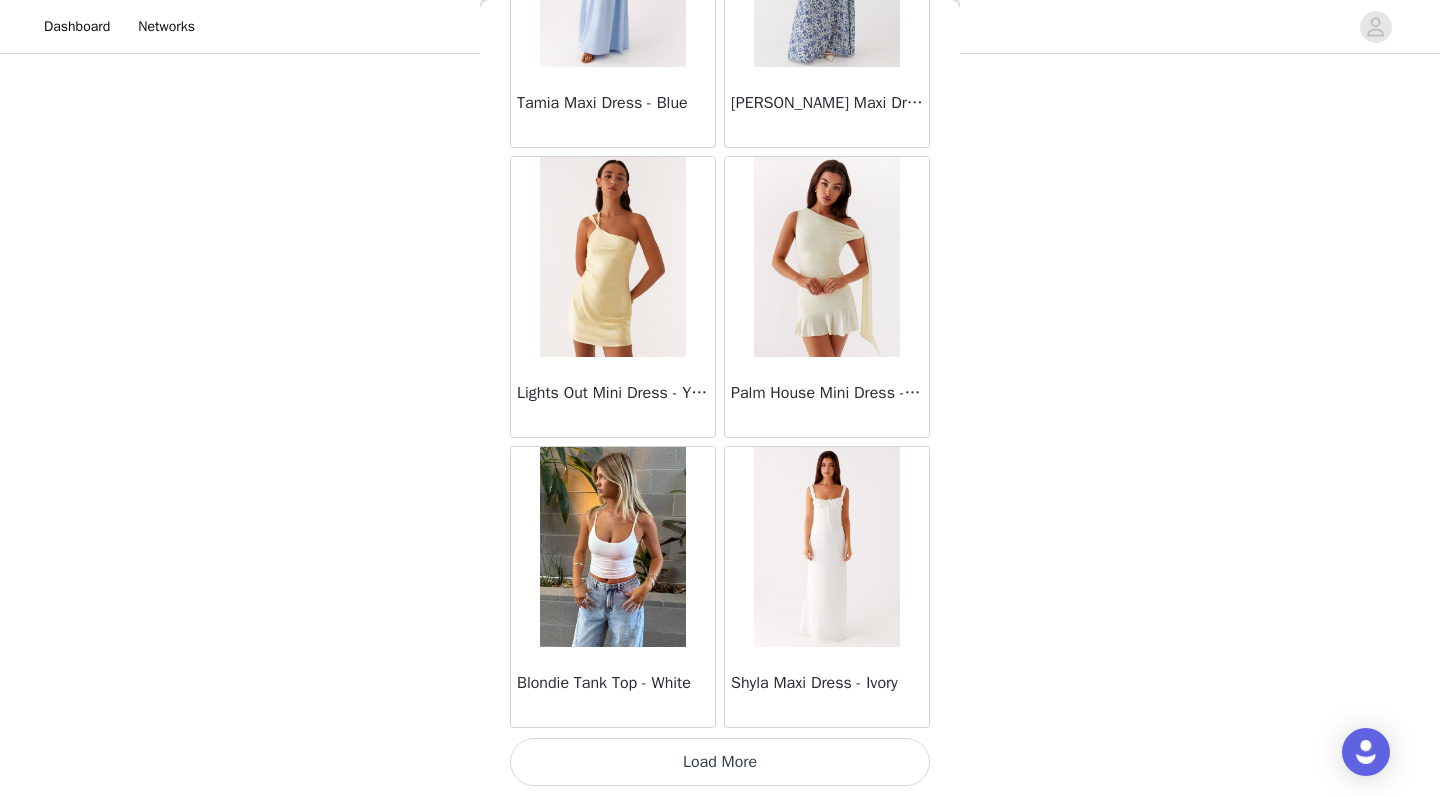 click on "Load More" at bounding box center [720, 762] 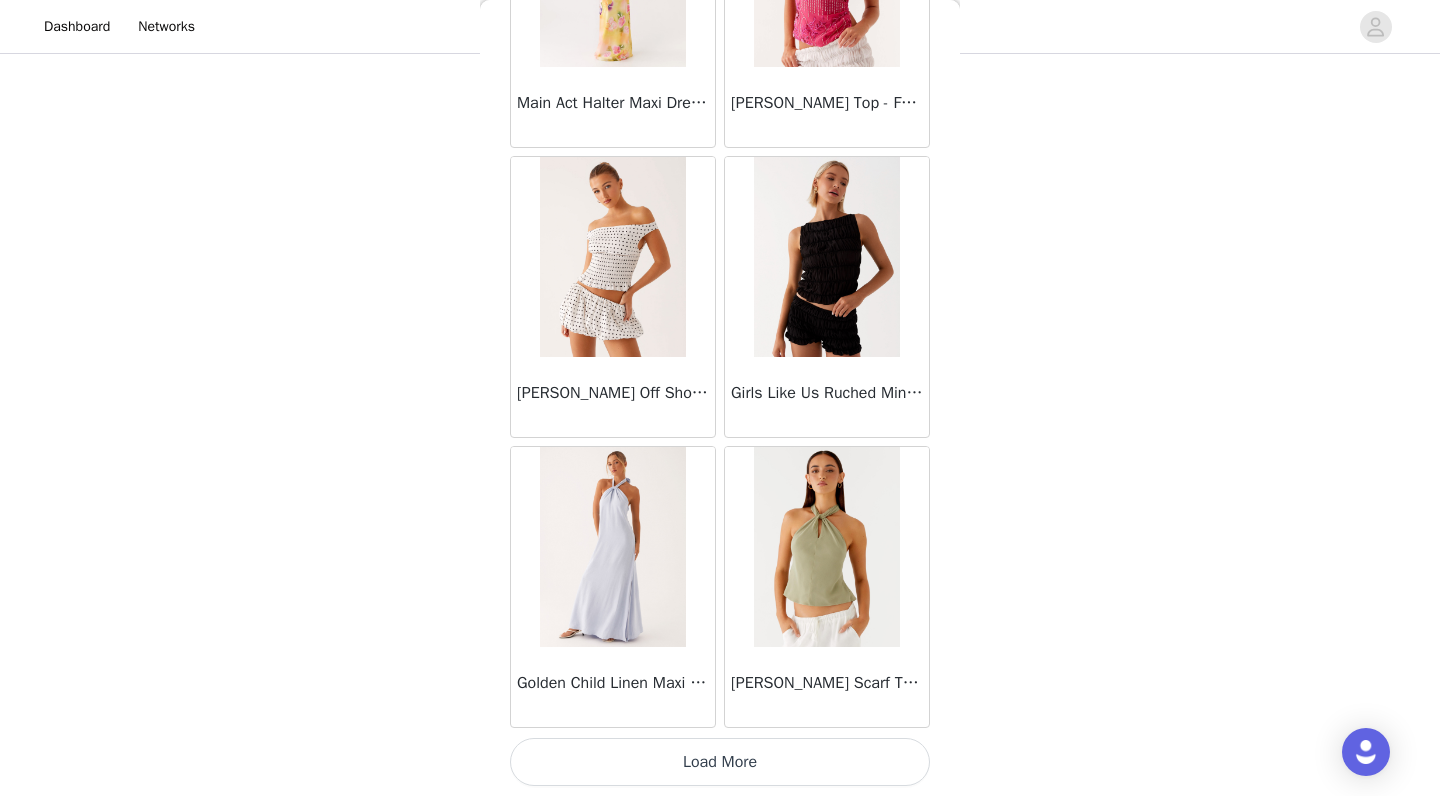 click on "Load More" at bounding box center [720, 762] 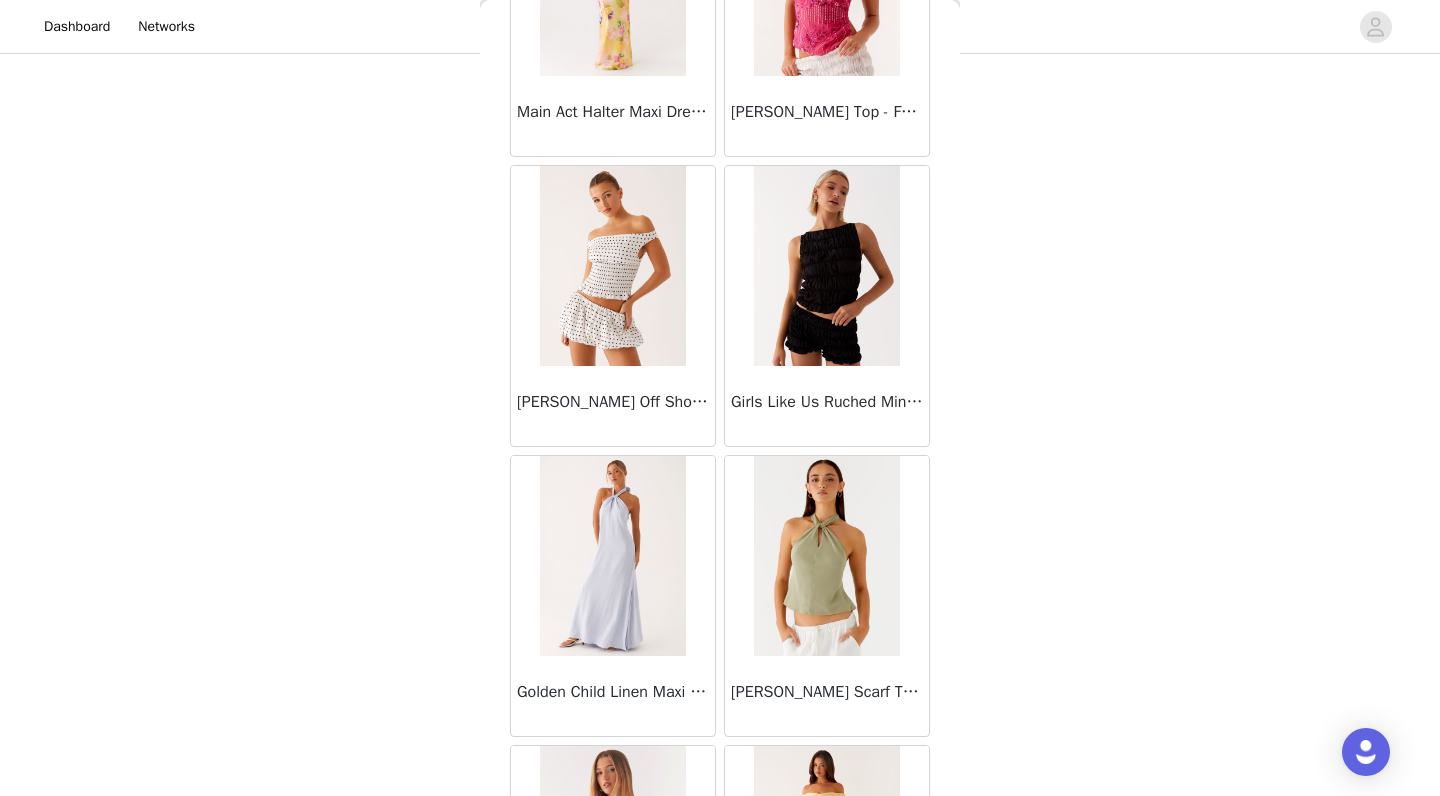 scroll, scrollTop: 119, scrollLeft: 0, axis: vertical 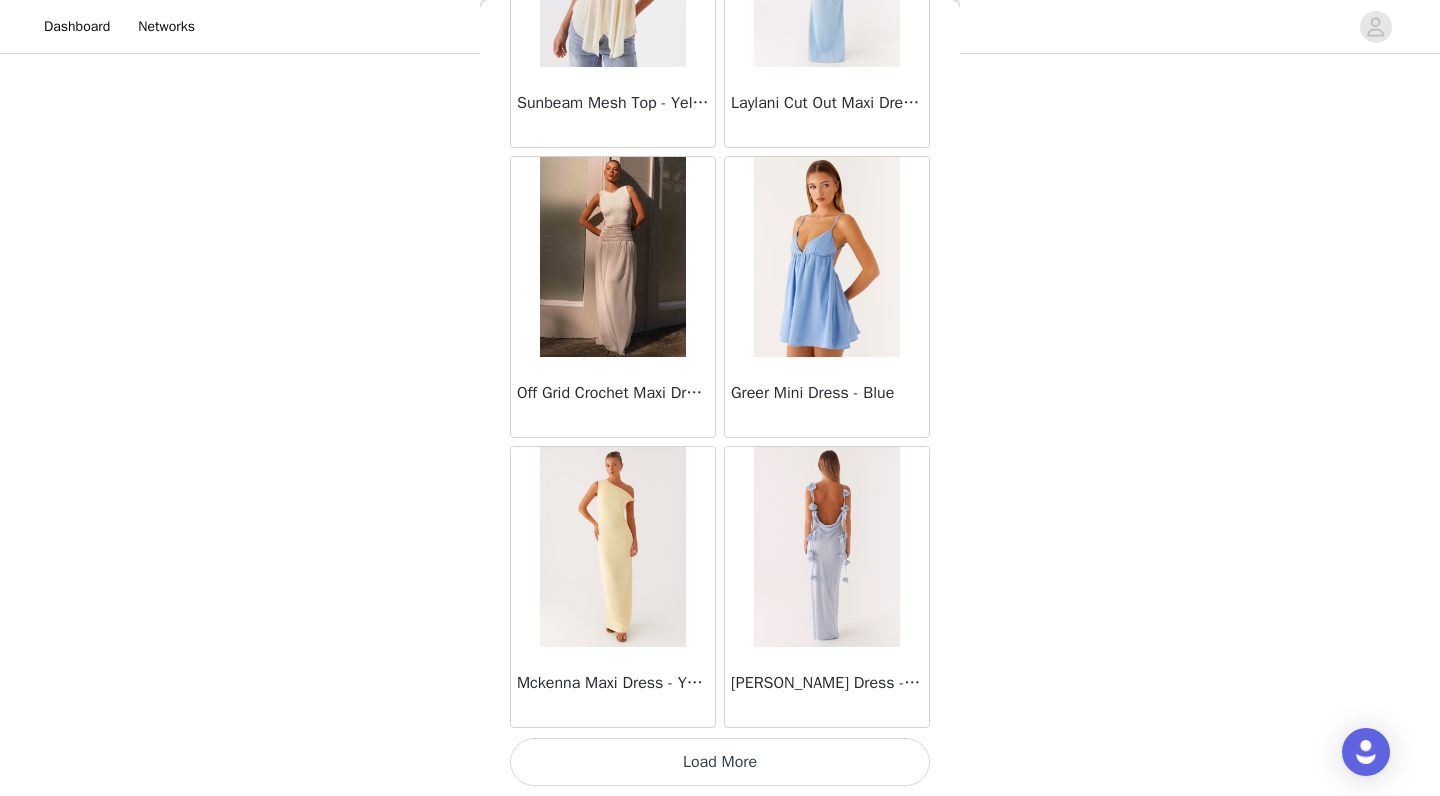 click on "Load More" at bounding box center [720, 762] 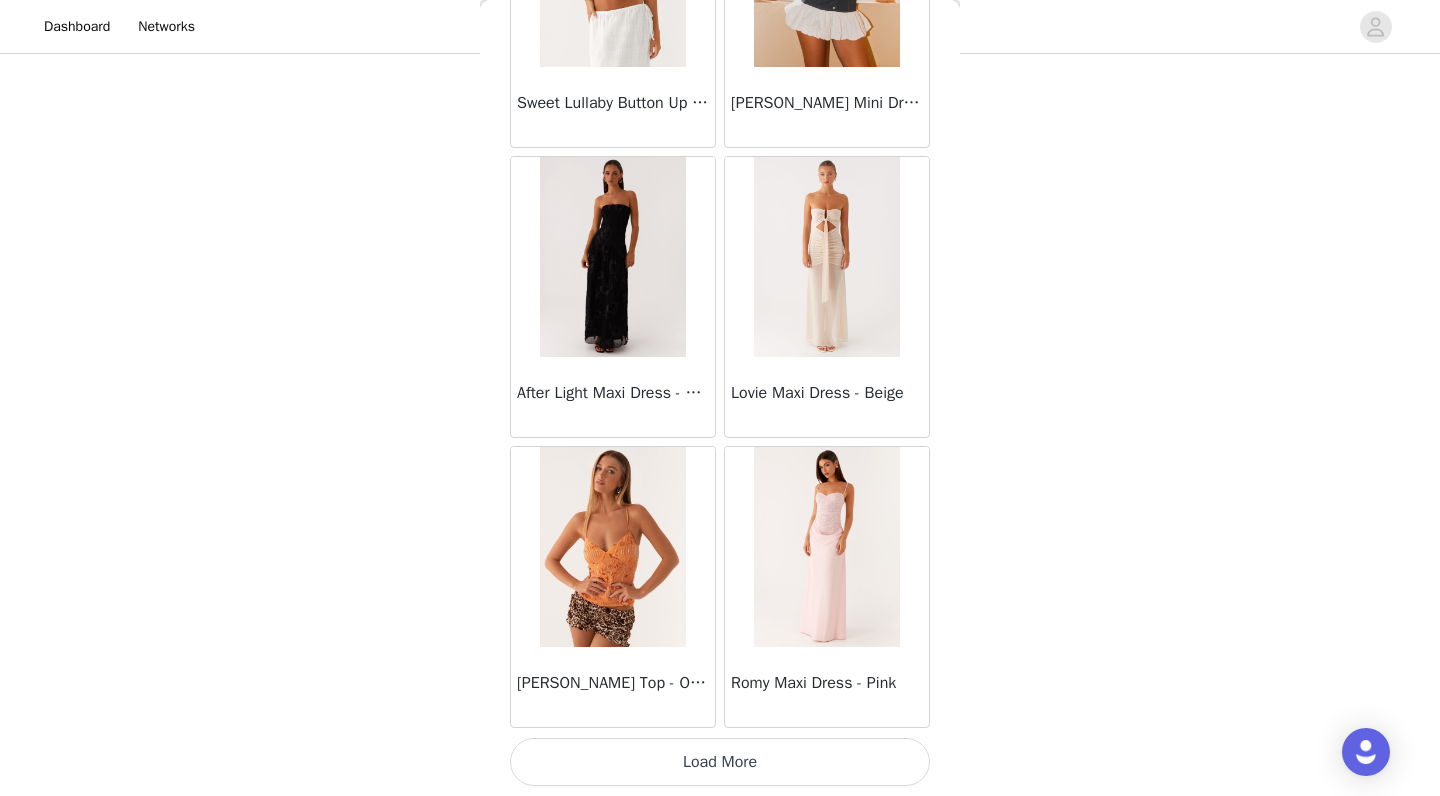 scroll, scrollTop: 71864, scrollLeft: 0, axis: vertical 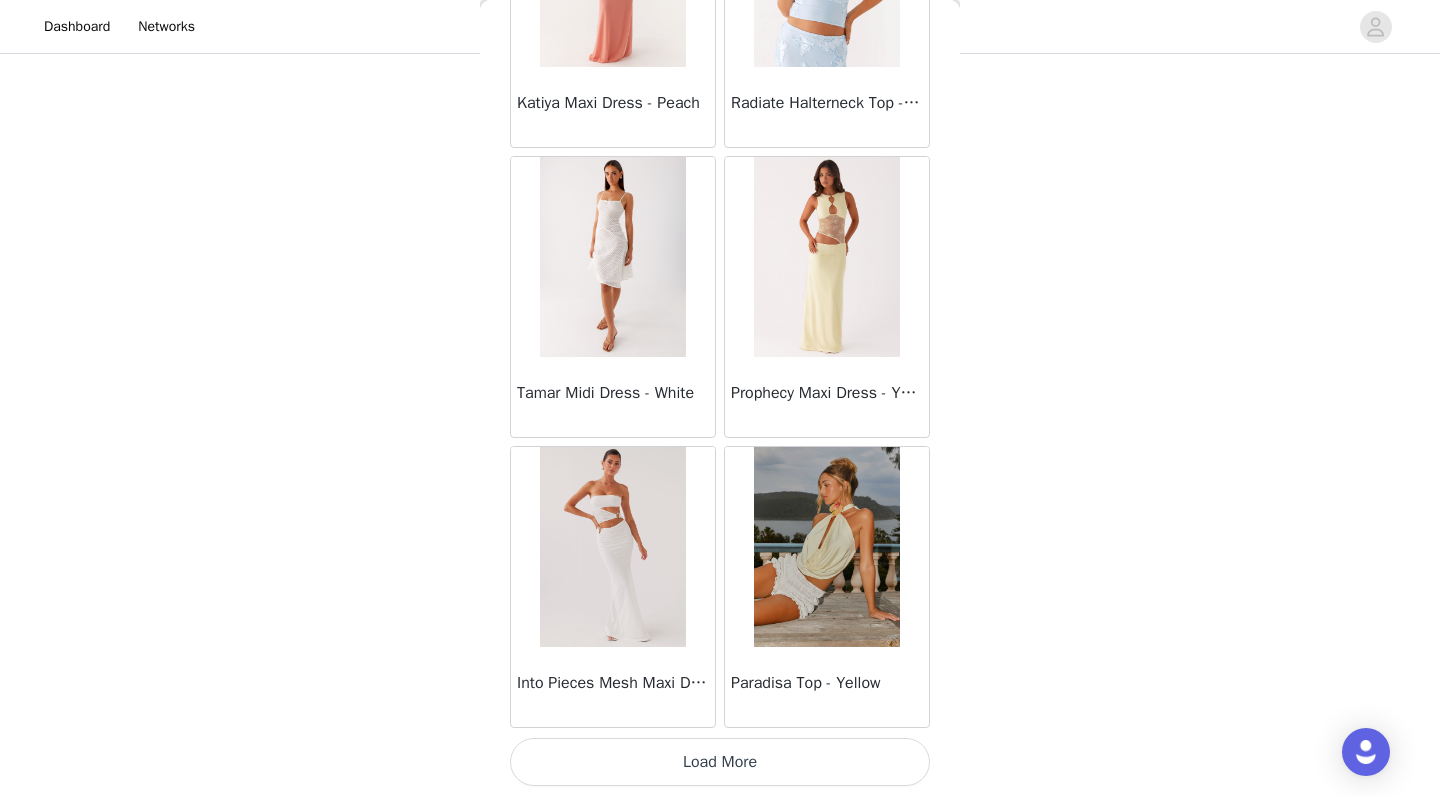 click on "Load More" at bounding box center [720, 762] 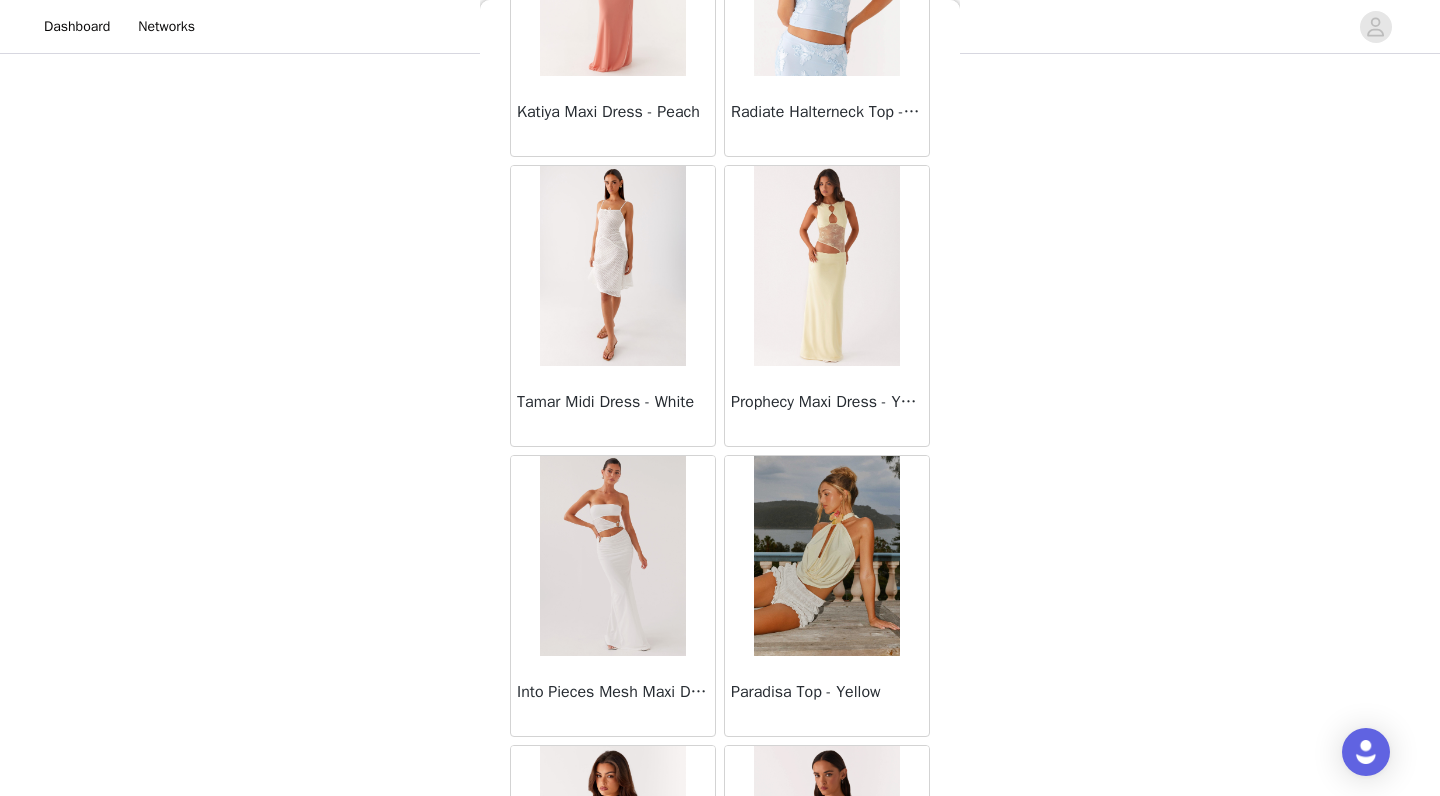 scroll, scrollTop: 118, scrollLeft: 0, axis: vertical 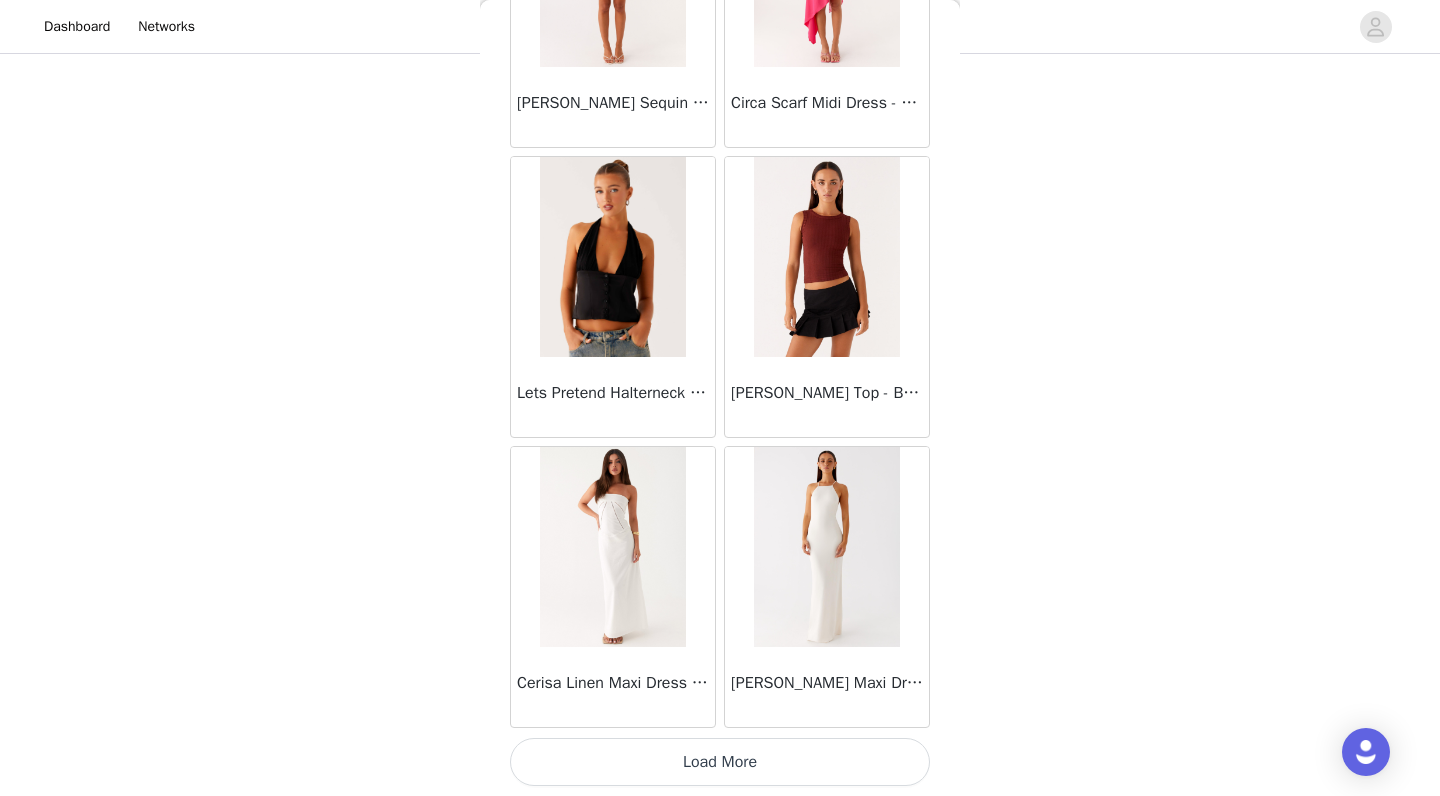 click on "Load More" at bounding box center (720, 762) 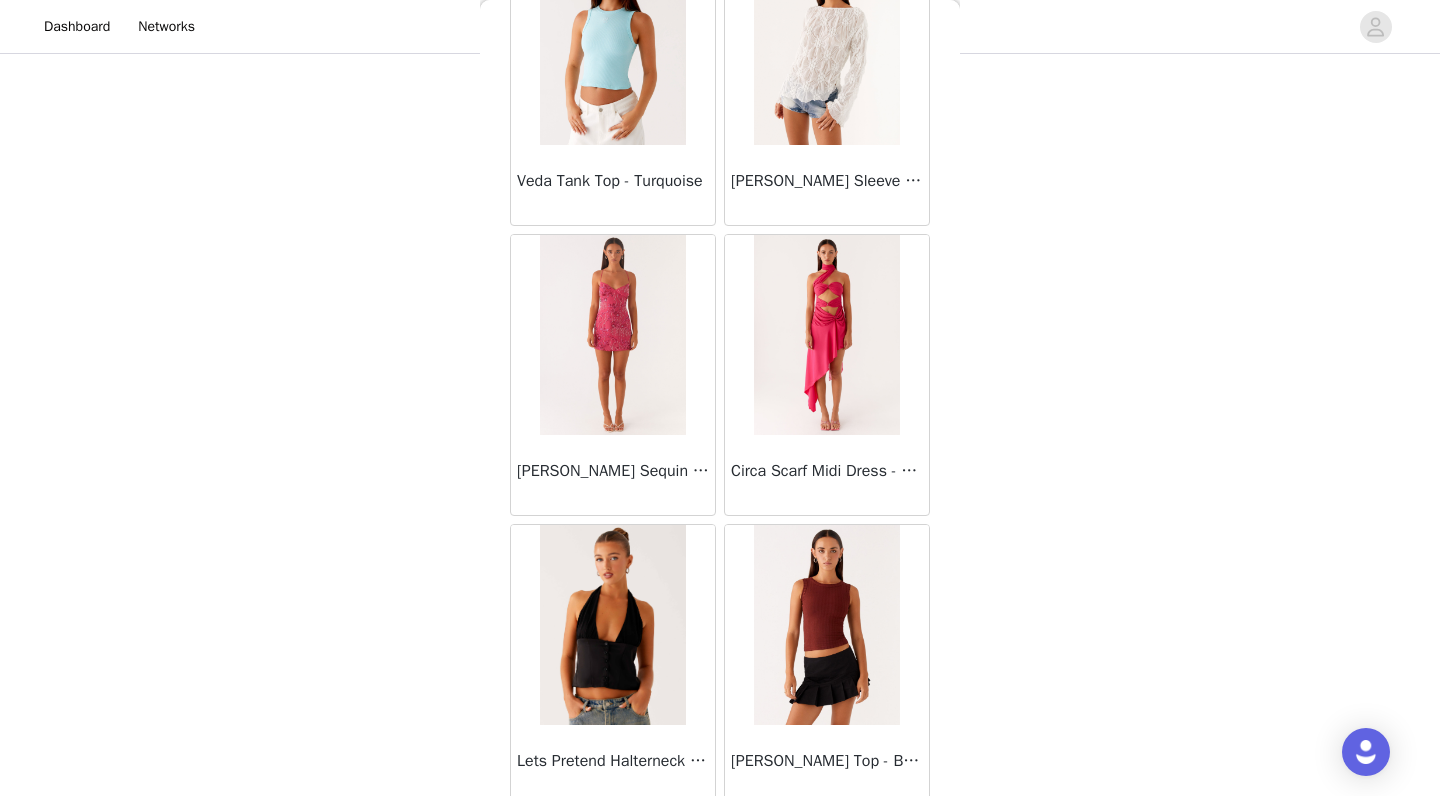 scroll, scrollTop: 77116, scrollLeft: 0, axis: vertical 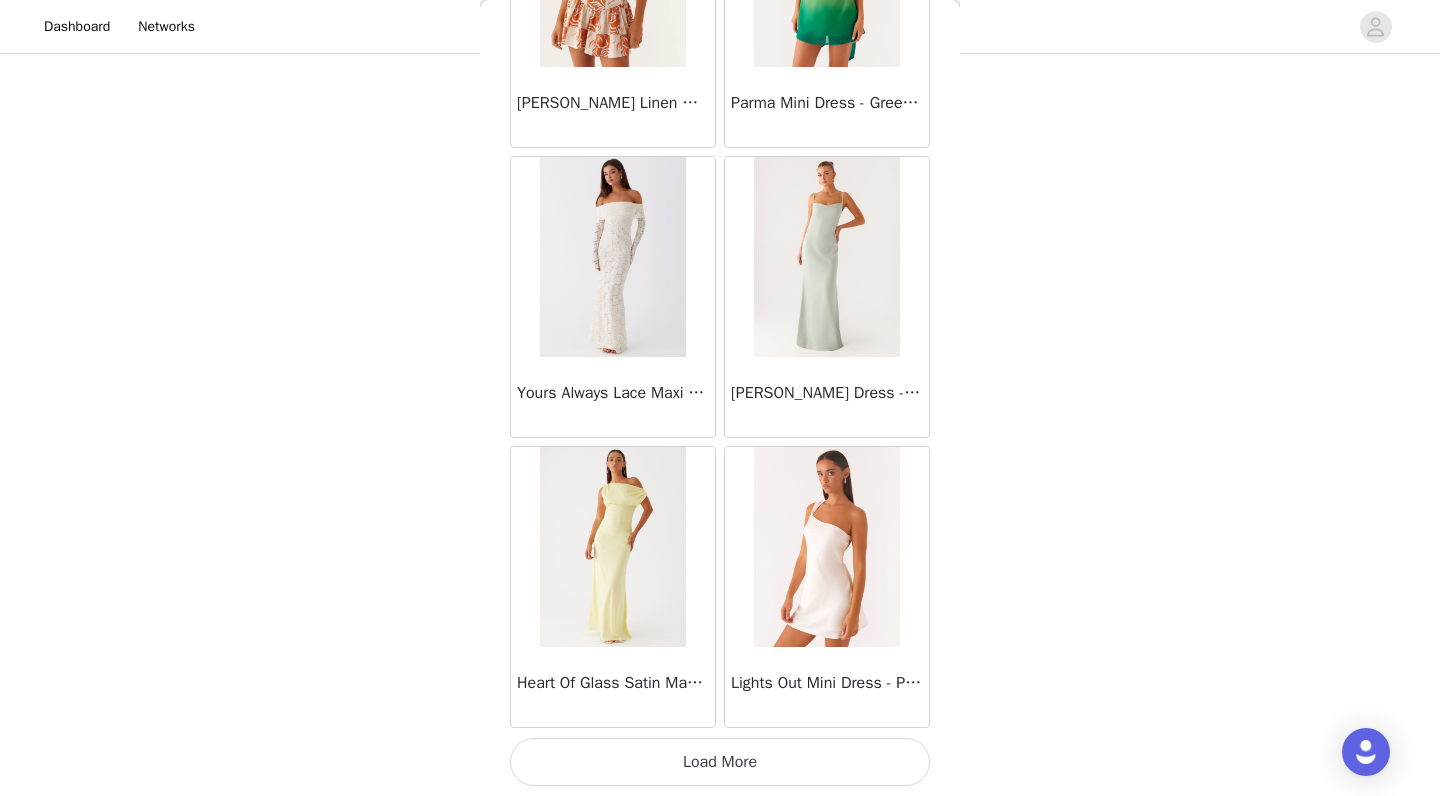 click on "Load More" at bounding box center (720, 762) 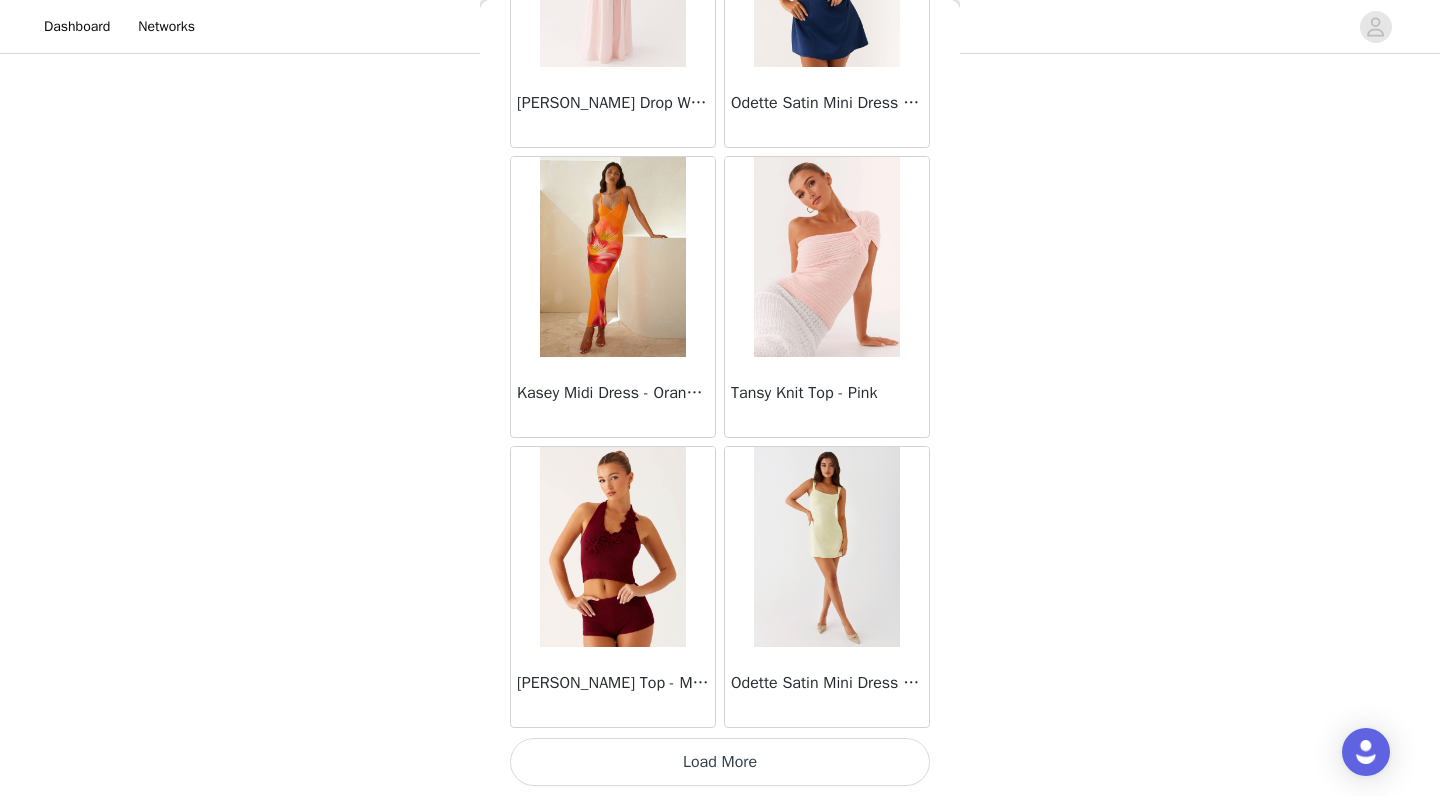 scroll, scrollTop: 83464, scrollLeft: 0, axis: vertical 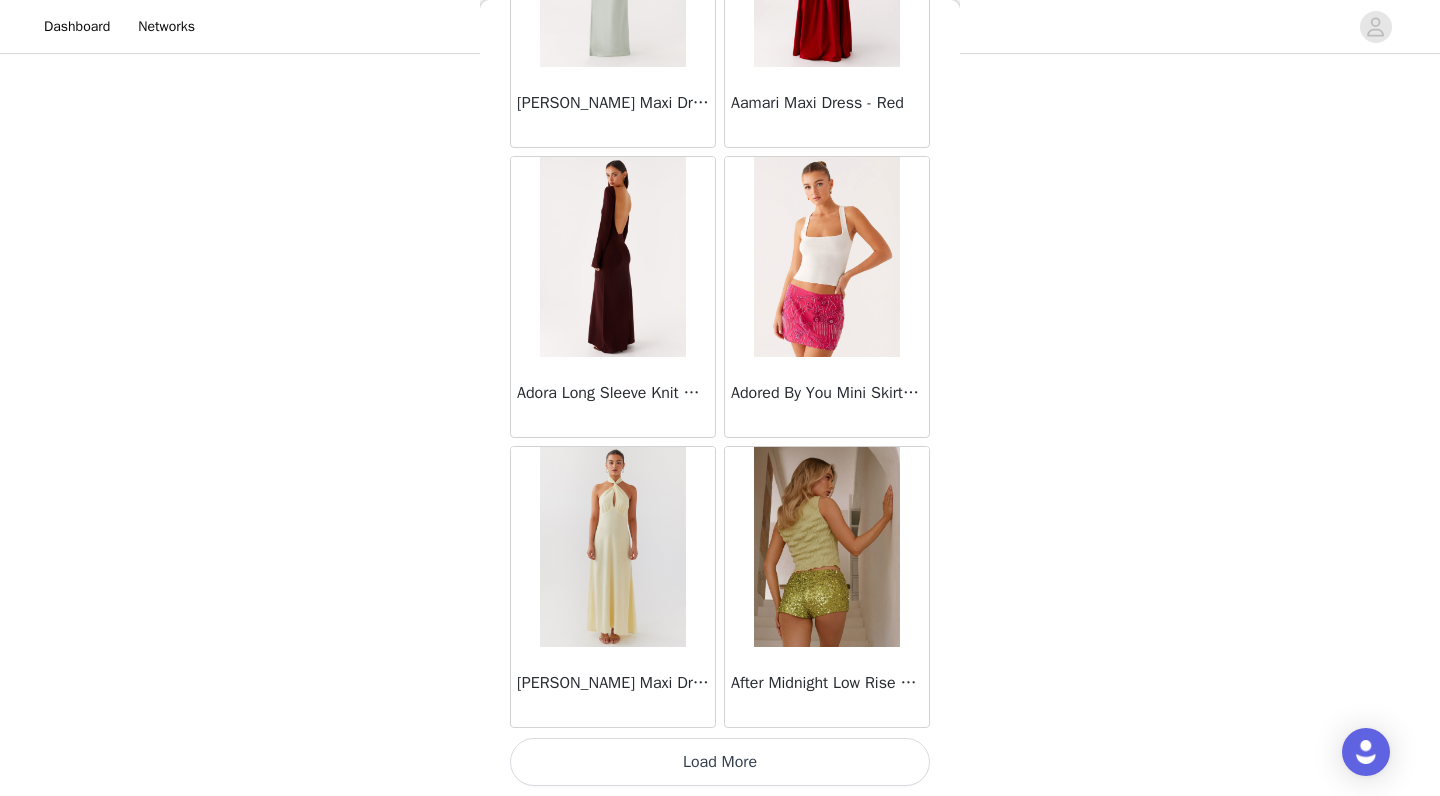 click on "Load More" at bounding box center [720, 762] 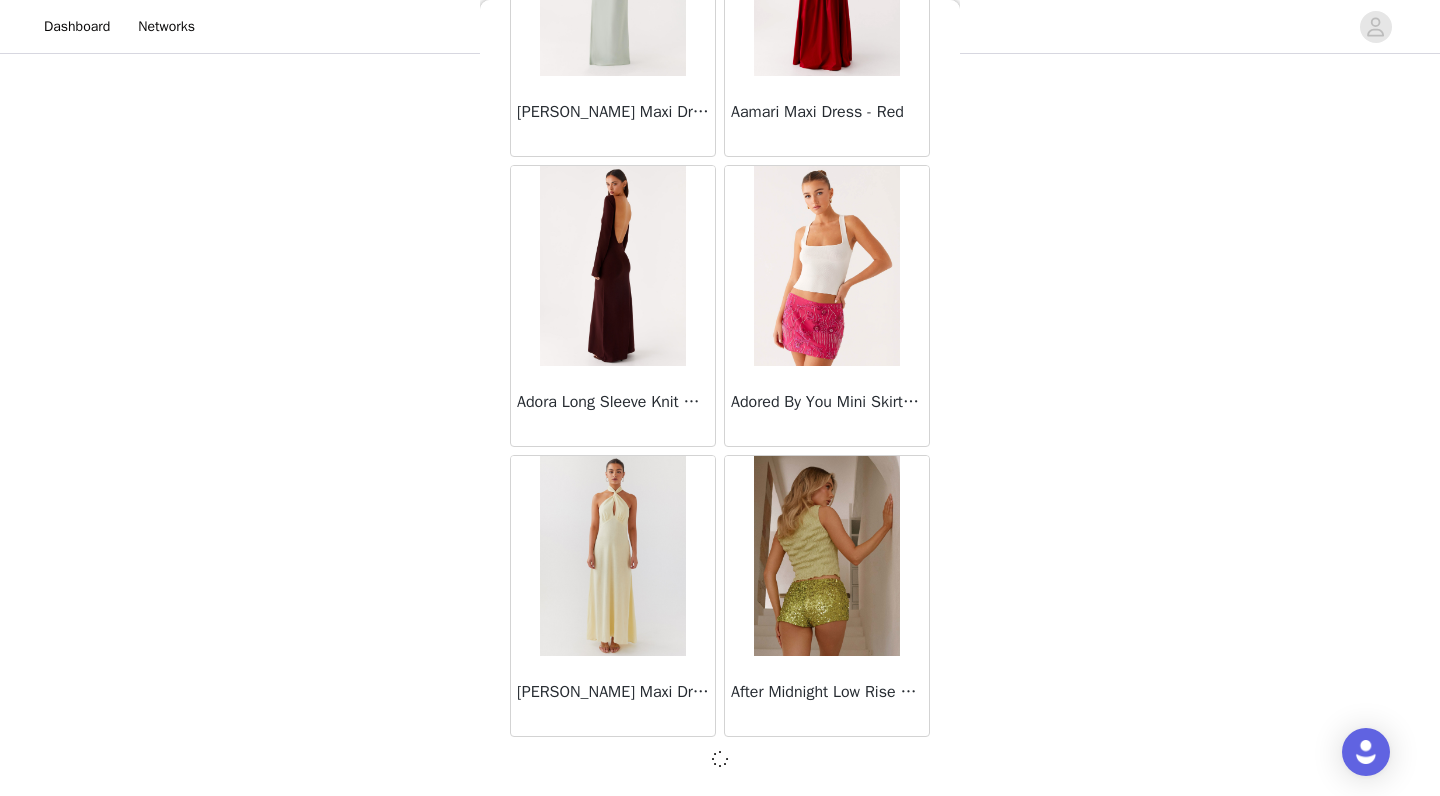 scroll, scrollTop: 86355, scrollLeft: 0, axis: vertical 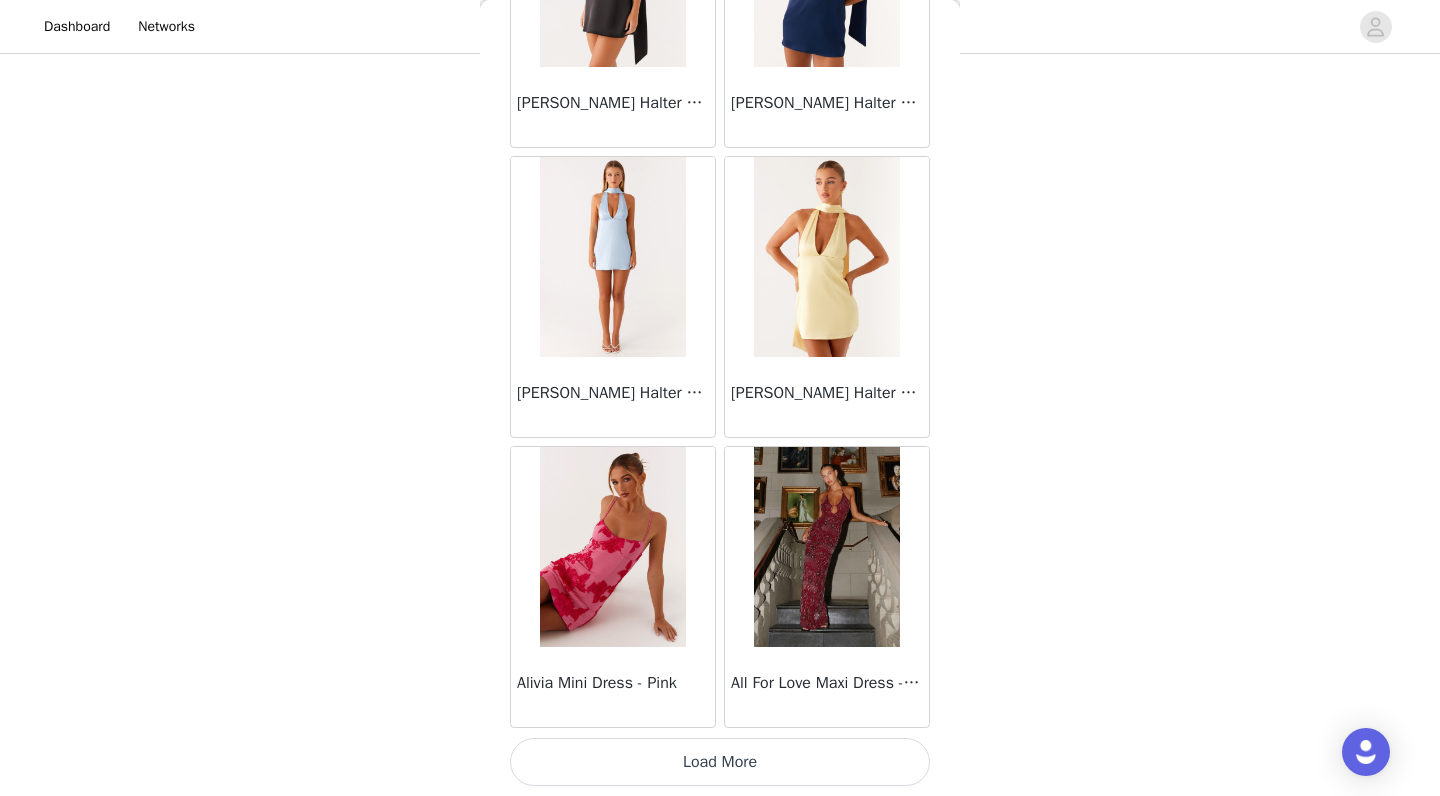 click on "Load More" at bounding box center (720, 762) 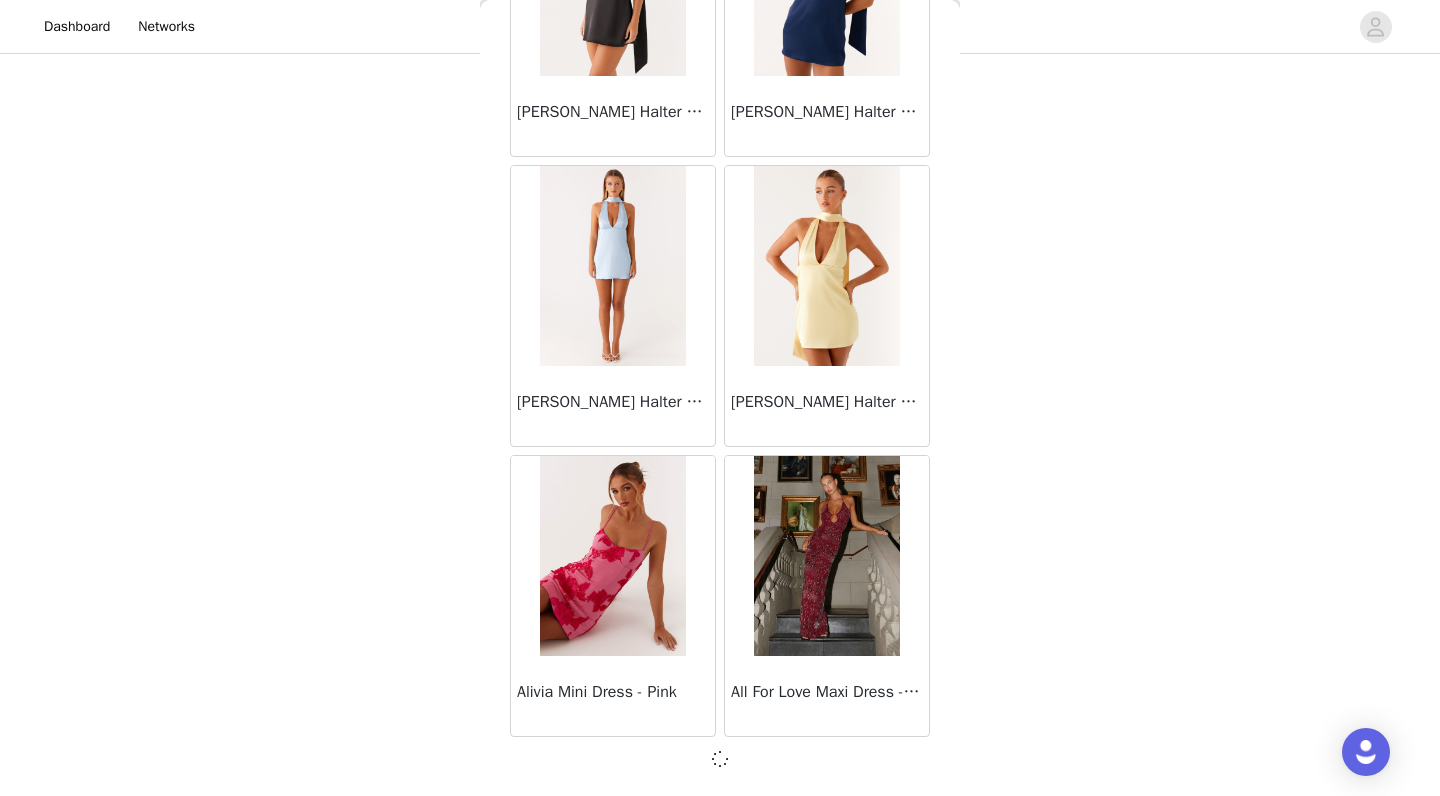 scroll, scrollTop: 118, scrollLeft: 0, axis: vertical 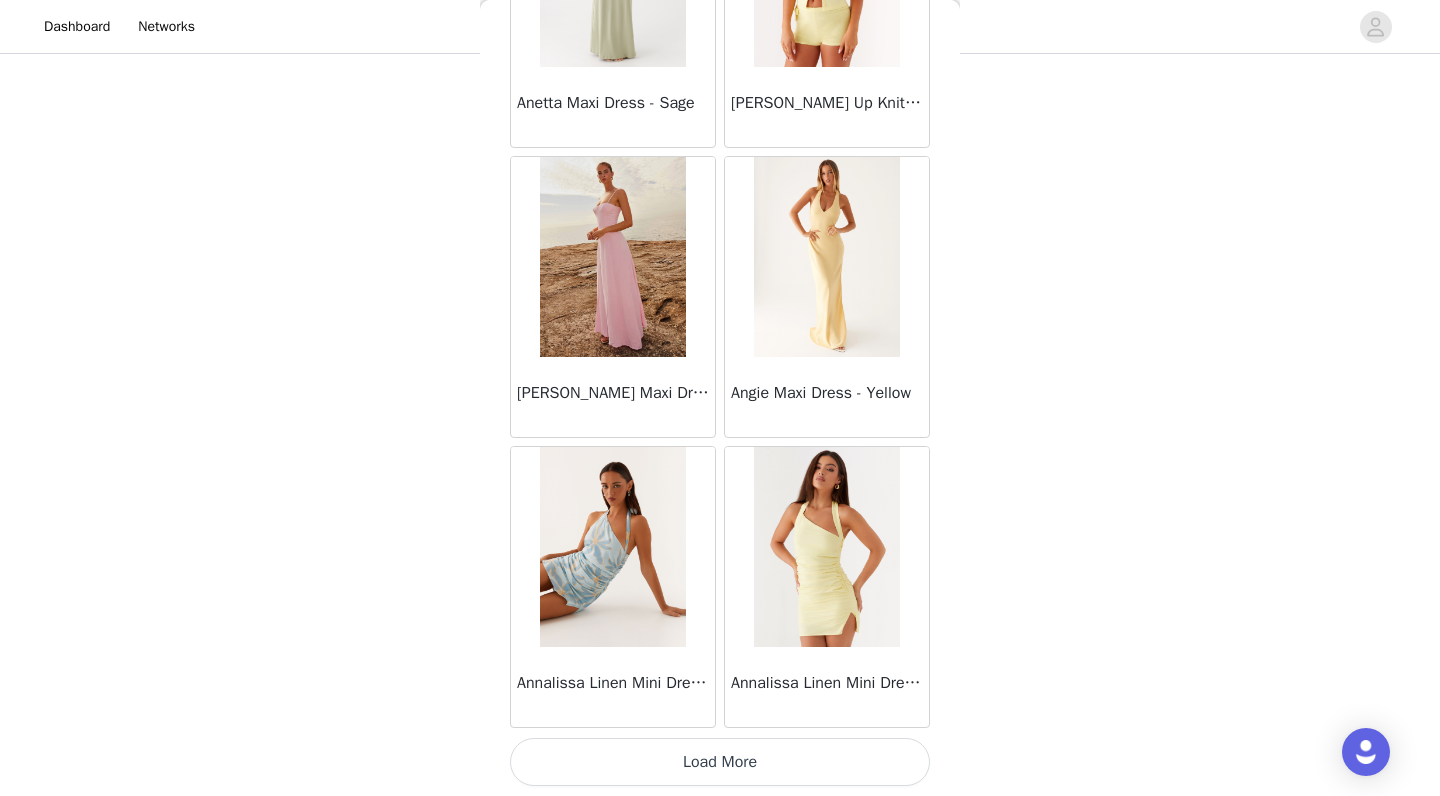 click on "Load More" at bounding box center [720, 762] 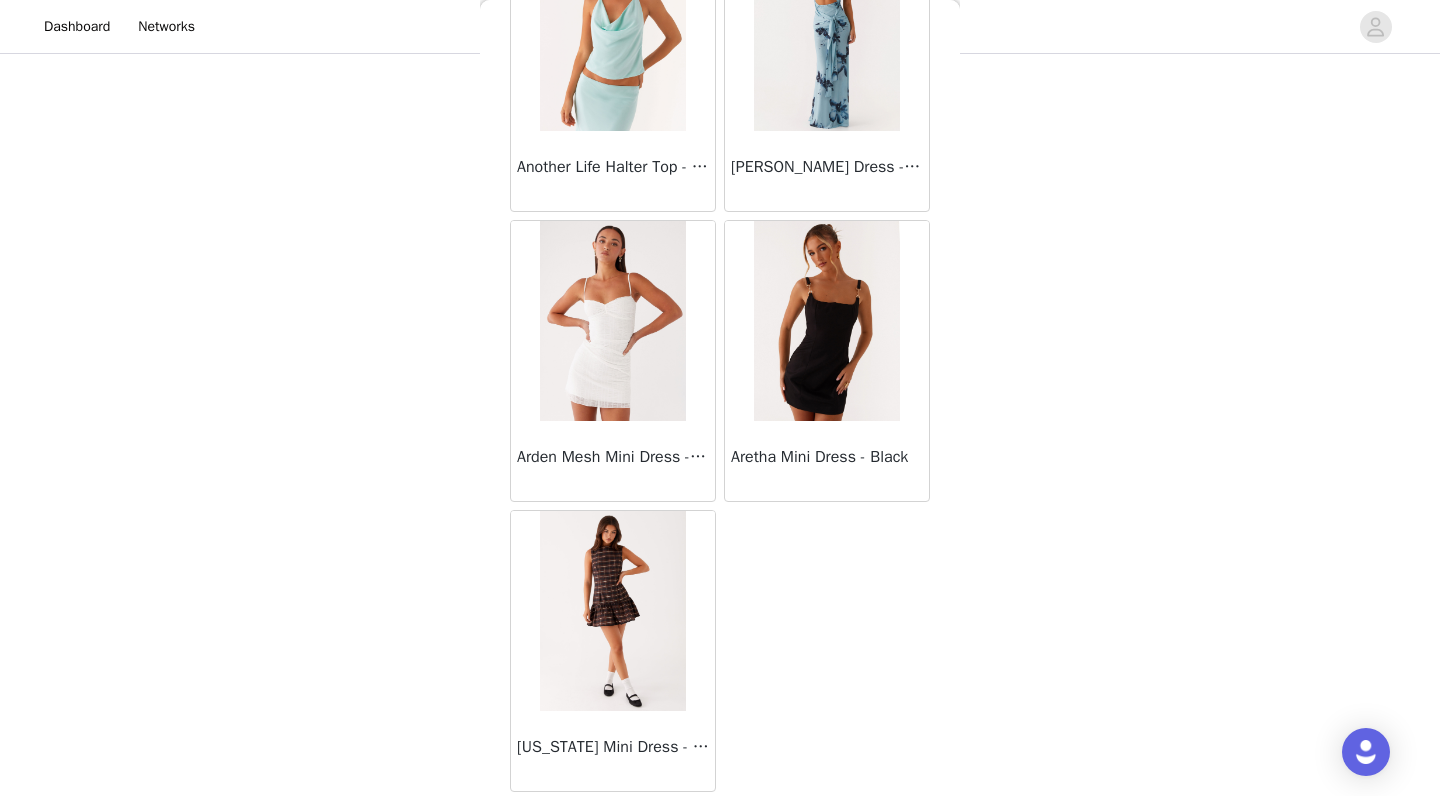 scroll, scrollTop: 92970, scrollLeft: 0, axis: vertical 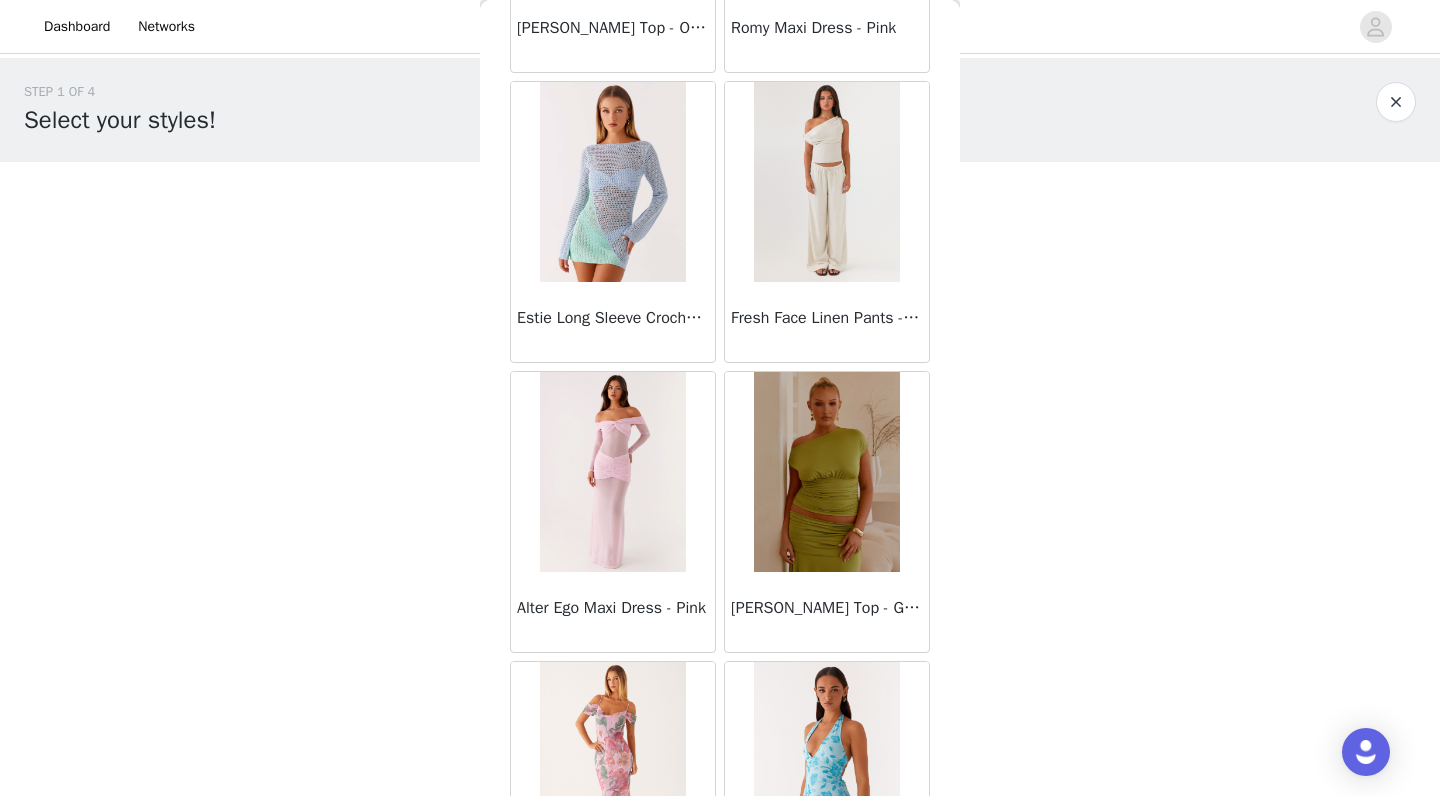 click at bounding box center [826, 182] 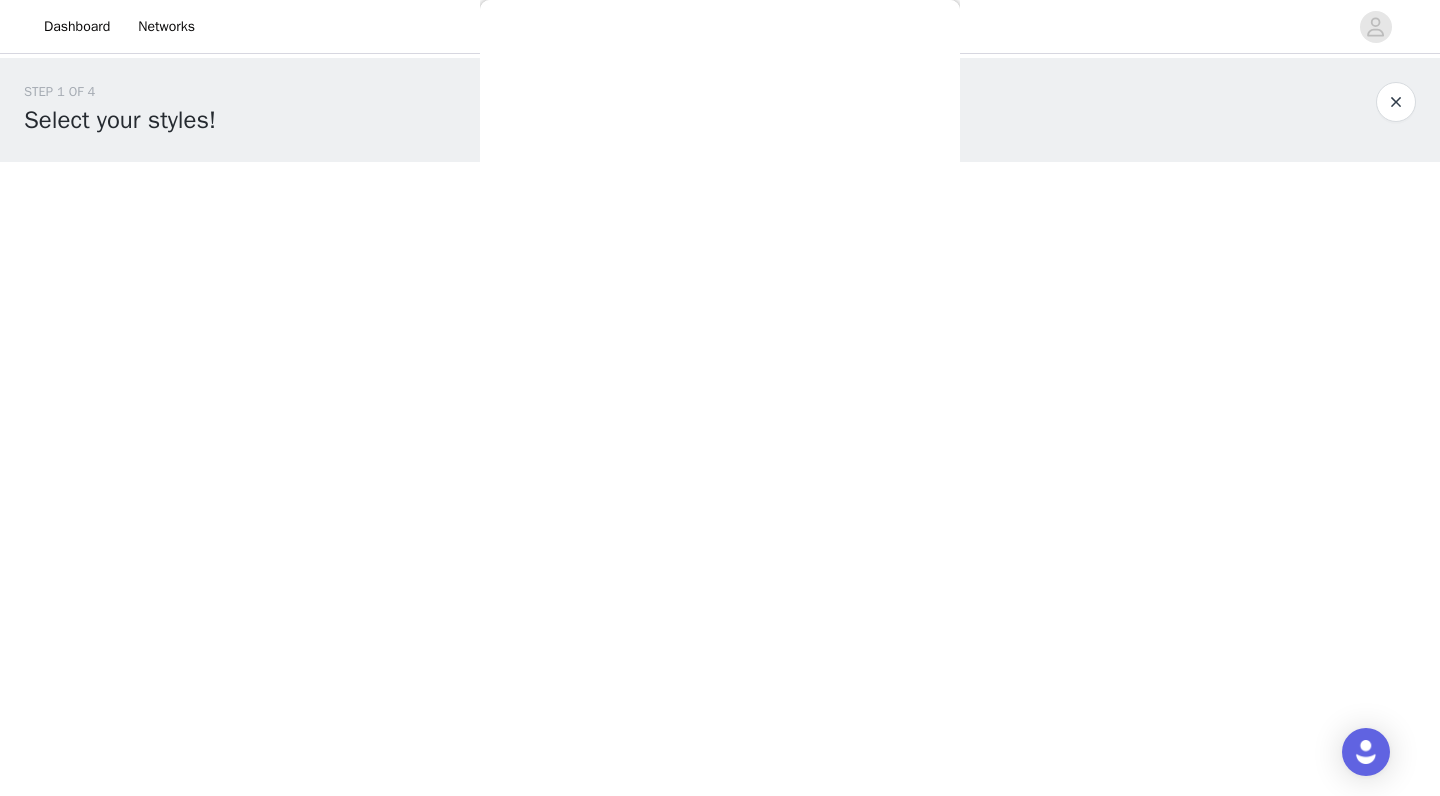 scroll, scrollTop: 0, scrollLeft: 0, axis: both 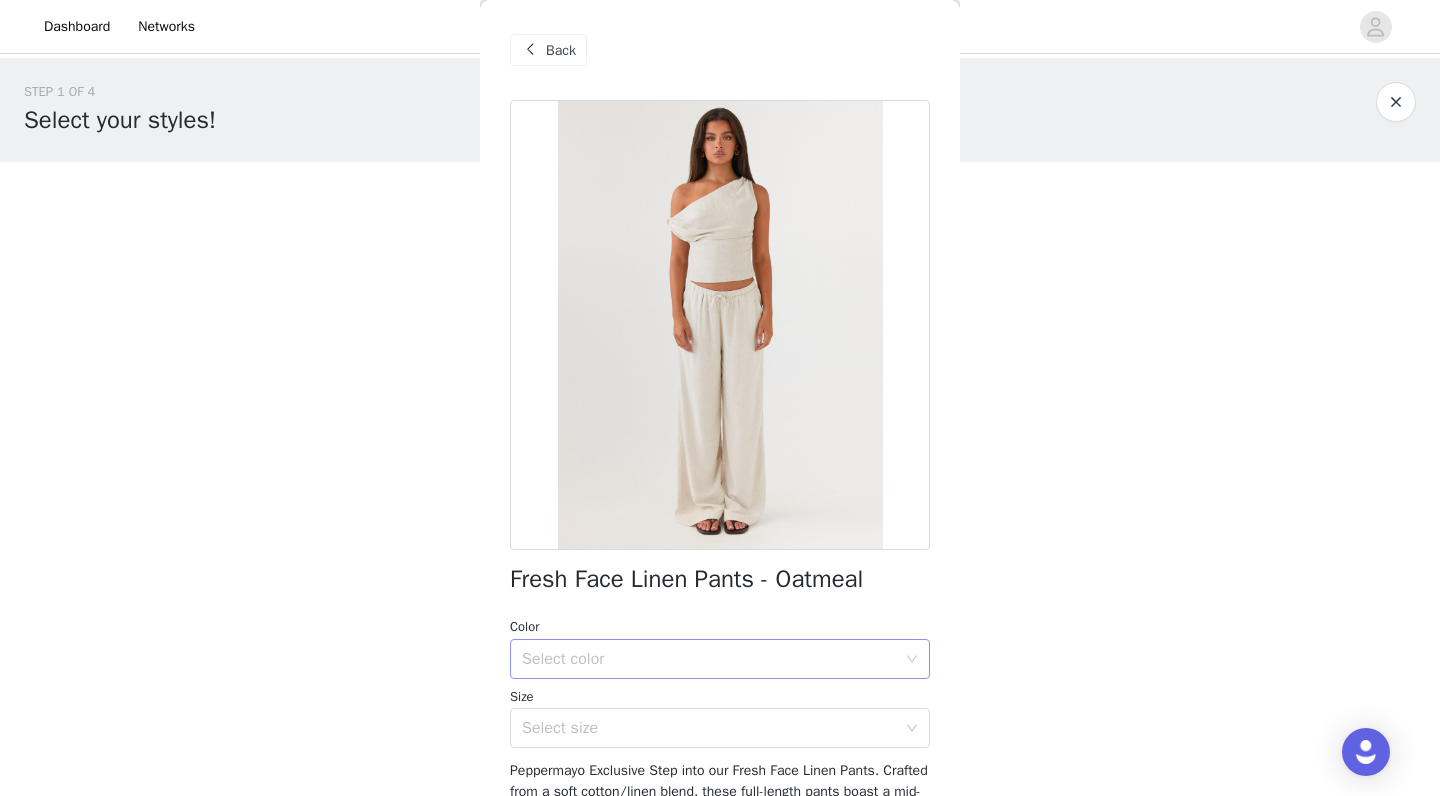 click on "Select color" at bounding box center [713, 659] 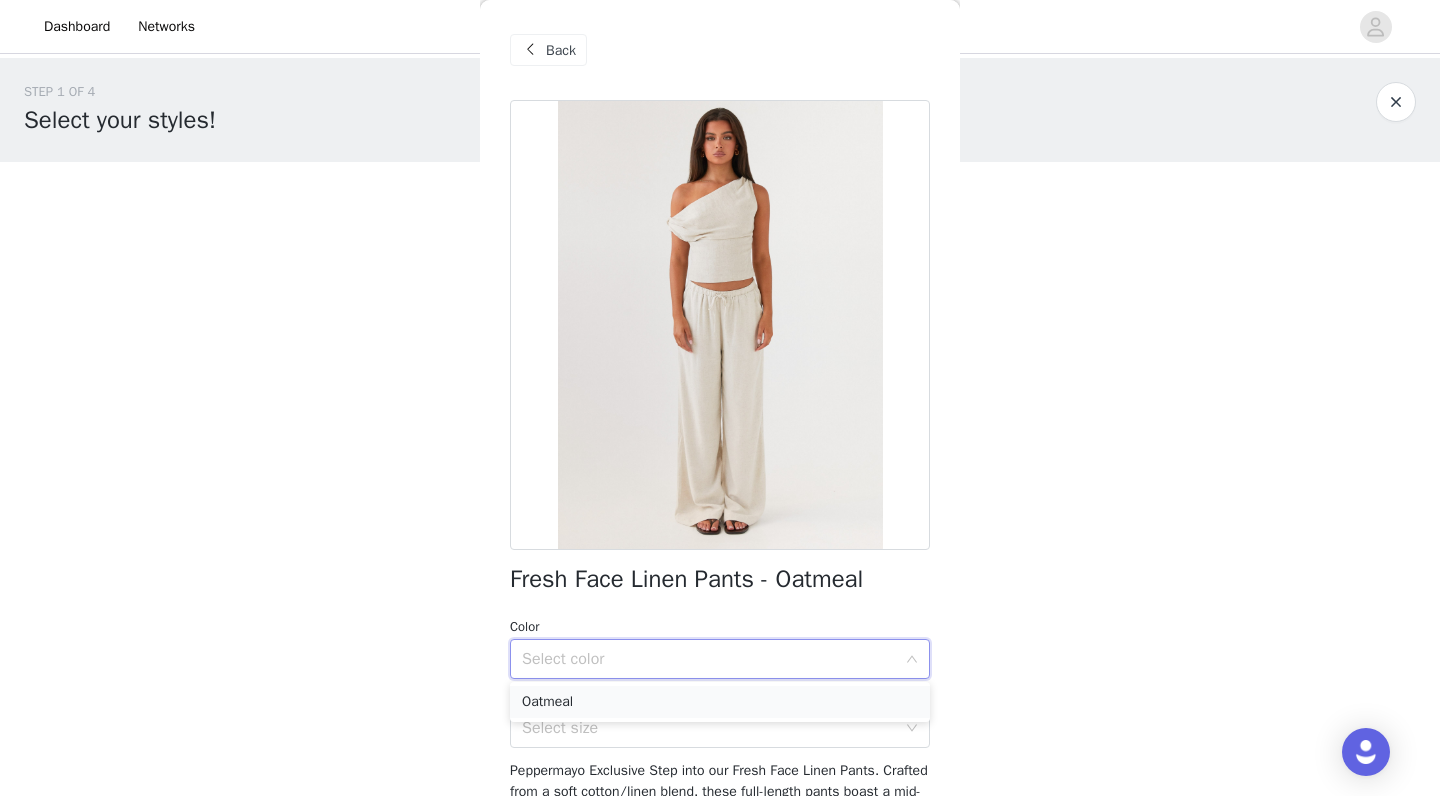 click on "Oatmeal" at bounding box center [720, 702] 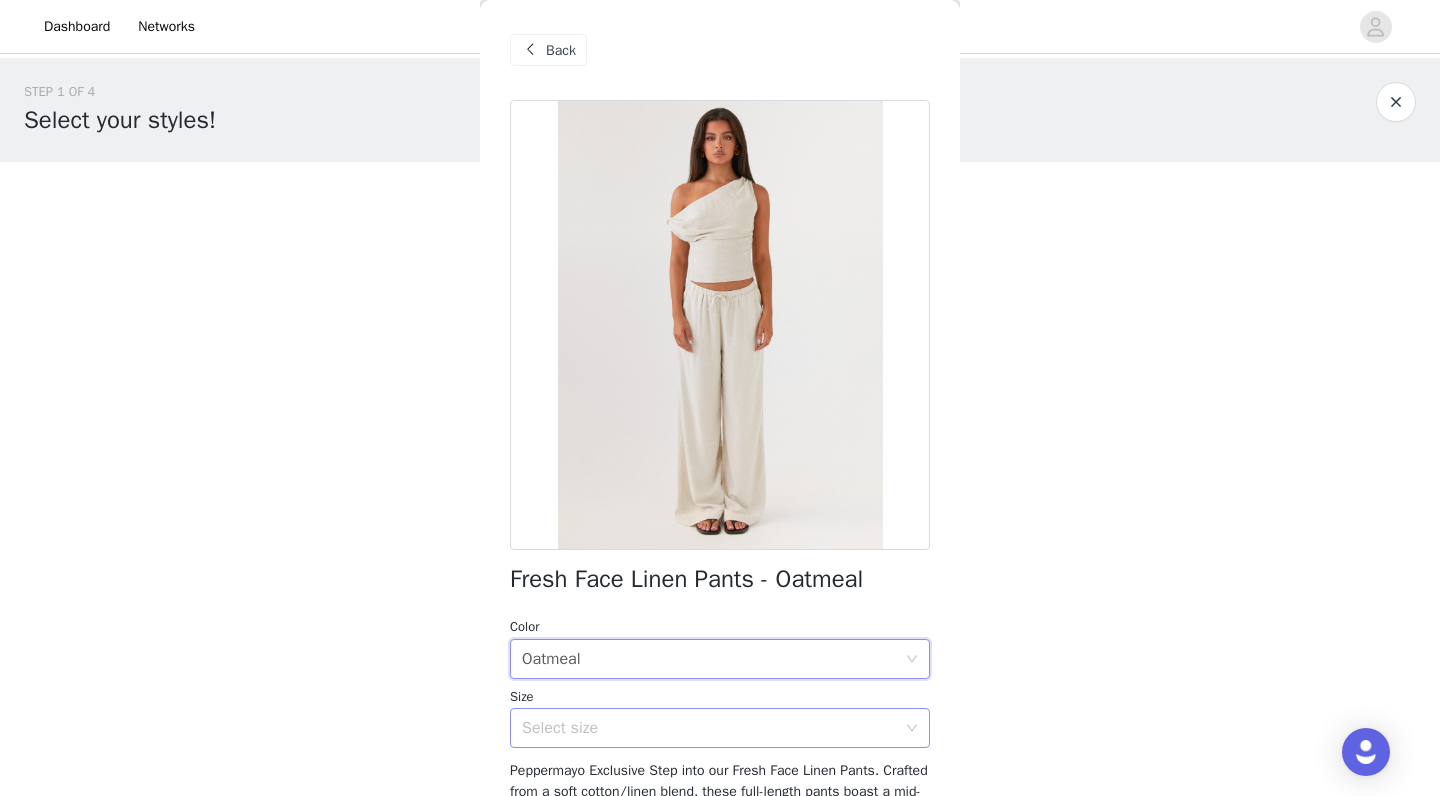 click on "Select size" at bounding box center (709, 728) 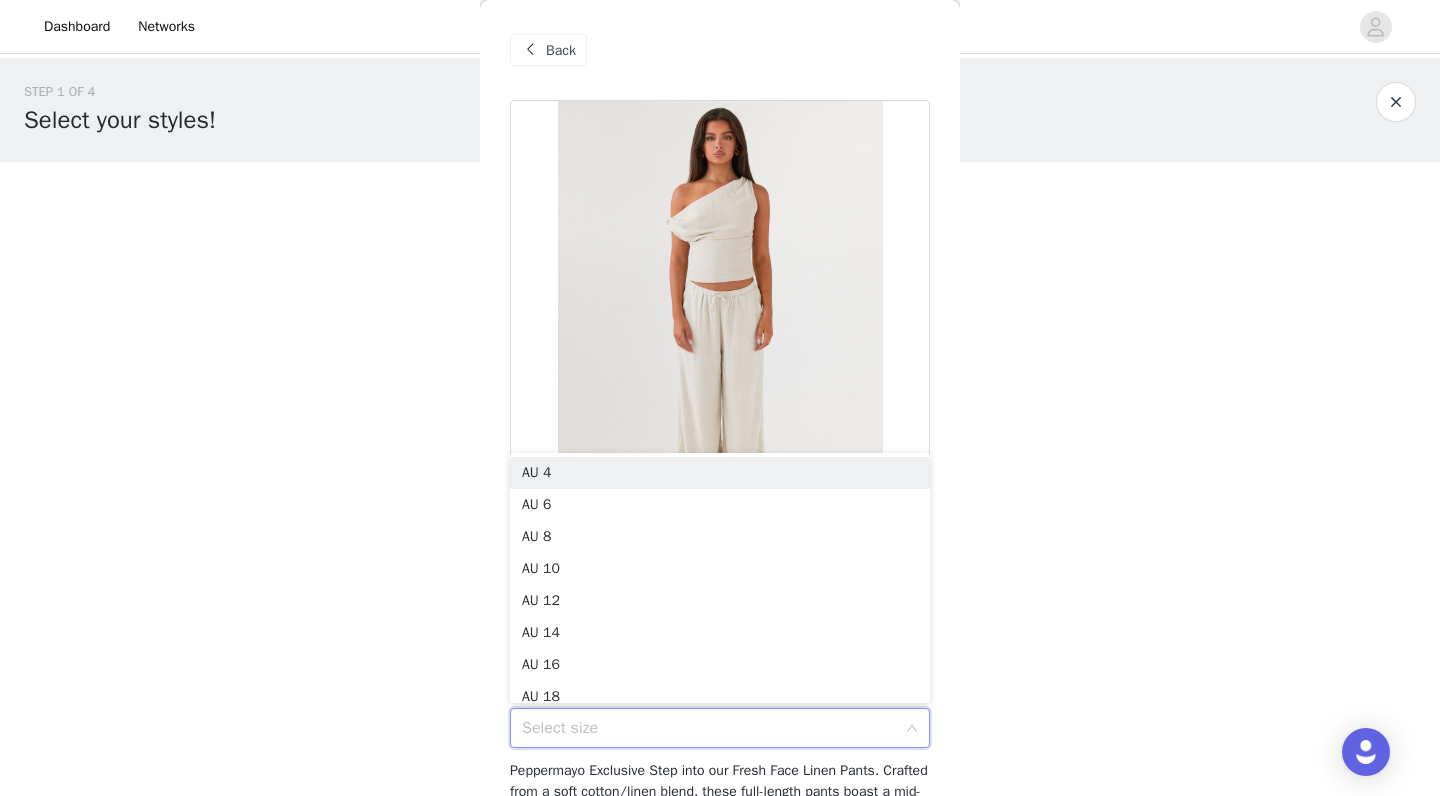 scroll, scrollTop: 153, scrollLeft: 0, axis: vertical 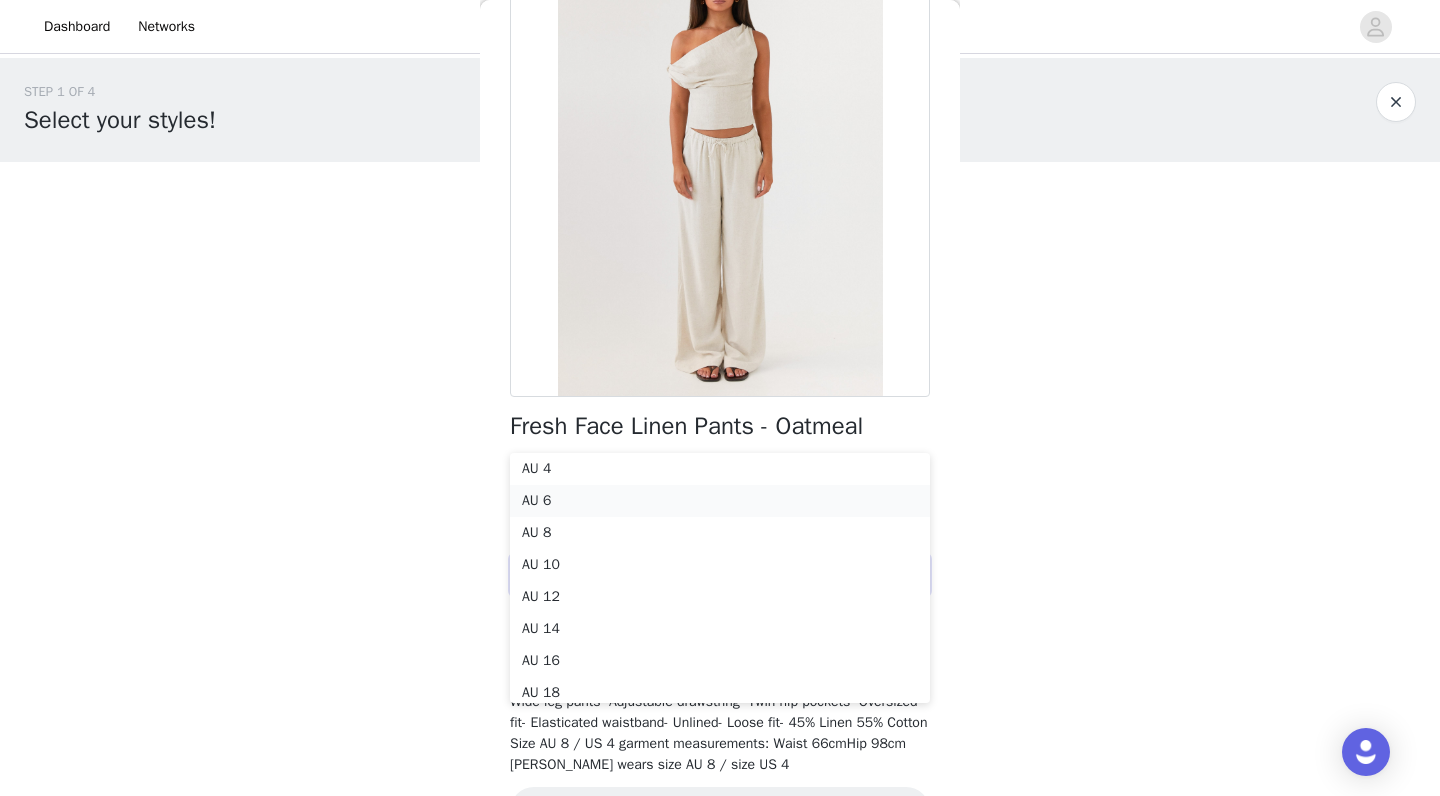 click on "AU 6" at bounding box center (720, 501) 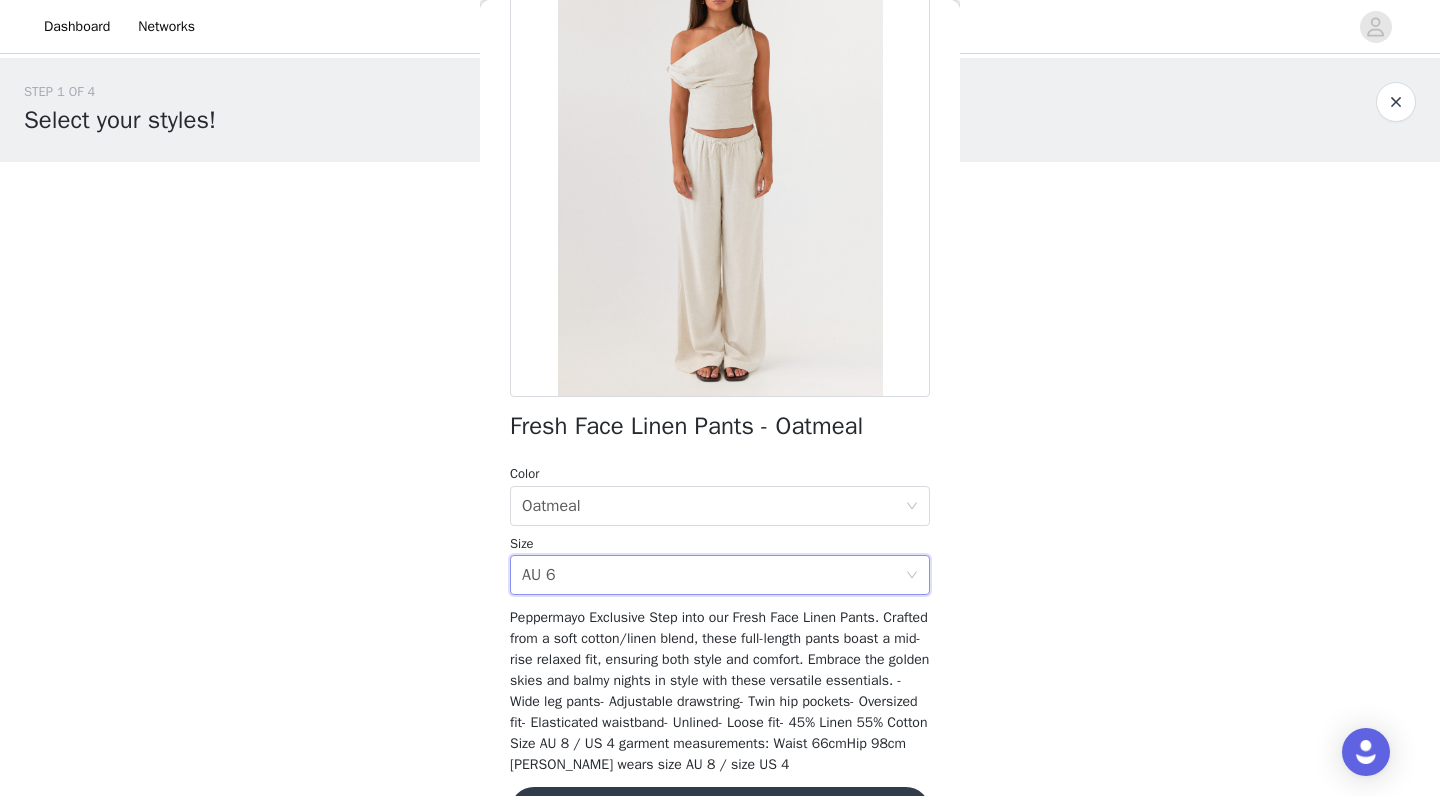 click on "Color   Select color Oatmeal Size   Select size AU 6" at bounding box center (720, 529) 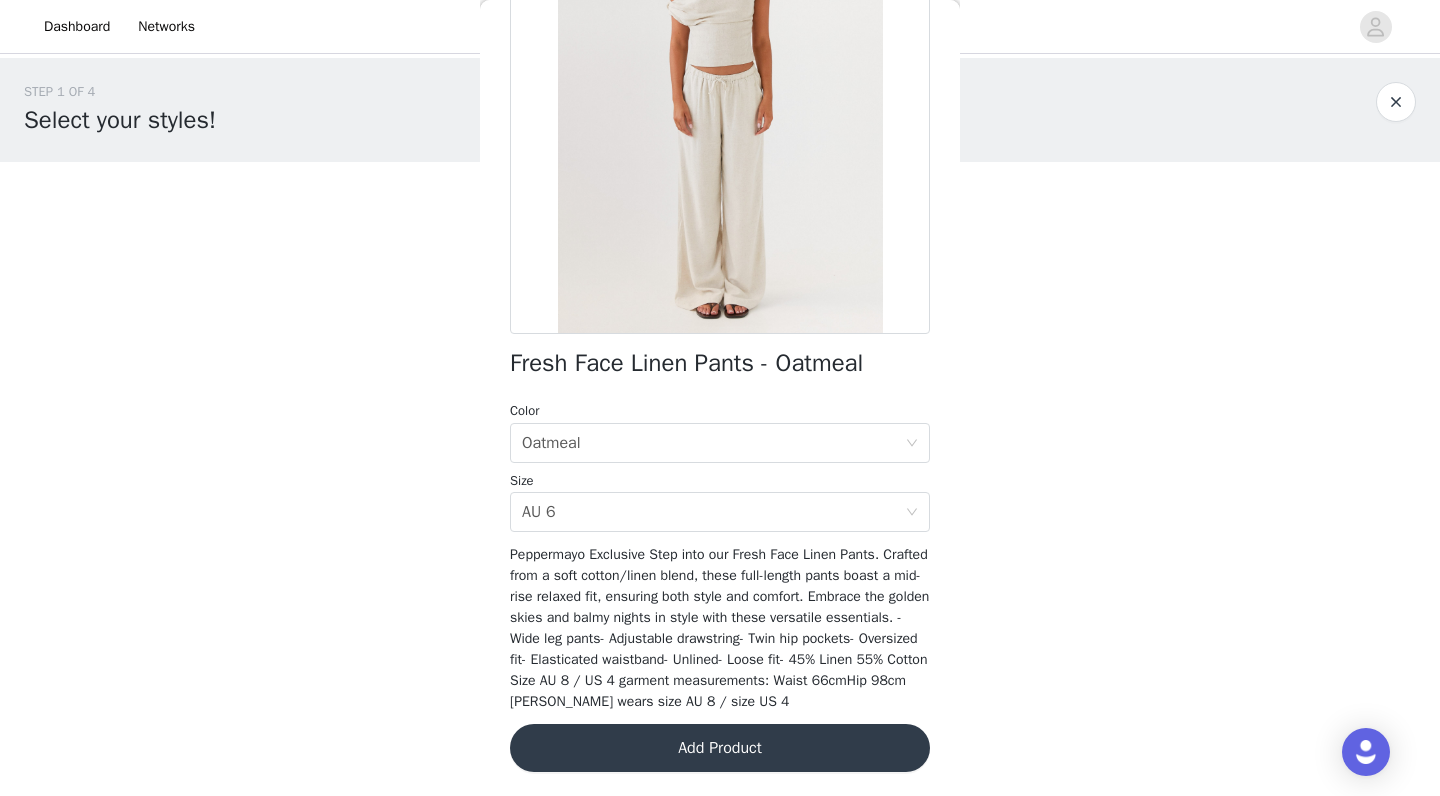 scroll, scrollTop: 236, scrollLeft: 0, axis: vertical 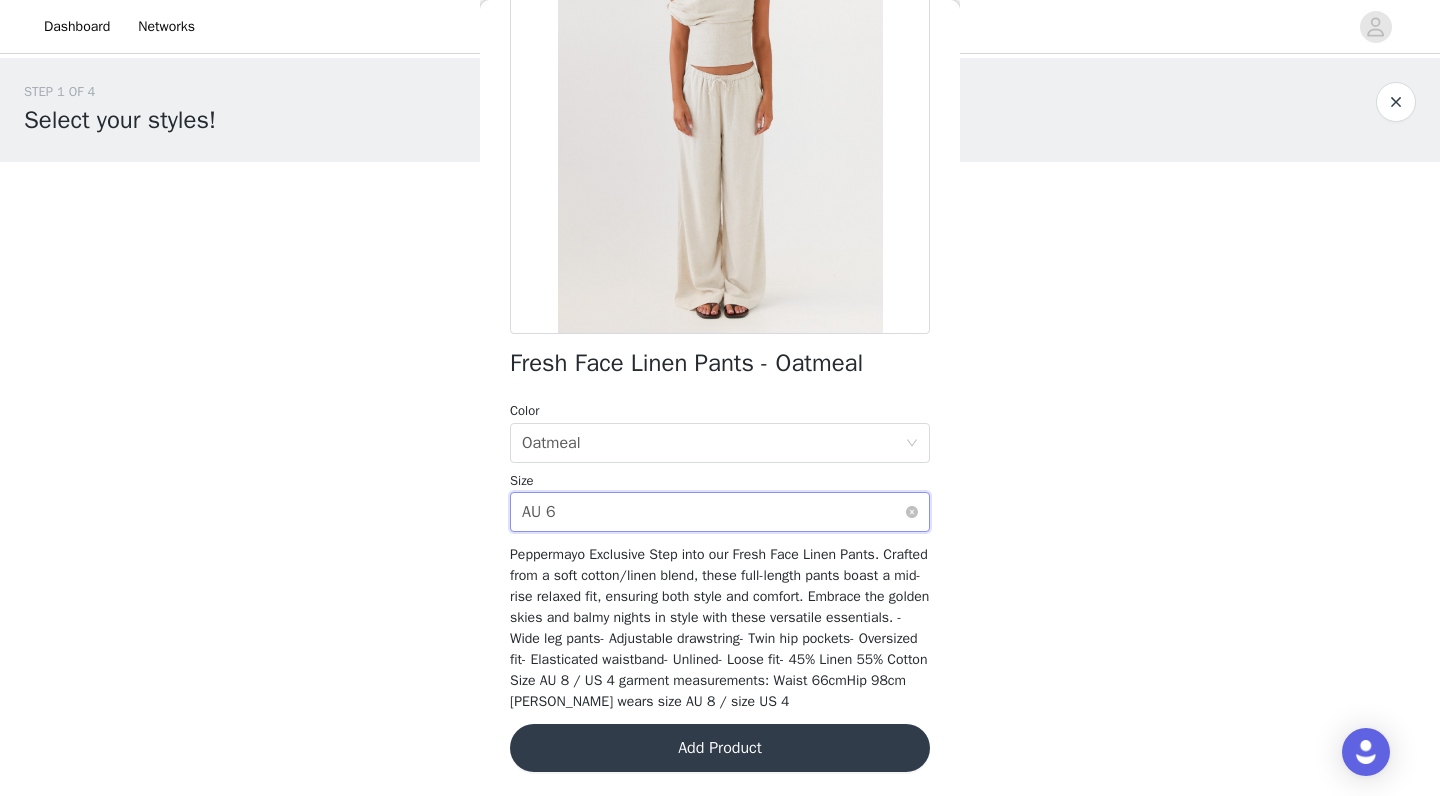 click on "Select size AU 6" at bounding box center [713, 512] 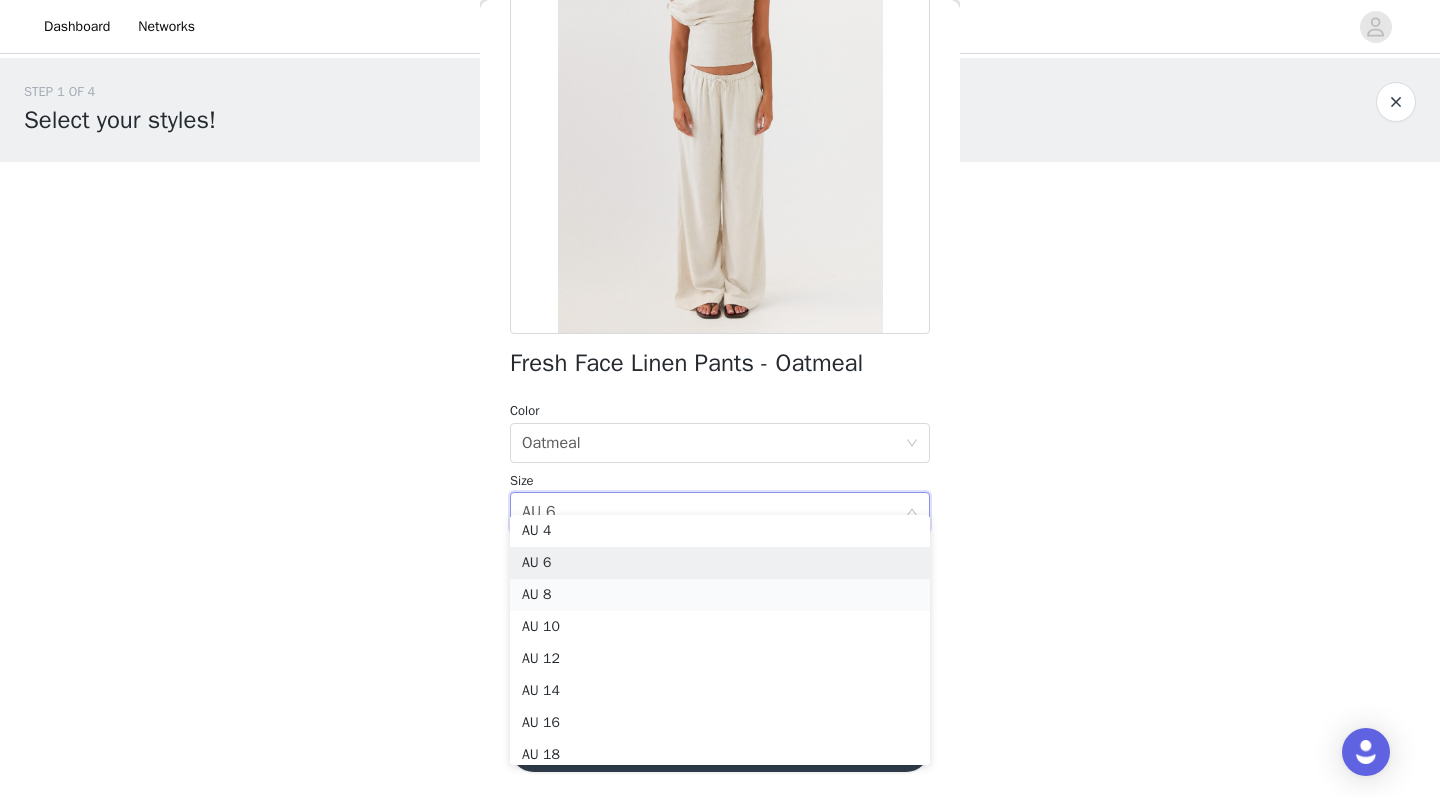 click on "AU 8" at bounding box center (720, 595) 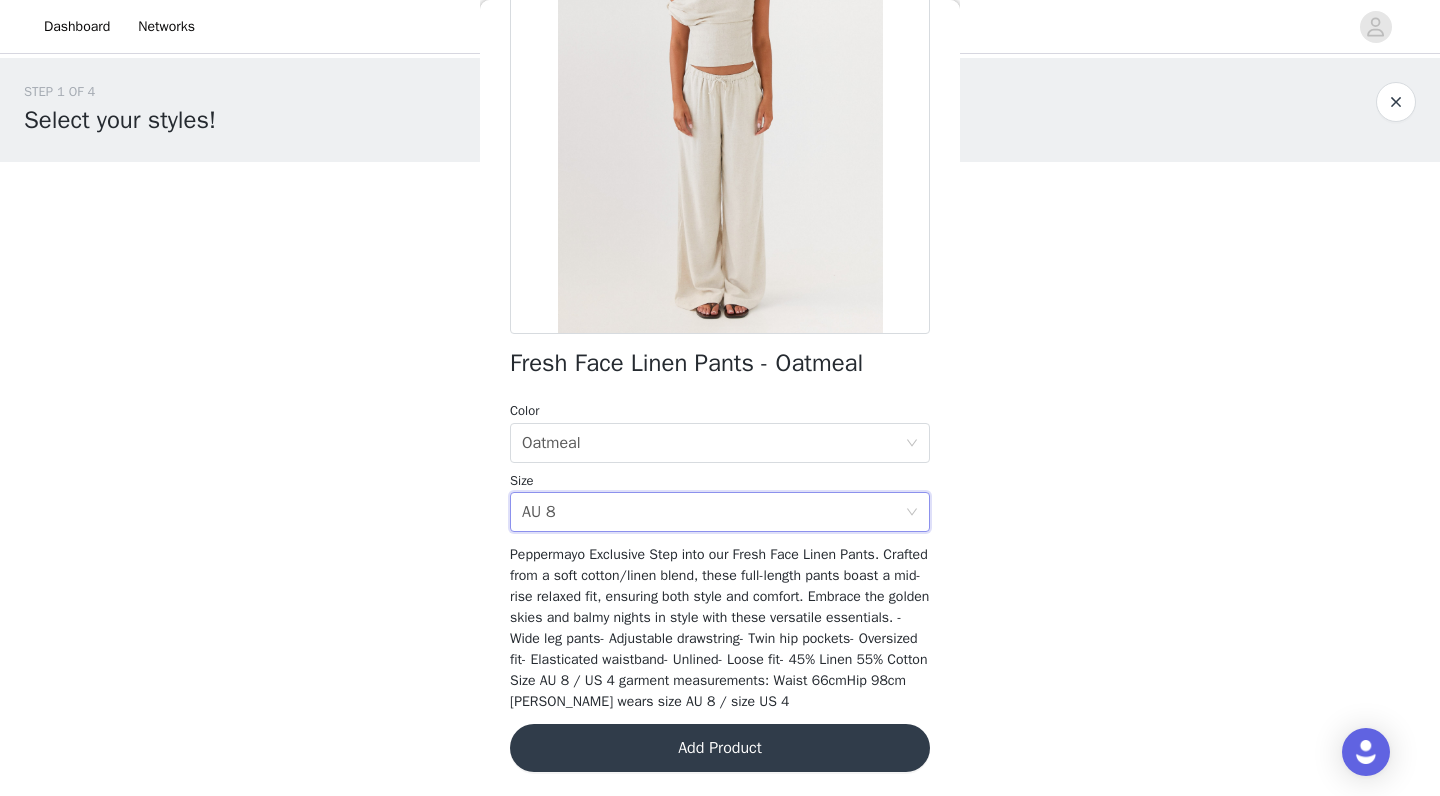 click on "Size" at bounding box center [720, 481] 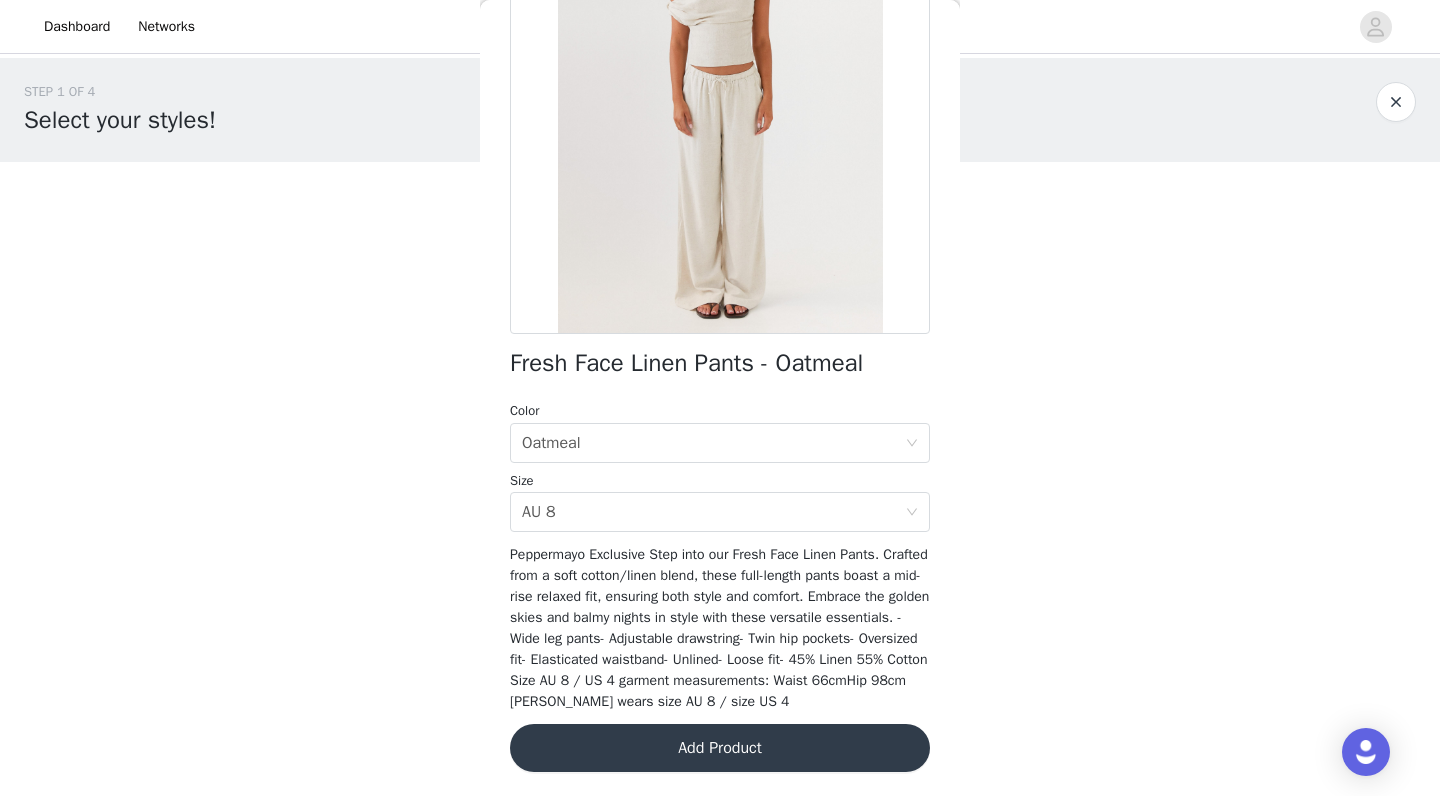 click on "Peppermayo Exclusive Step into our Fresh Face Linen Pants. Crafted from a soft cotton/linen blend, these full-length pants boast a mid-rise relaxed fit, ensuring both style and comfort. Embrace the golden skies and balmy nights in style with these versatile essentials. - Wide leg pants- Adjustable drawstring- Twin hip pockets- Oversized fit- Elasticated waistband- Unlined- Loose fit- 45% Linen 55% Cotton Size AU 8 / US 4 garment measurements: Waist 66cmHip 98cm Olivia wears size AU 8 / size US 4" at bounding box center (719, 628) 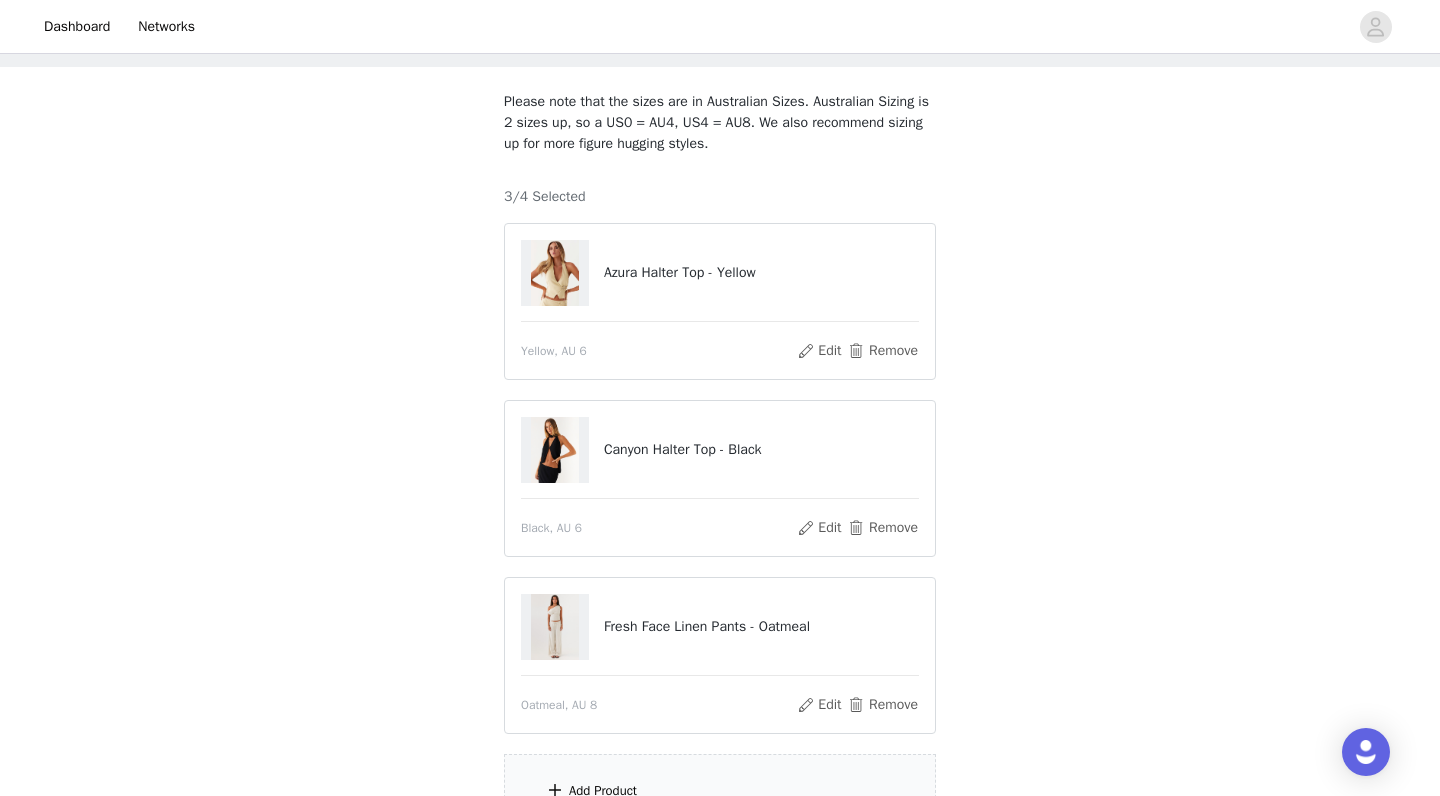 scroll, scrollTop: 295, scrollLeft: 0, axis: vertical 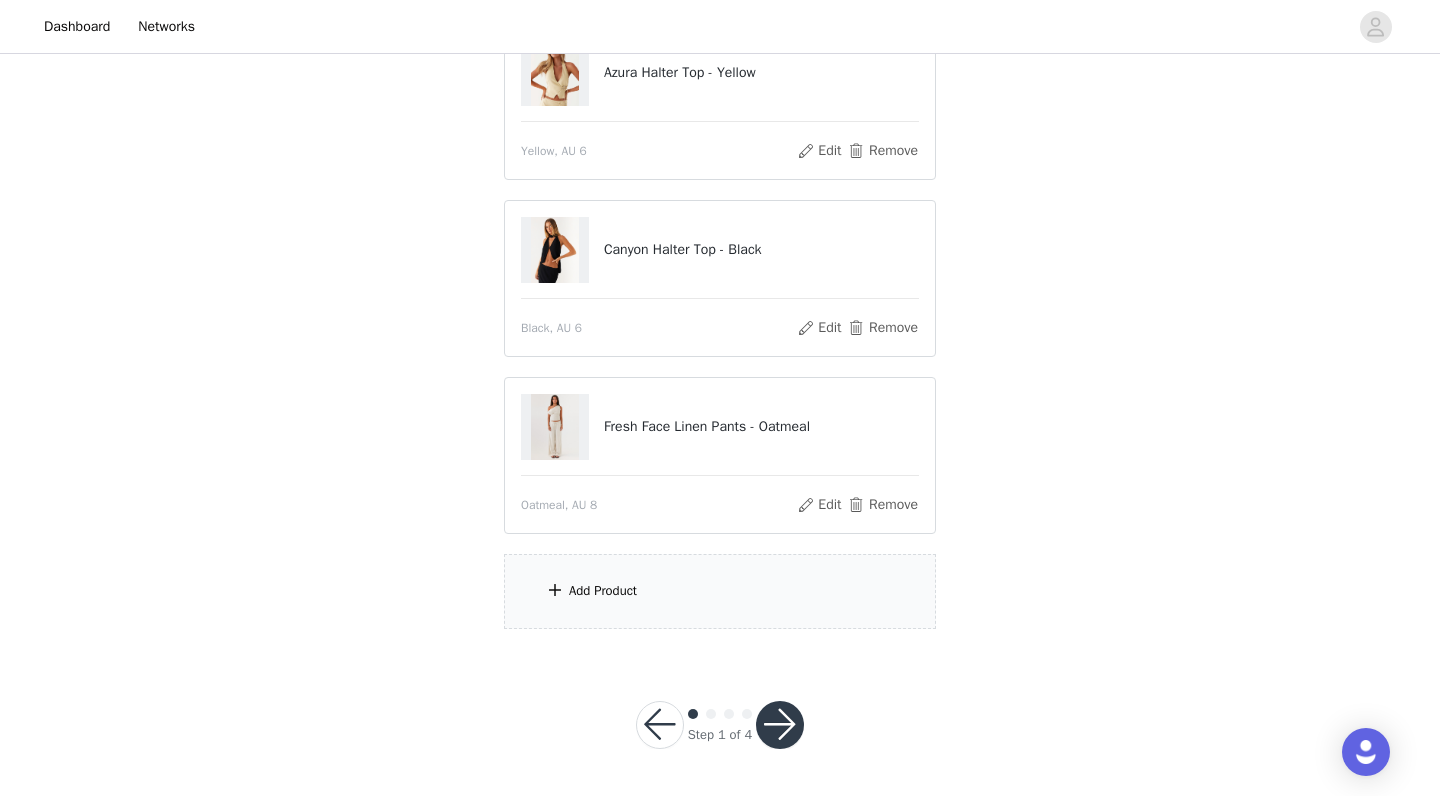 click on "Add Product" at bounding box center (720, 591) 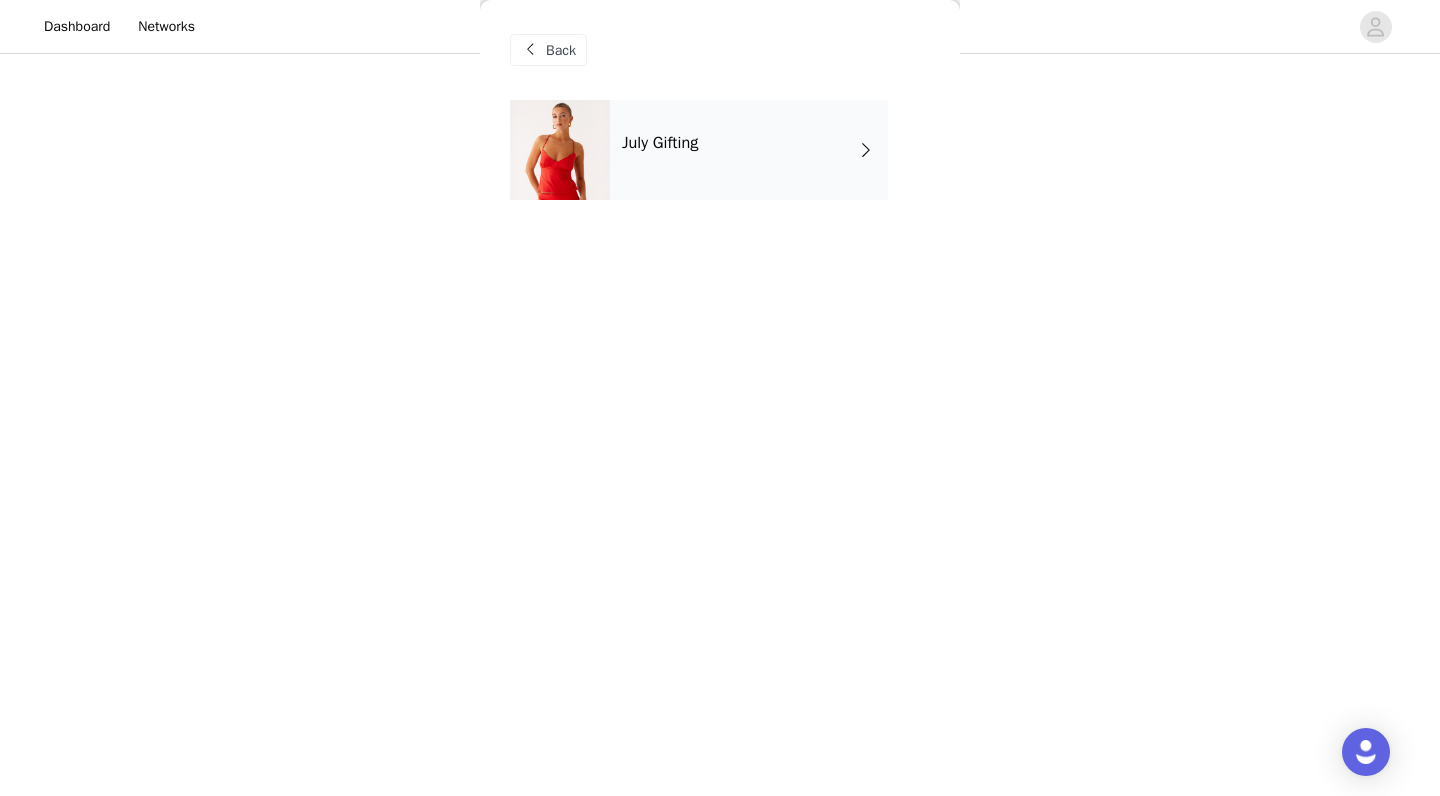 click on "July Gifting" at bounding box center (749, 150) 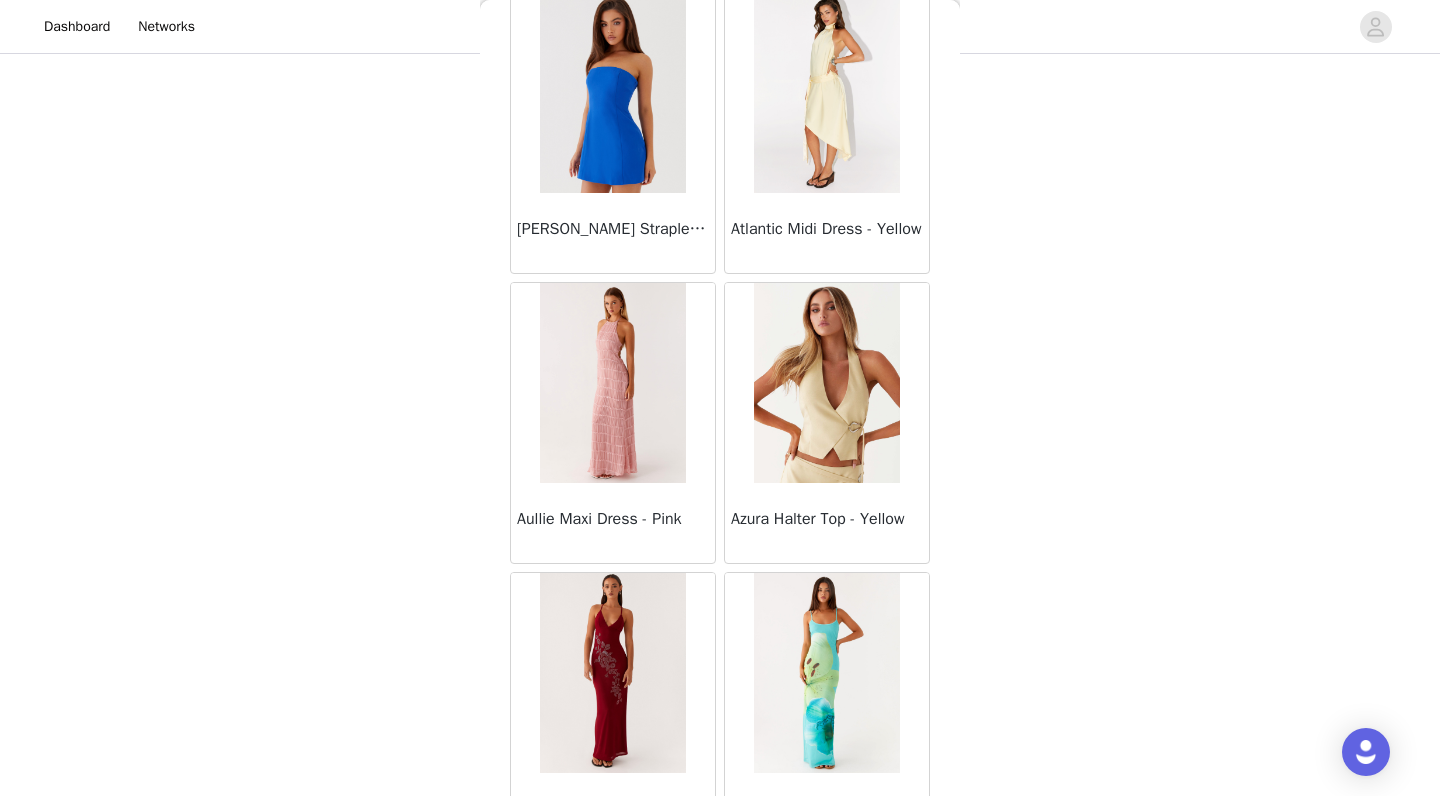 scroll, scrollTop: 1850, scrollLeft: 0, axis: vertical 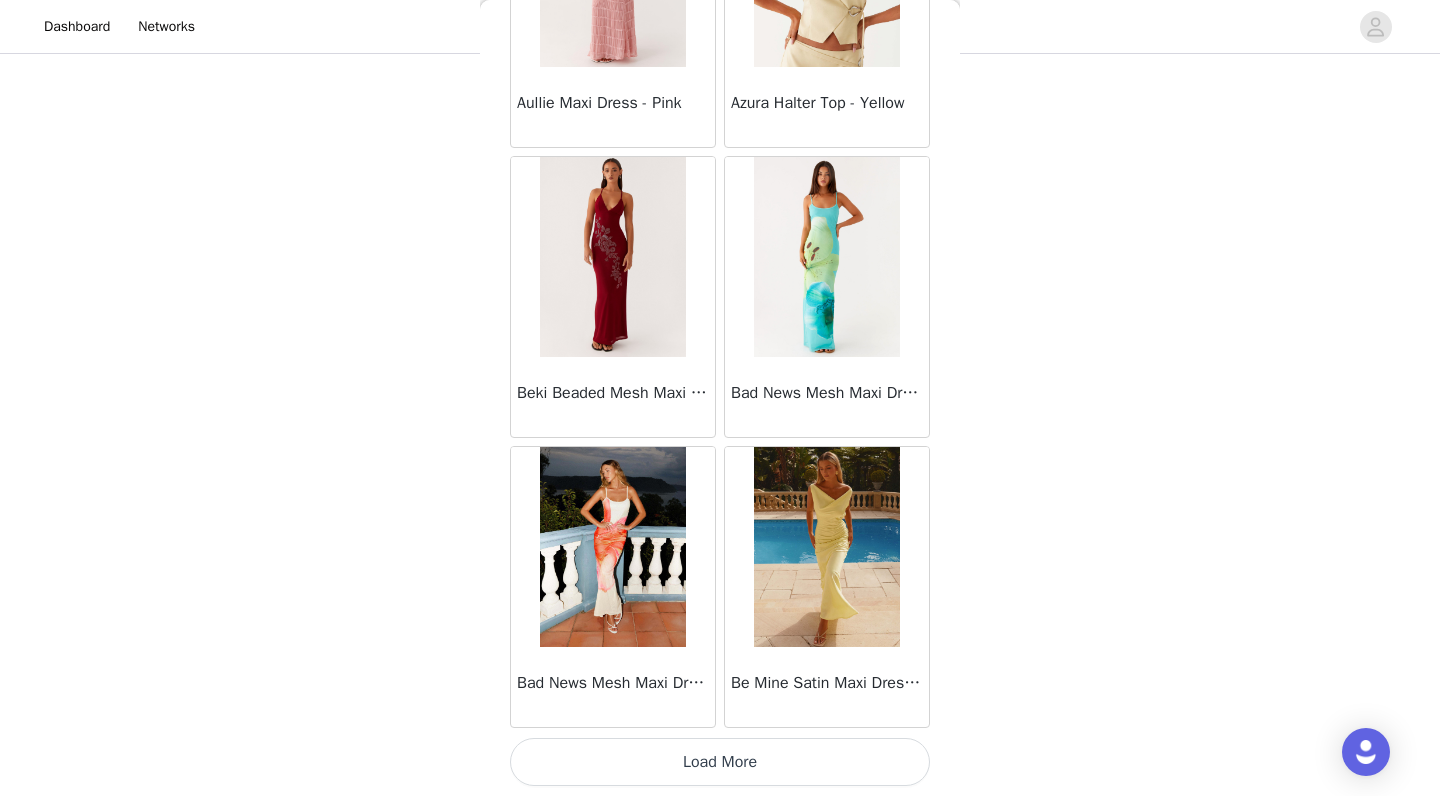 click on "Load More" at bounding box center (720, 762) 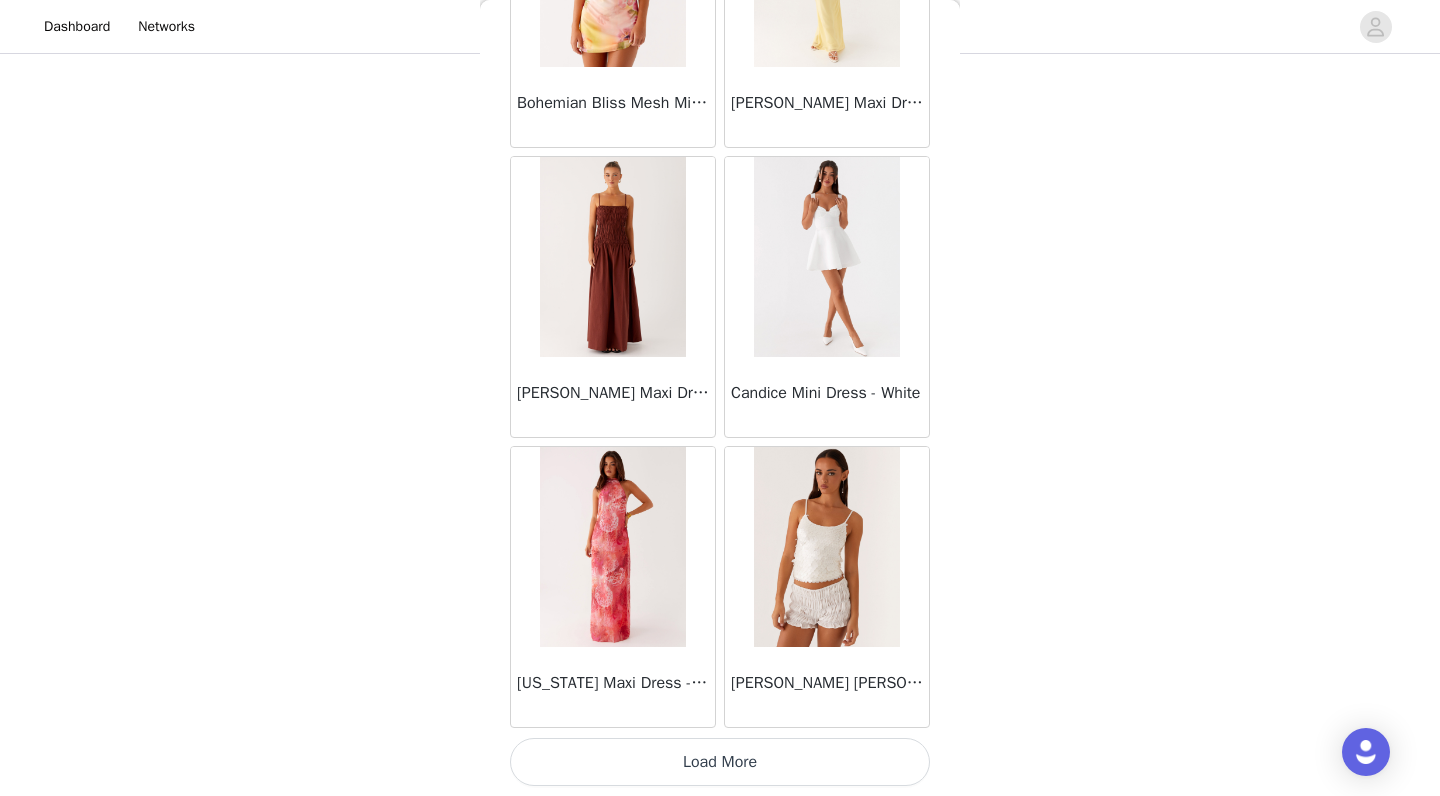 scroll, scrollTop: 5165, scrollLeft: 0, axis: vertical 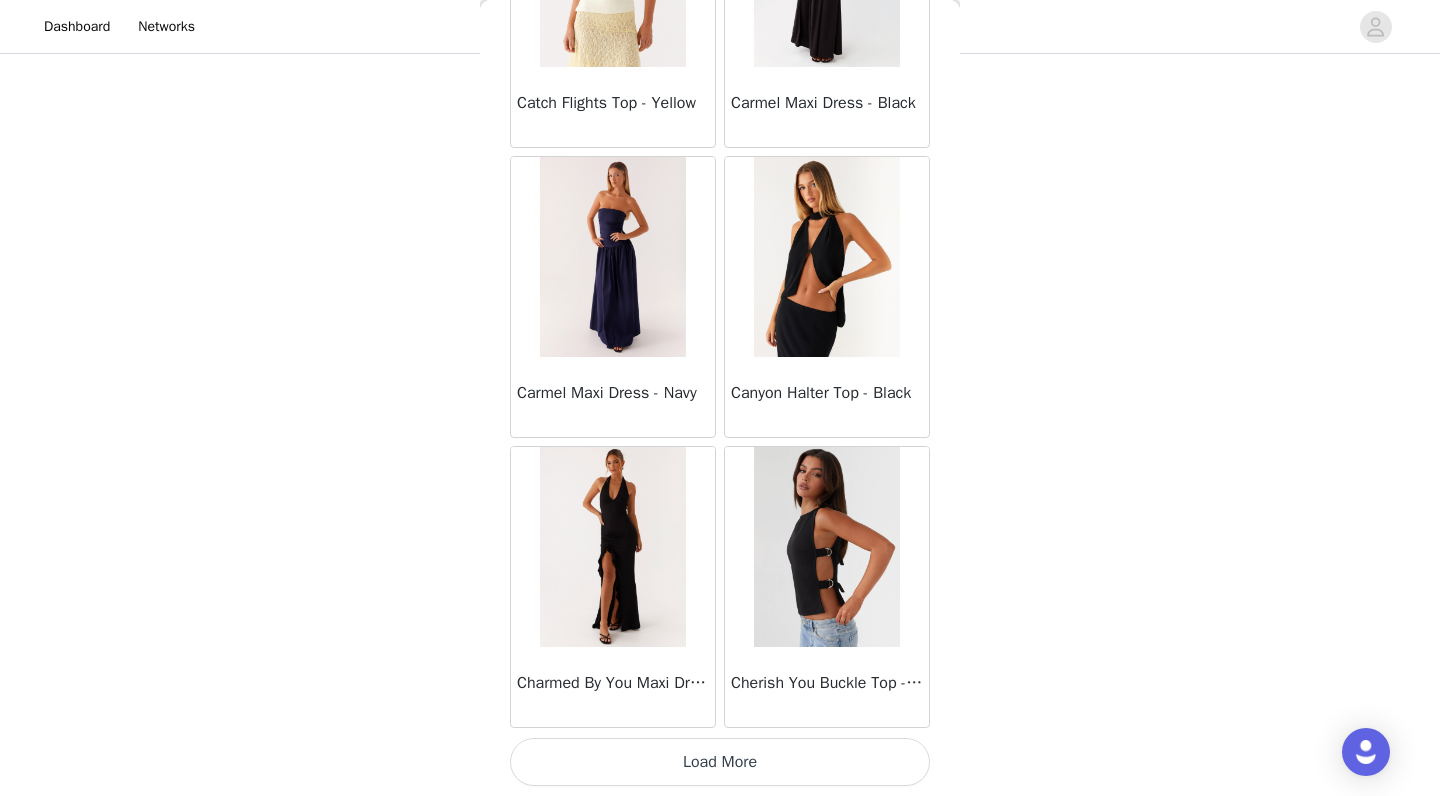 click on "Load More" at bounding box center (720, 762) 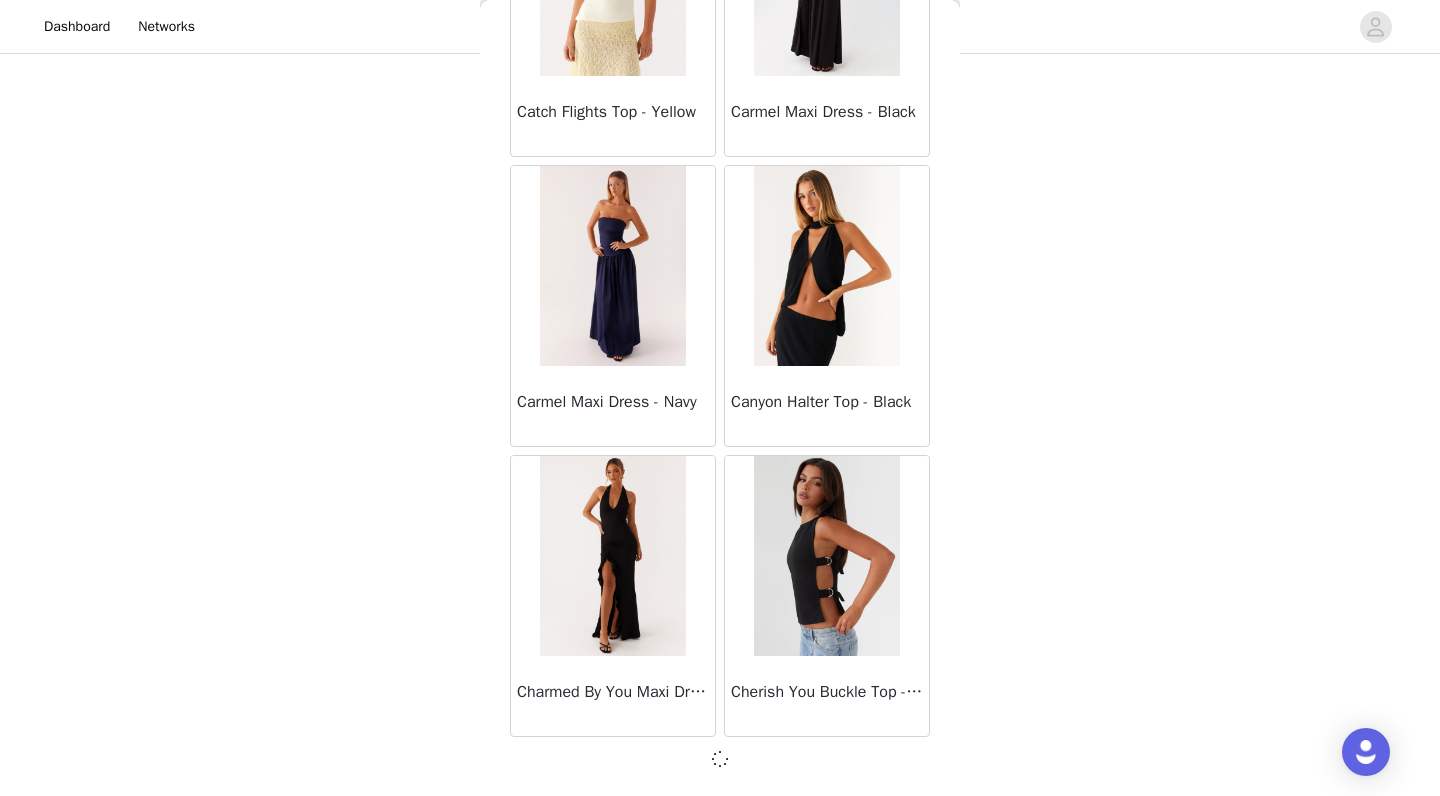 scroll, scrollTop: 295, scrollLeft: 0, axis: vertical 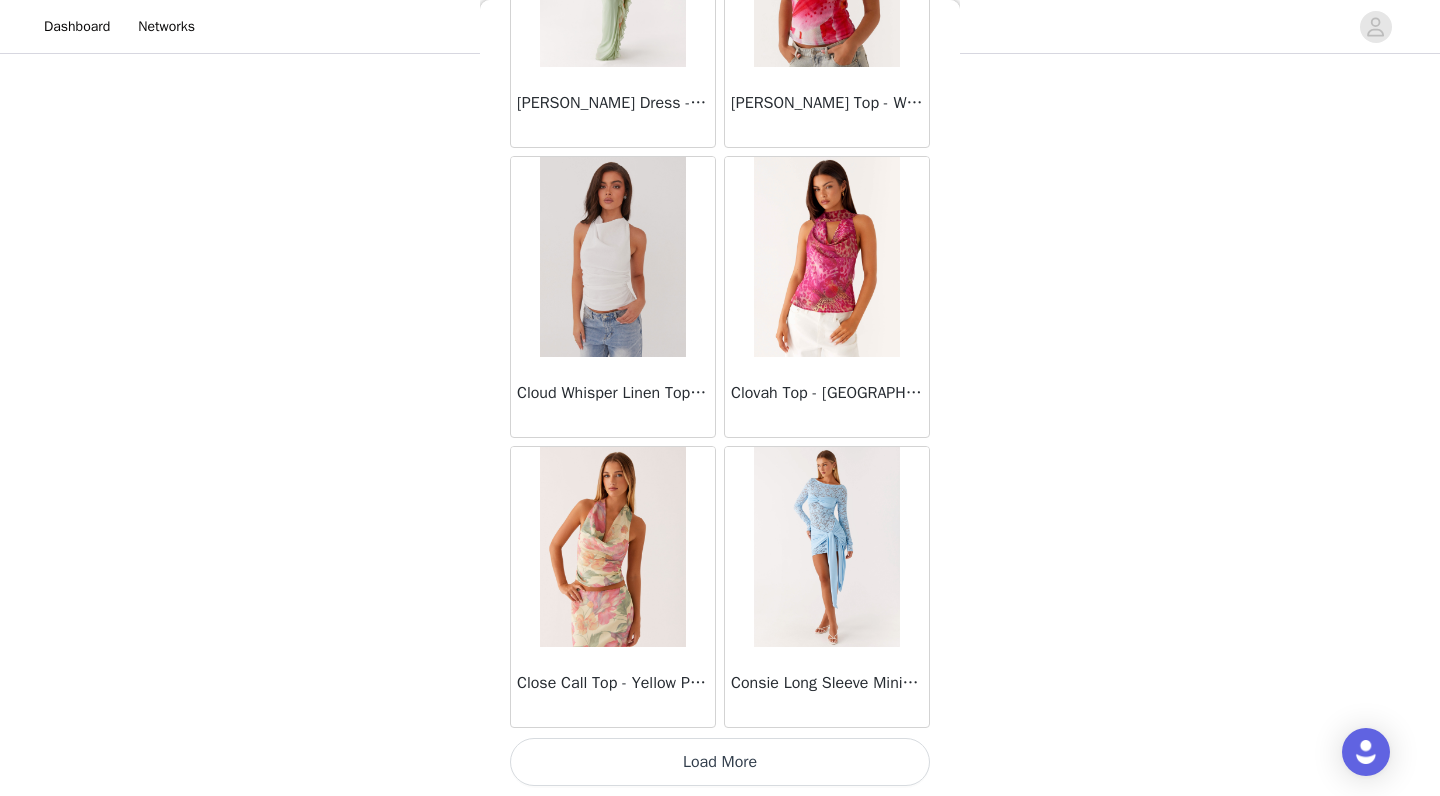 click on "Load More" at bounding box center [720, 762] 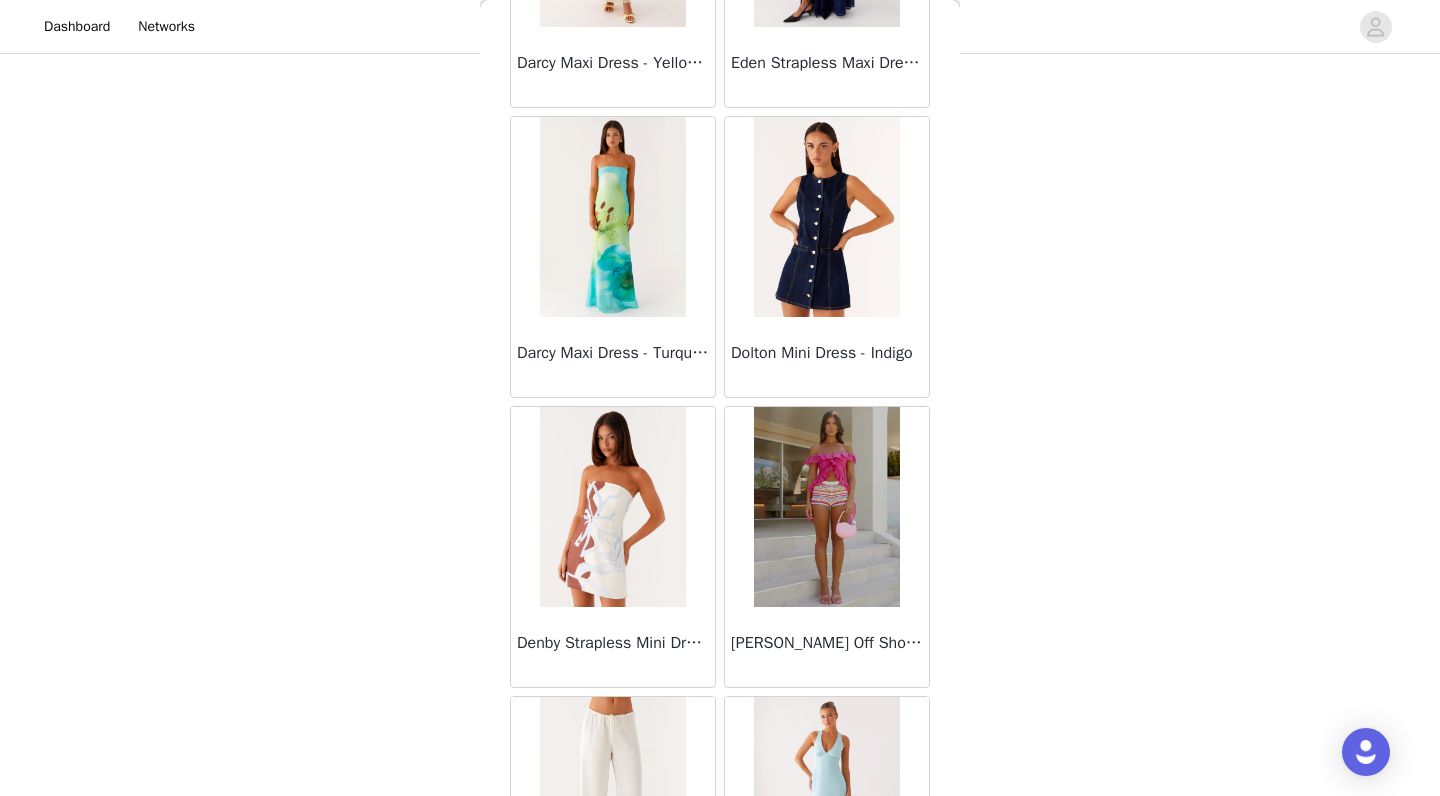scroll, scrollTop: 13134, scrollLeft: 0, axis: vertical 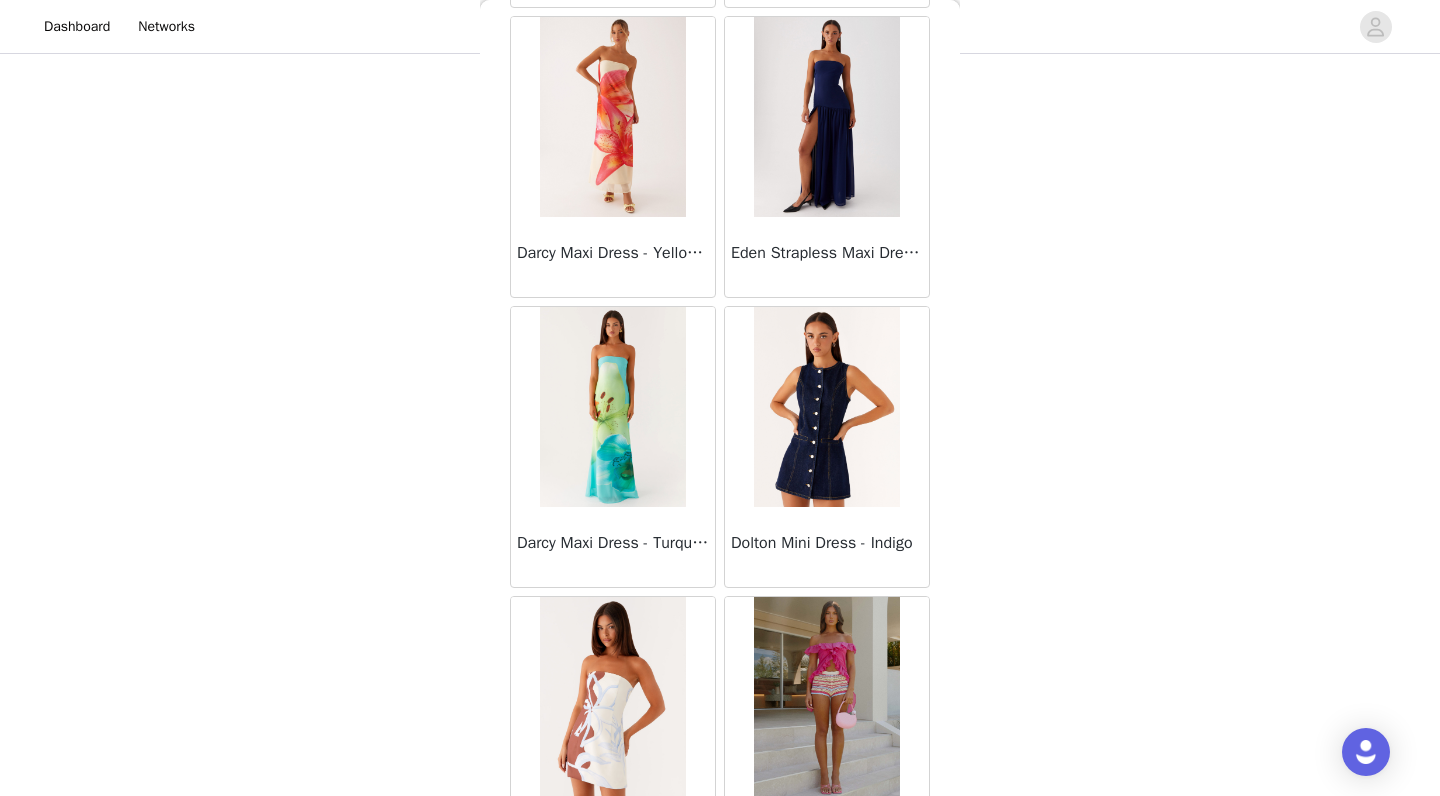 click at bounding box center (612, 117) 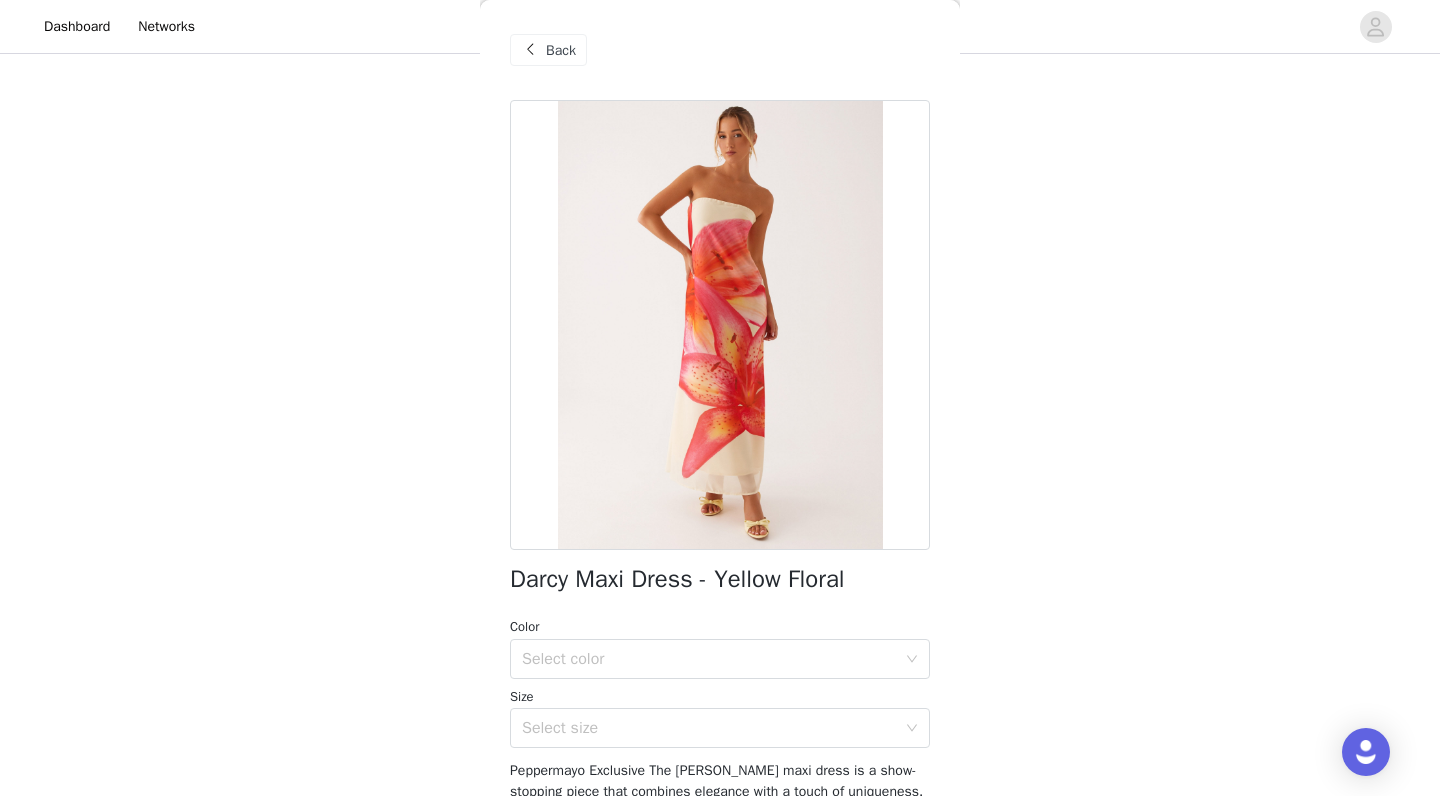 scroll, scrollTop: 0, scrollLeft: 0, axis: both 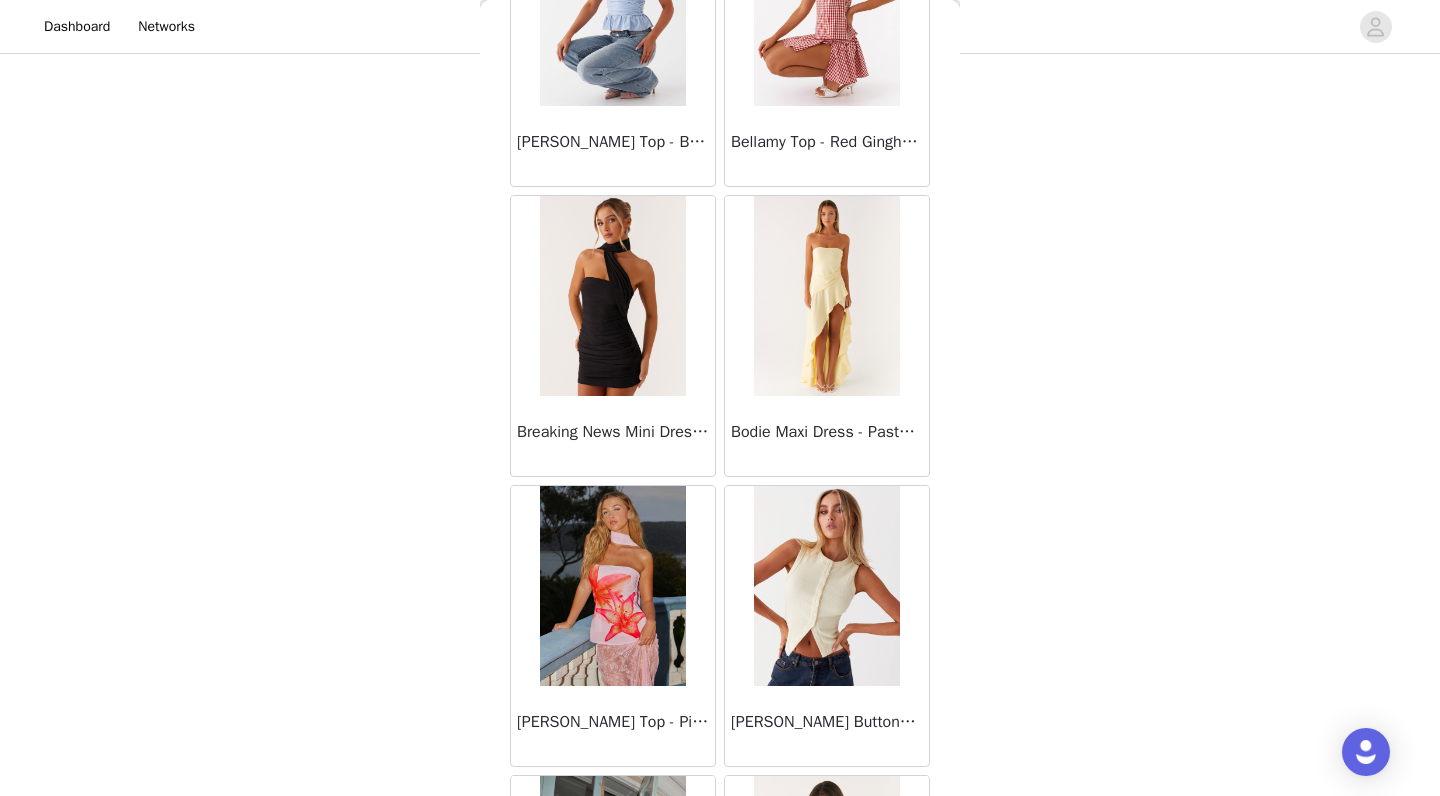 click on "STEP 1 OF 4
Select your styles!
Please note that the sizes are in Australian Sizes. Australian Sizing is 2 sizes up, so a US0 = AU4, US4 = AU8. We also recommend sizing up for more figure hugging styles.       3/4 Selected           Azura Halter Top - Yellow           Yellow, AU 6       Edit   Remove     Canyon Halter Top - Black           Black, AU 6       Edit   Remove     Fresh Face Linen Pants - Oatmeal           Oatmeal, AU 8       Edit   Remove     Add Product       Back       Ayanna Strapless Mini Dress - Yellow       Aster Bloom Maxi Dress - Orange Blue Floral       Avenue Mini Dress - Plum       Aullie Maxi Dress - Yellow       Aullie Maxi Dress - Ivory       Aullie Mini Dress - Black       Avalia Backless Scarf Mini Dress - White Polka Dot       Aullie Maxi Dress - Blue       Aster Bloom Maxi Dress - Bloom Wave Print       Athens One Shoulder Top - Floral       Aullie Mini Dress - Blue" at bounding box center (720, 323) 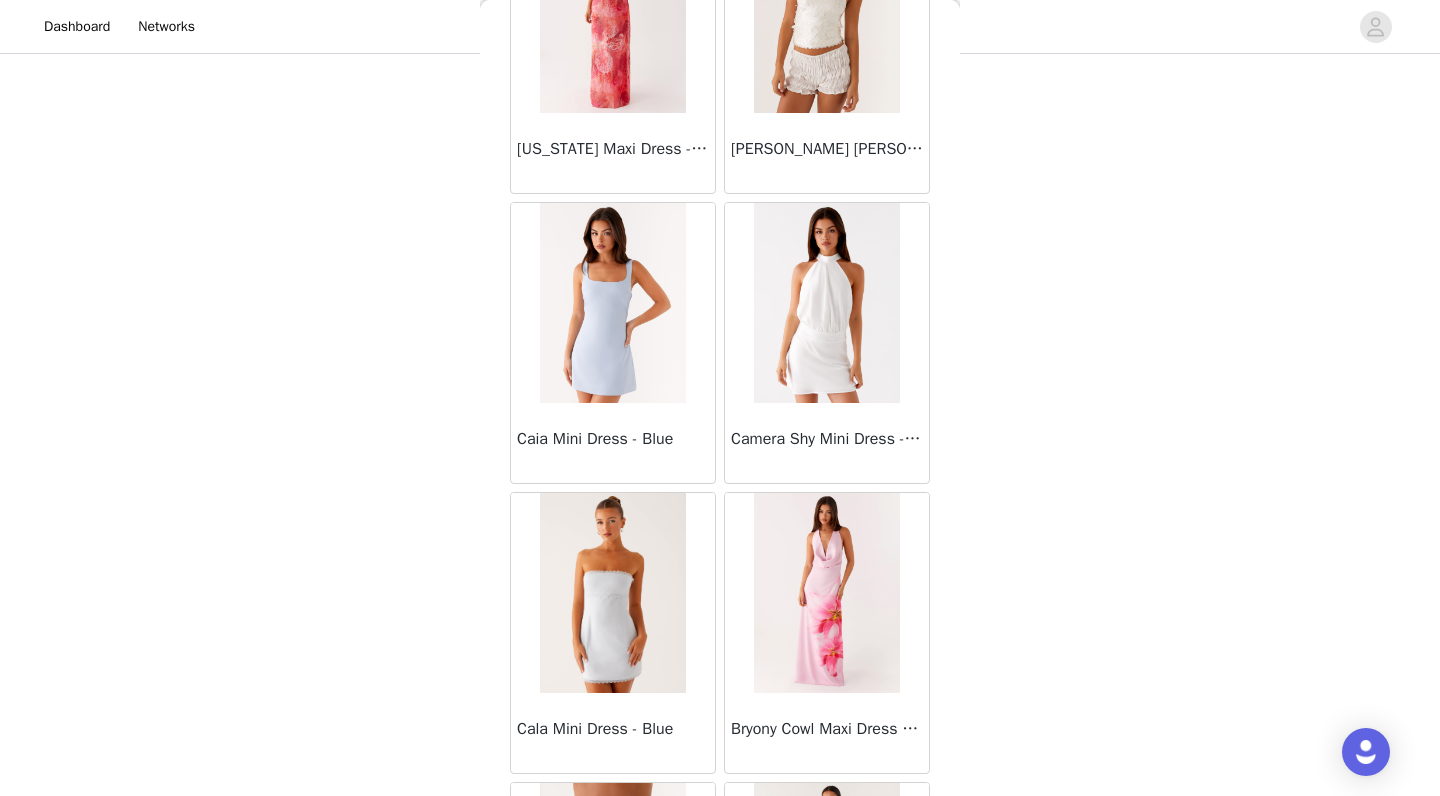 scroll, scrollTop: 5696, scrollLeft: 0, axis: vertical 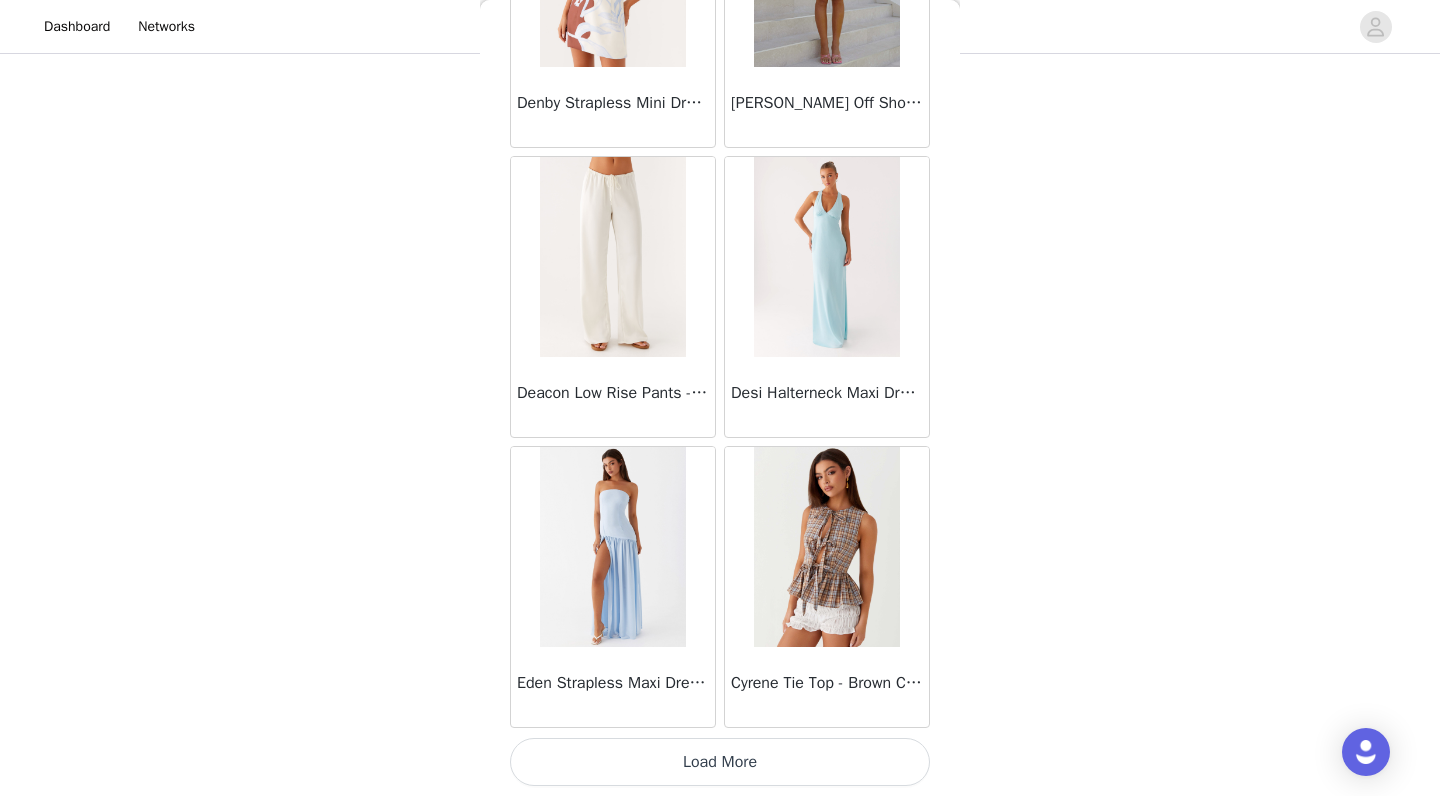 click on "Load More" at bounding box center [720, 762] 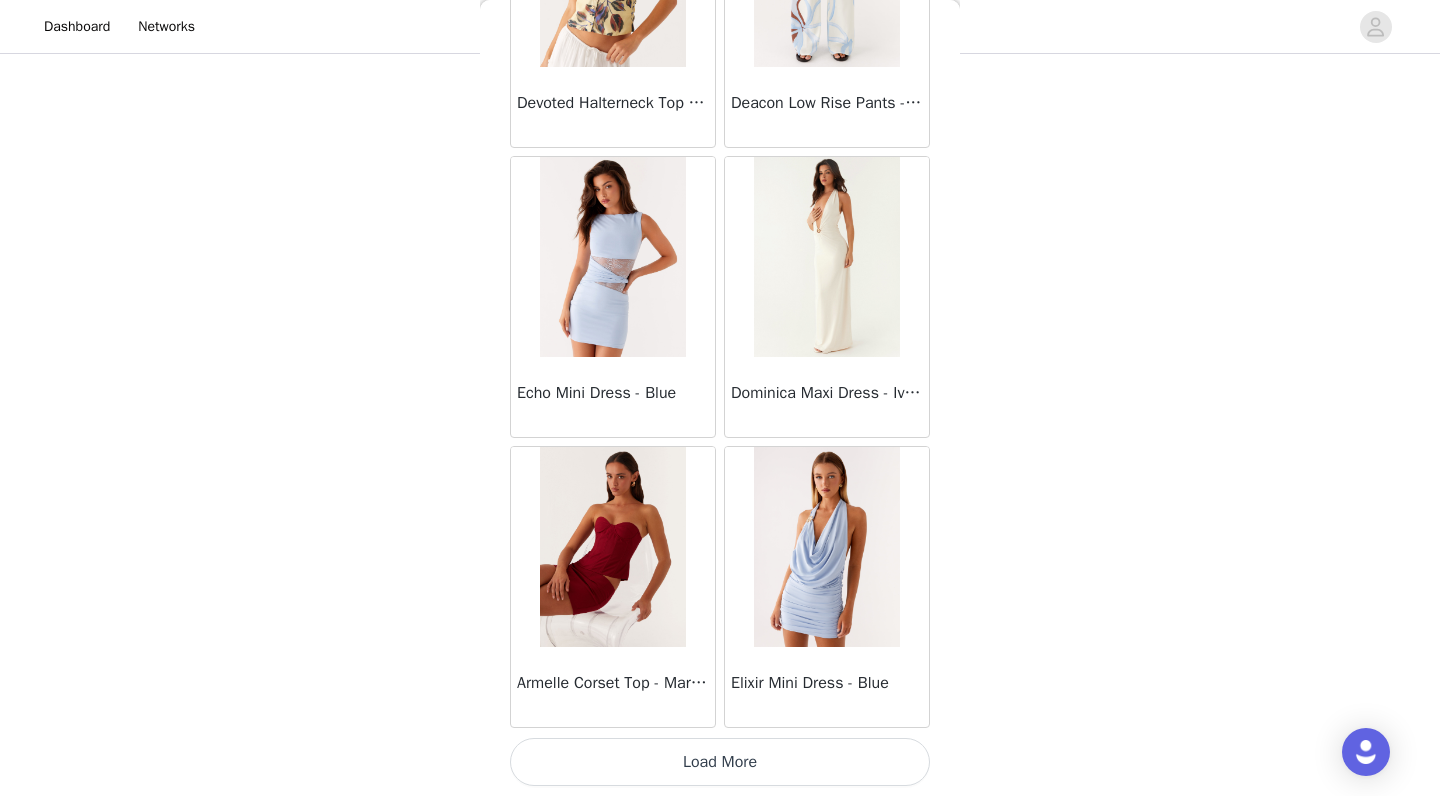 scroll, scrollTop: 16764, scrollLeft: 0, axis: vertical 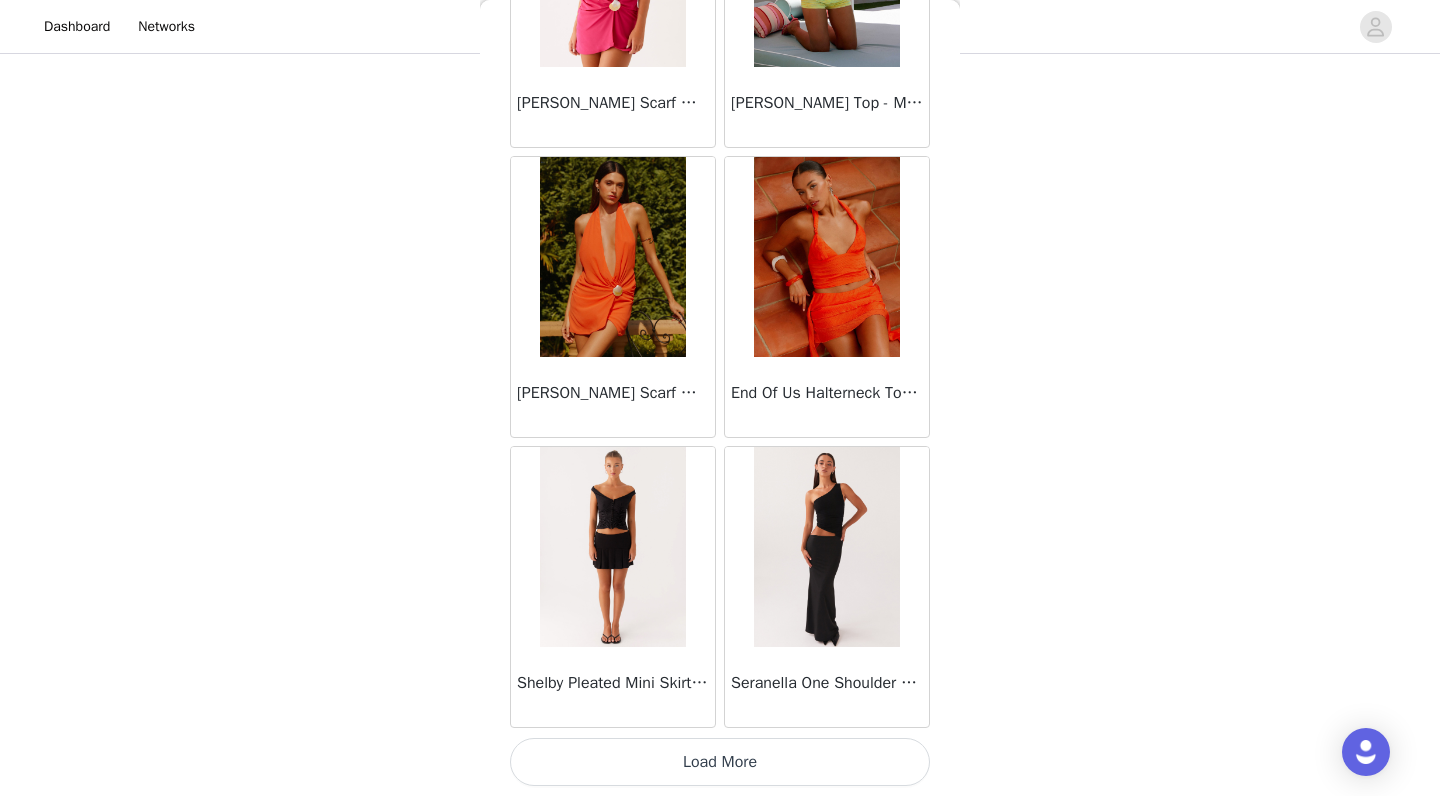 click on "Load More" at bounding box center (720, 762) 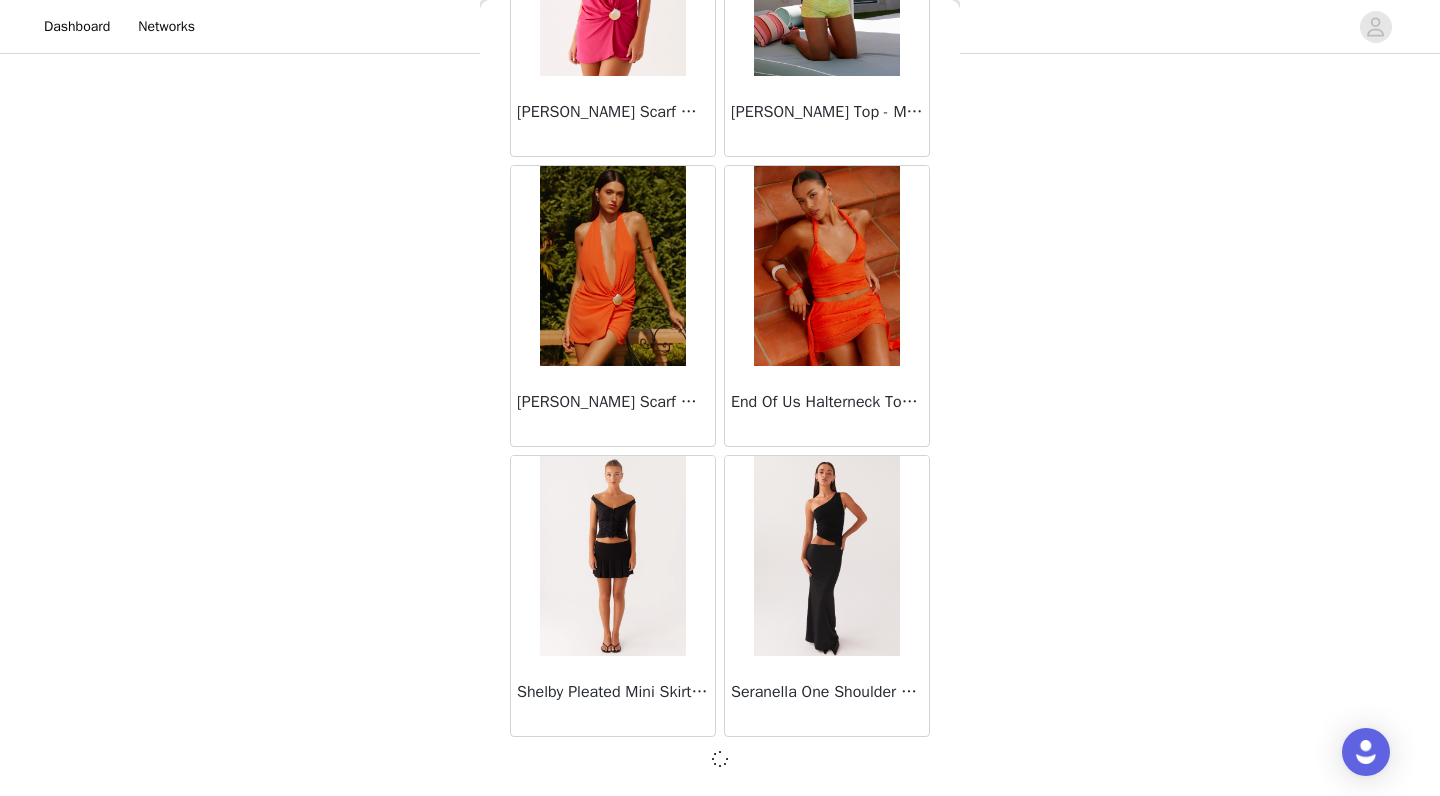 scroll, scrollTop: 19655, scrollLeft: 0, axis: vertical 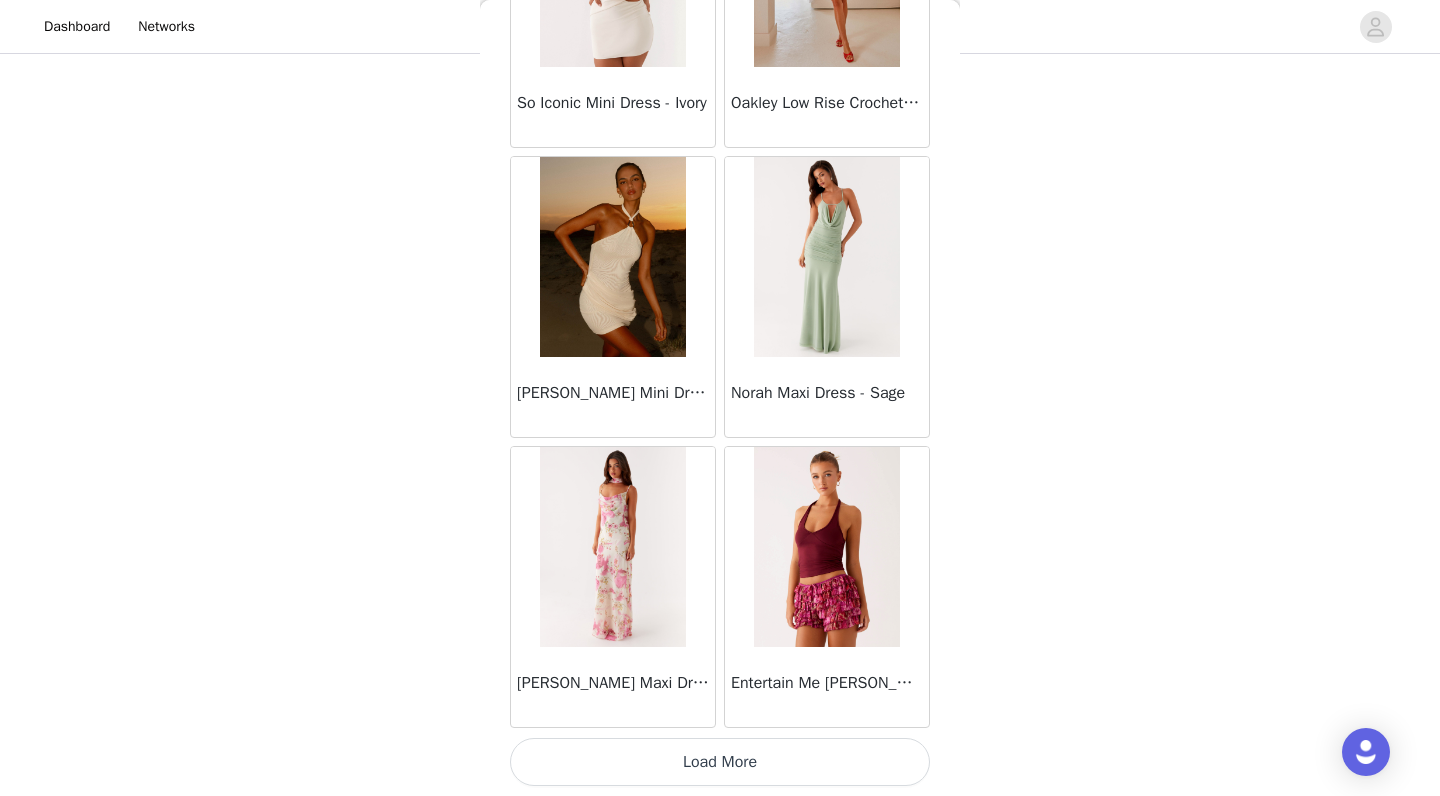 click on "Load More" at bounding box center [720, 762] 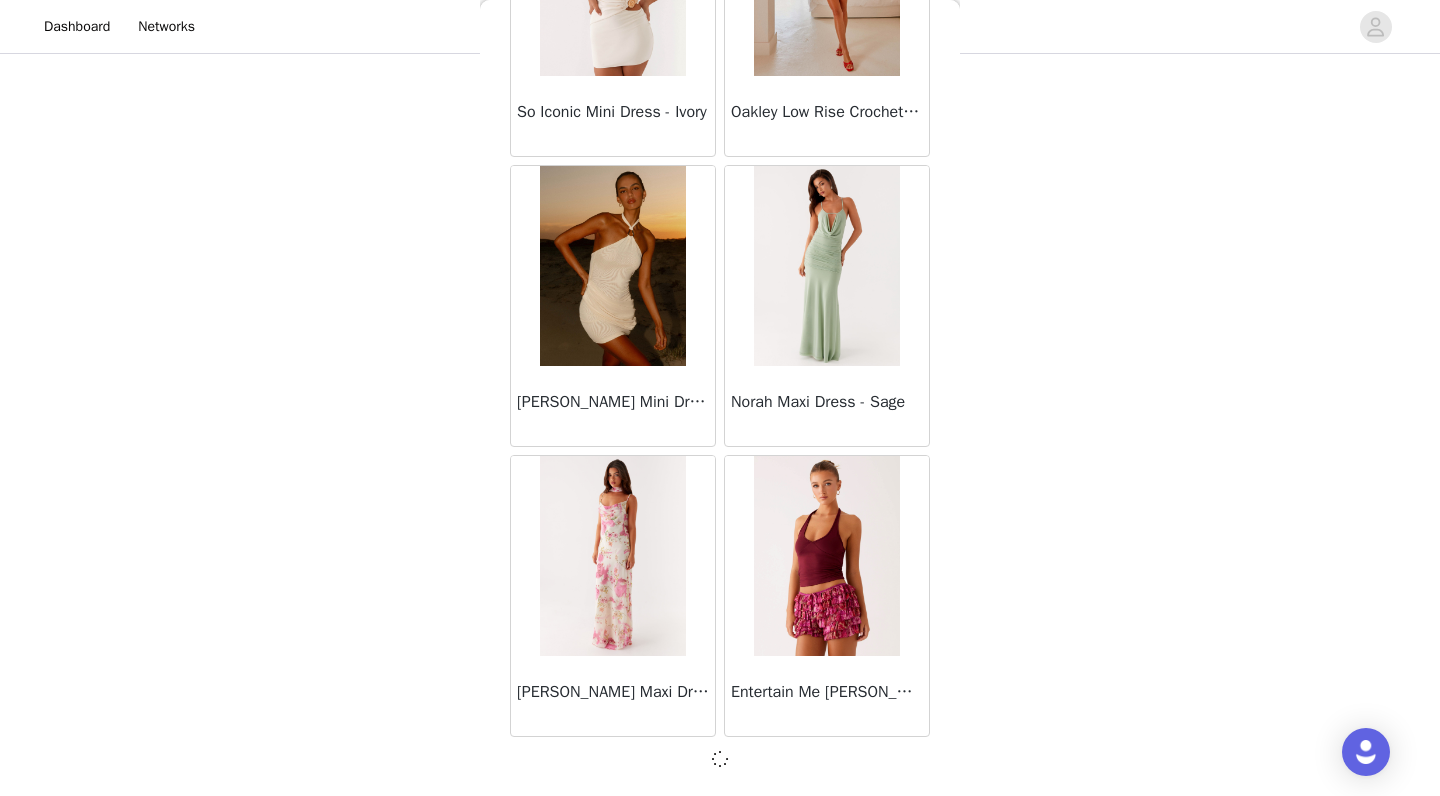 scroll, scrollTop: 22555, scrollLeft: 0, axis: vertical 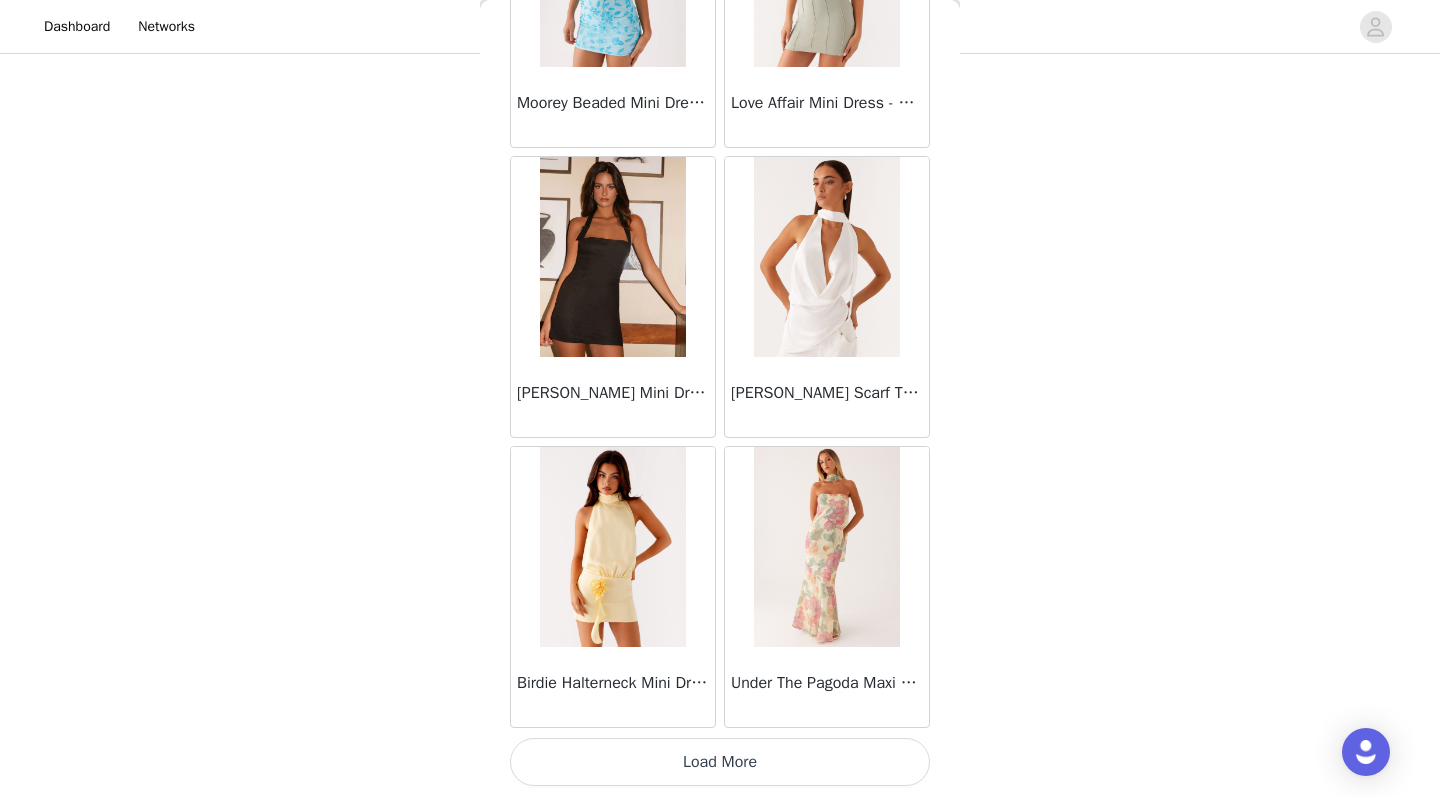 click on "Load More" at bounding box center (720, 762) 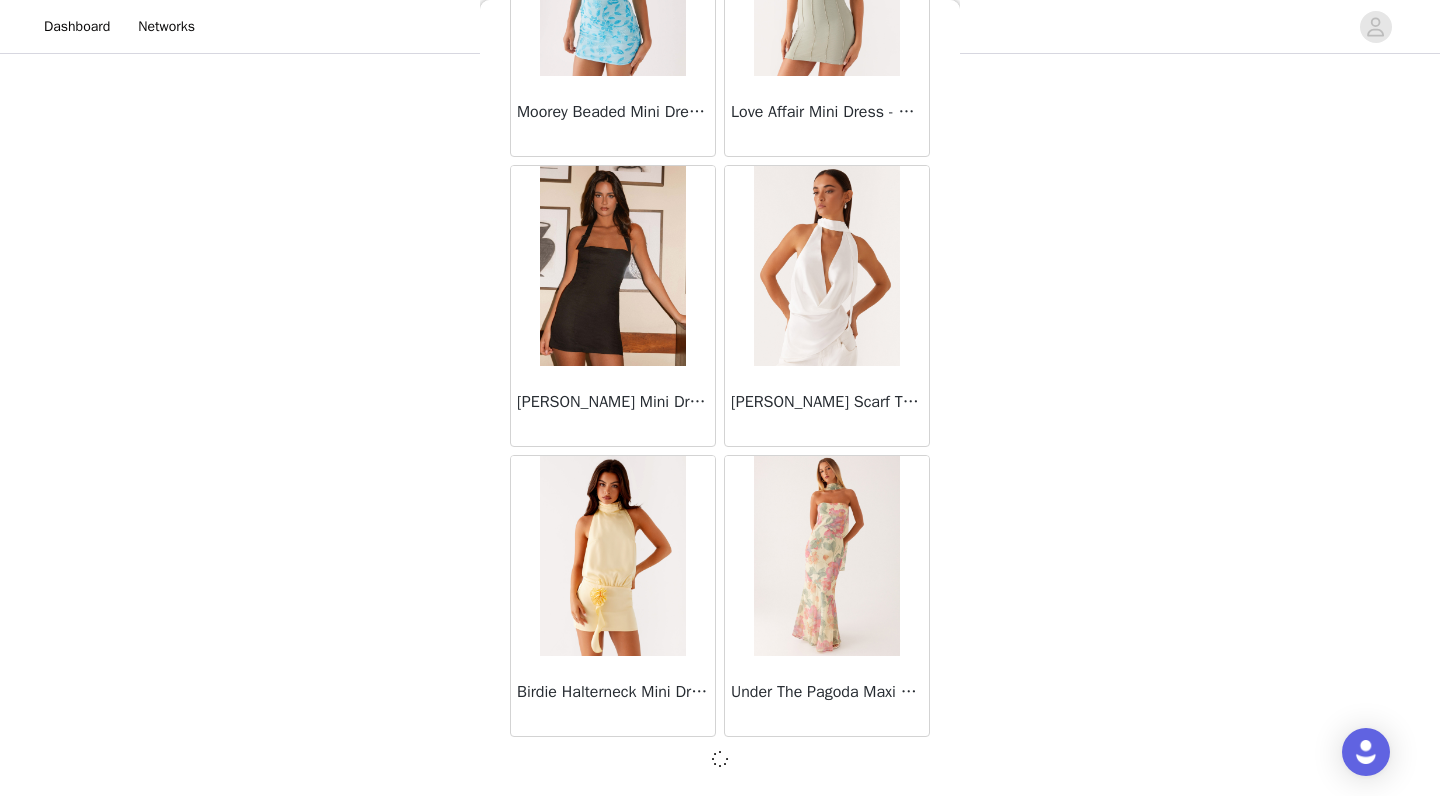 scroll, scrollTop: 25455, scrollLeft: 0, axis: vertical 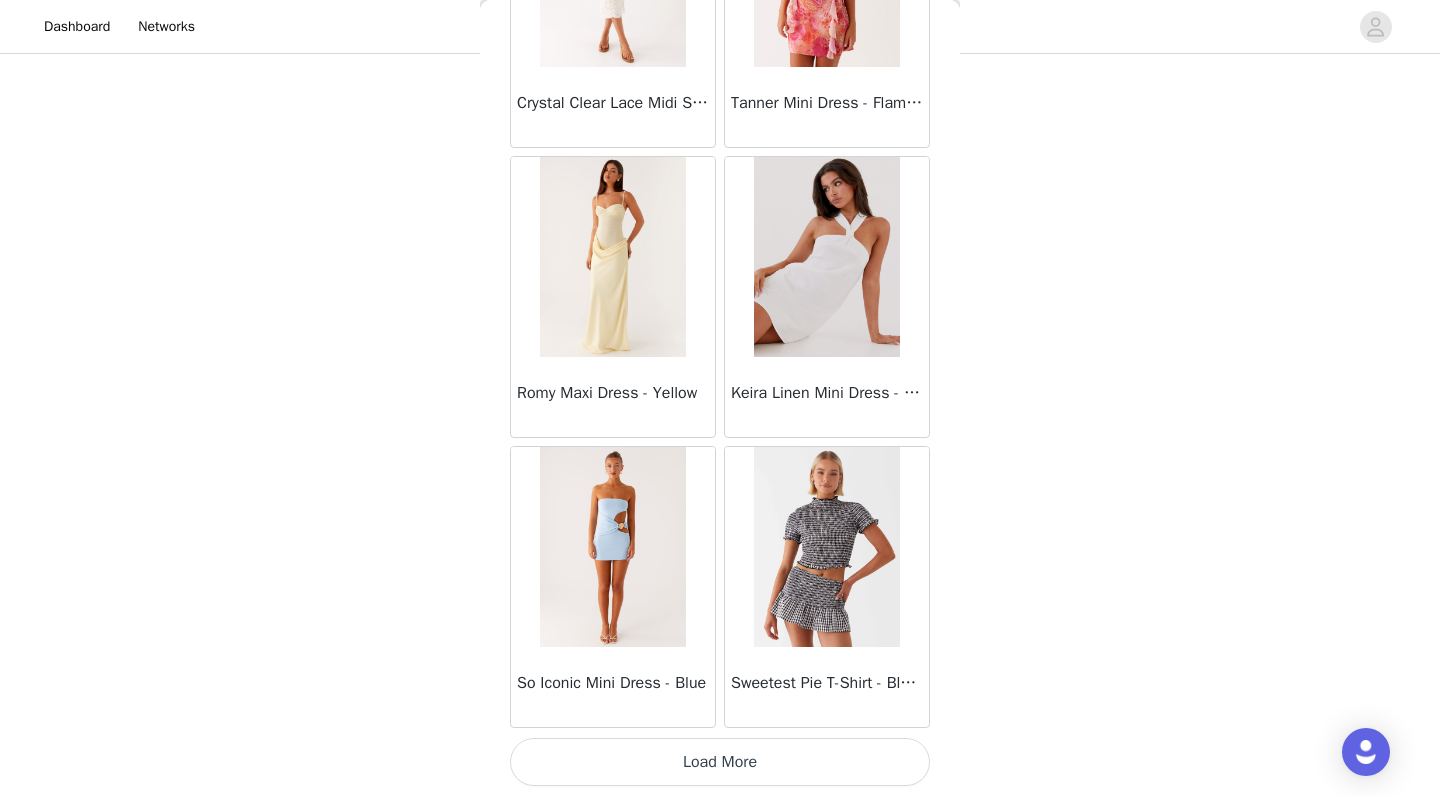 click on "Load More" at bounding box center [720, 762] 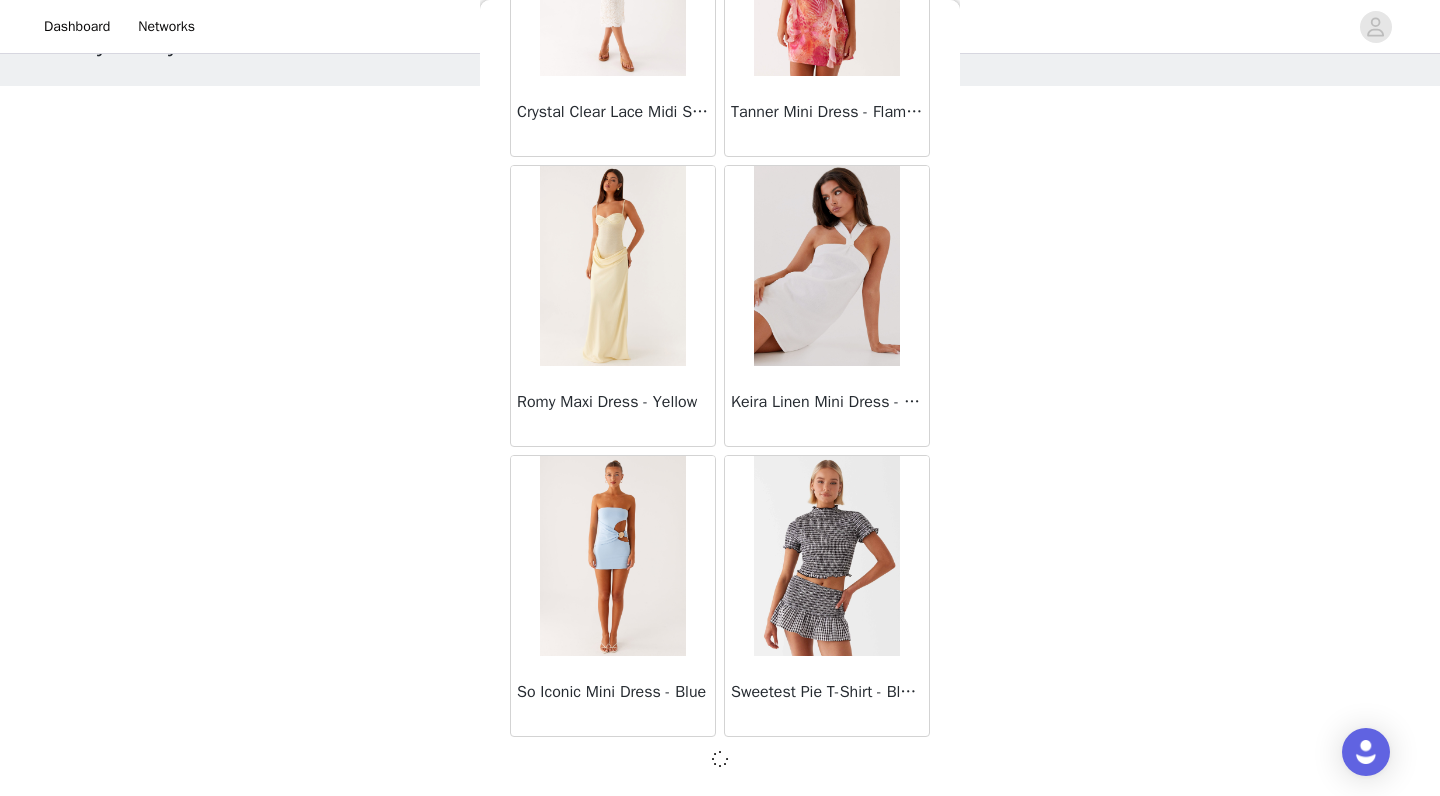 scroll, scrollTop: 75, scrollLeft: 0, axis: vertical 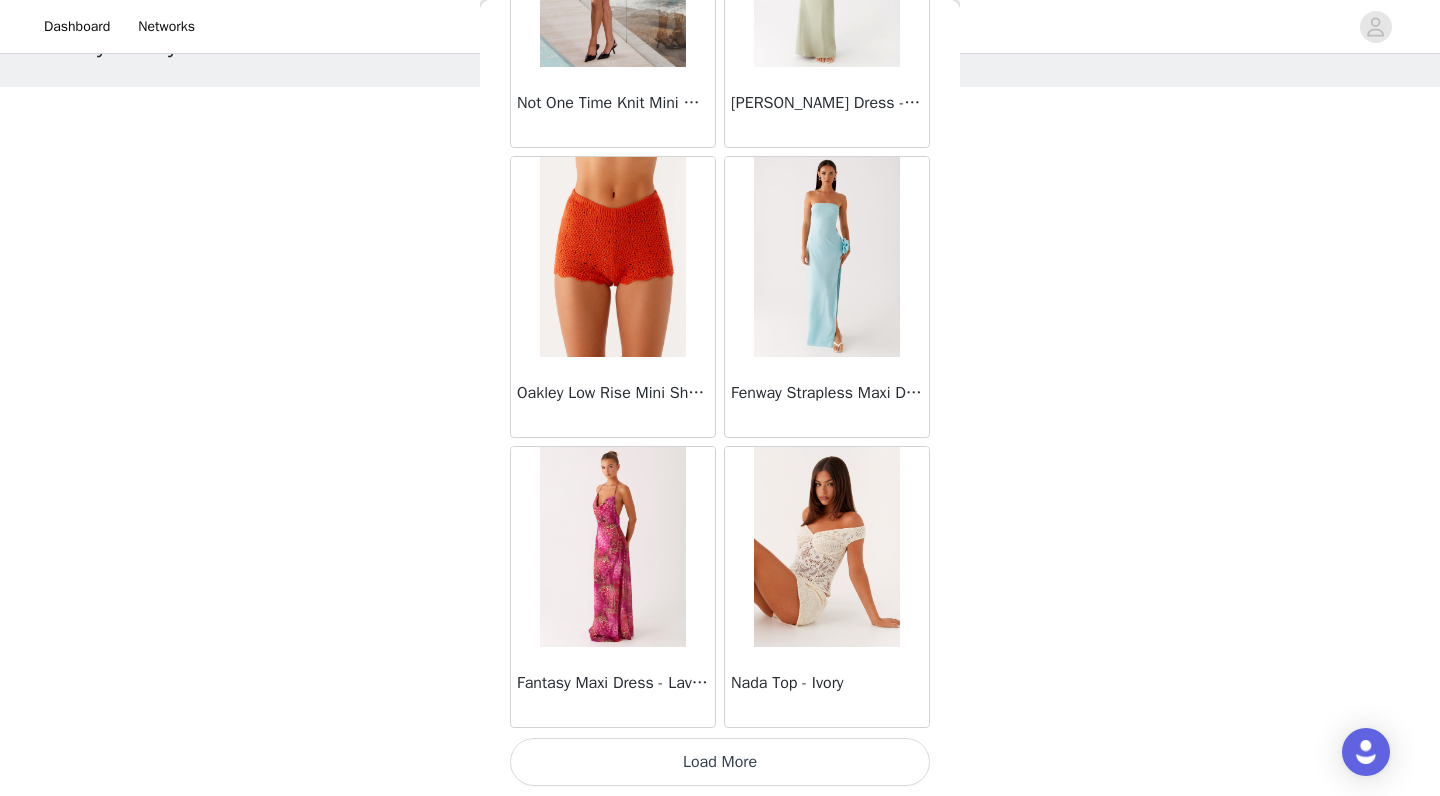 click on "Load More" at bounding box center [720, 762] 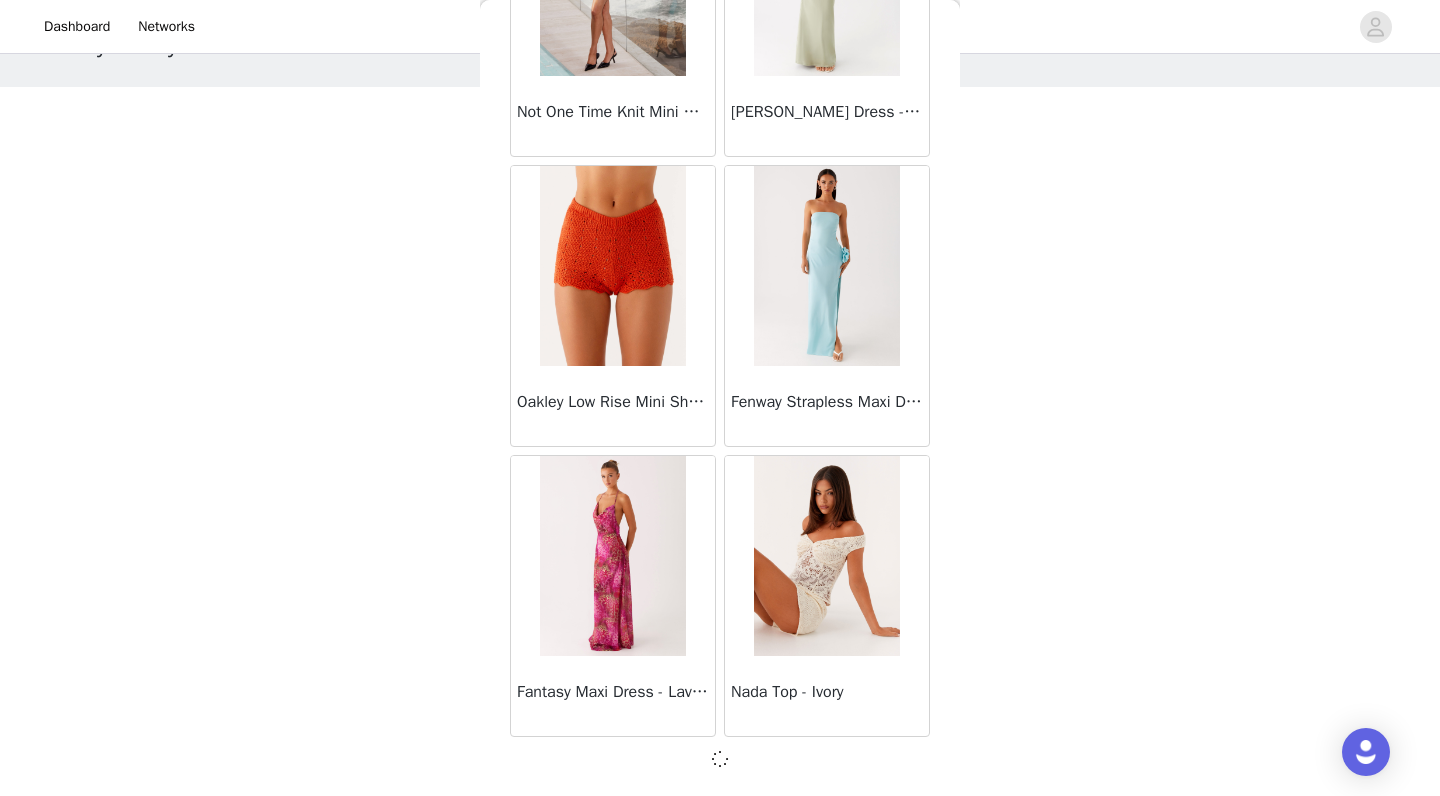 scroll, scrollTop: 31255, scrollLeft: 0, axis: vertical 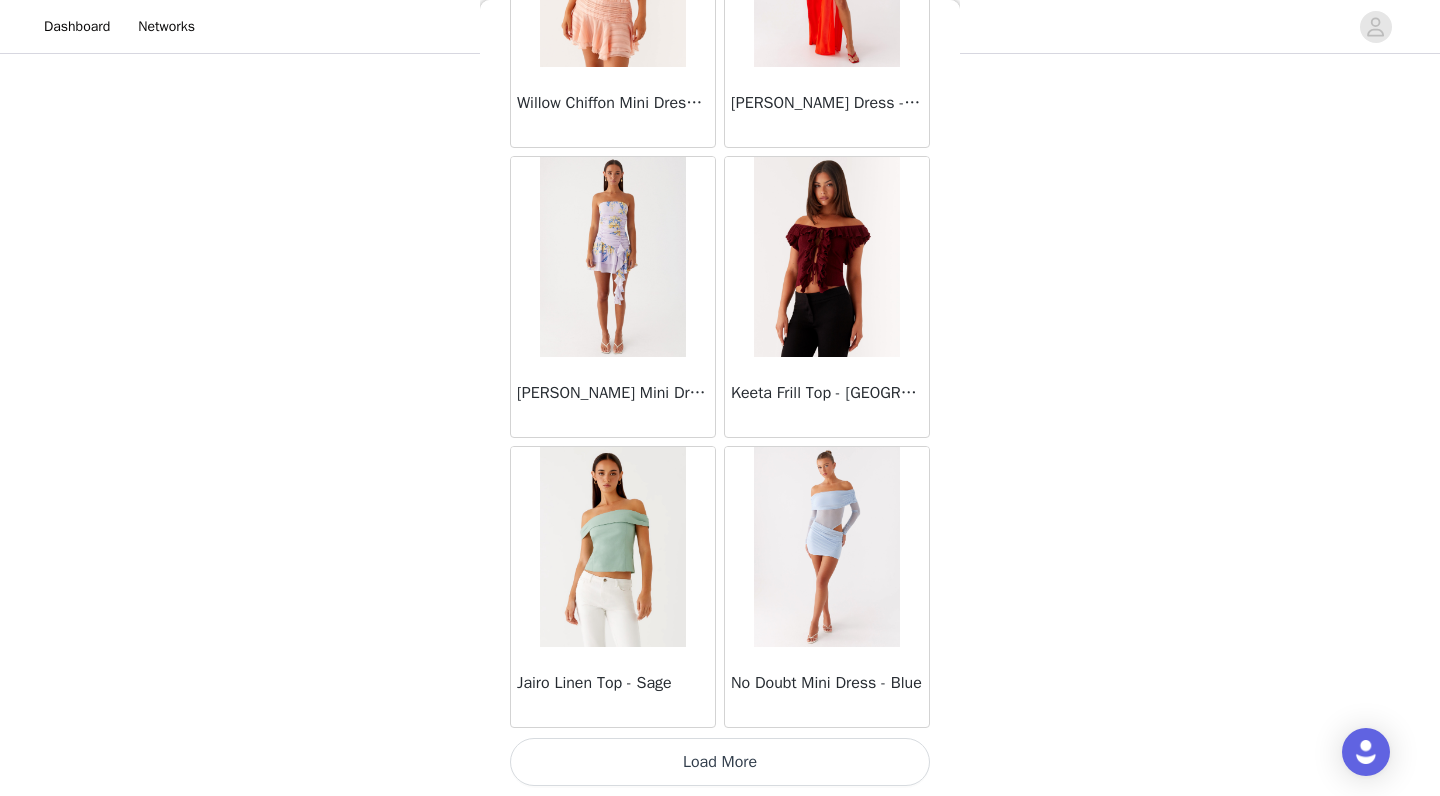 click on "Load More" at bounding box center [720, 762] 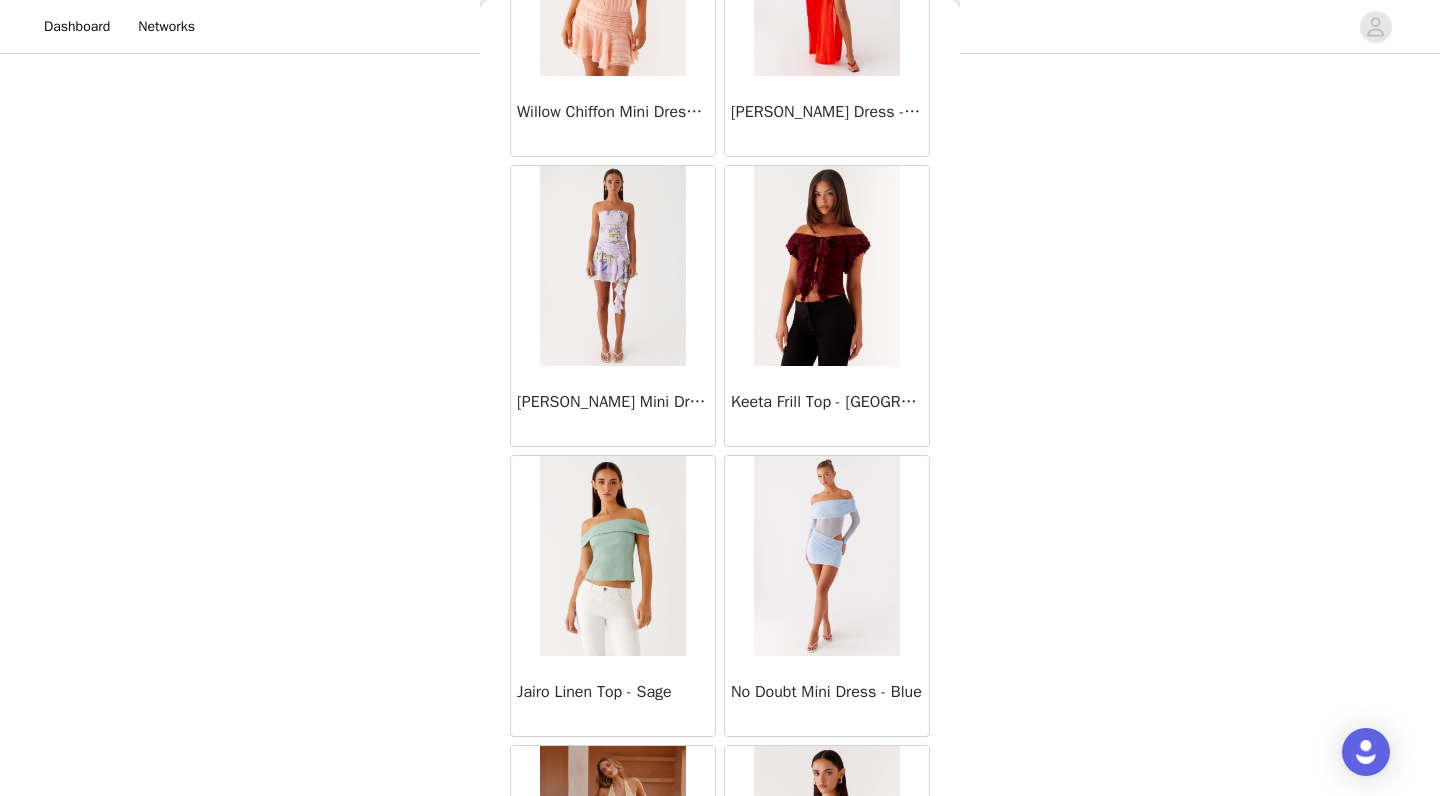 scroll, scrollTop: 295, scrollLeft: 0, axis: vertical 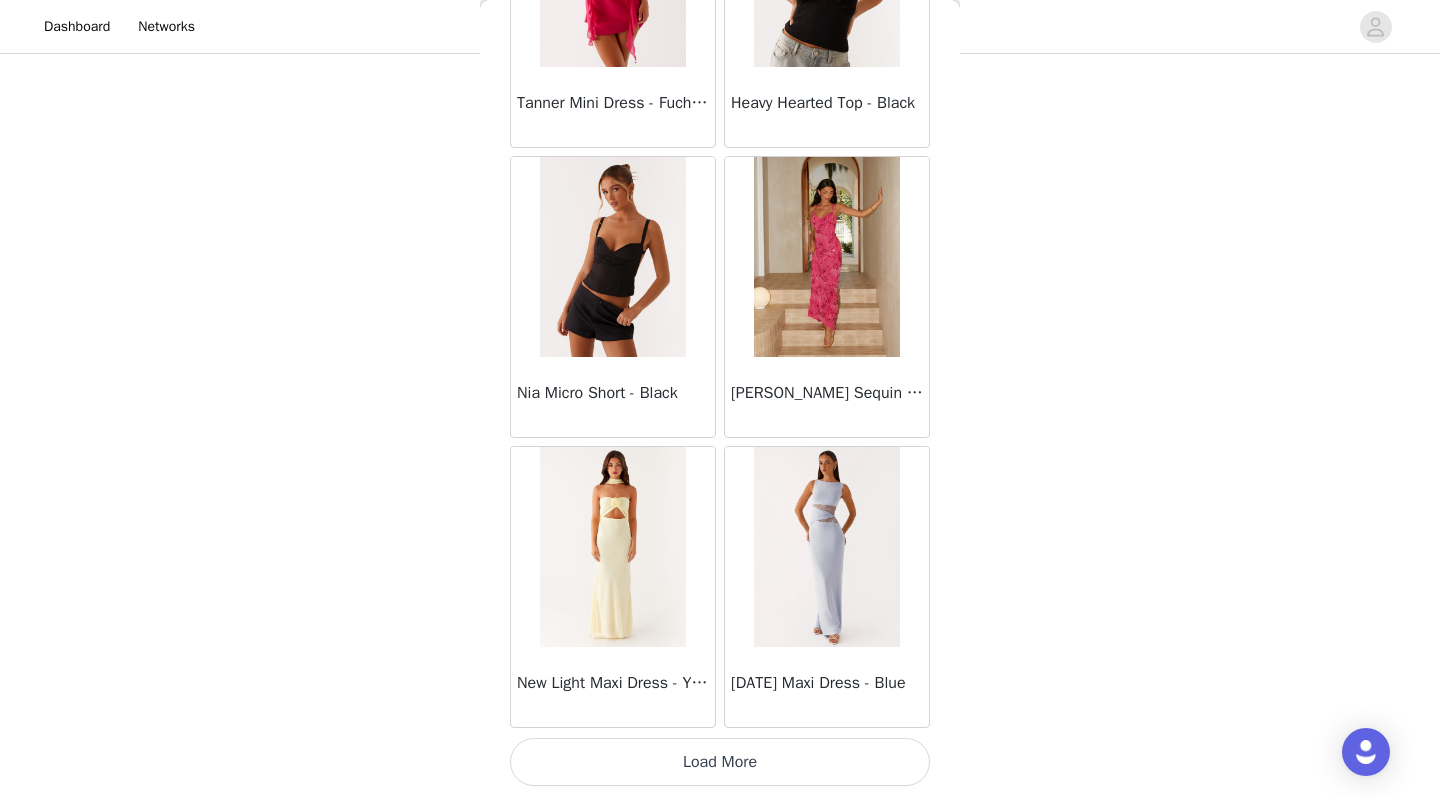 click on "Load More" at bounding box center [720, 762] 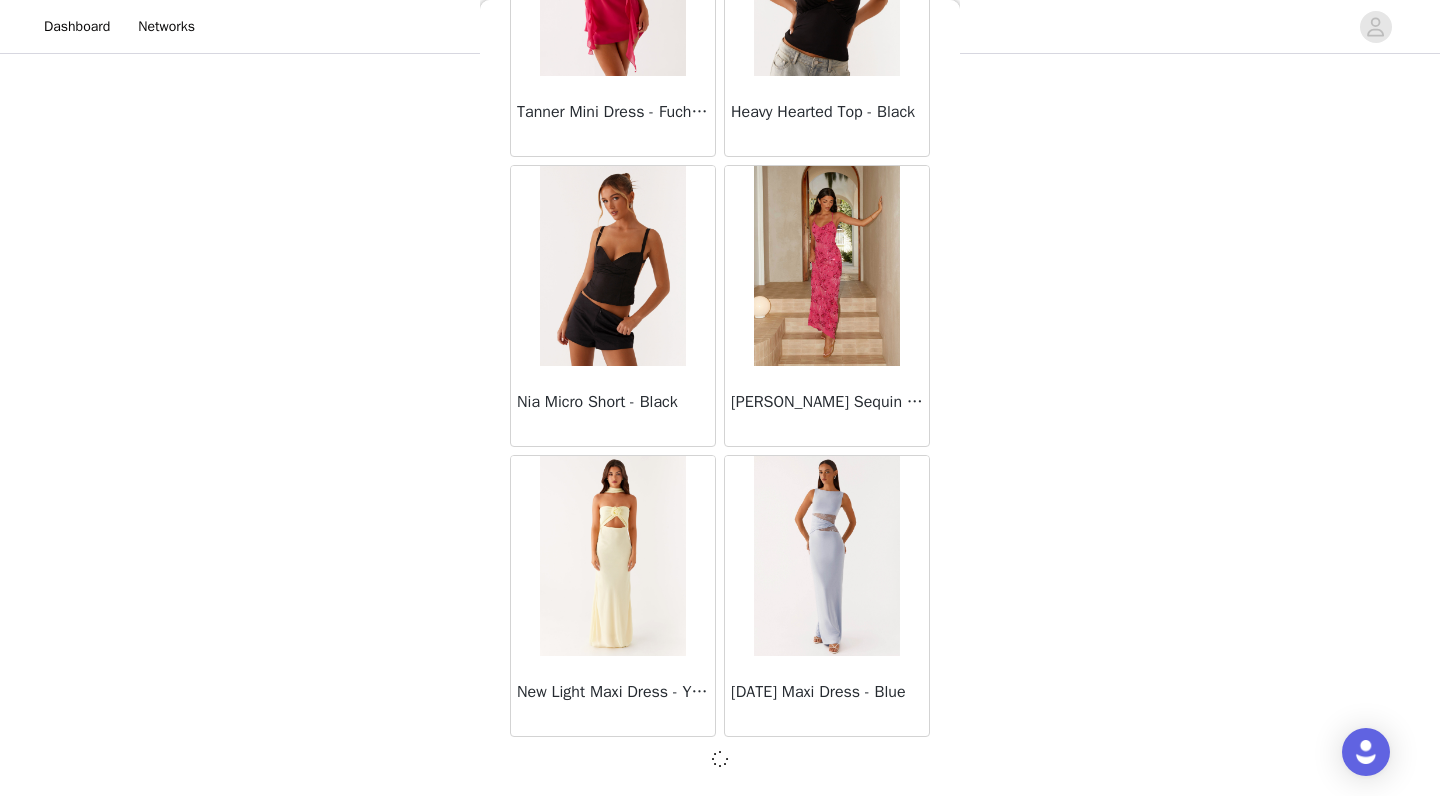 scroll, scrollTop: 37055, scrollLeft: 0, axis: vertical 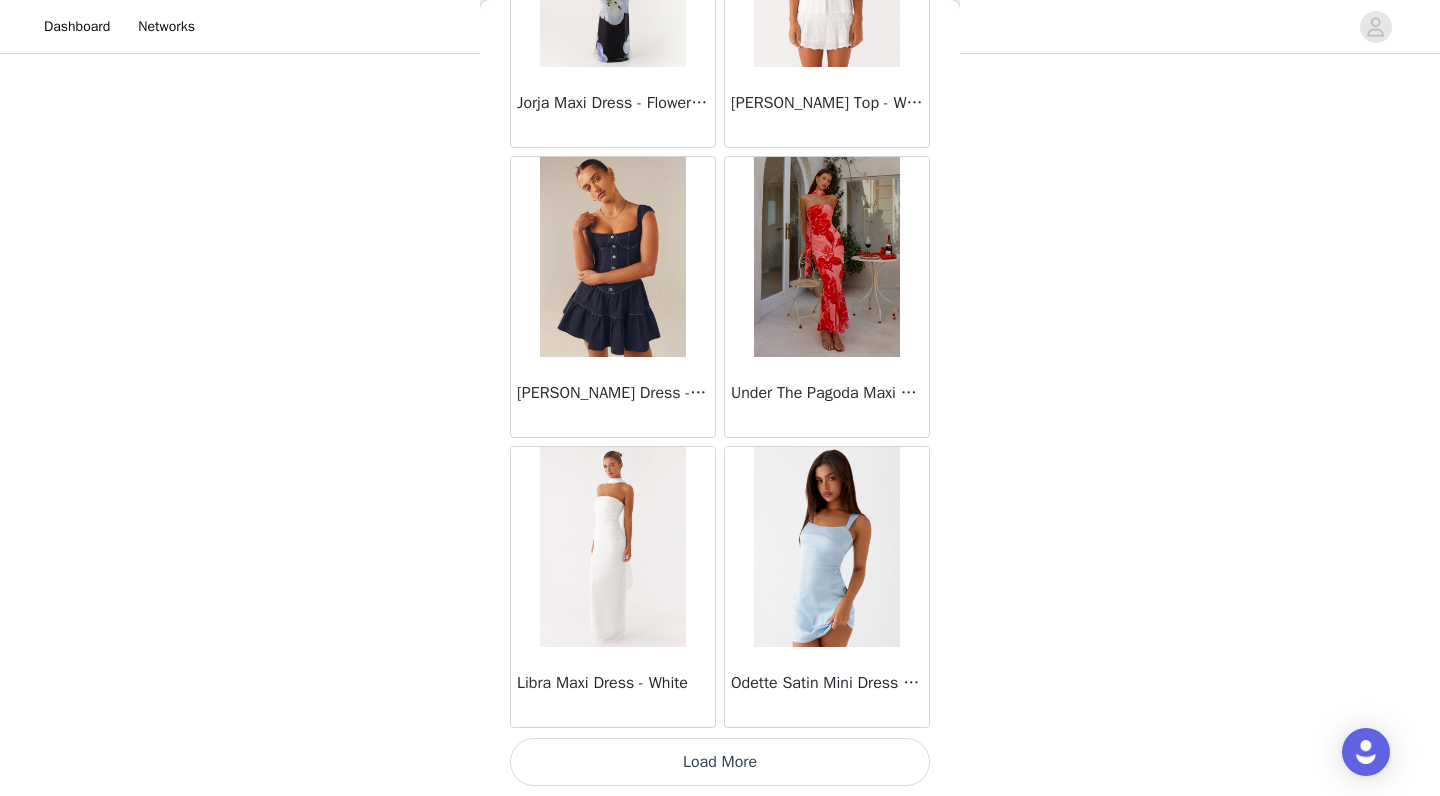 click on "Ayanna Strapless Mini Dress - Yellow       Aster Bloom Maxi Dress - Orange Blue Floral       Avenue Mini Dress - Plum       Aullie Maxi Dress - Yellow       Aullie Maxi Dress - Ivory       Aullie Mini Dress - Black       Avalia Backless Scarf Mini Dress - White Polka Dot       Aullie Maxi Dress - Blue       Aster Bloom Maxi Dress - Bloom Wave Print       Athens One Shoulder Top - Floral       Aullie Mini Dress - Blue       Aullie Maxi Dress - Black       Ayanna Strapless Mini Dress - Cobalt       Atlantic Midi Dress - Yellow       Aullie Maxi Dress - Pink       Azura Halter Top - Yellow       Beki Beaded Mesh Maxi Dress - Deep Red       Bad News Mesh Maxi Dress - Turquoise Floral       Bad News Mesh Maxi Dress - Yellow Floral       Be Mine Satin Maxi Dress - Canary       Belize Maxi Dress - Yellow       Bowen Off Shoulder Knit Top - Mint       Bella Lou Tube Top - Blue       Bellamy Top - Red Gingham       Breaking News Mini Dress - Black       Bodie Maxi Dress - Pastel Yellow" at bounding box center (720, -19536) 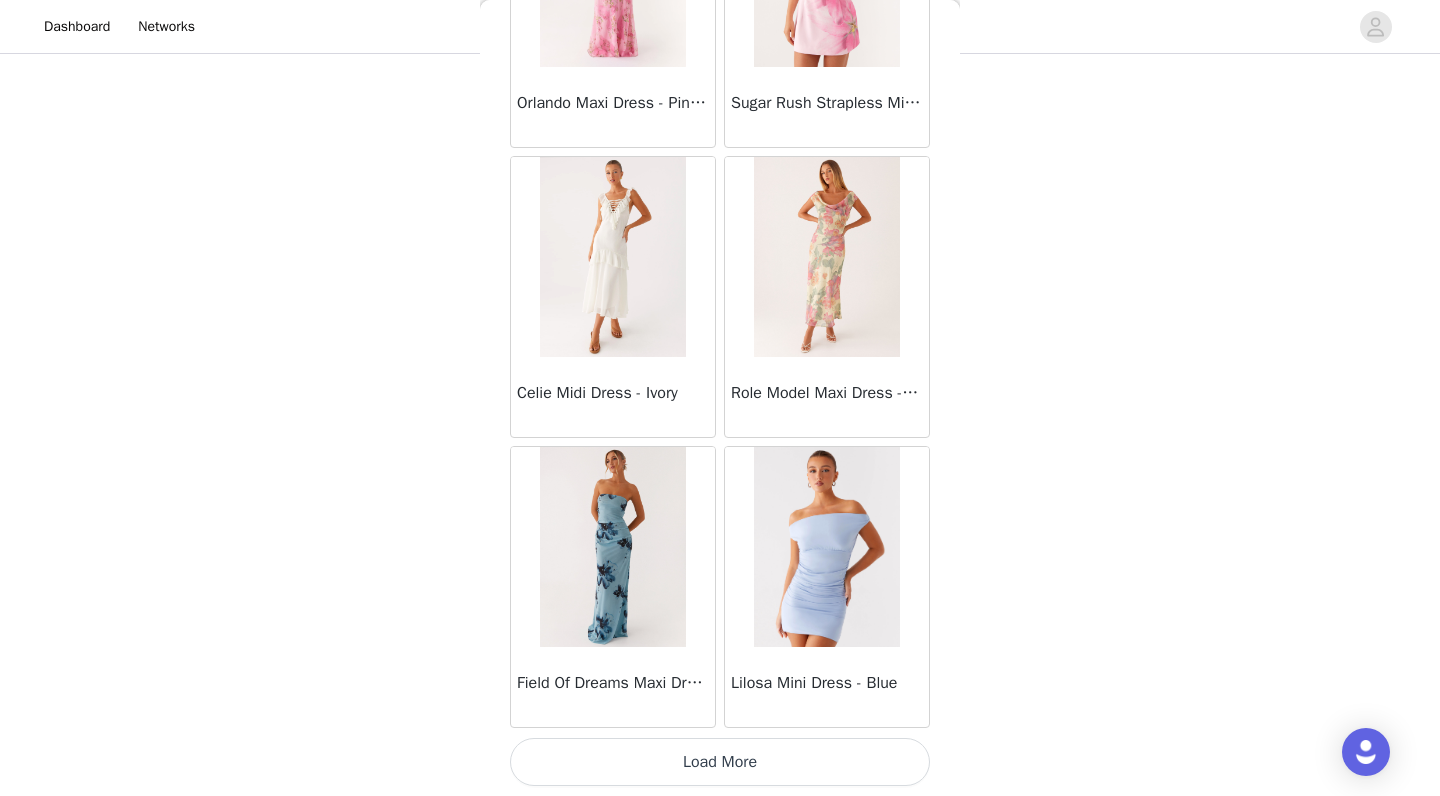 scroll, scrollTop: 42864, scrollLeft: 0, axis: vertical 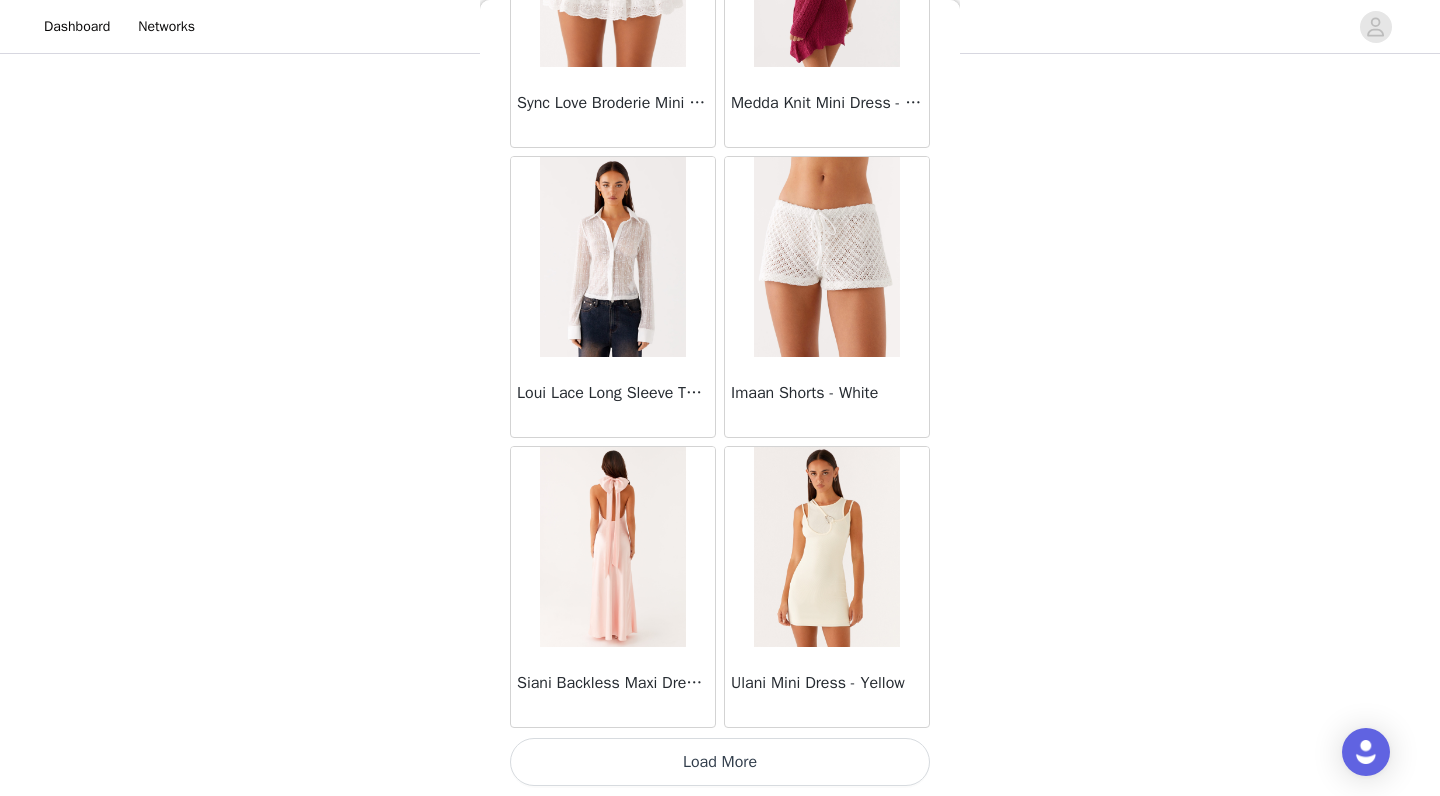 click on "Load More" at bounding box center [720, 762] 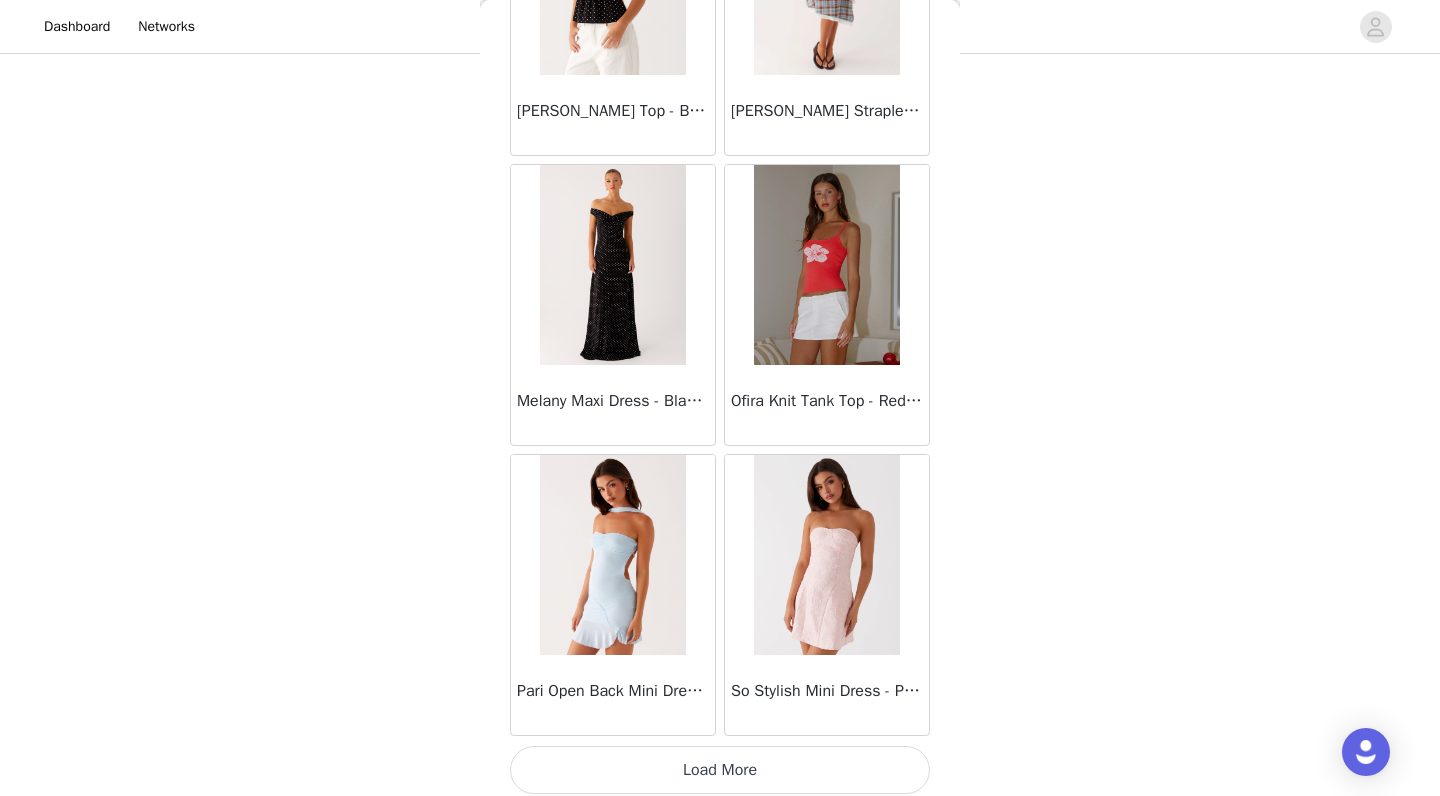 scroll, scrollTop: 48662, scrollLeft: 0, axis: vertical 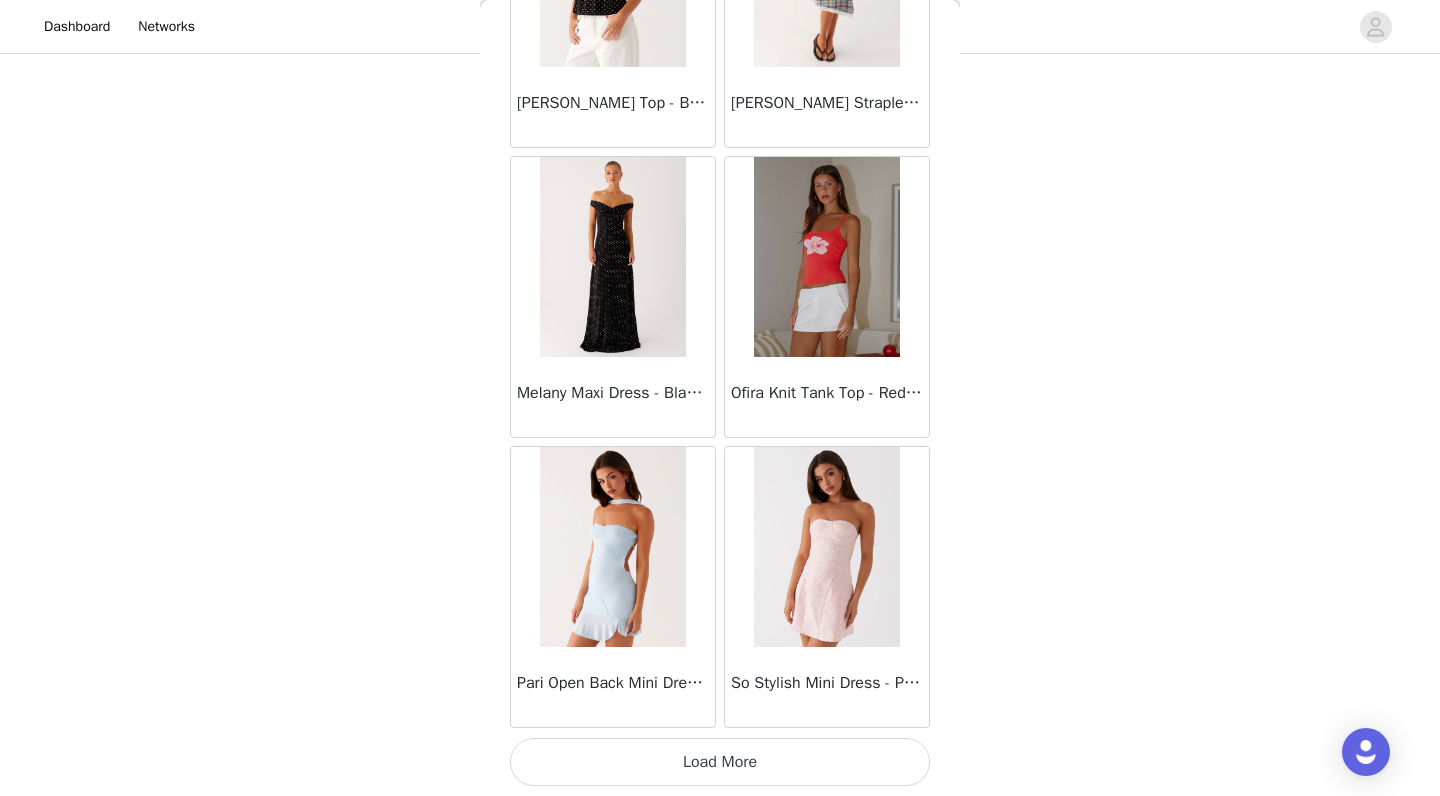 click on "Load More" at bounding box center (720, 762) 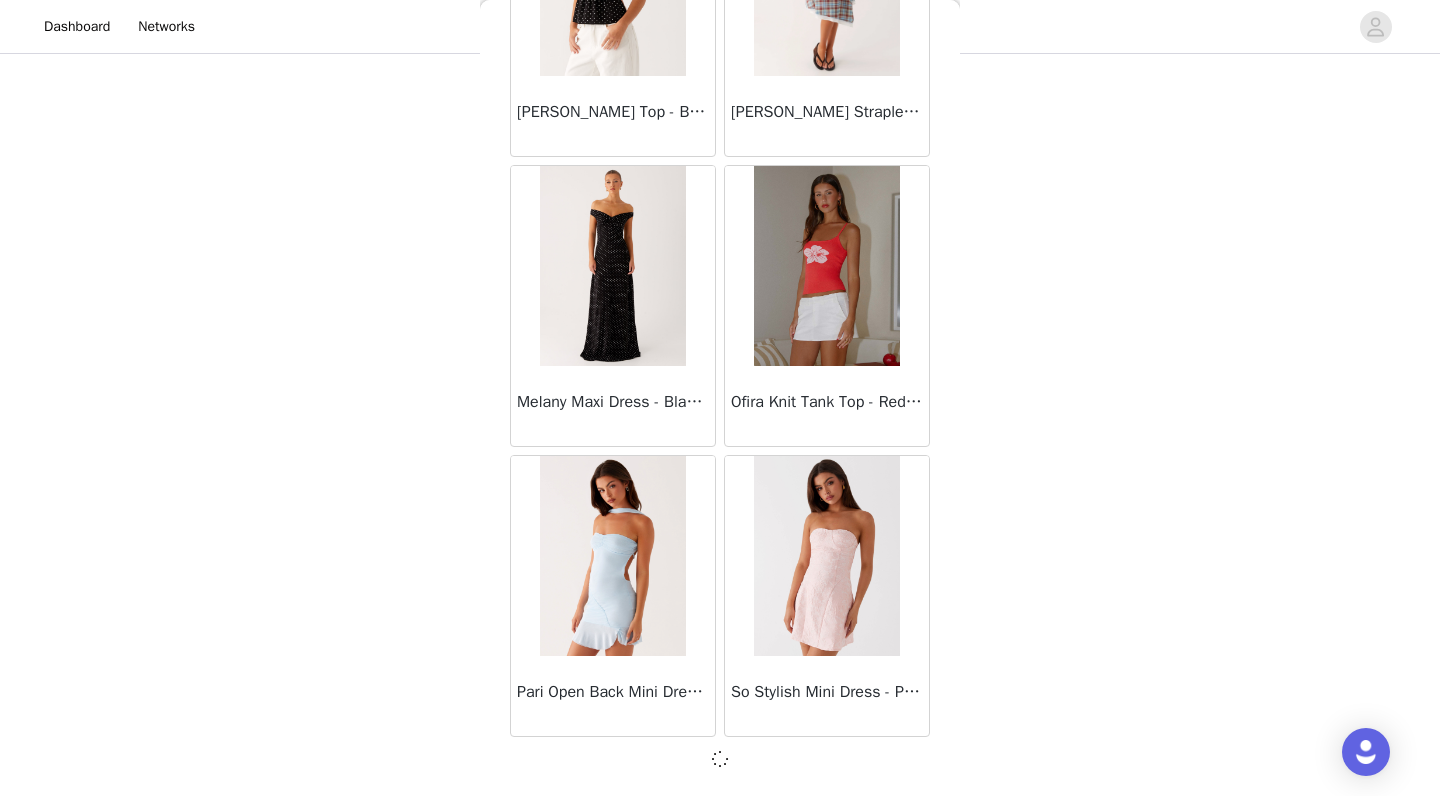 scroll, scrollTop: 48655, scrollLeft: 0, axis: vertical 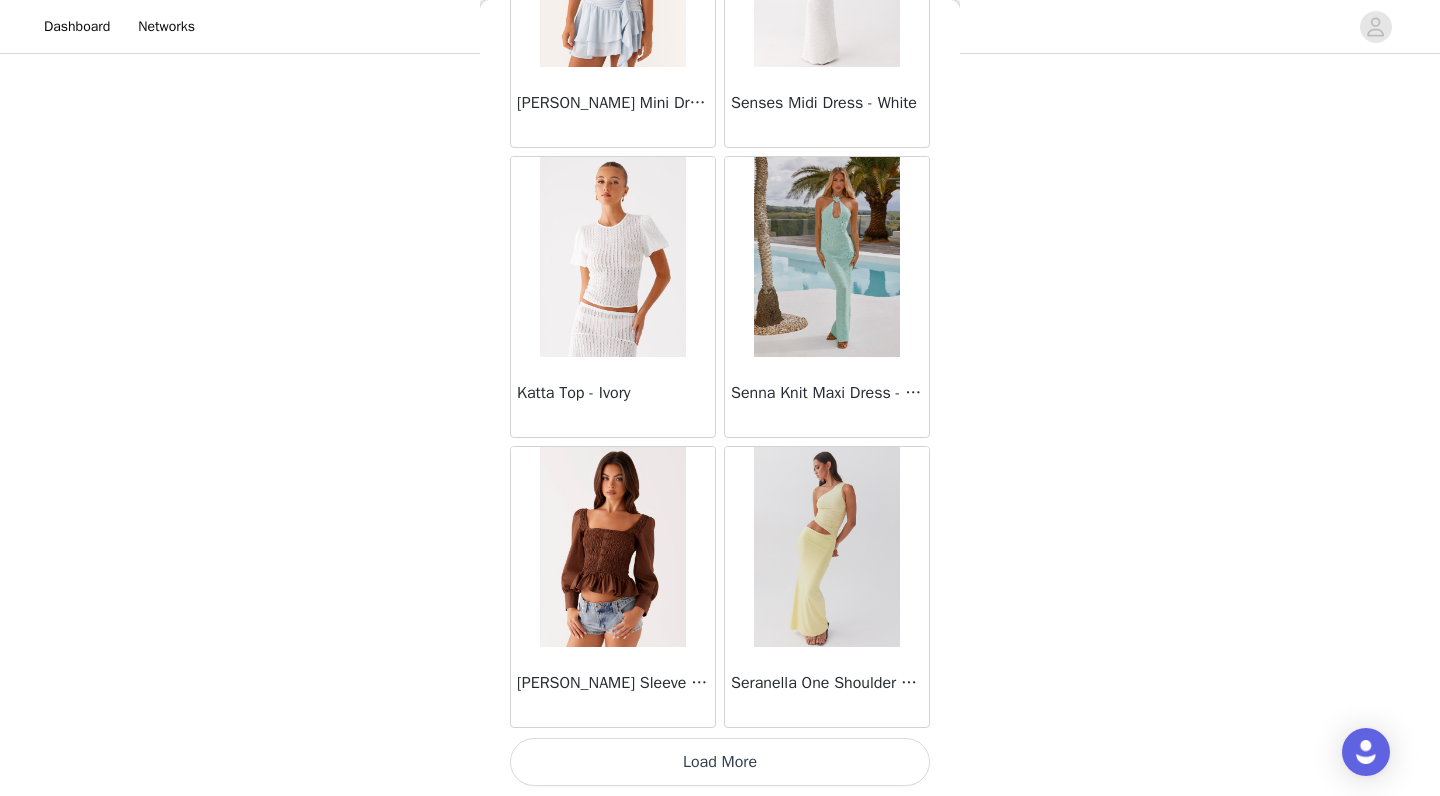 click on "Load More" at bounding box center (720, 762) 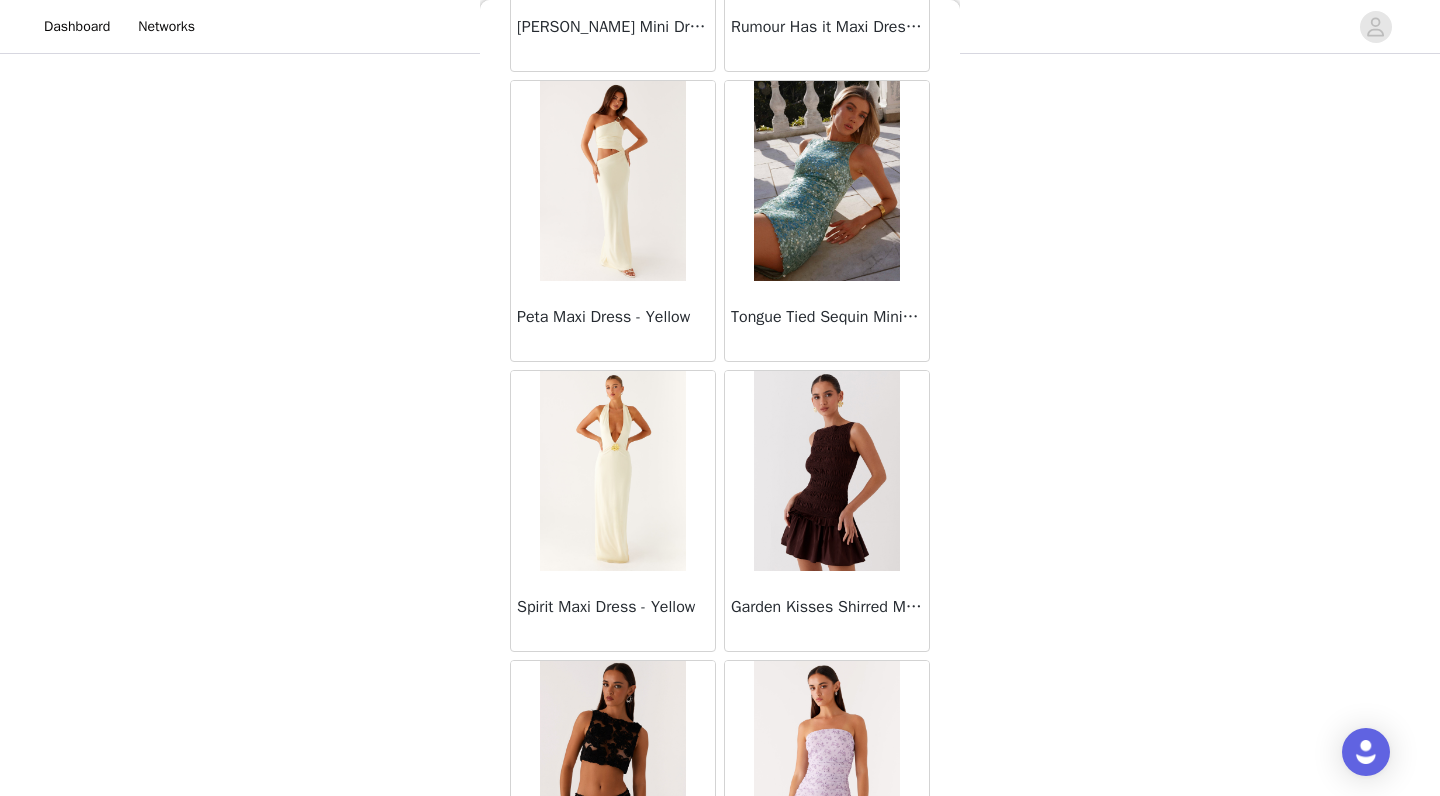 scroll, scrollTop: 53385, scrollLeft: 0, axis: vertical 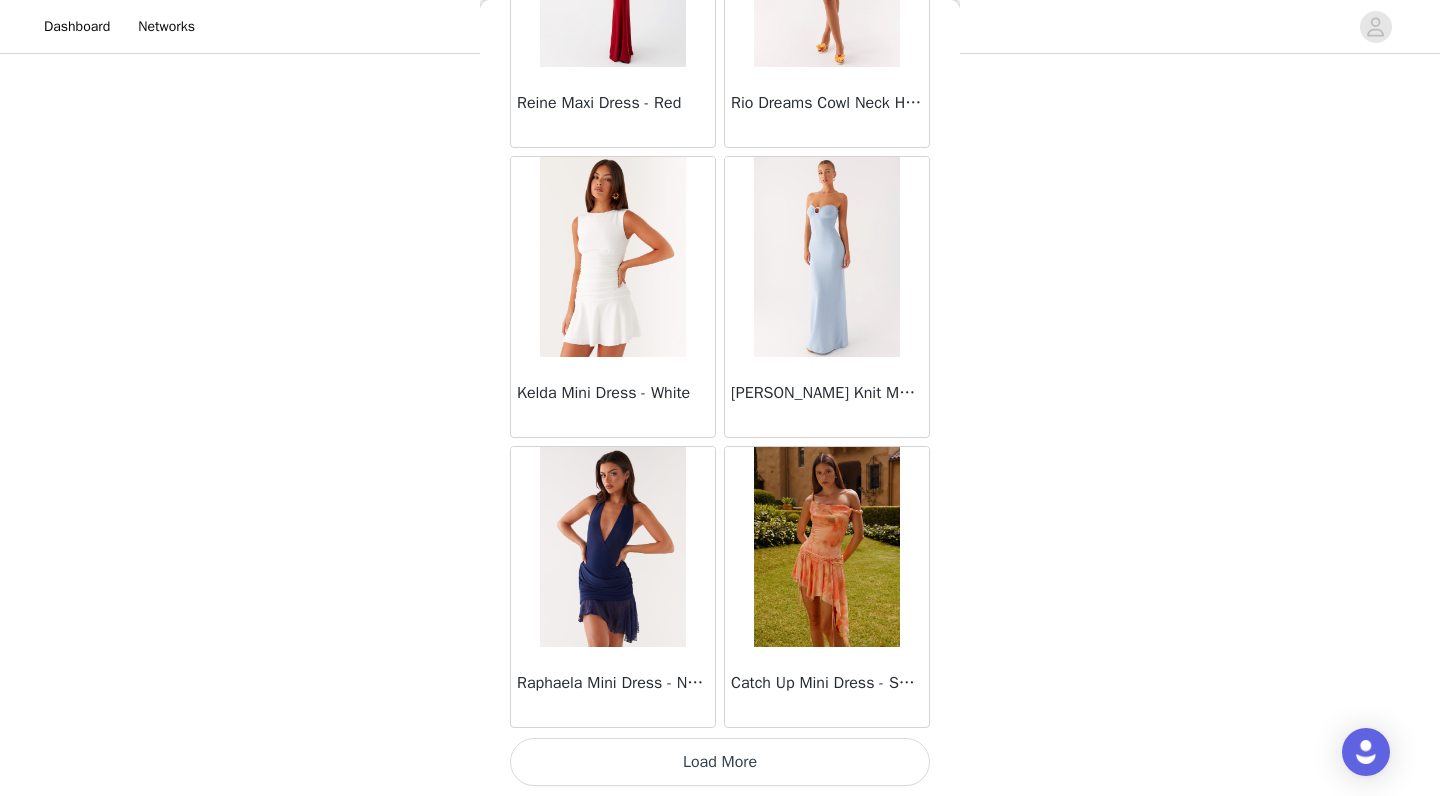 click on "Load More" at bounding box center (720, 762) 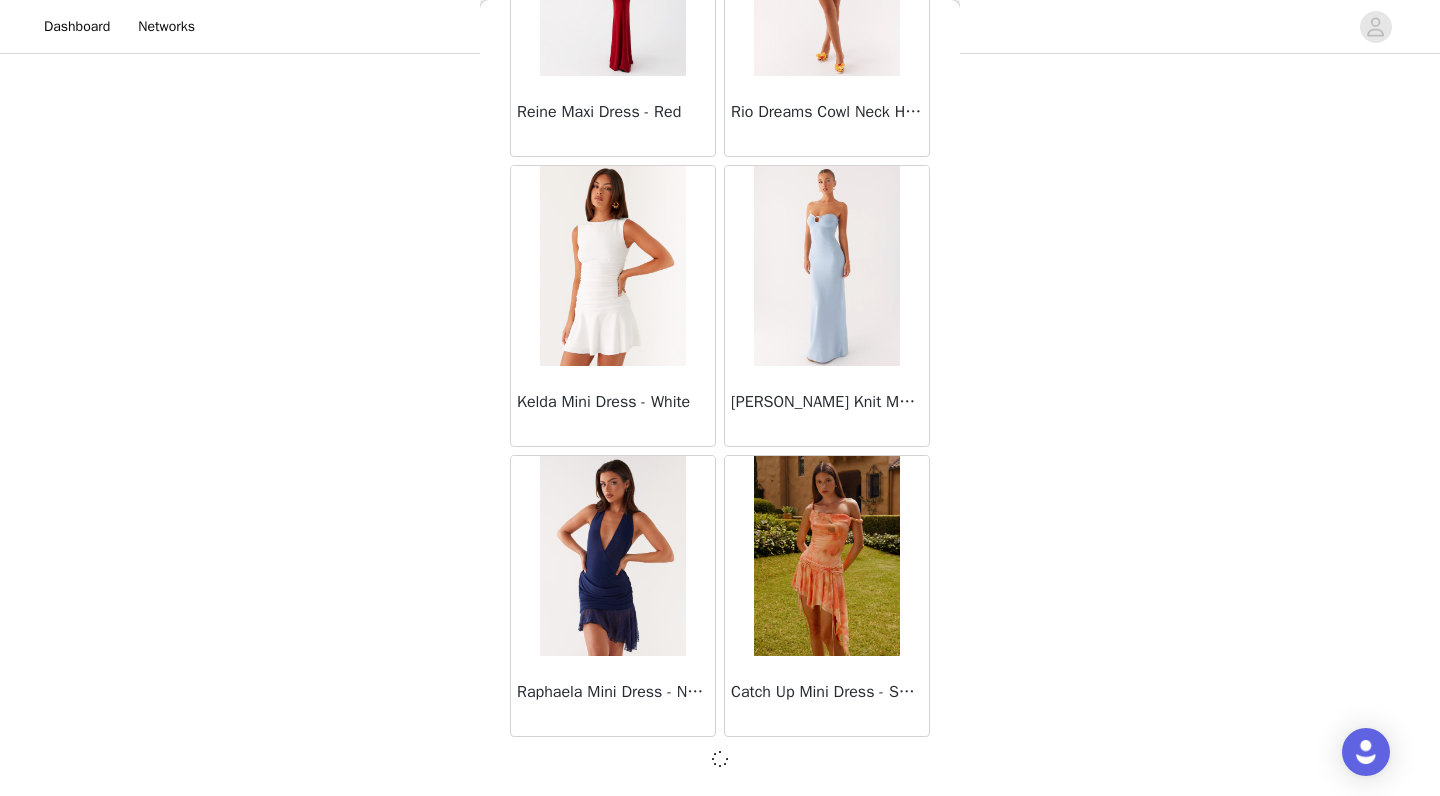 scroll, scrollTop: 54455, scrollLeft: 0, axis: vertical 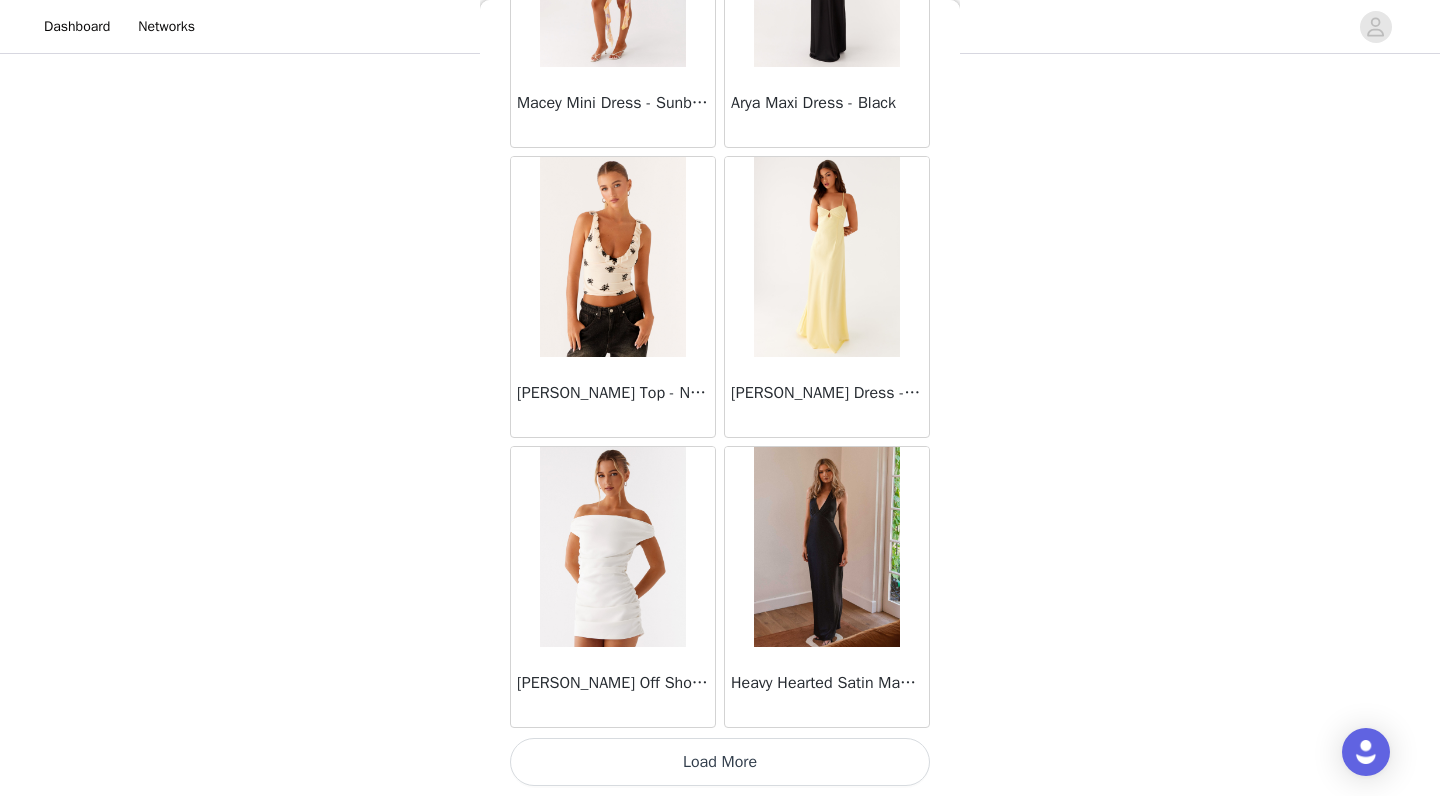 click on "Load More" at bounding box center [720, 762] 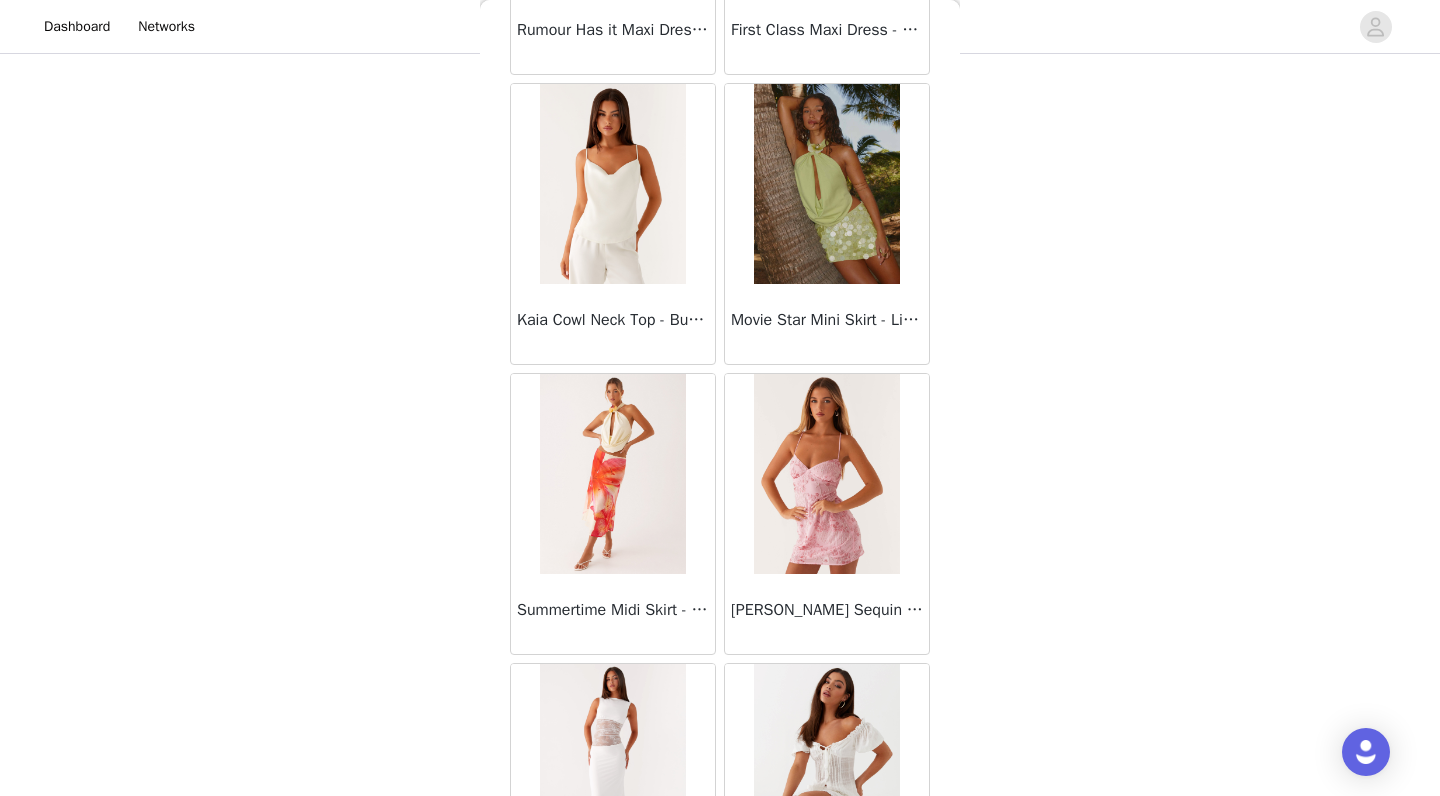 scroll, scrollTop: 58881, scrollLeft: 0, axis: vertical 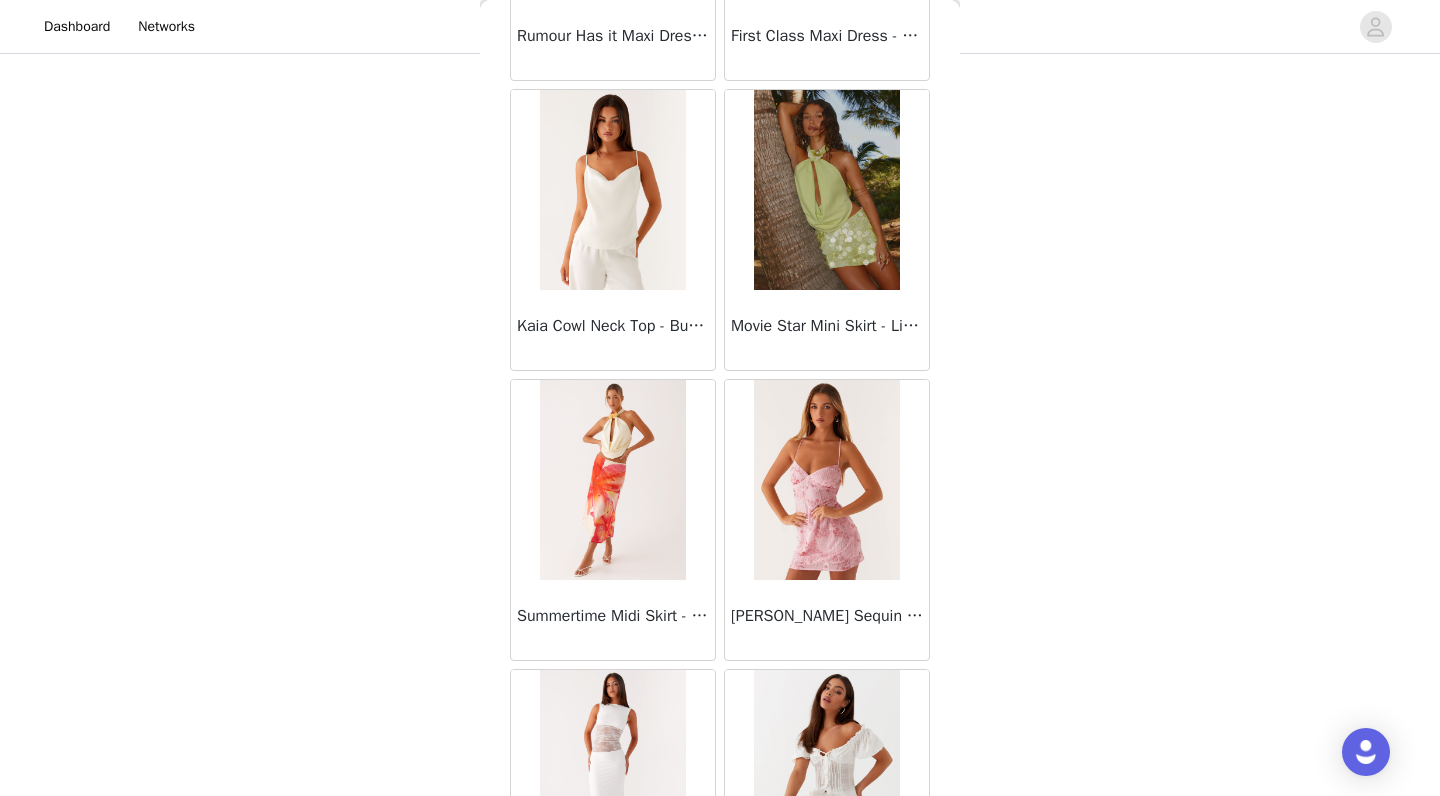 click at bounding box center (612, 480) 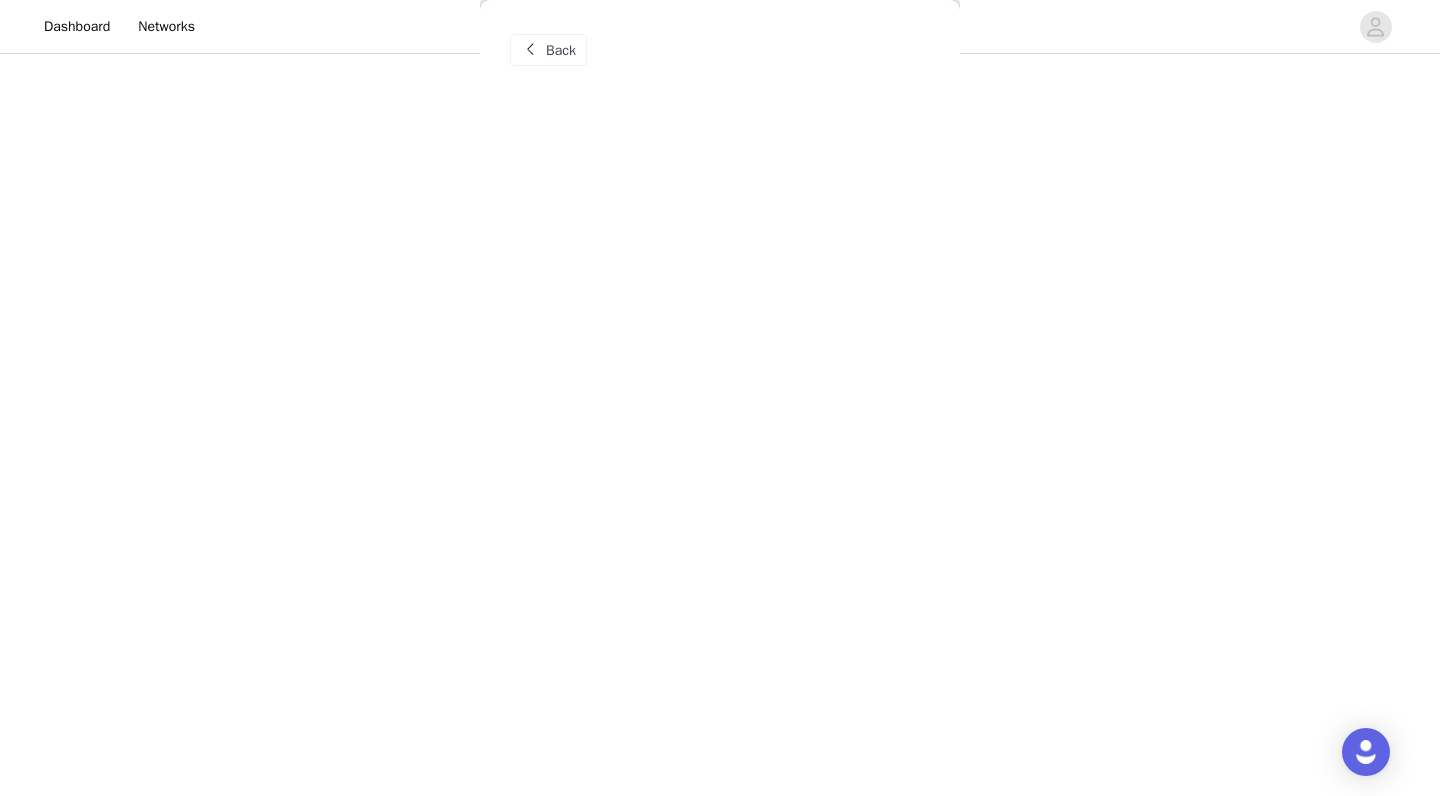 scroll, scrollTop: 0, scrollLeft: 0, axis: both 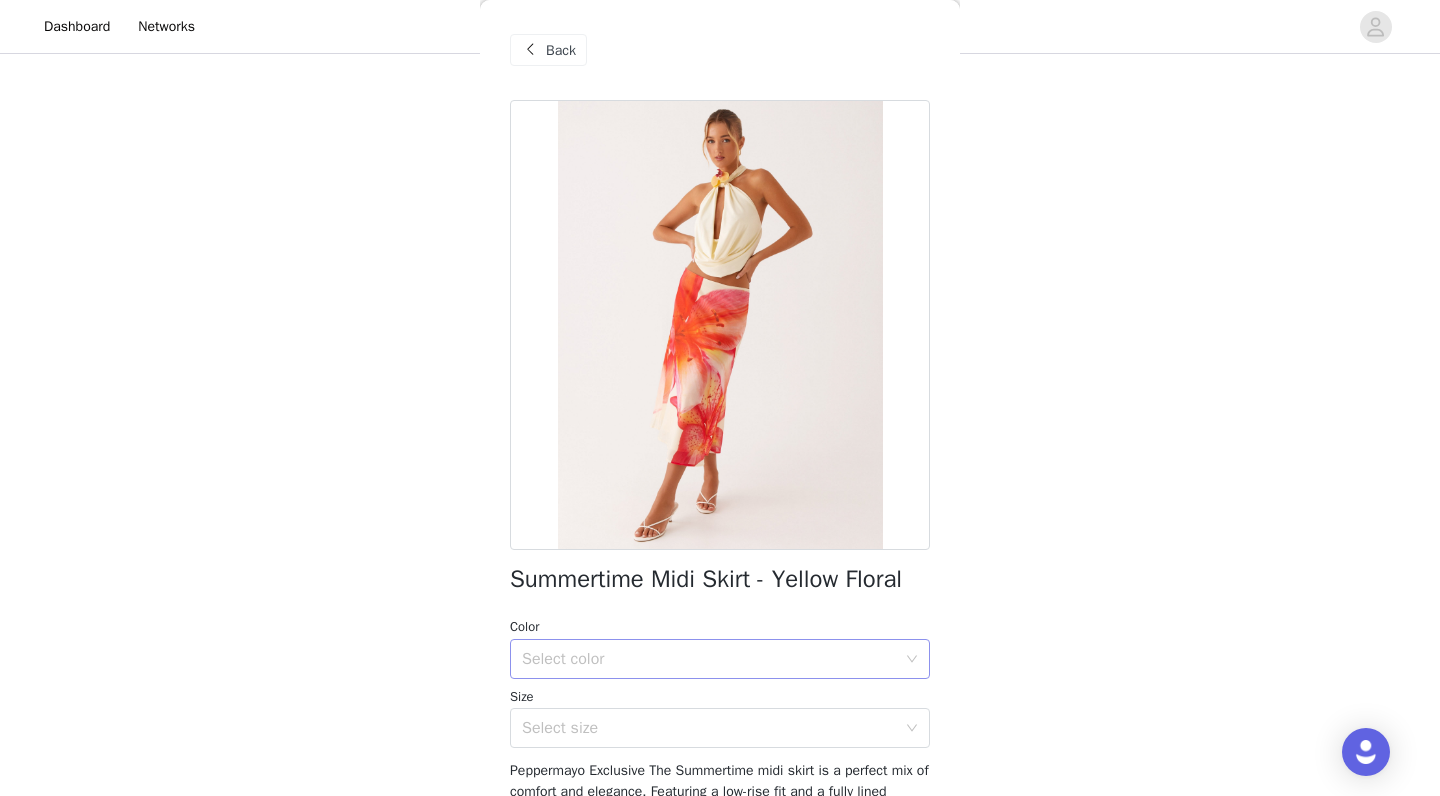 click on "Select color" at bounding box center [709, 659] 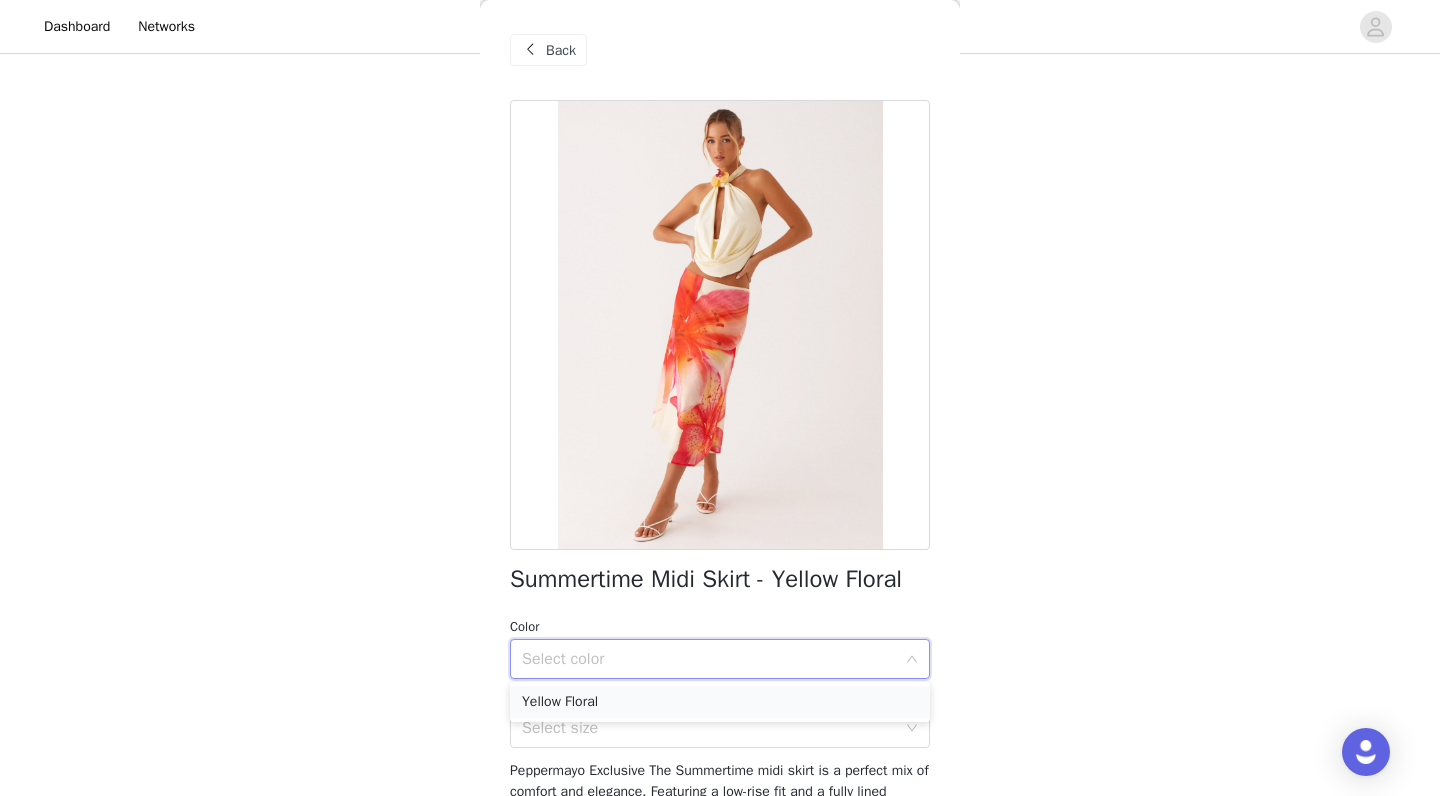 click on "Yellow Floral" at bounding box center [720, 702] 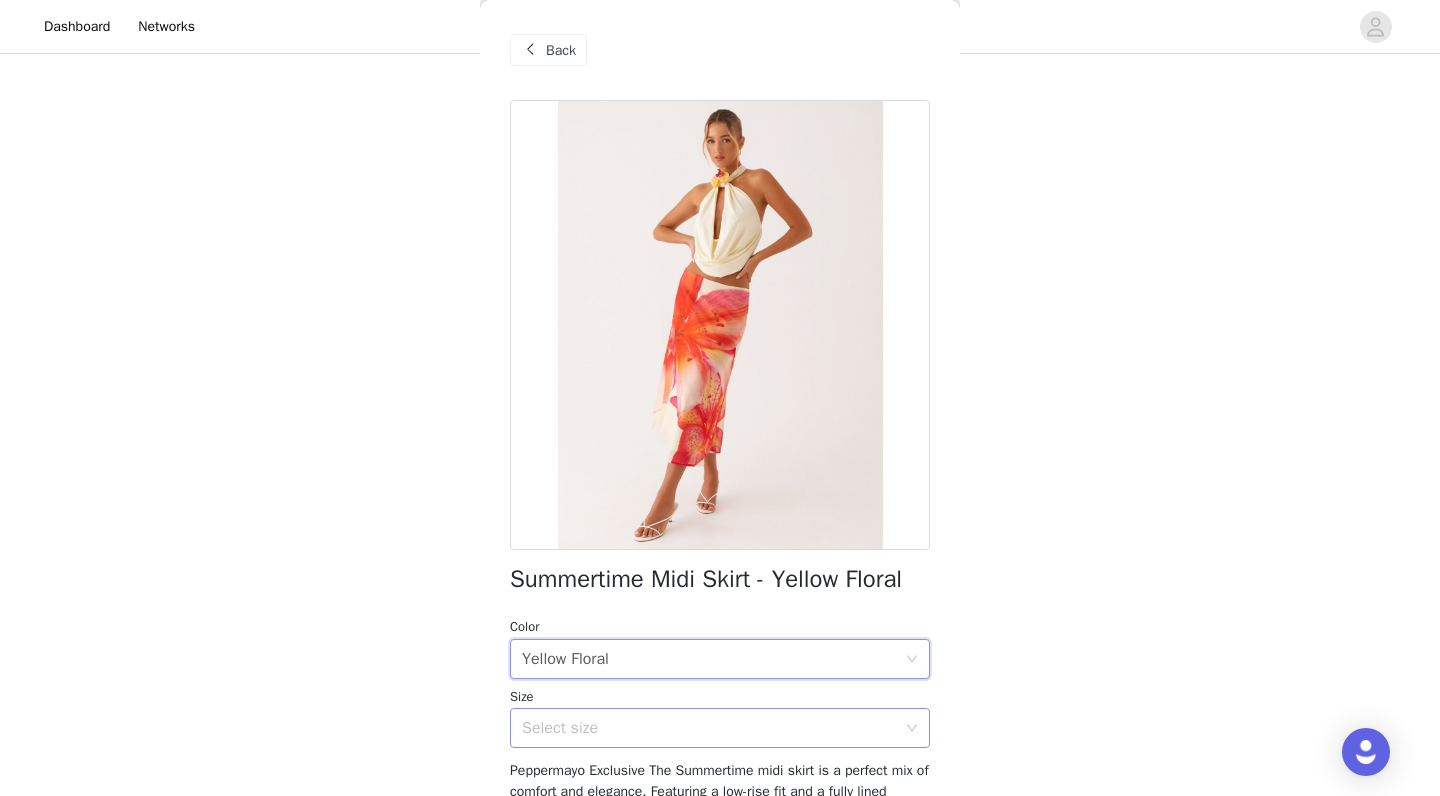 click on "Select size" at bounding box center (709, 728) 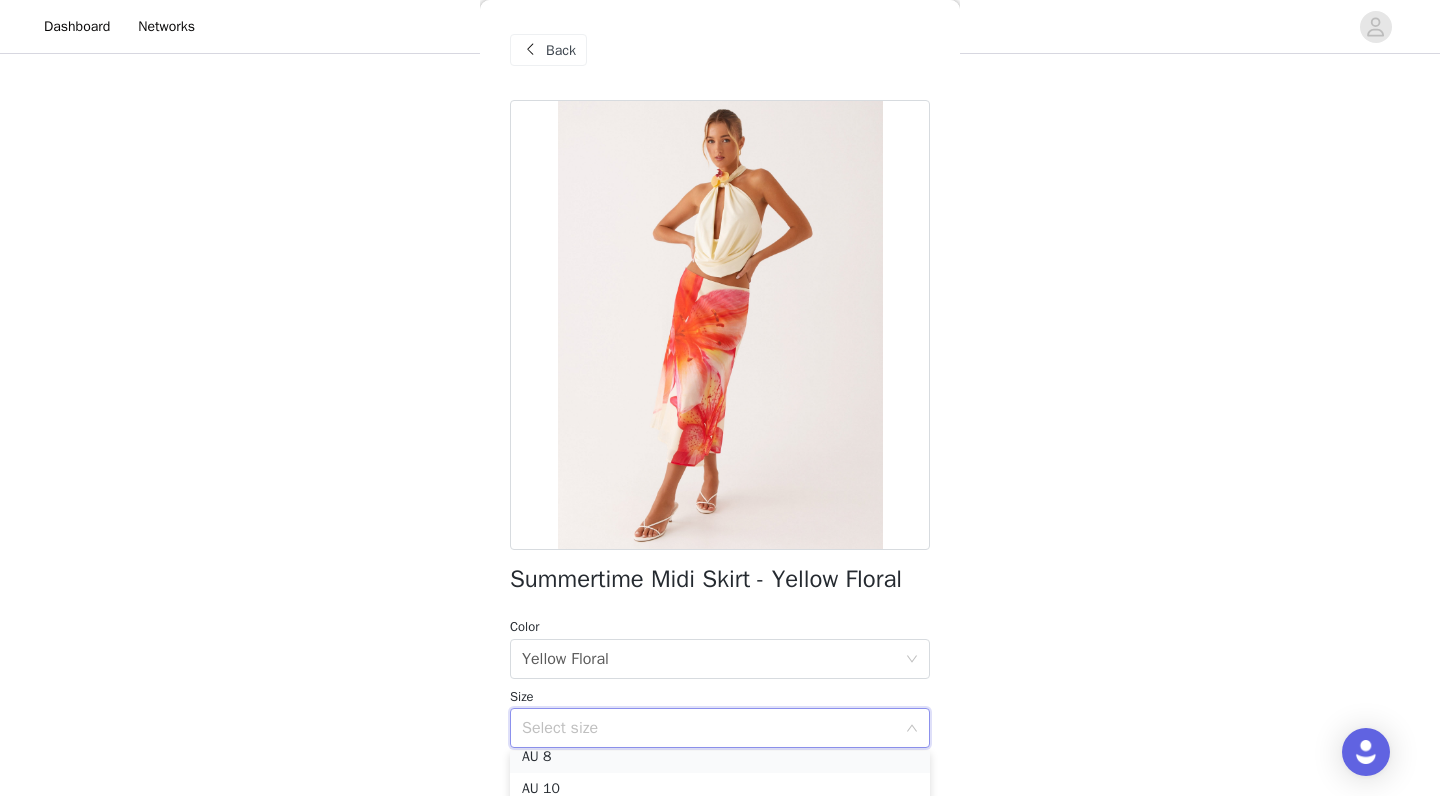 scroll, scrollTop: 68, scrollLeft: 0, axis: vertical 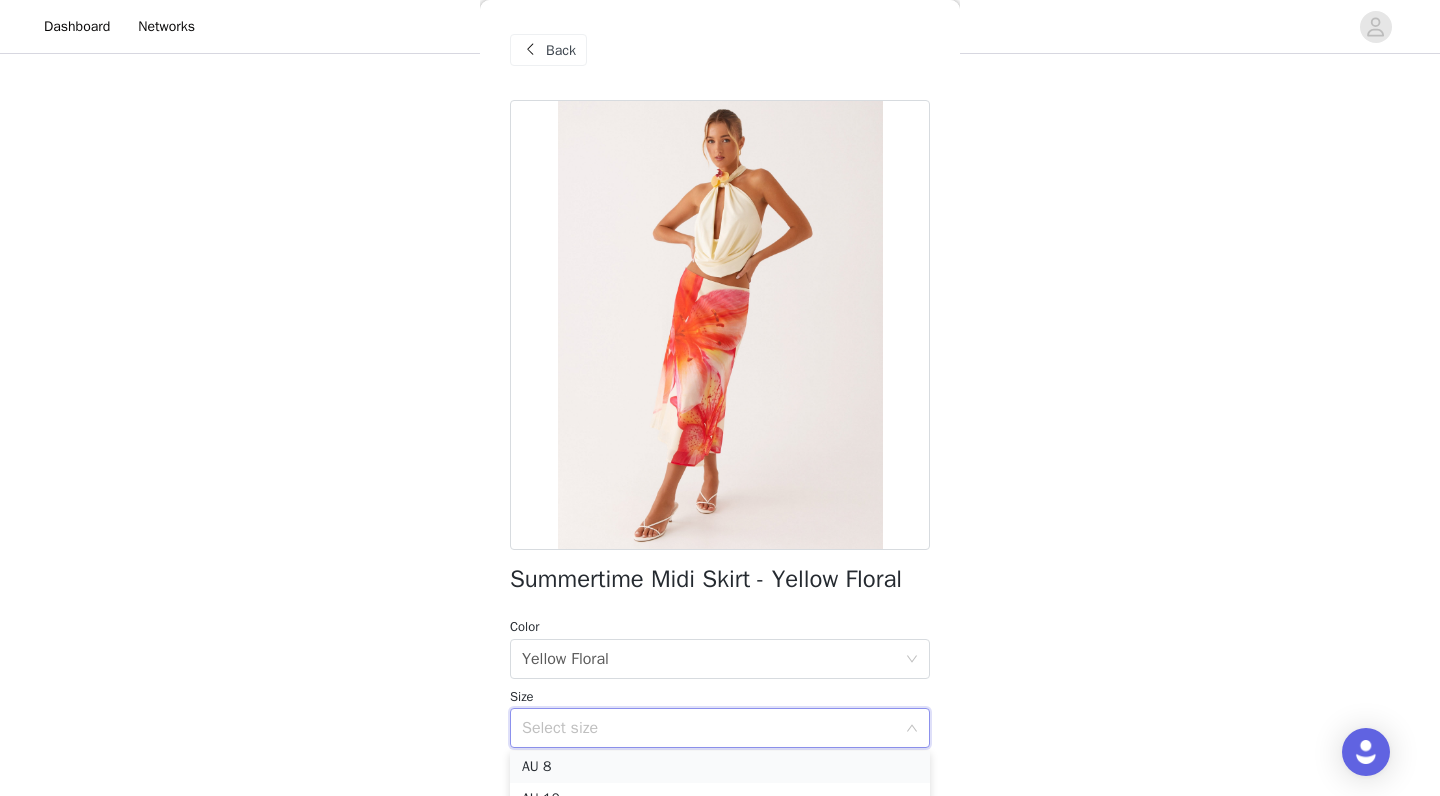 click on "AU 8" at bounding box center (720, 767) 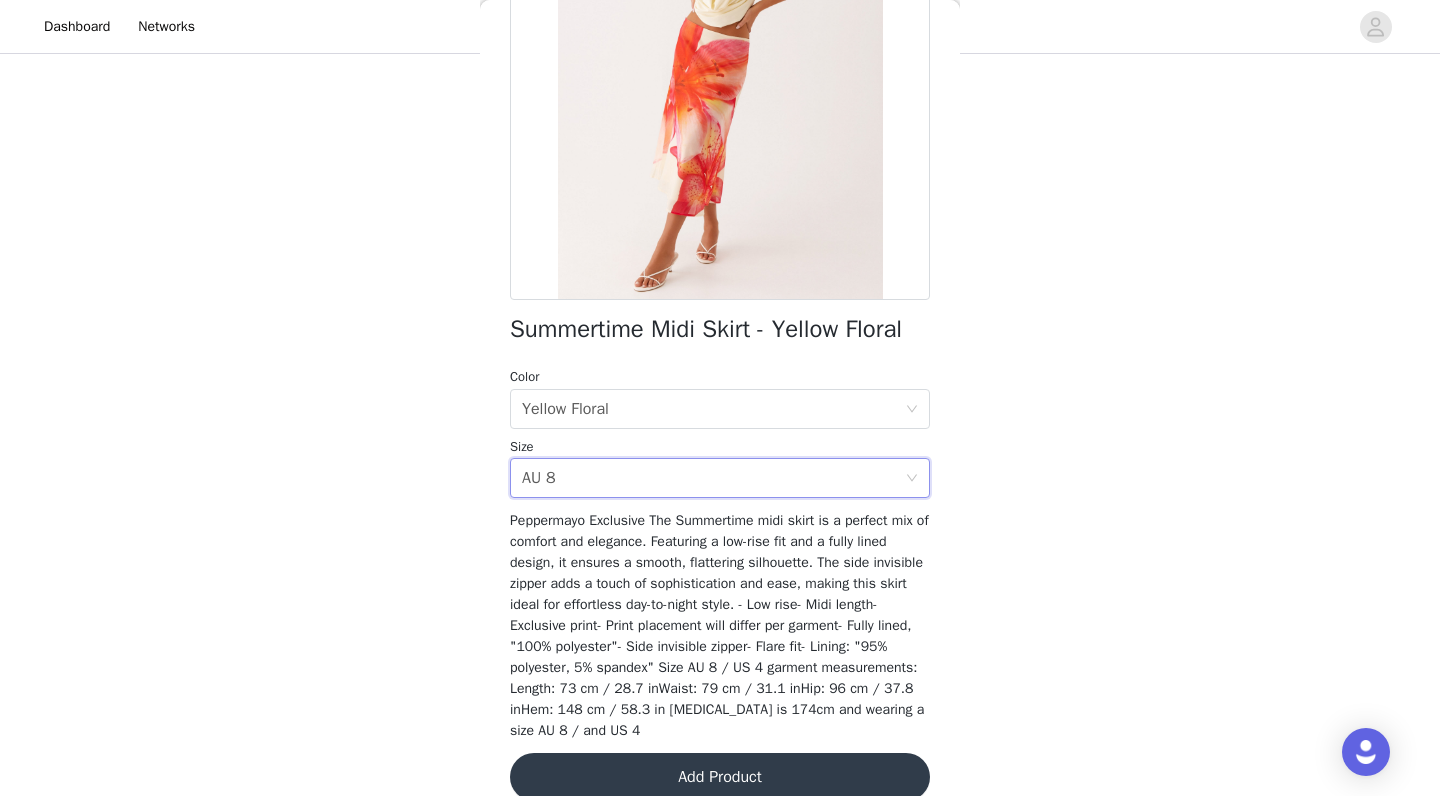 scroll, scrollTop: 274, scrollLeft: 0, axis: vertical 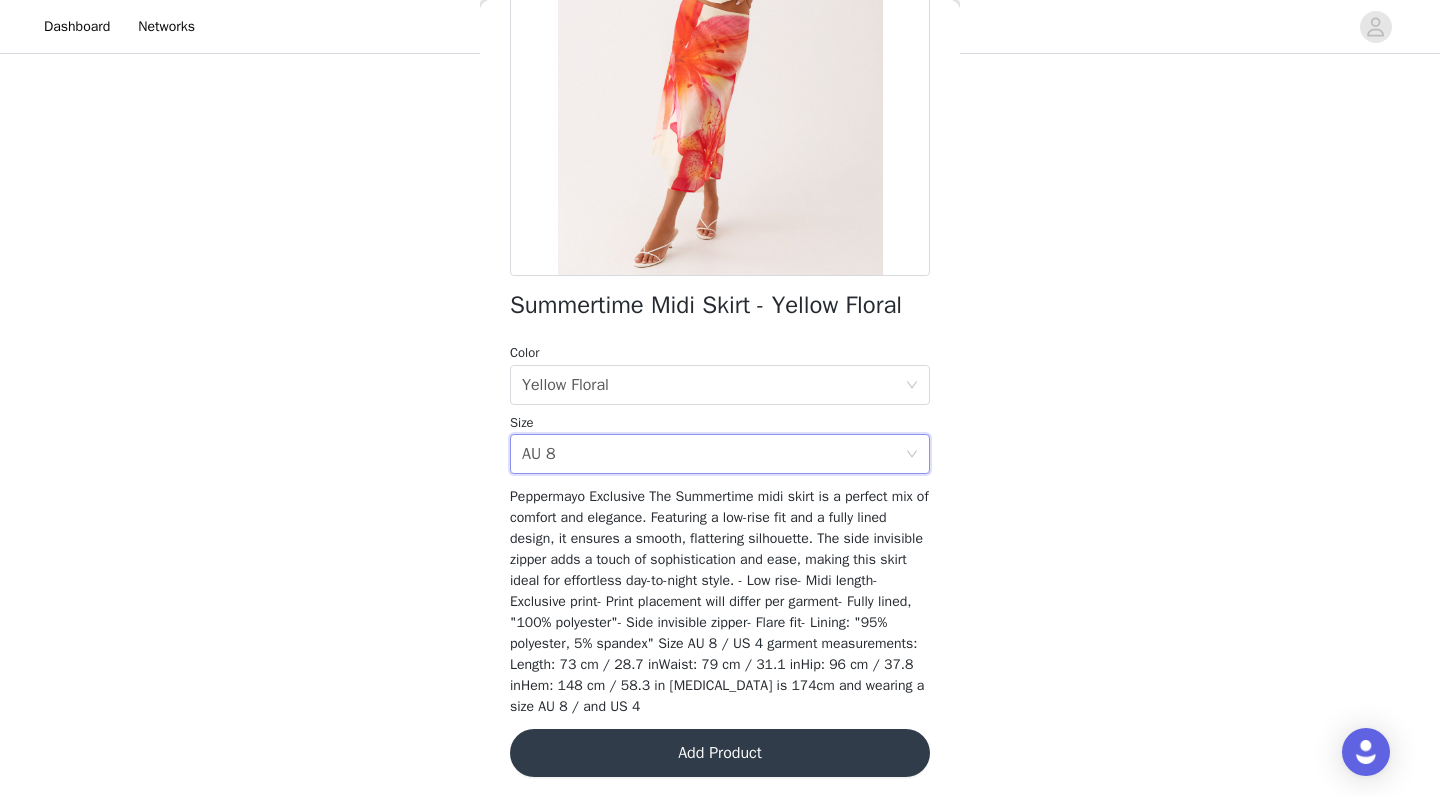 click on "Add Product" at bounding box center (720, 753) 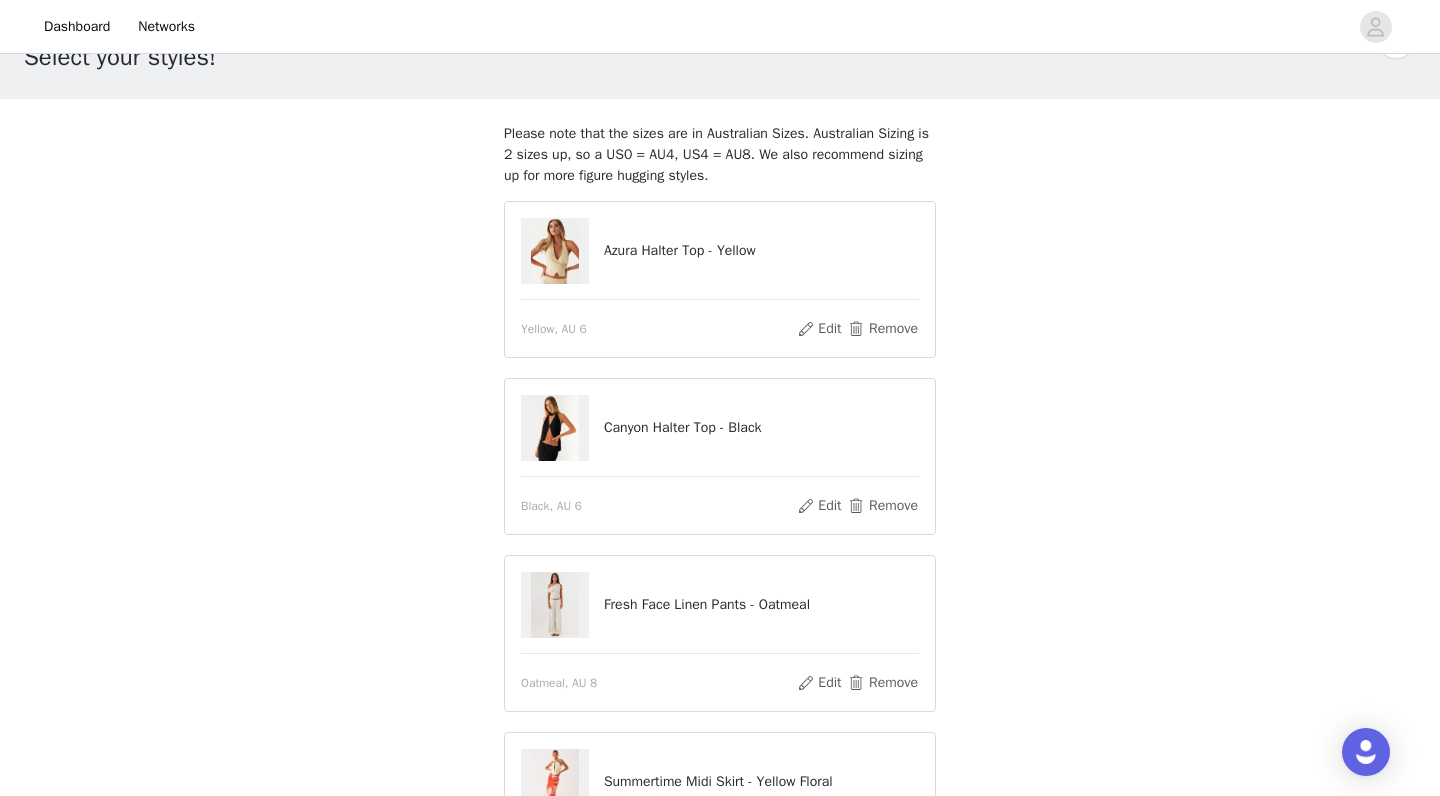 scroll, scrollTop: 68, scrollLeft: 0, axis: vertical 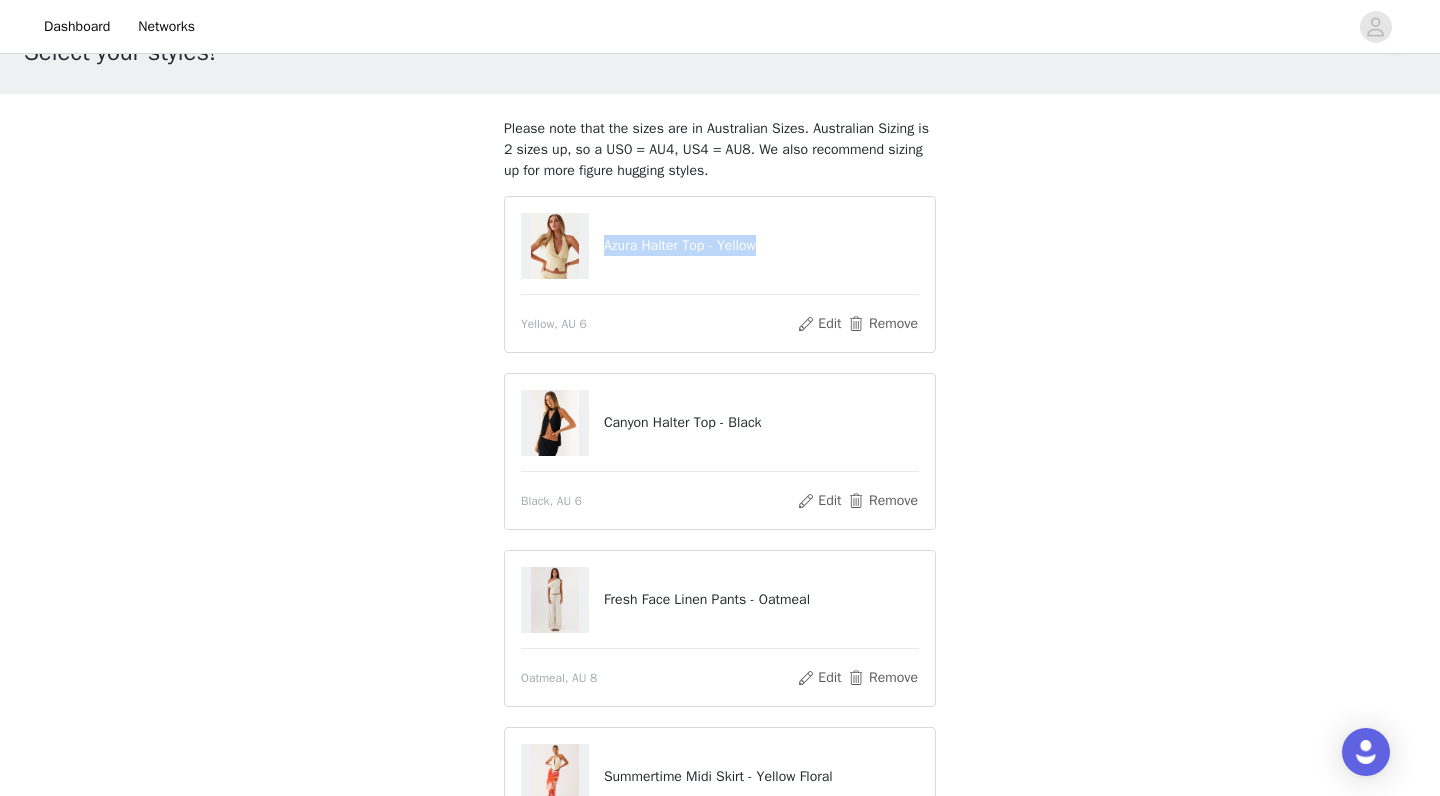 drag, startPoint x: 607, startPoint y: 246, endPoint x: 784, endPoint y: 248, distance: 177.01129 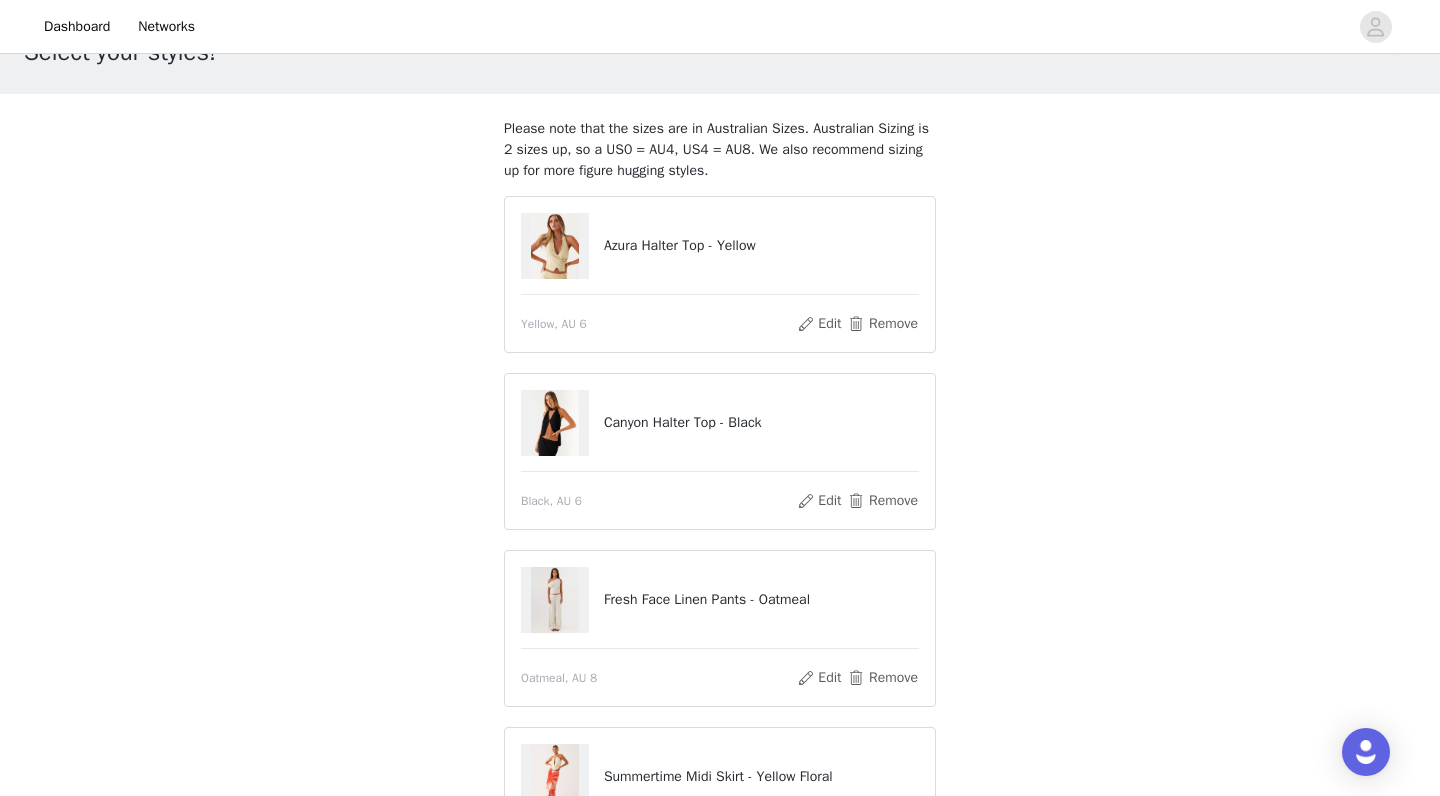 click on "Azura Halter Top - Yellow" at bounding box center (720, 246) 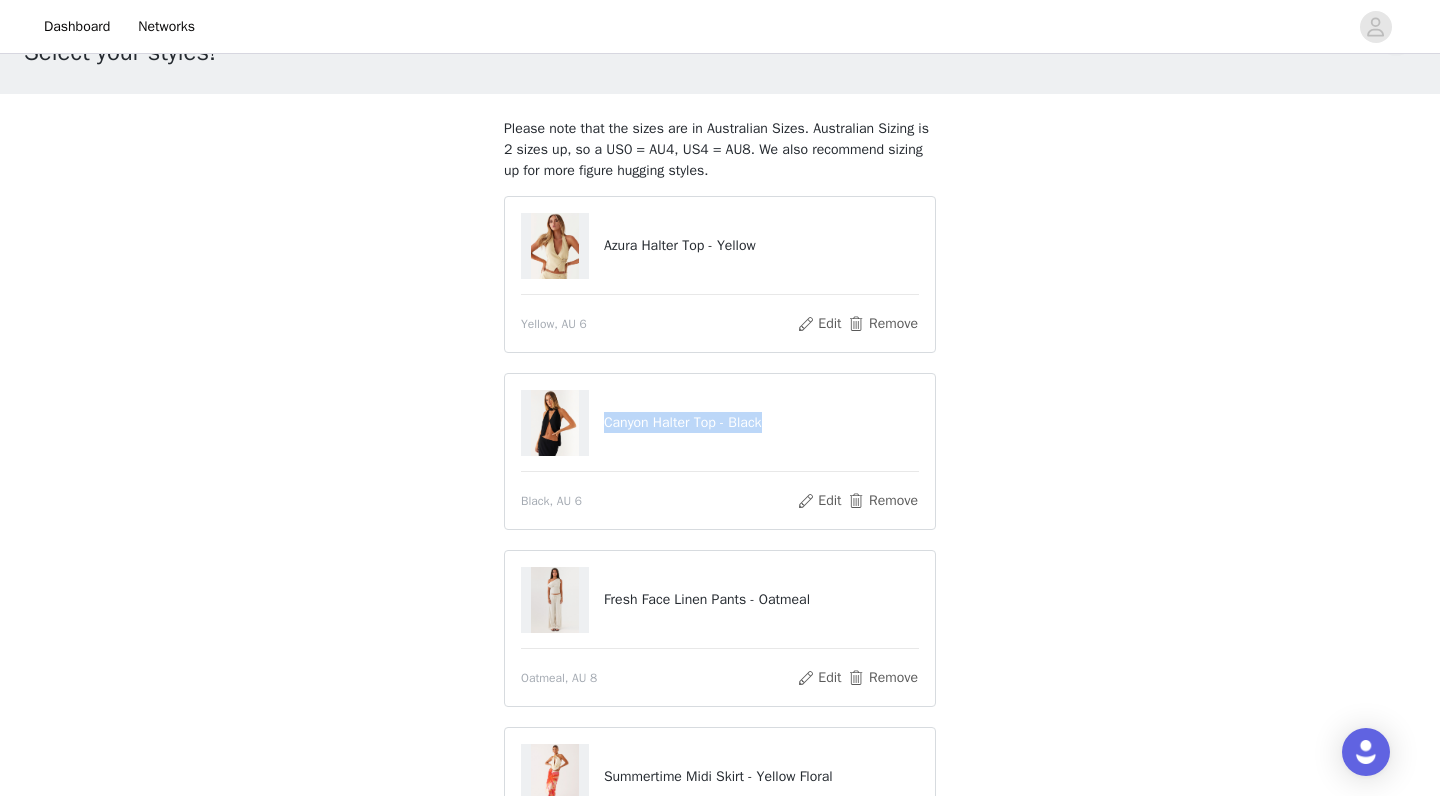 drag, startPoint x: 603, startPoint y: 421, endPoint x: 801, endPoint y: 423, distance: 198.0101 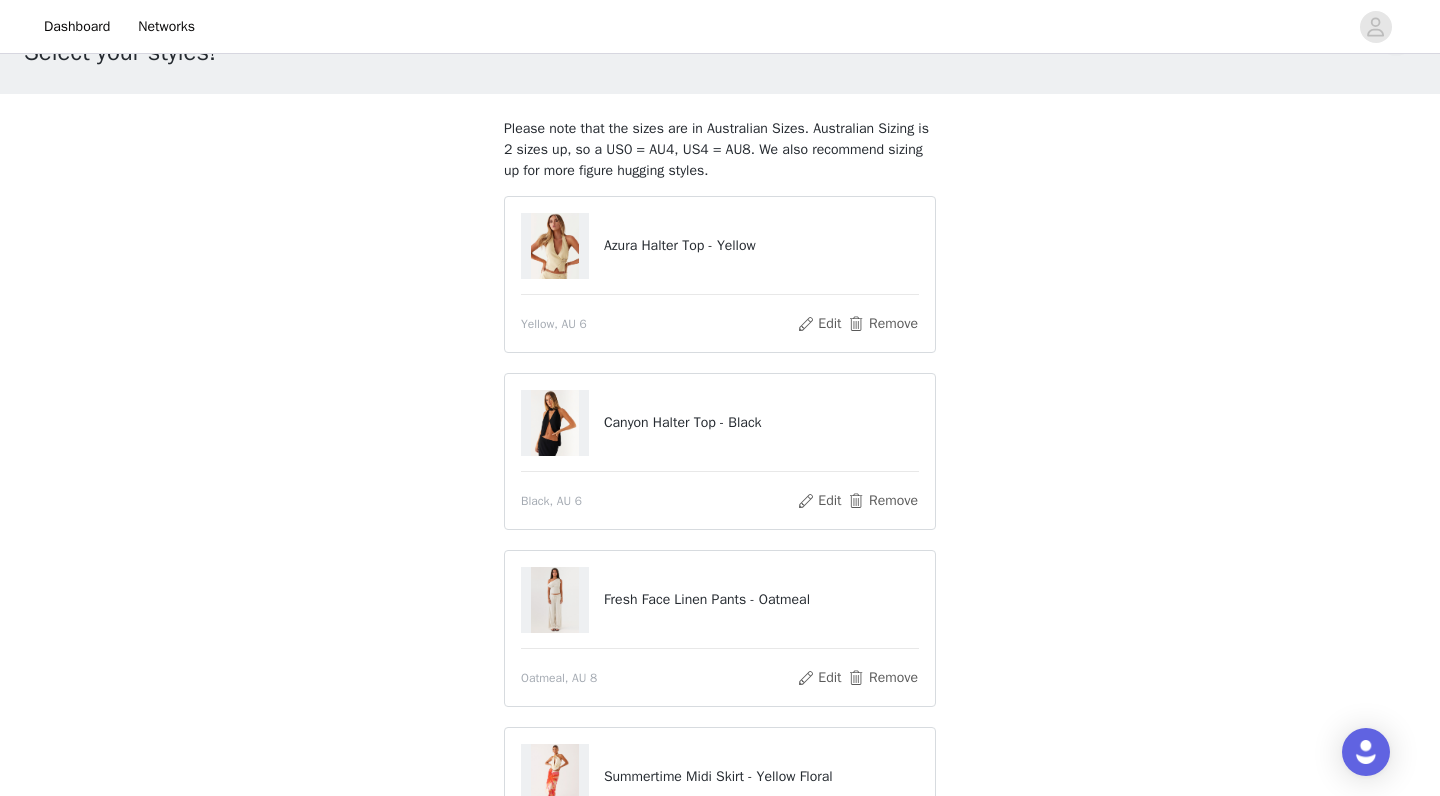 click on "Black, AU 6" at bounding box center (658, 501) 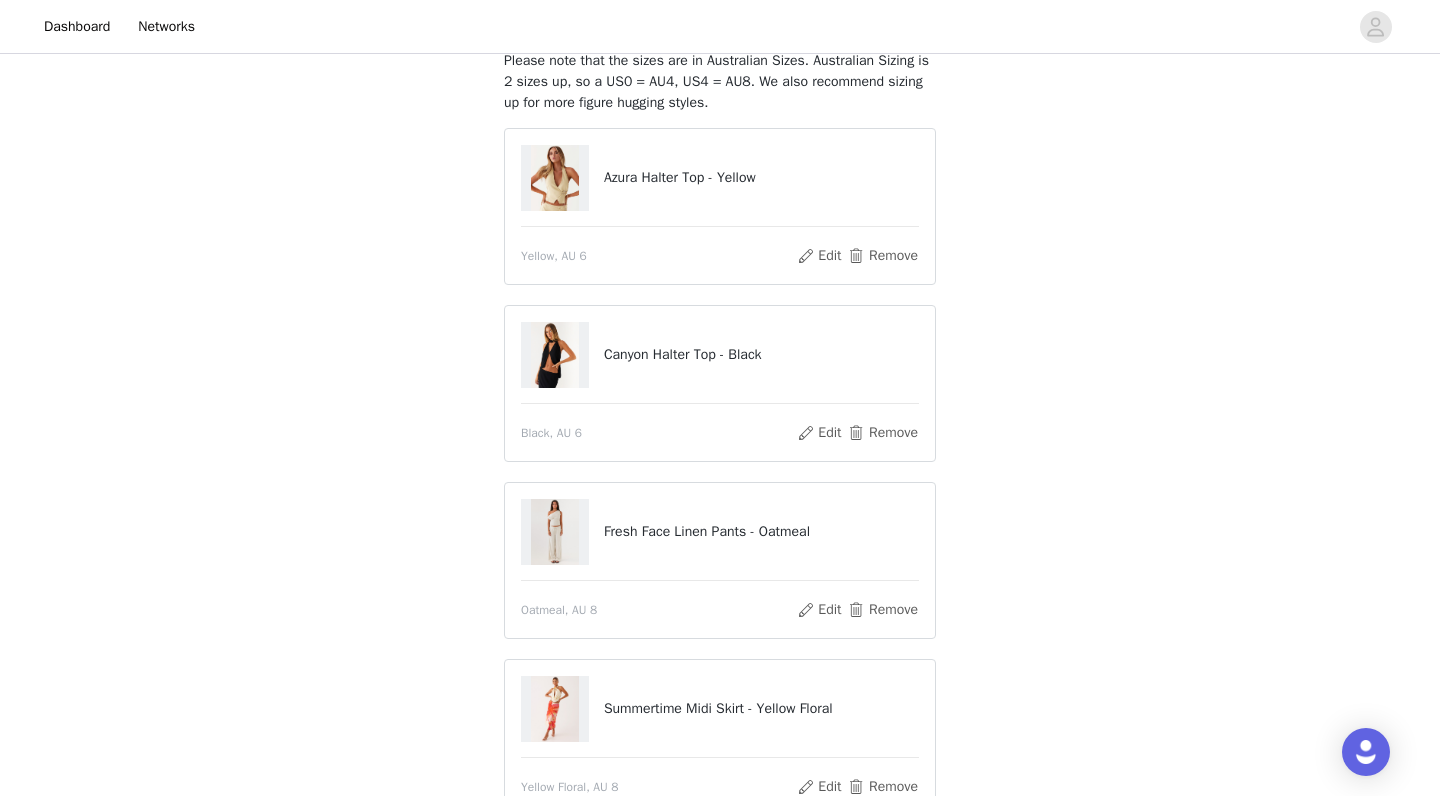 scroll, scrollTop: 190, scrollLeft: 0, axis: vertical 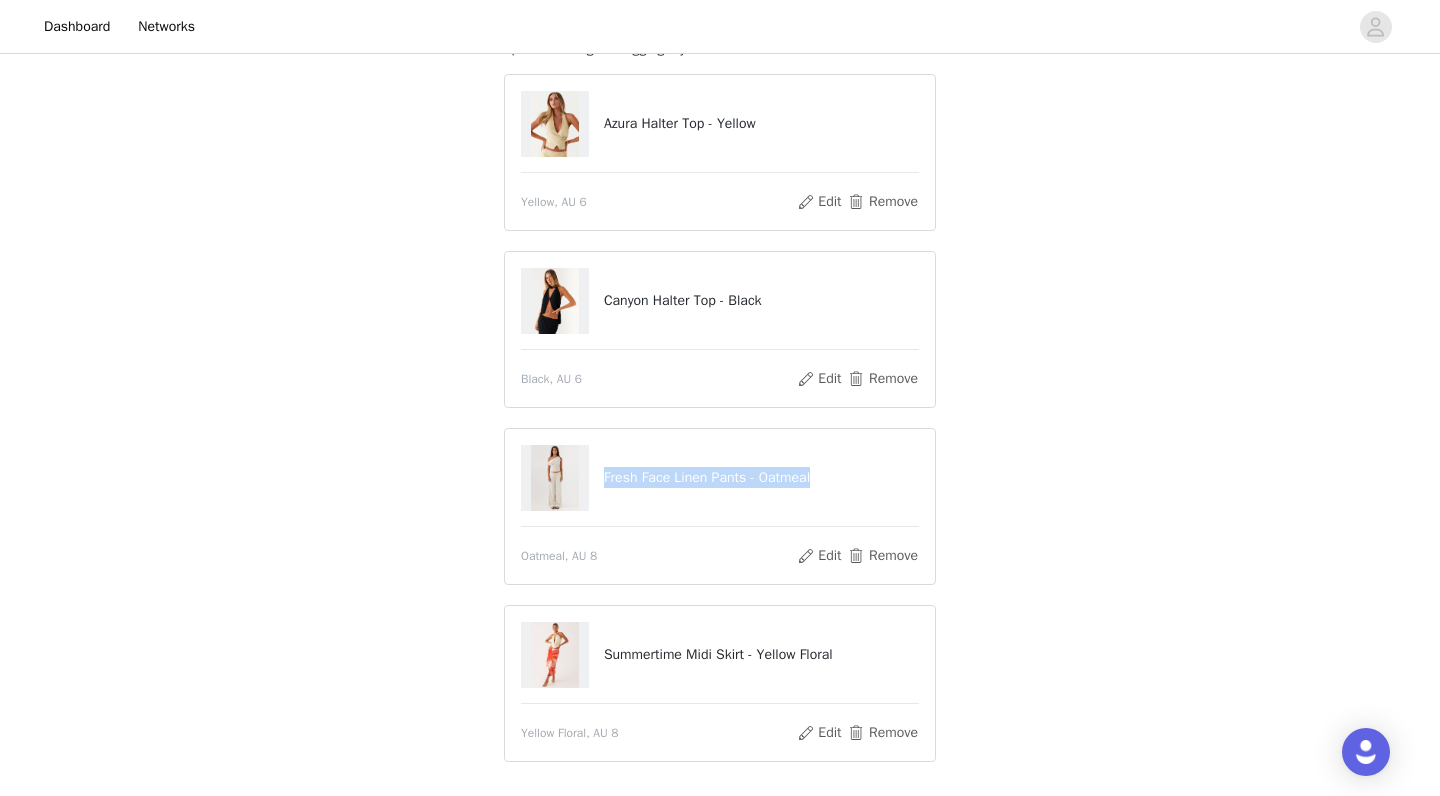 drag, startPoint x: 600, startPoint y: 476, endPoint x: 854, endPoint y: 484, distance: 254.12595 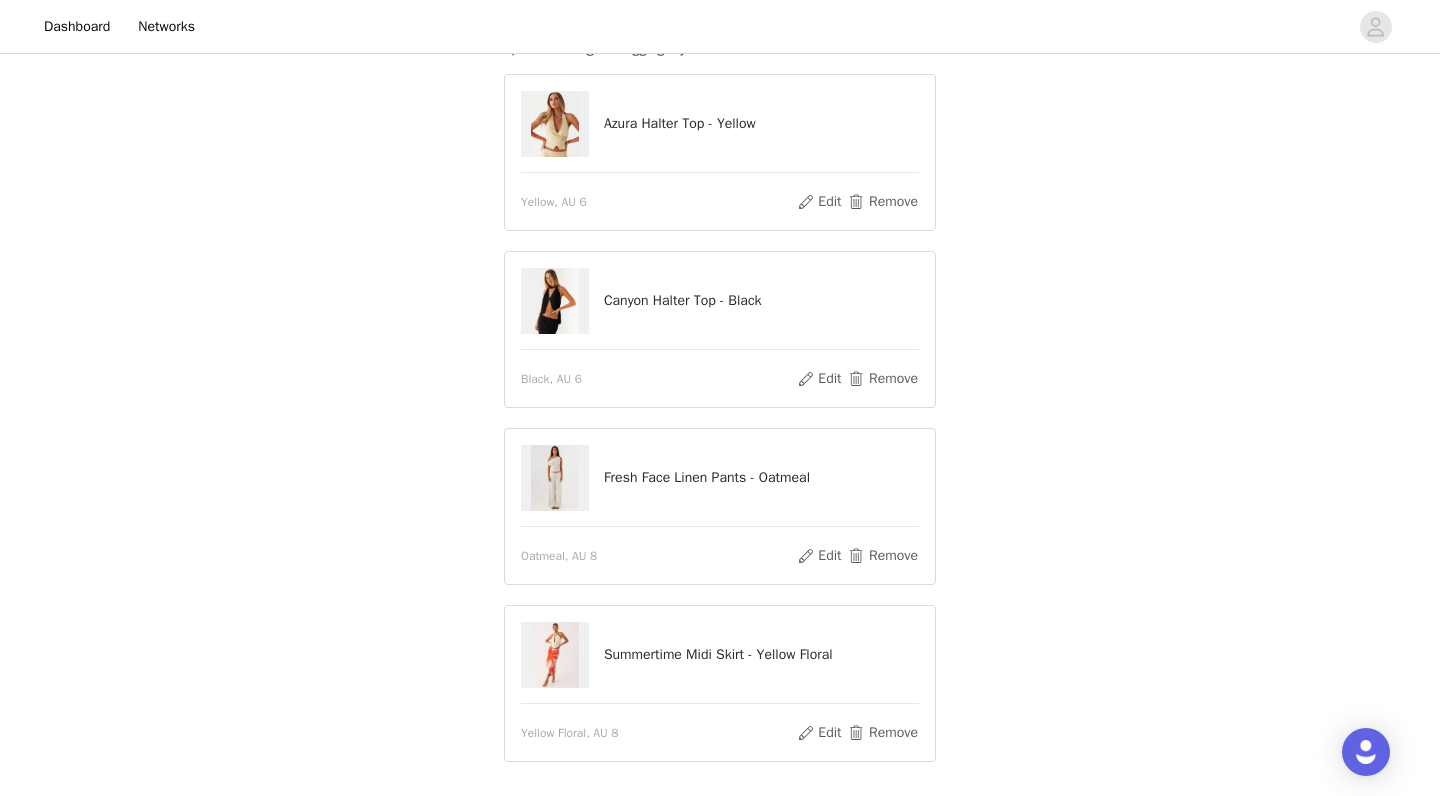 click on "Fresh Face Linen Pants - Oatmeal" at bounding box center (720, 478) 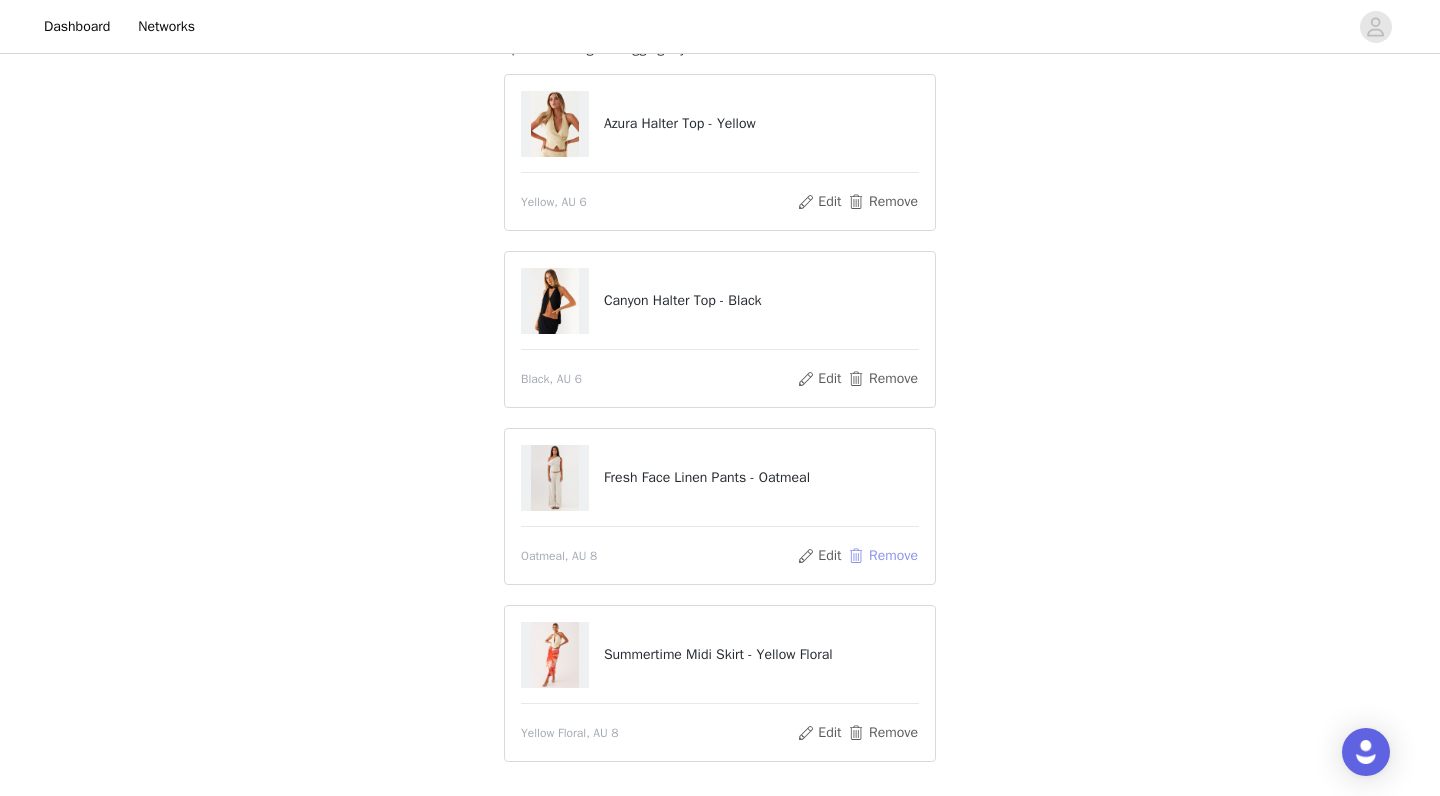 click on "Remove" at bounding box center [883, 556] 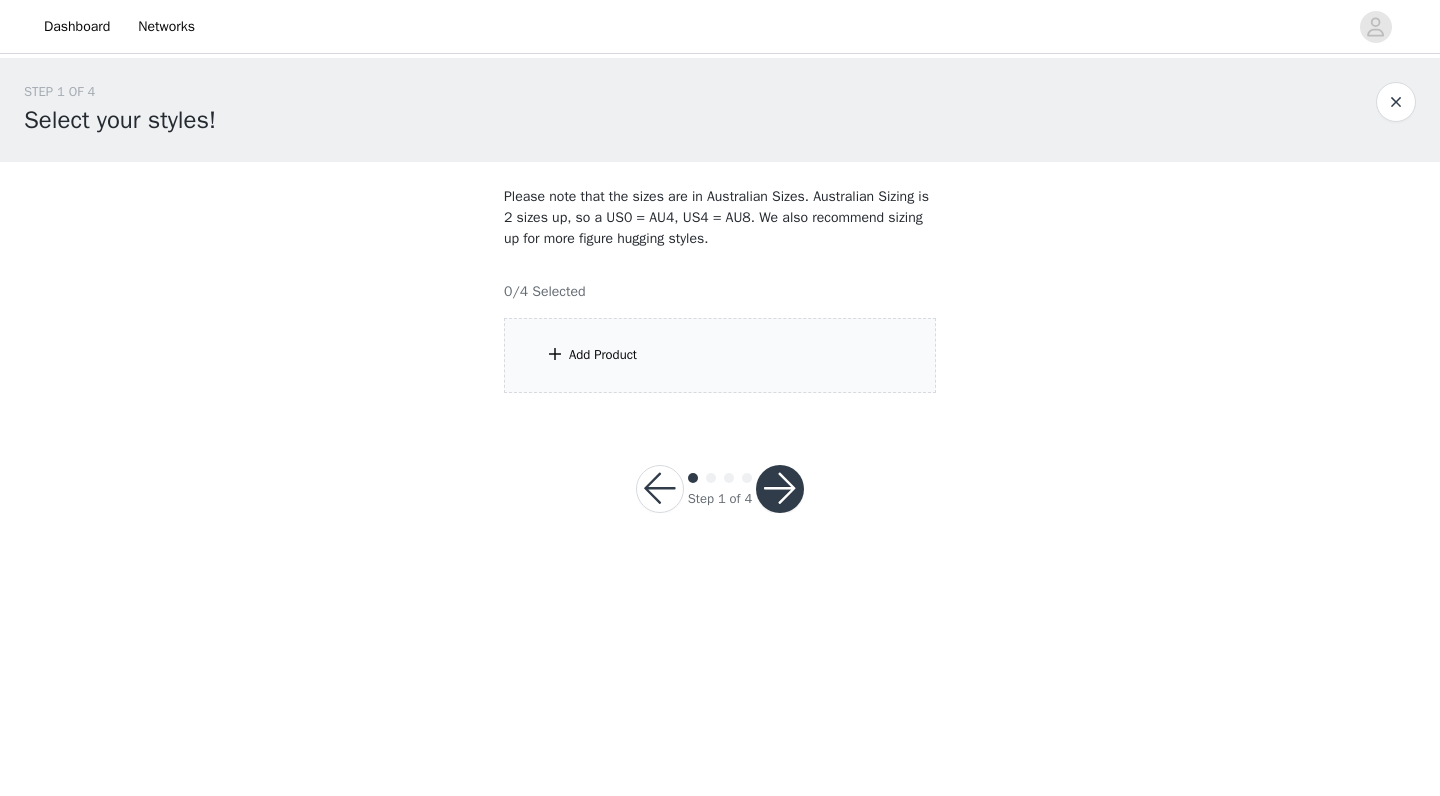 scroll, scrollTop: 0, scrollLeft: 0, axis: both 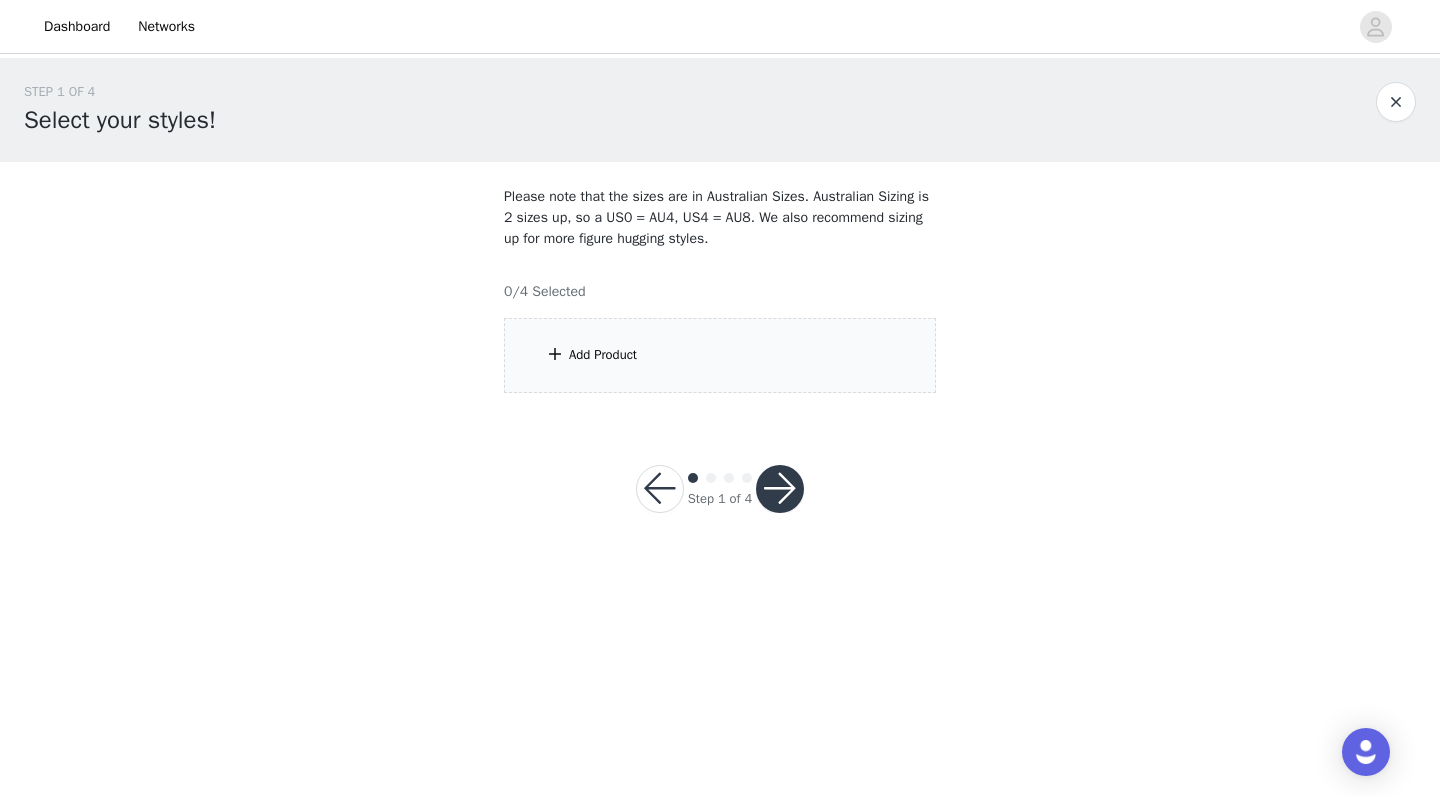 click on "Add Product" at bounding box center [720, 355] 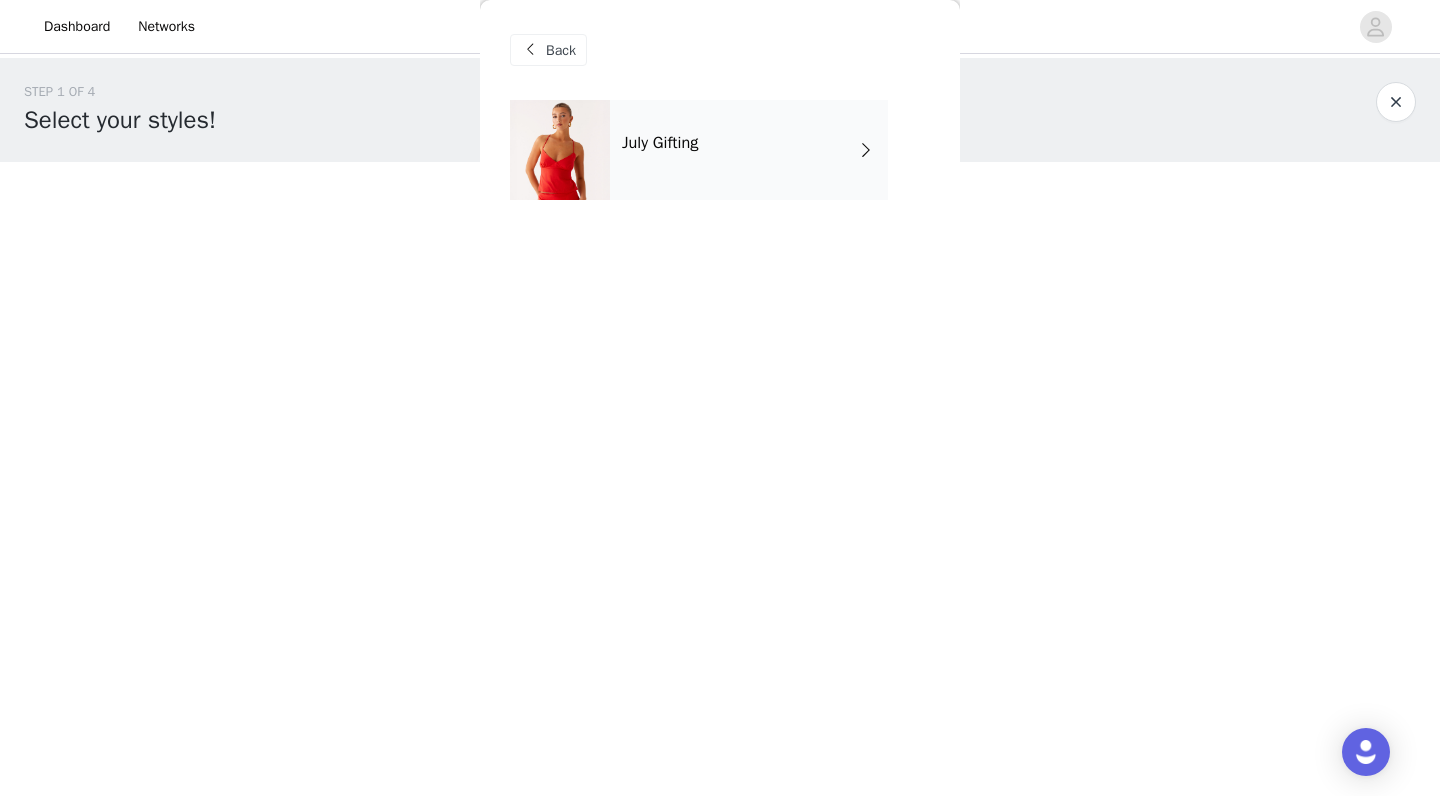 click on "July Gifting" at bounding box center [749, 150] 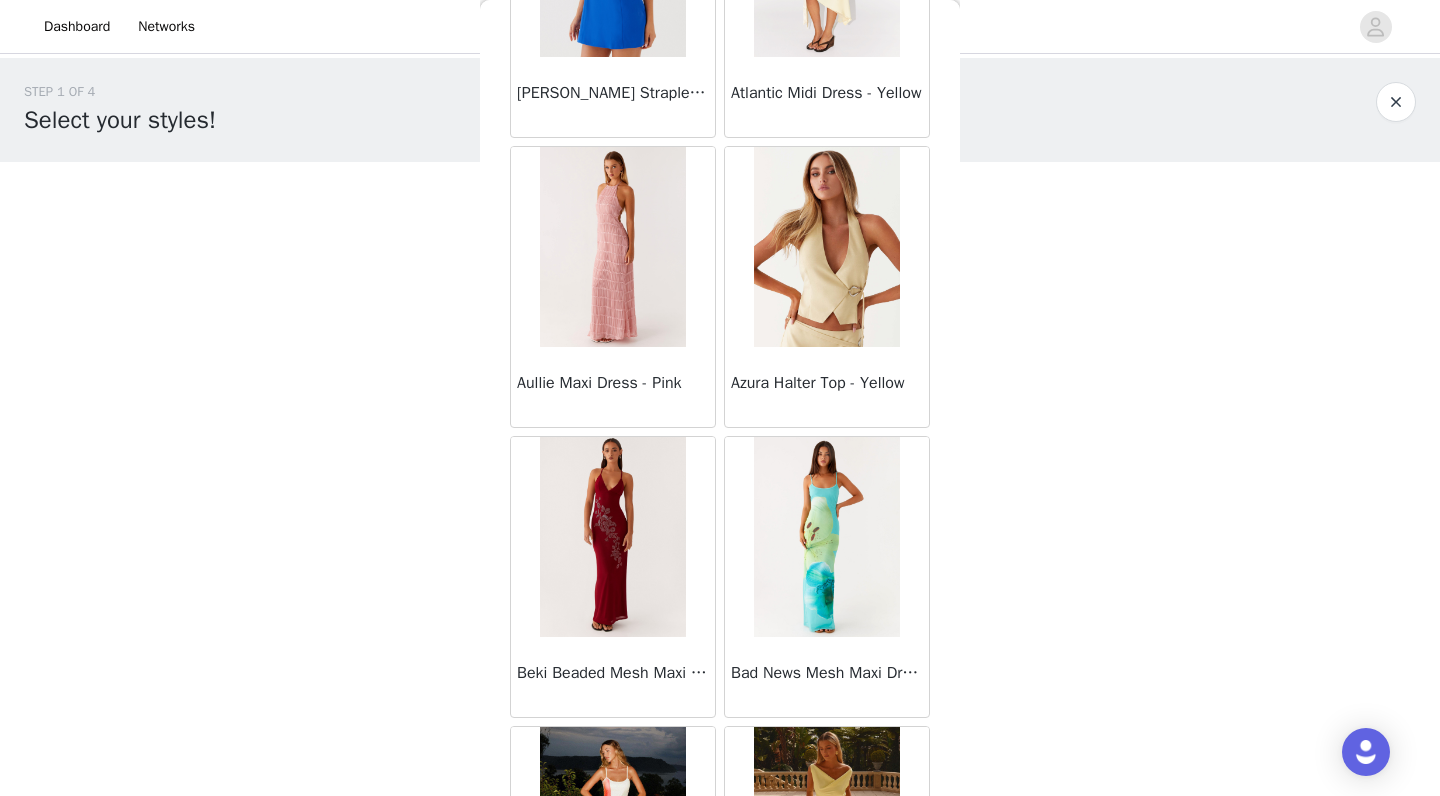 scroll, scrollTop: 2083, scrollLeft: 0, axis: vertical 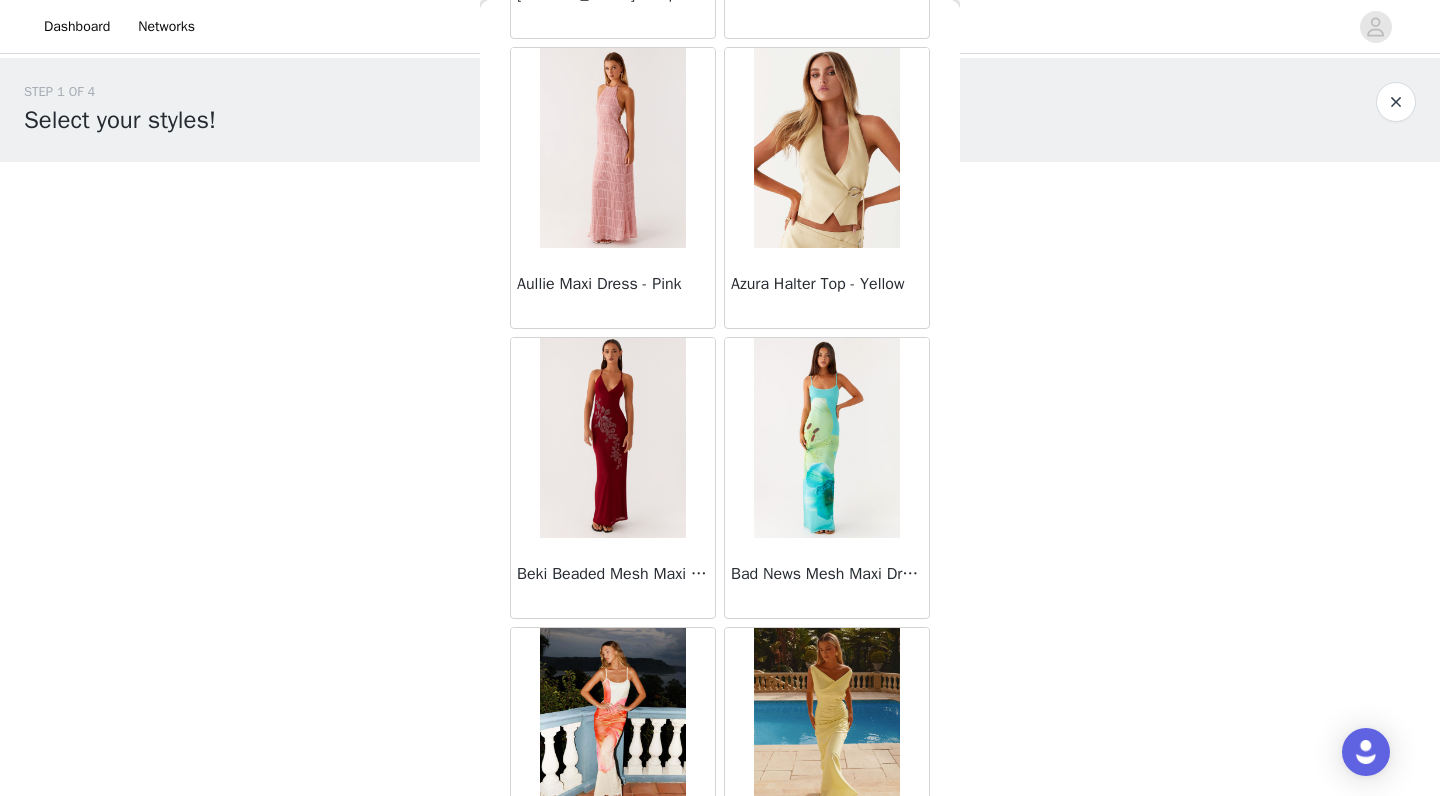 click at bounding box center [826, 148] 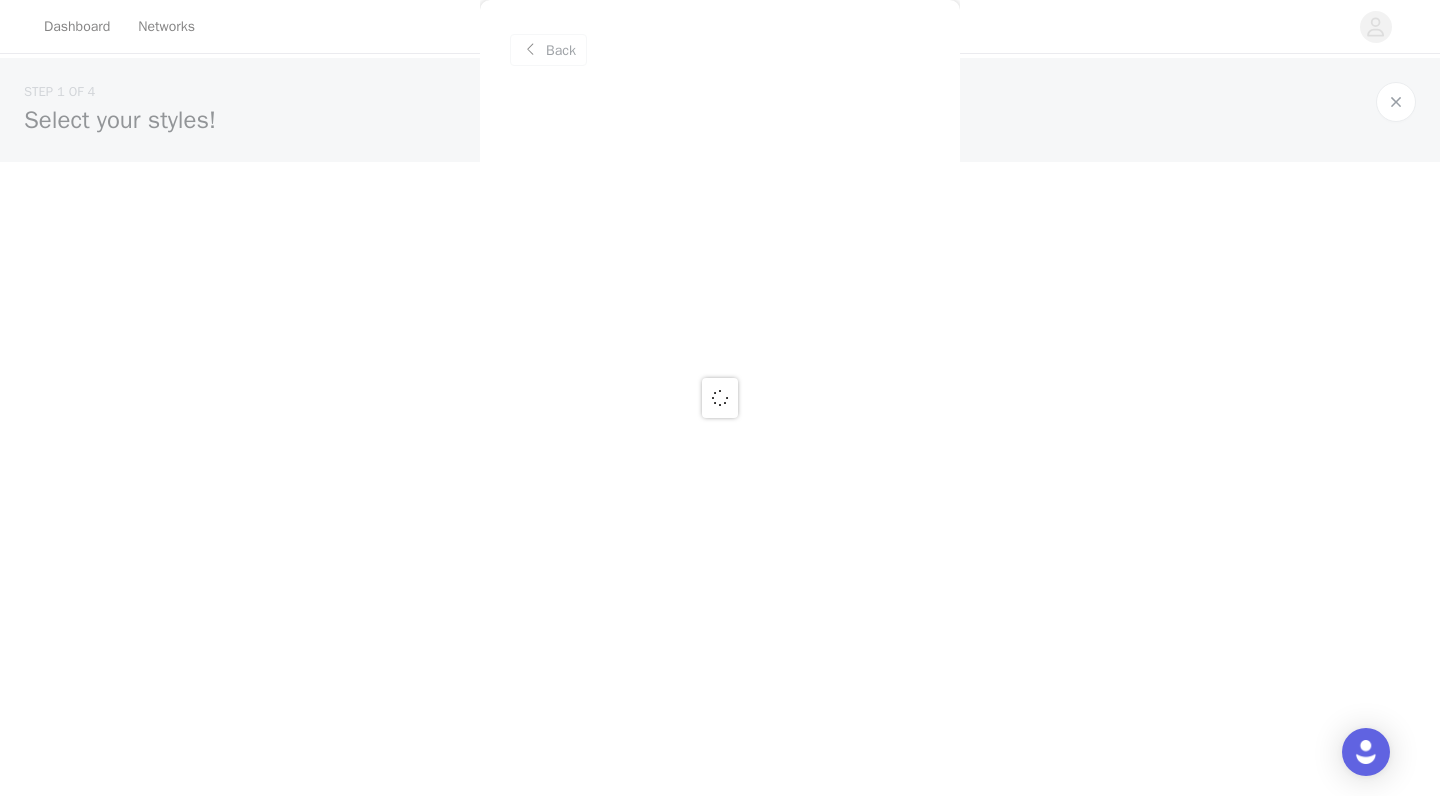 scroll, scrollTop: 0, scrollLeft: 0, axis: both 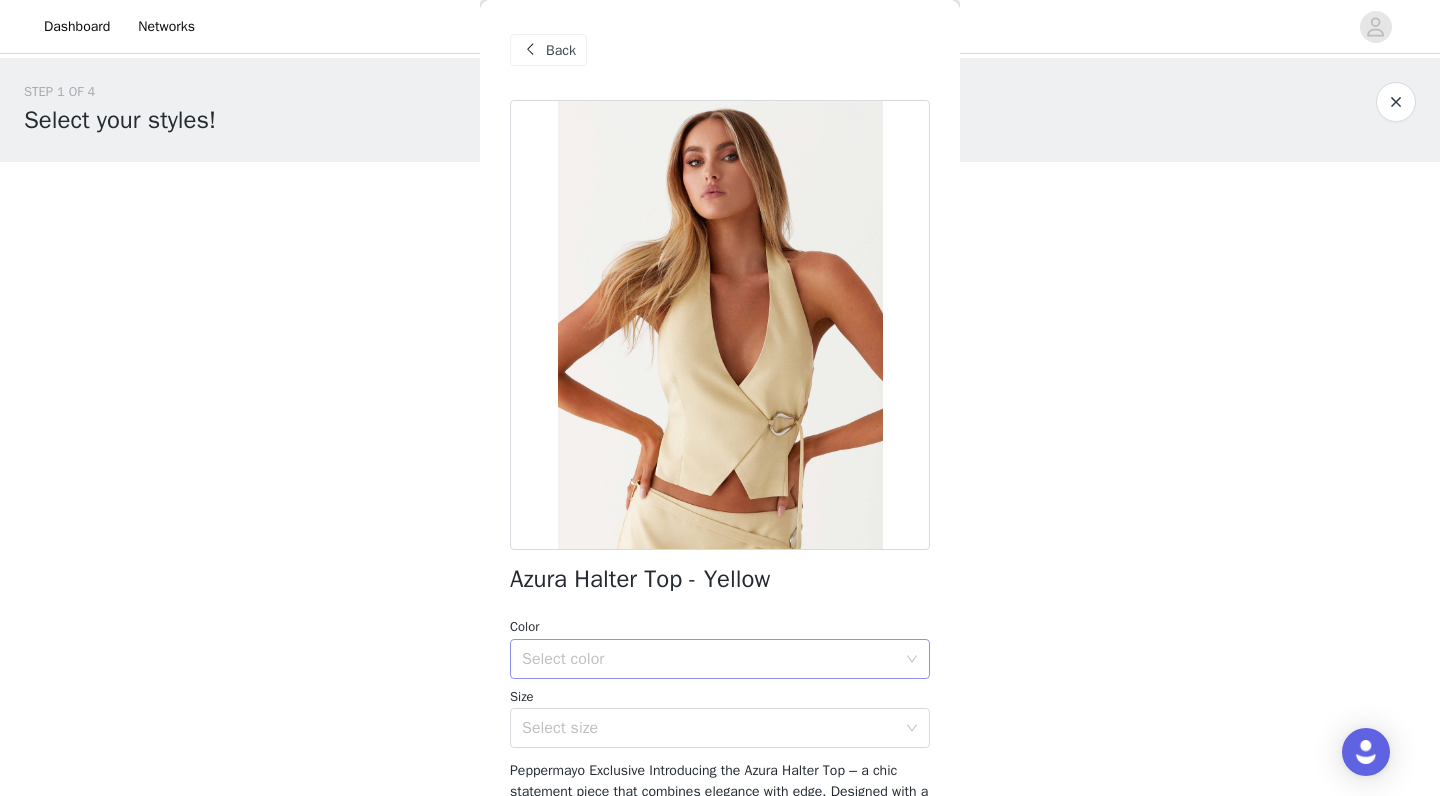 click on "Select color" at bounding box center [709, 659] 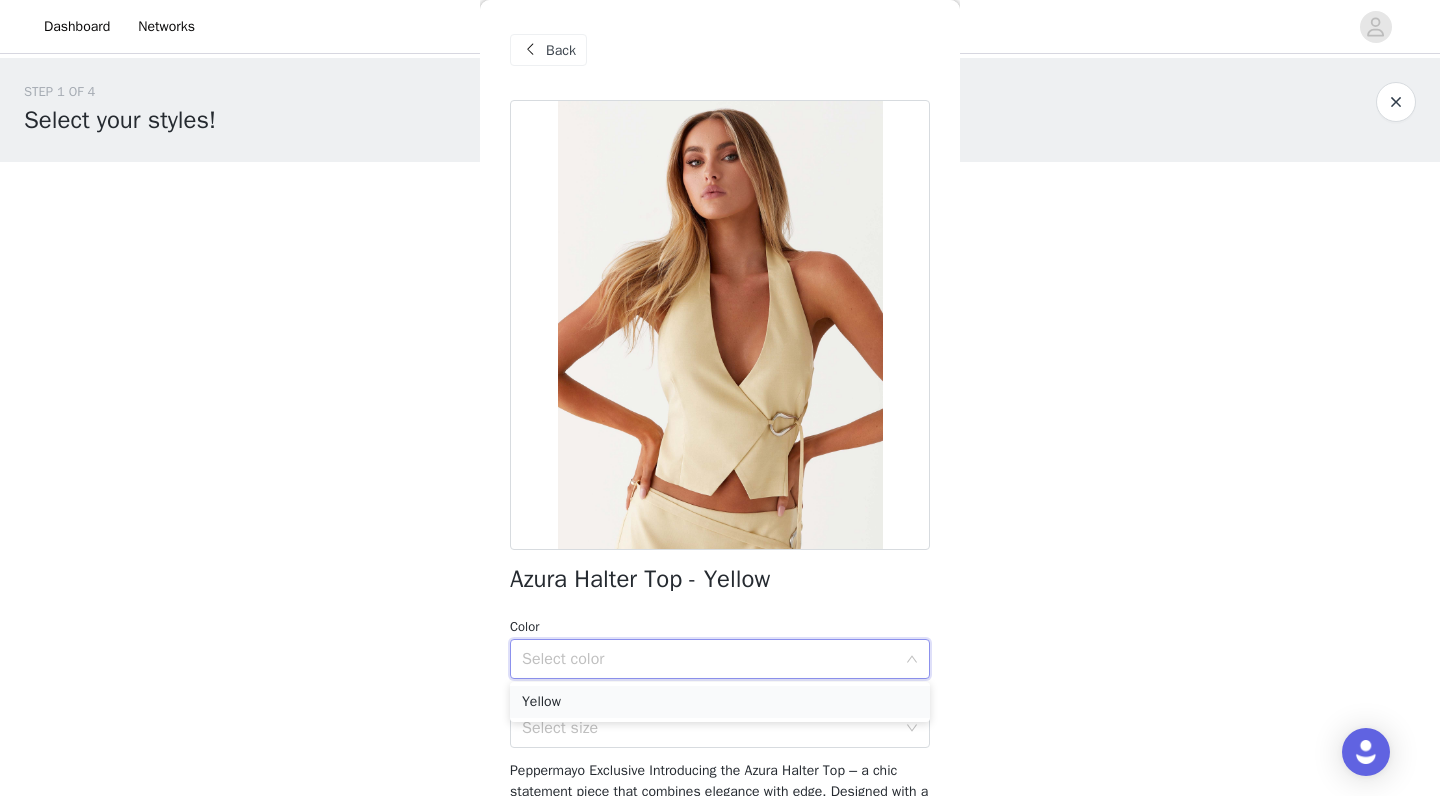 click on "Yellow" at bounding box center (720, 702) 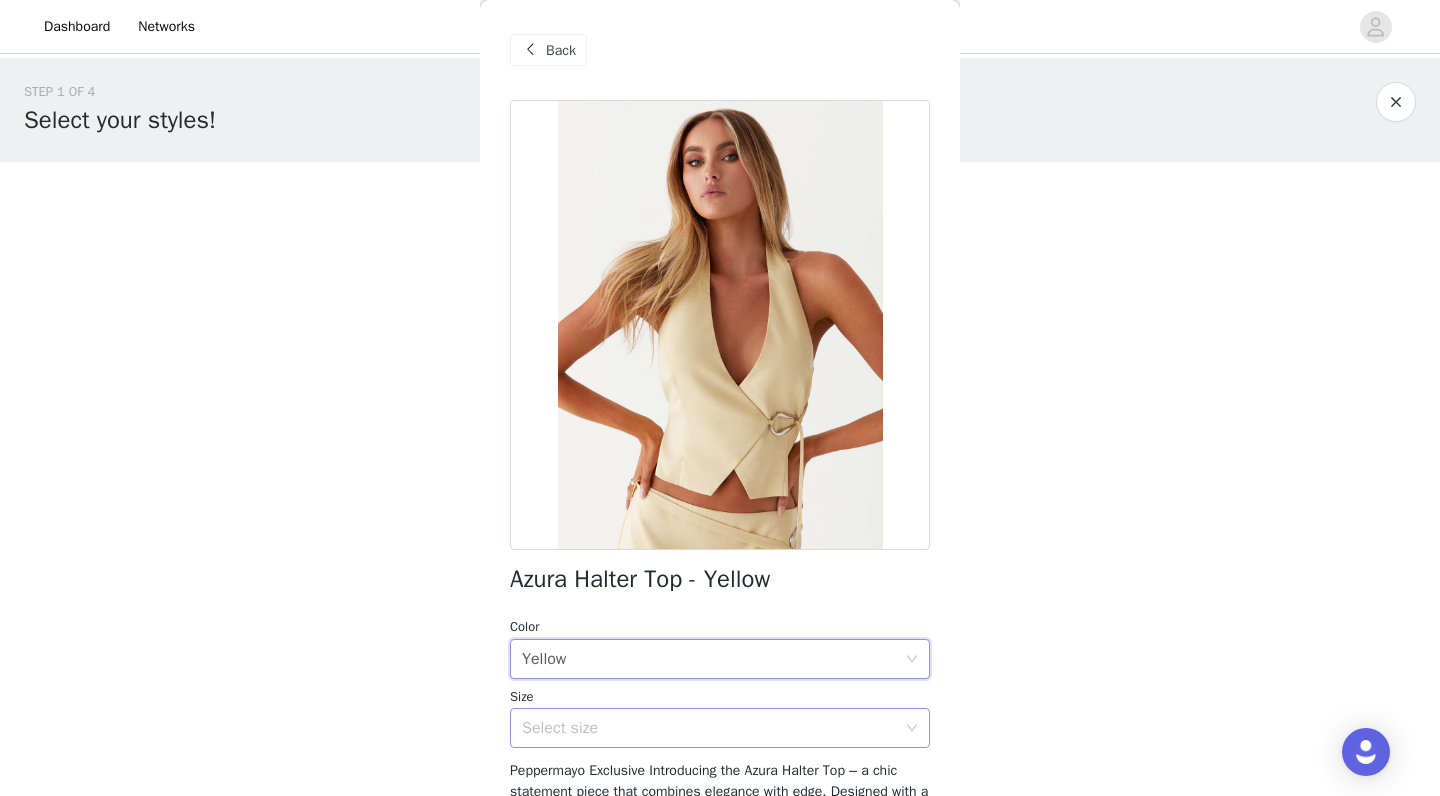 click on "Select size" at bounding box center (709, 728) 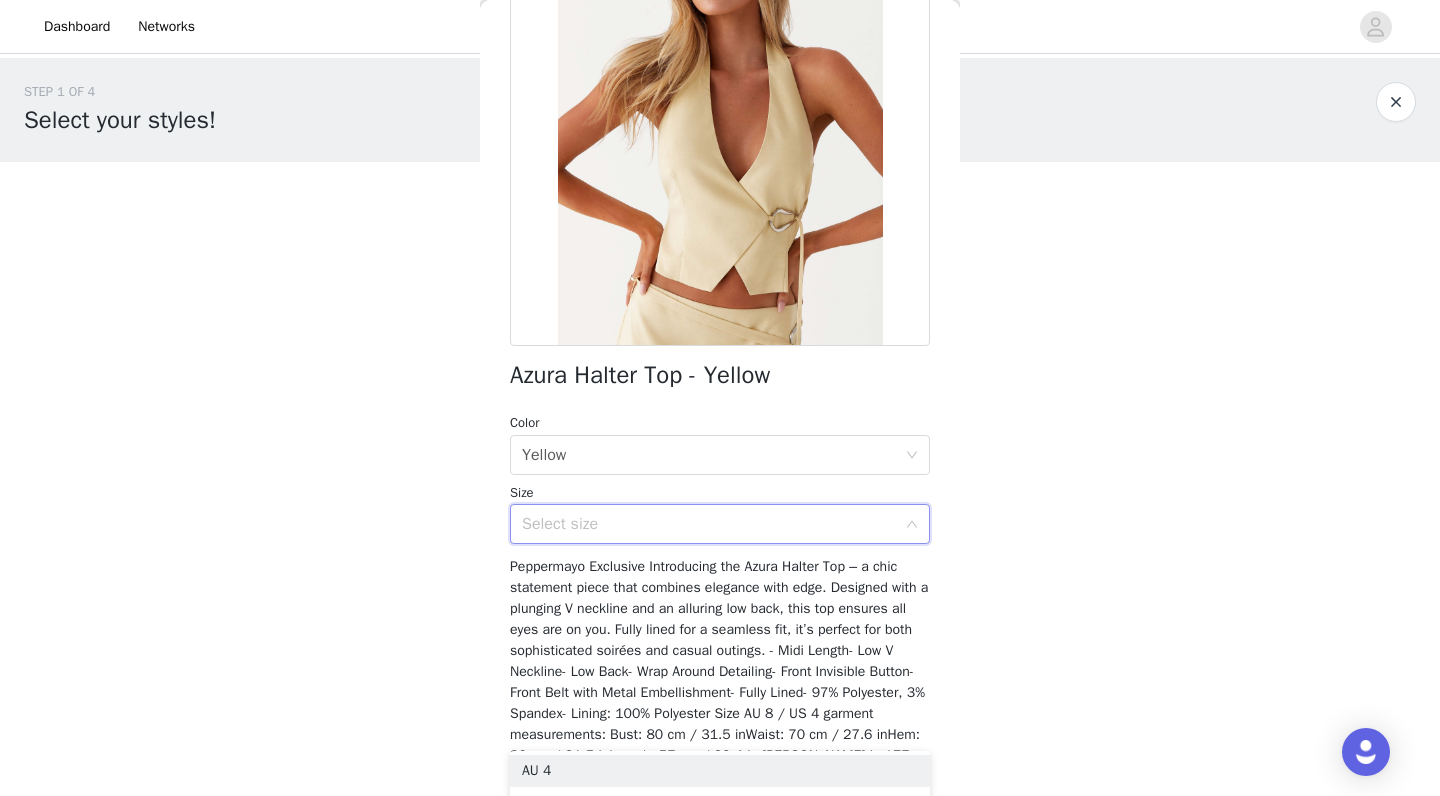 scroll, scrollTop: 205, scrollLeft: 0, axis: vertical 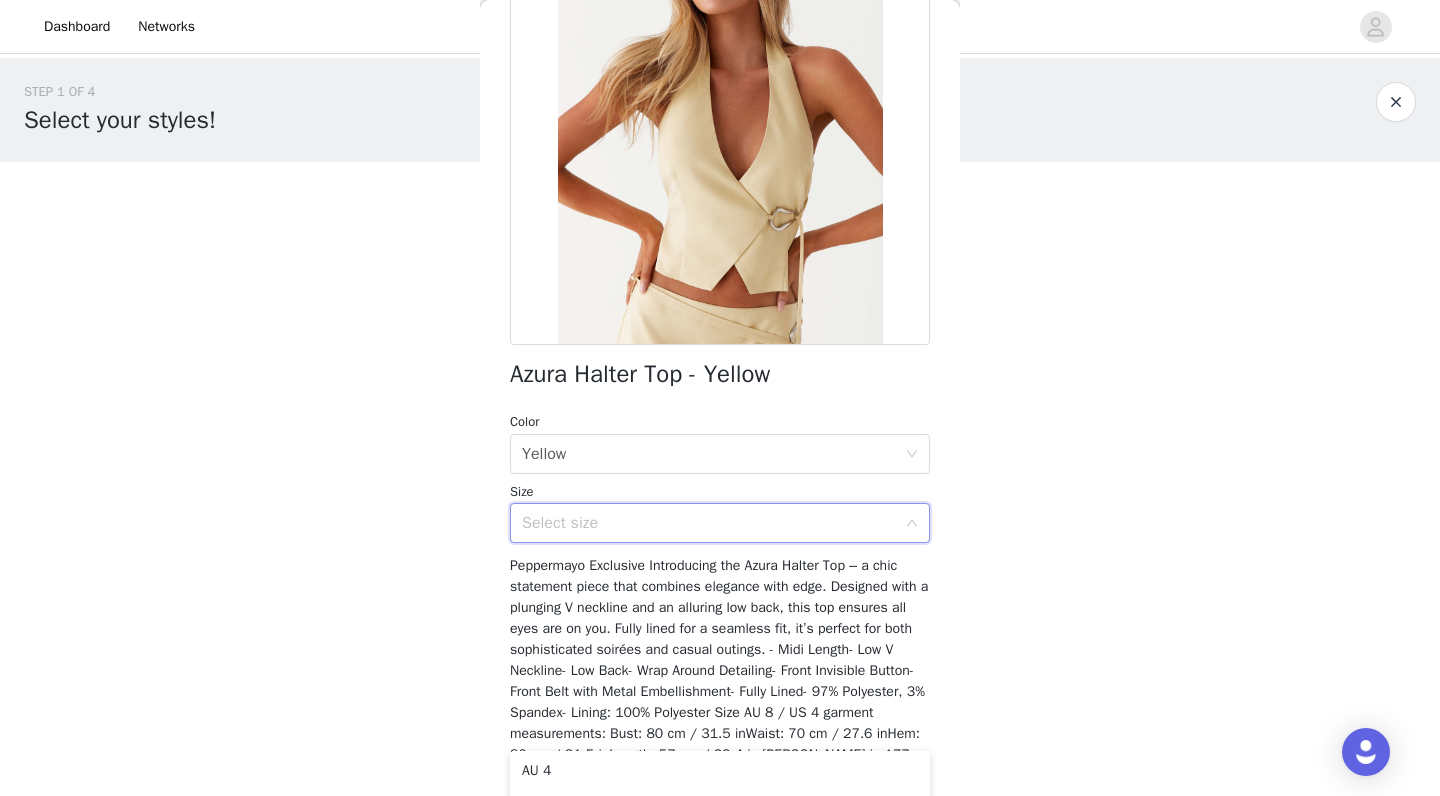 click on "Select size" at bounding box center (713, 523) 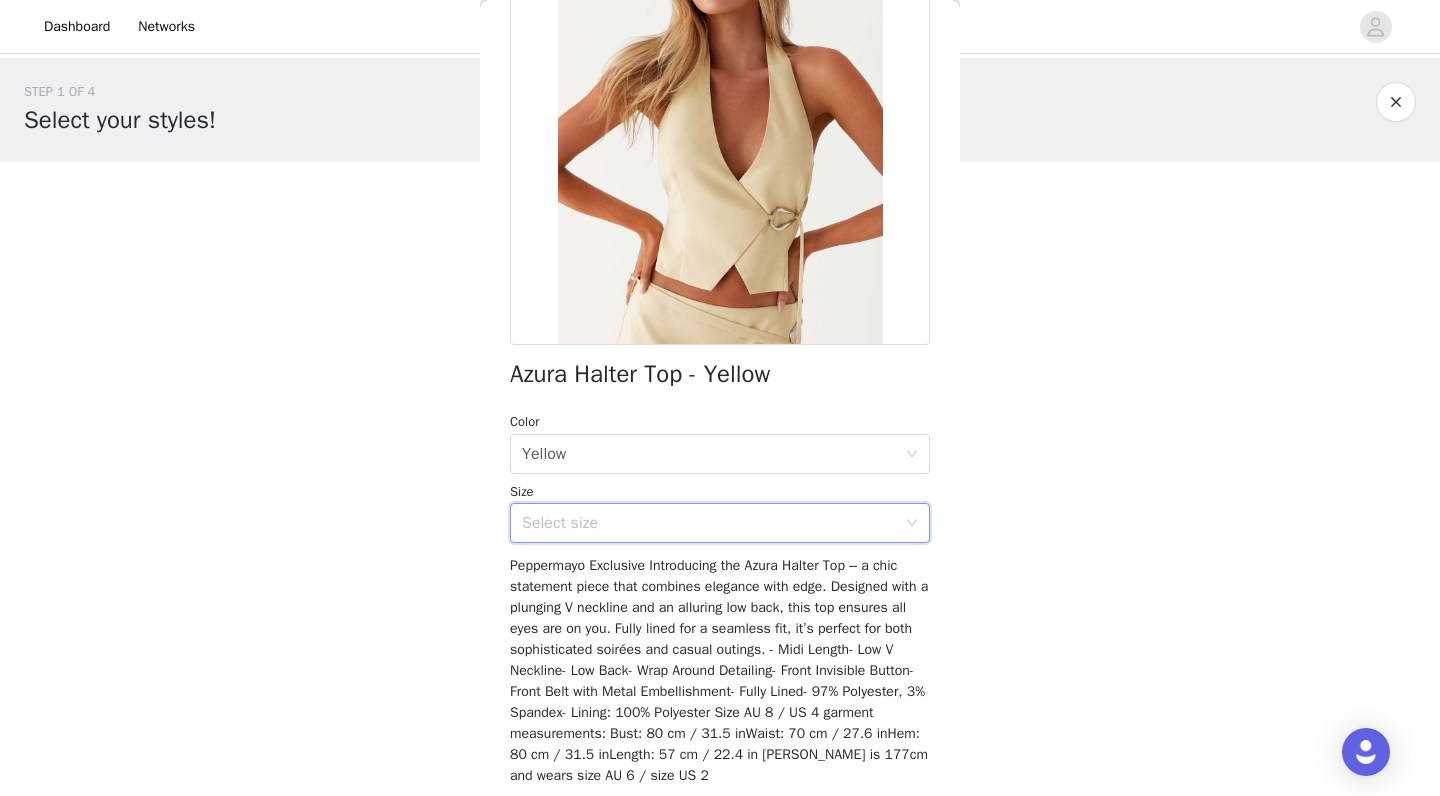 click on "Select size" at bounding box center [709, 523] 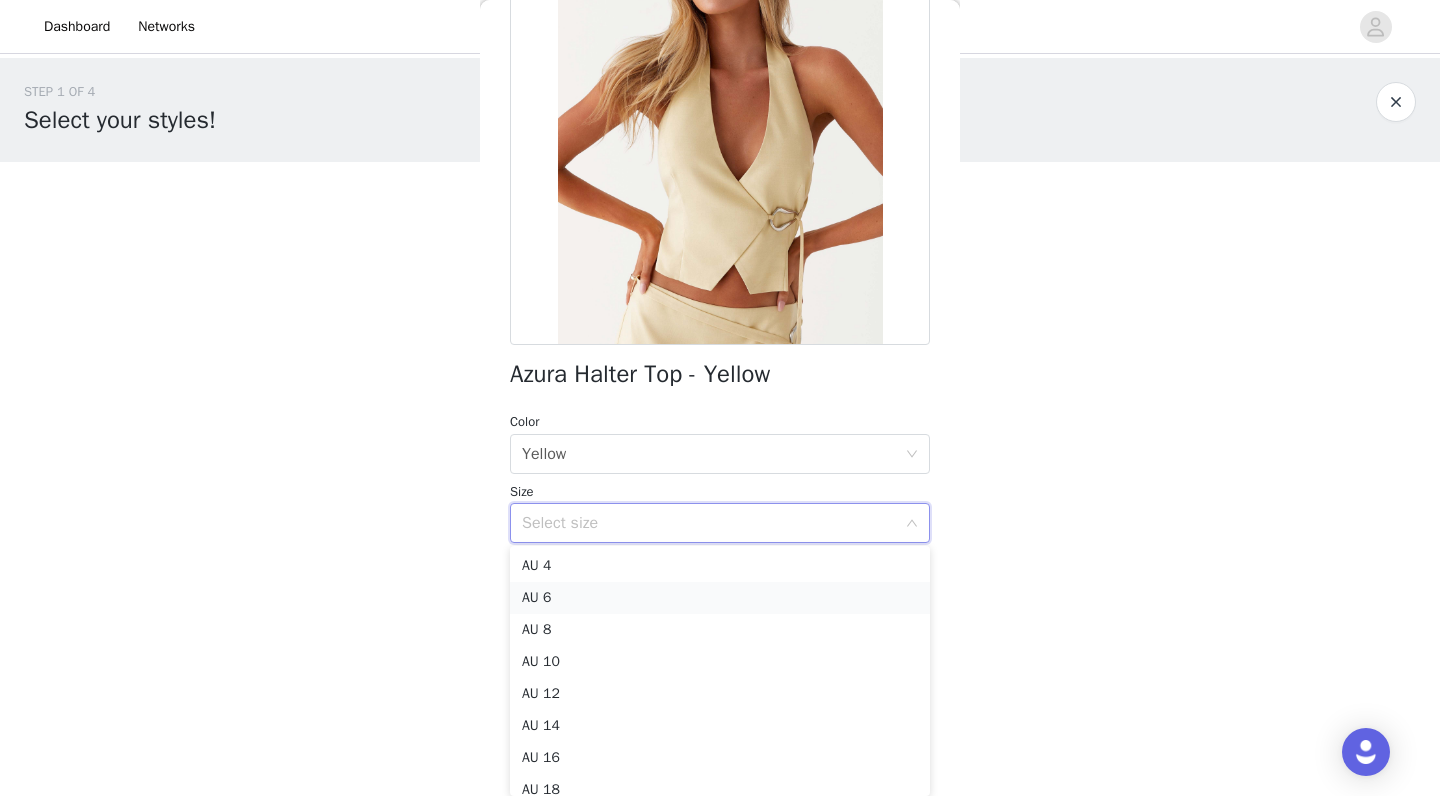 click on "AU 6" at bounding box center [720, 598] 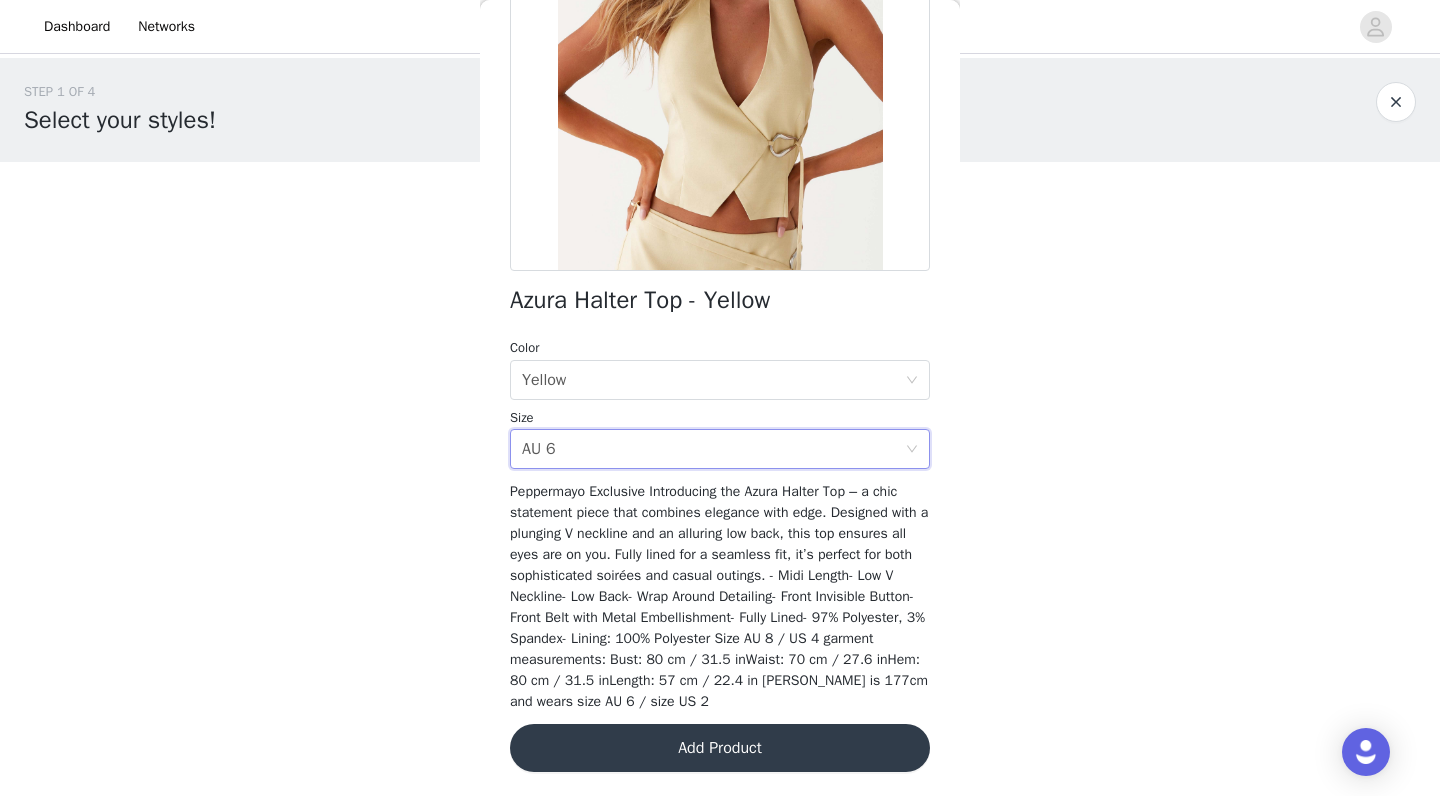 click on "Add Product" at bounding box center (720, 748) 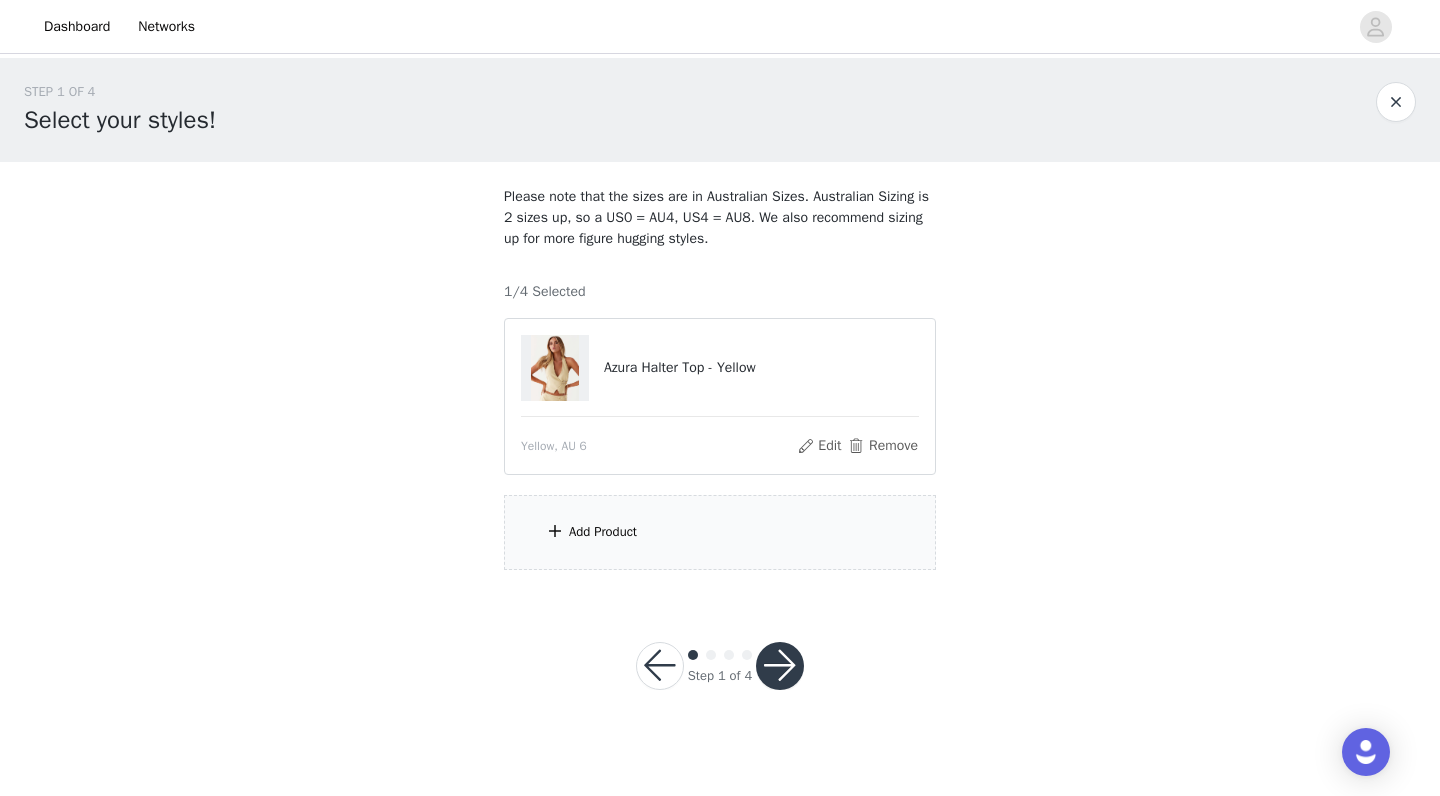 click on "Add Product" at bounding box center (720, 532) 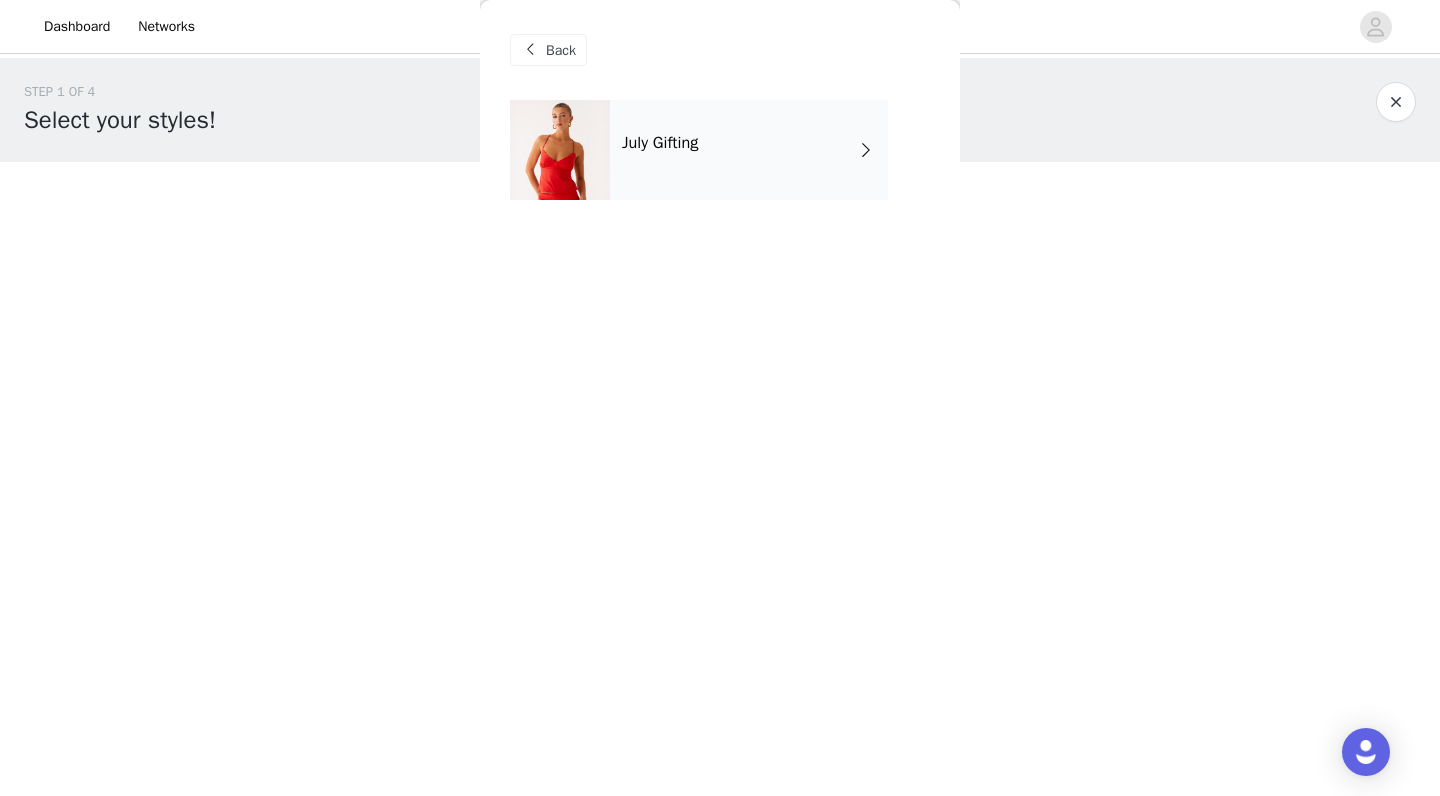 click on "July Gifting" at bounding box center (749, 150) 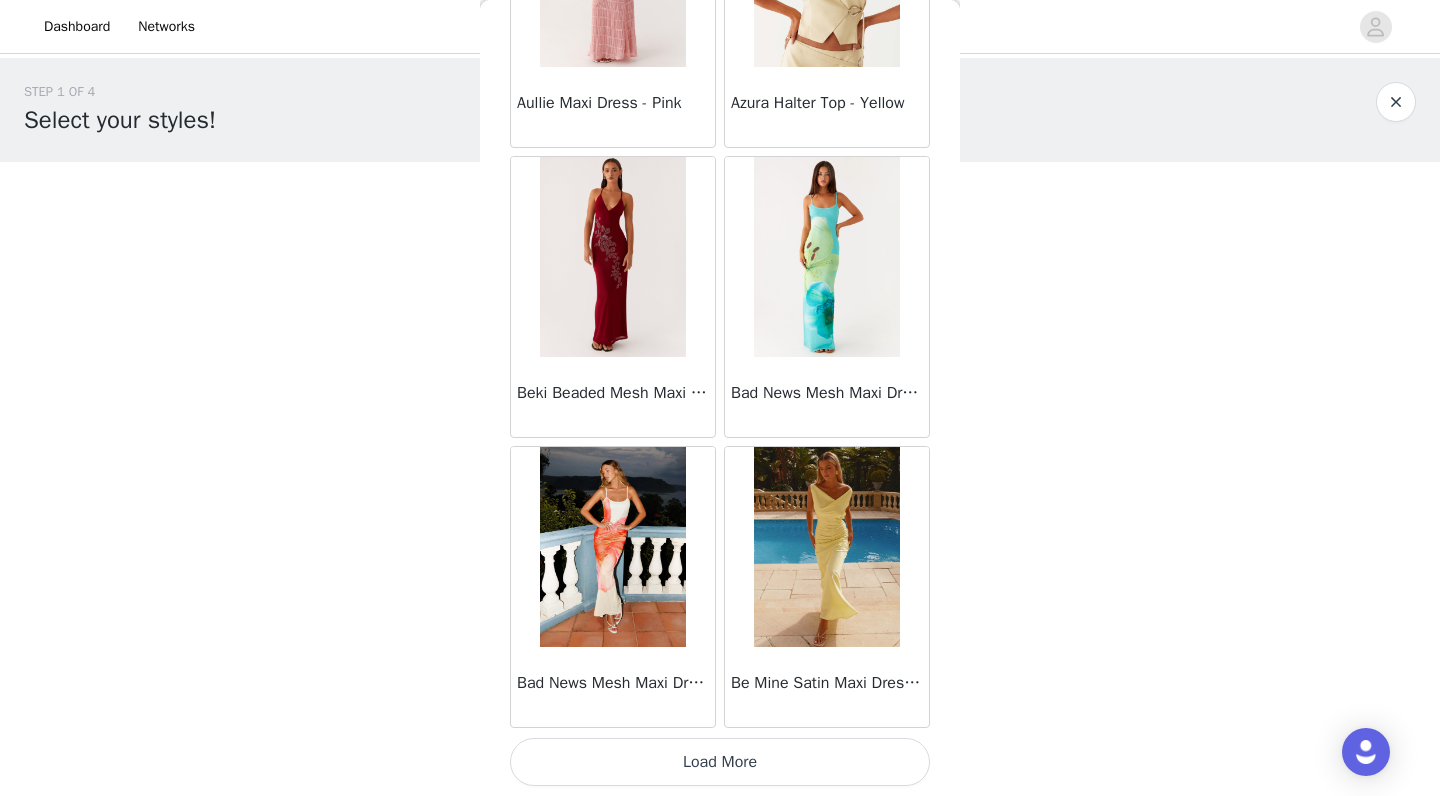 scroll, scrollTop: 2264, scrollLeft: 0, axis: vertical 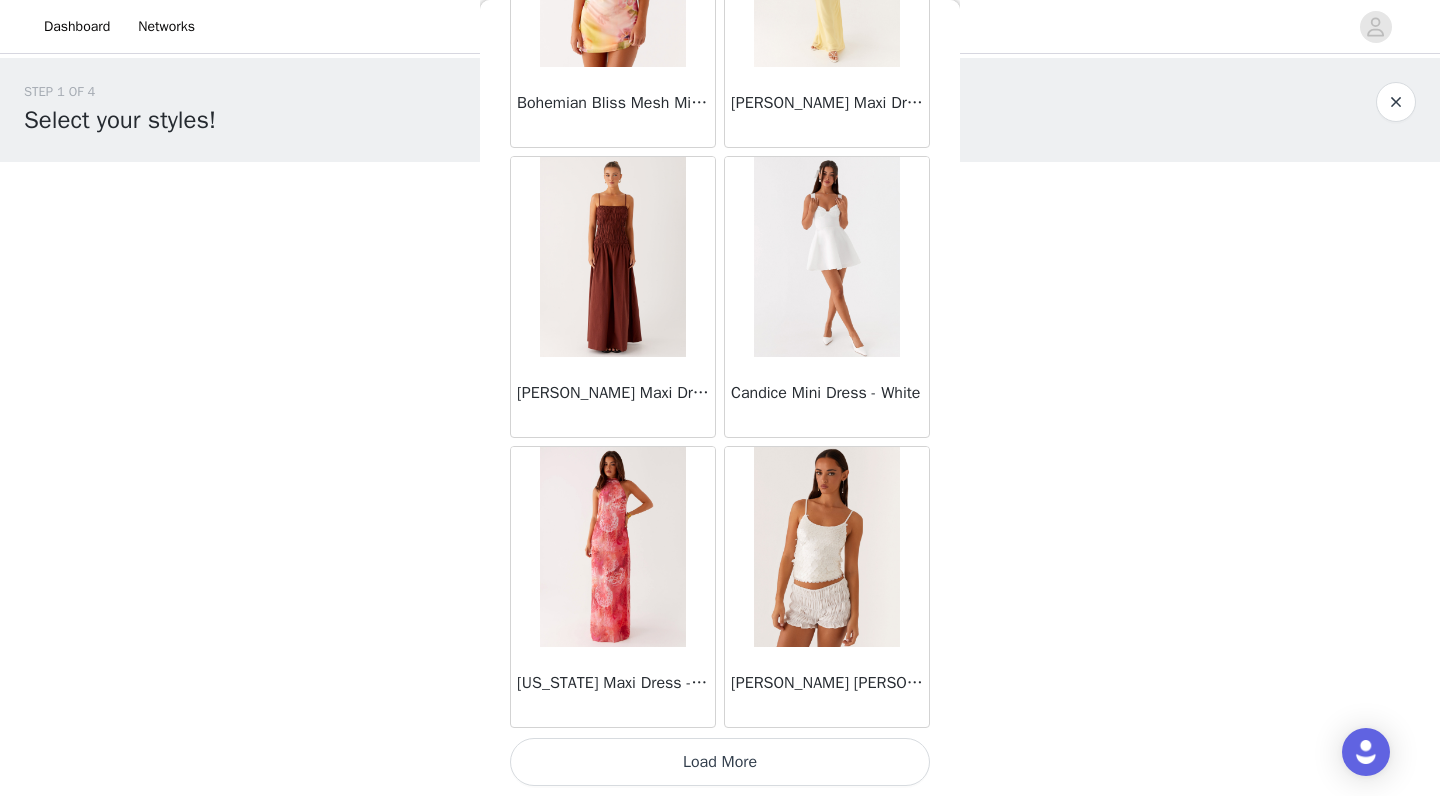 click on "Load More" at bounding box center [720, 762] 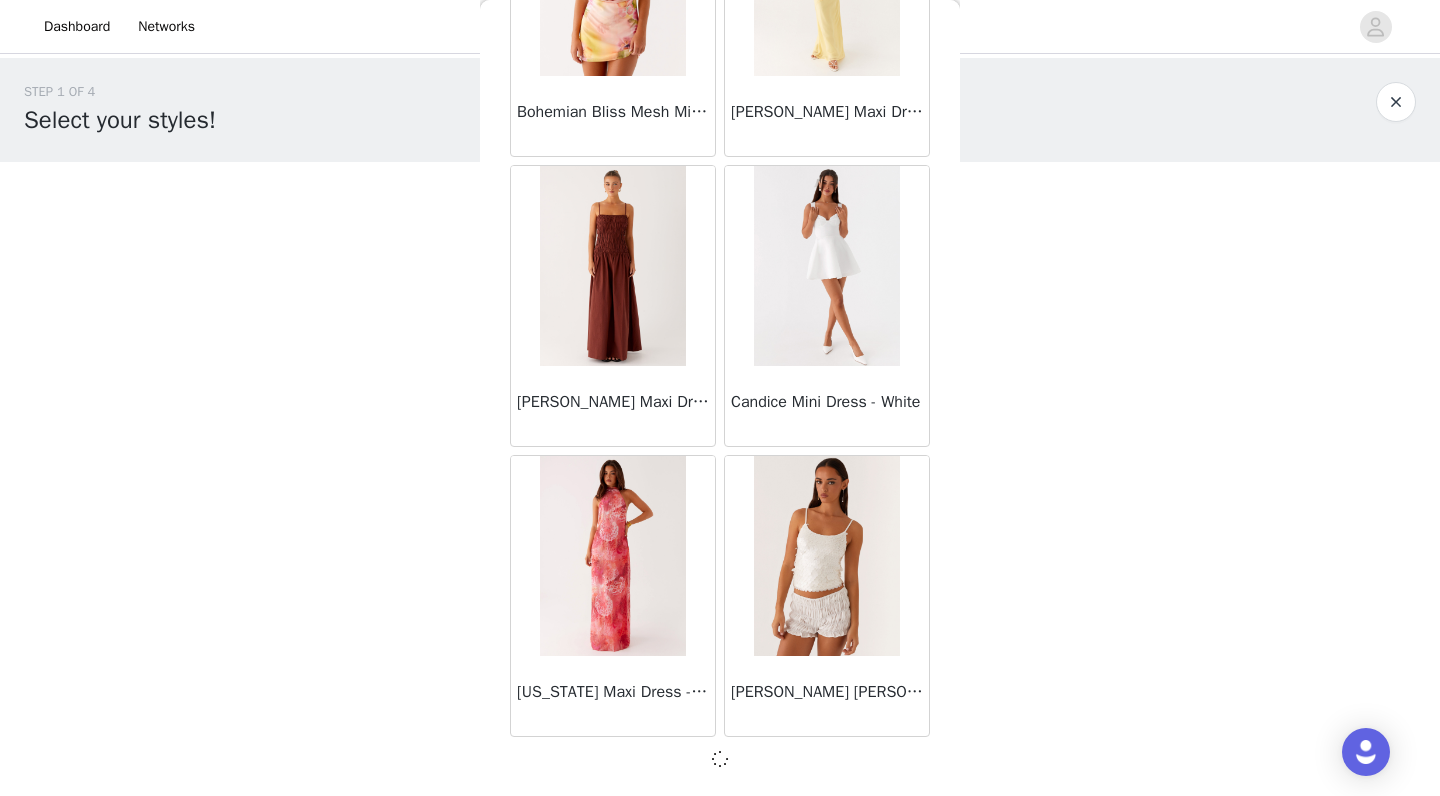 scroll, scrollTop: 8, scrollLeft: 0, axis: vertical 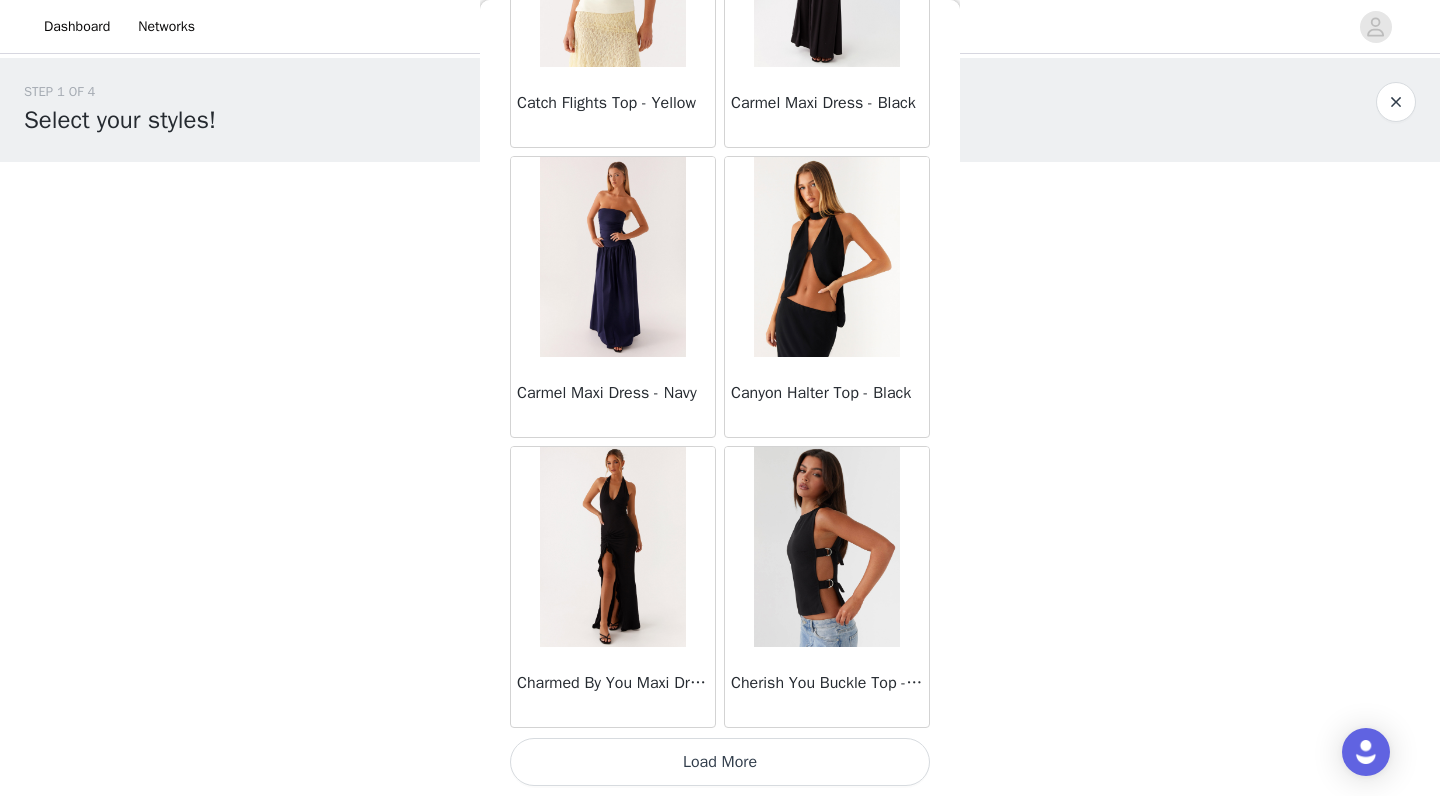 click at bounding box center [826, 257] 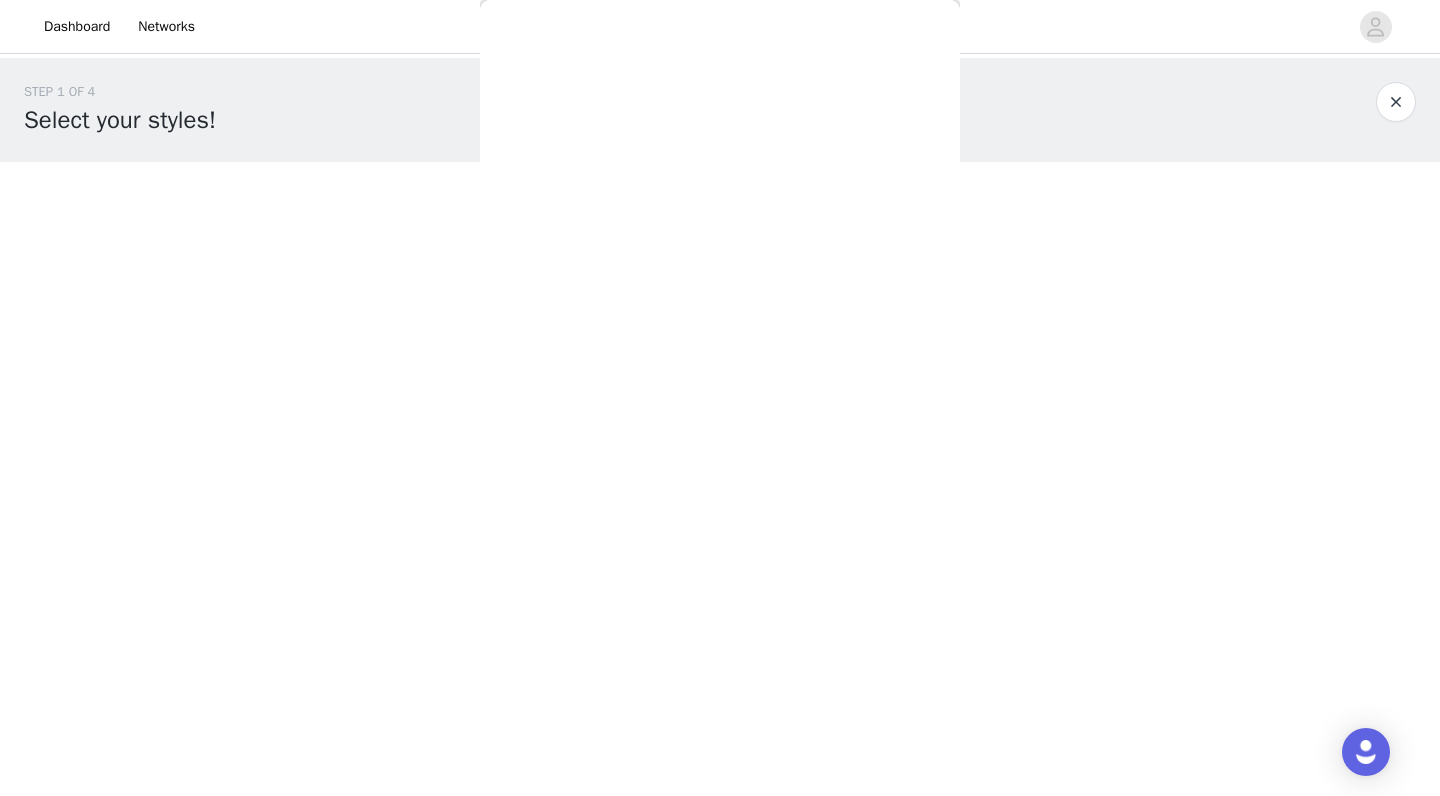 scroll, scrollTop: 0, scrollLeft: 0, axis: both 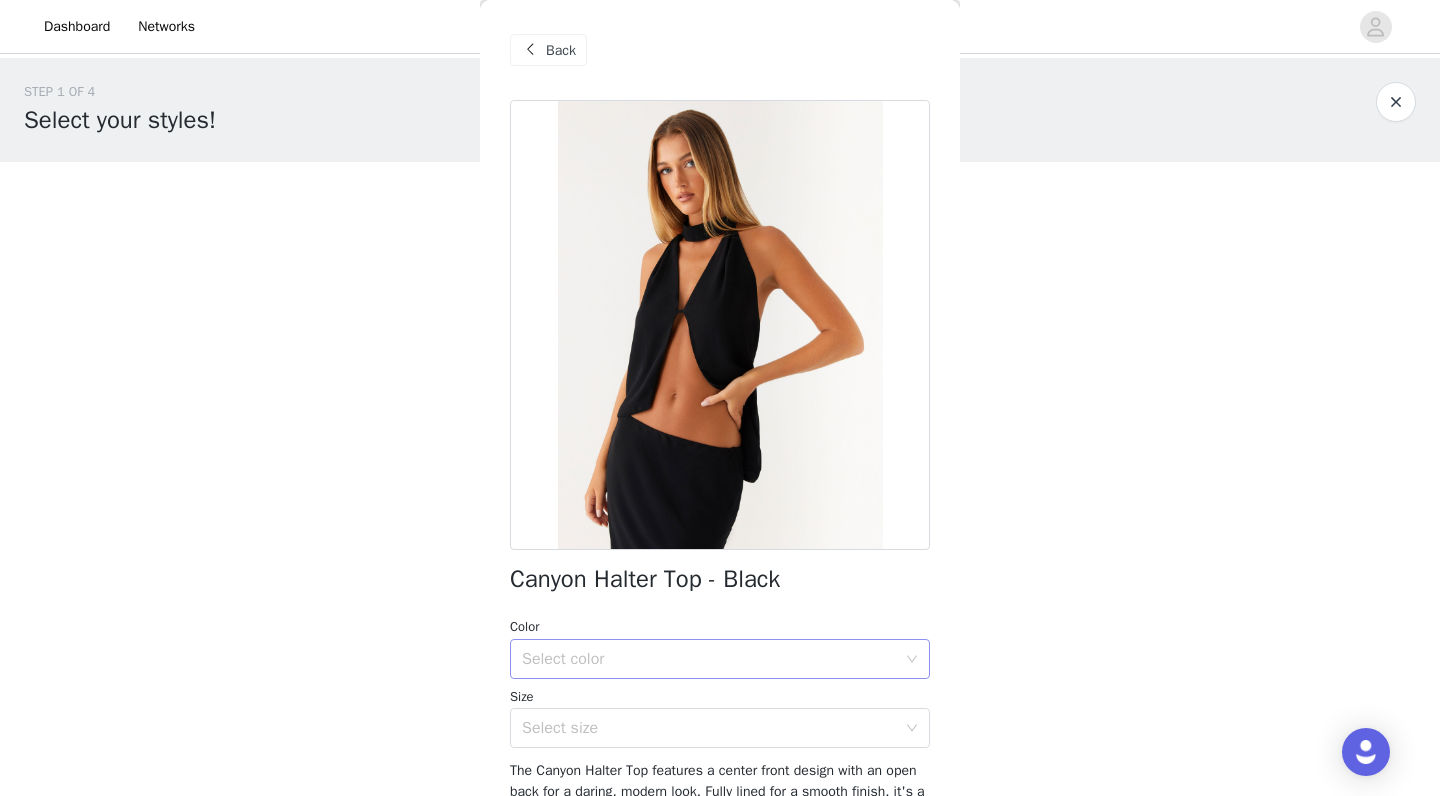 click on "Select color" at bounding box center [709, 659] 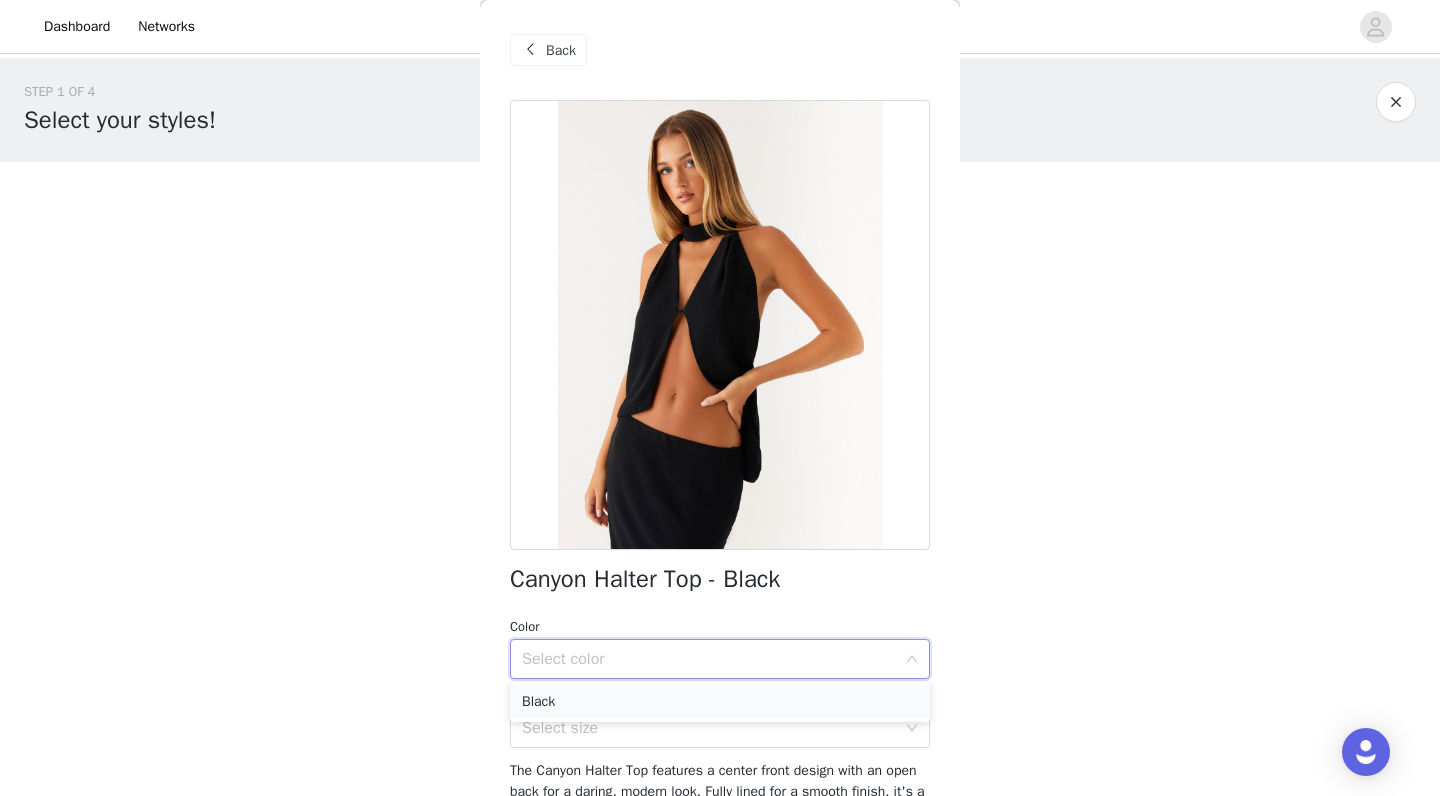 click on "Black" at bounding box center [720, 702] 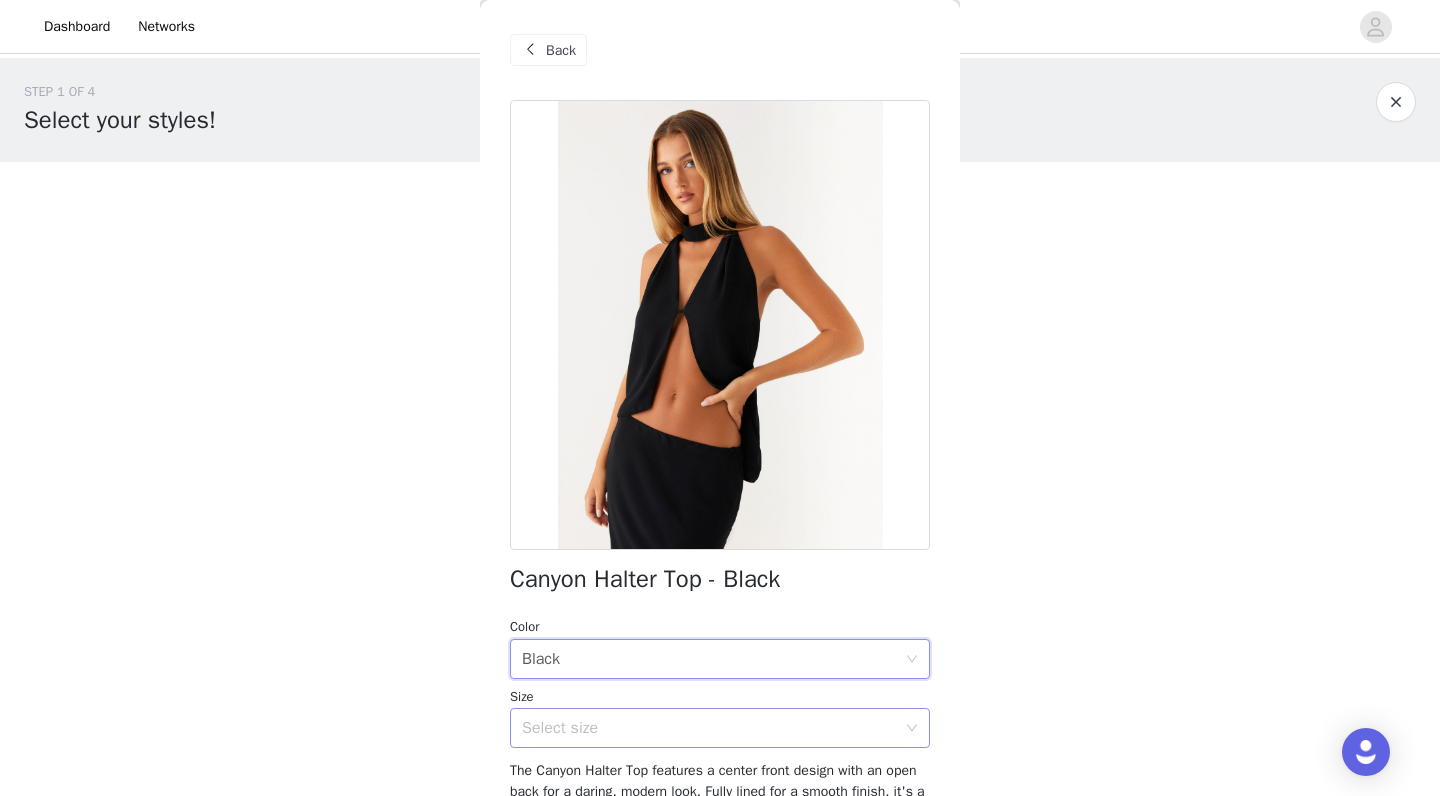 click on "Select size" at bounding box center [709, 728] 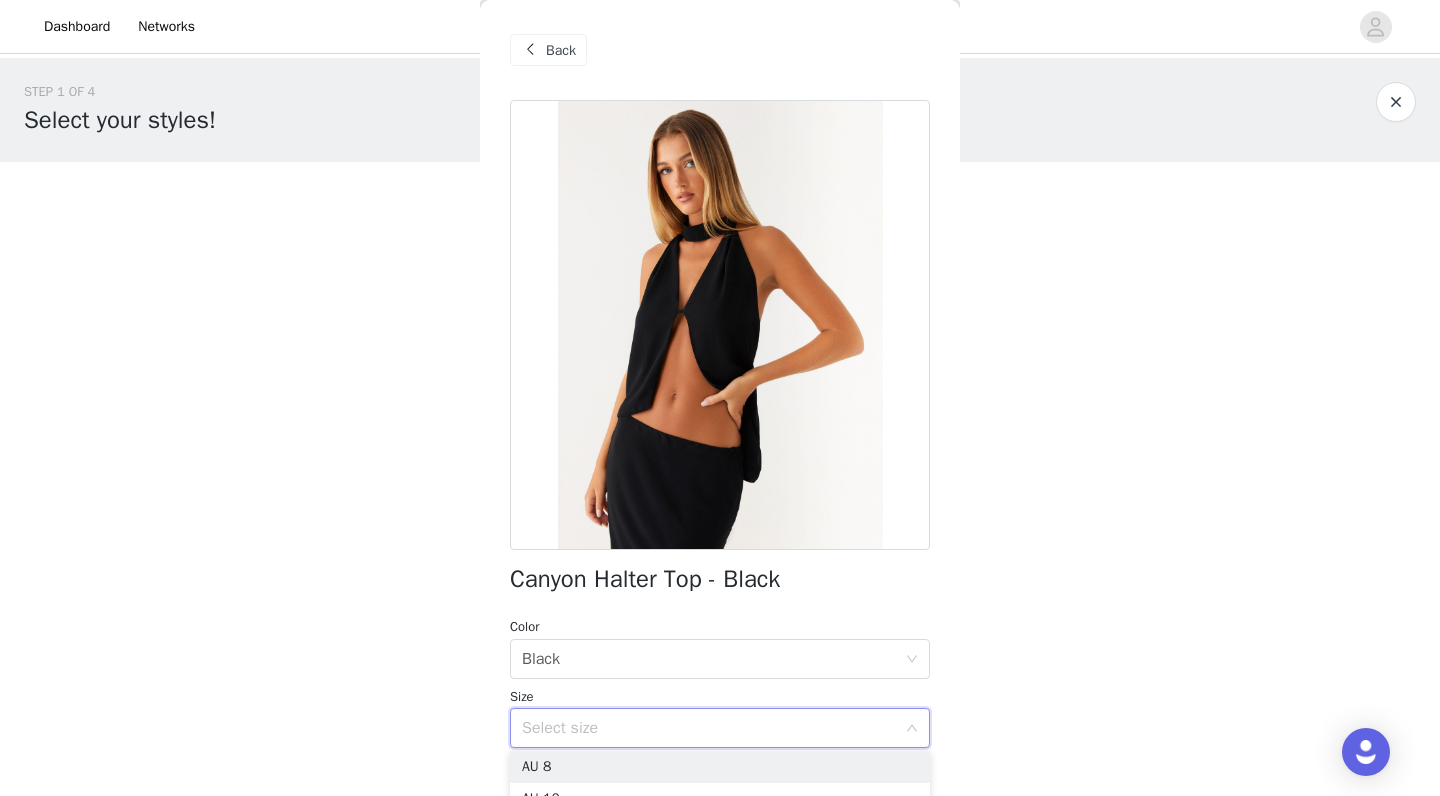 click on "Dashboard Networks
STEP 1 OF 4
Select your styles!
Please note that the sizes are in Australian Sizes. Australian Sizing is 2 sizes up, so a US0 = AU4, US4 = AU8. We also recommend sizing up for more figure hugging styles.       1/4 Selected           Azura Halter Top - Yellow           Yellow, AU 6       Edit   Remove     Add Product       Back     Canyon Halter Top - Black               Color   Select color Black Size   Select size   The Canyon Halter Top features a center front design with an open back for a daring, modern look. Fully lined for a smooth finish, it's a perfect balance of style and comfort. - Halter neckline- Centre front cut out- Open back- Back tie- Back neck buttons- Fully lined- 100% Polyester Size AU 8 / US 4 garment measurements: Bust: 94 cm / 37 inWaist: 88 cm / 34.6 inHem: 92 cm / 36.2 inLength: 63 cm / 24.8 in Yasmin is 174cm and wearing a size AU 6 / and US 2   Add Product" at bounding box center [720, 398] 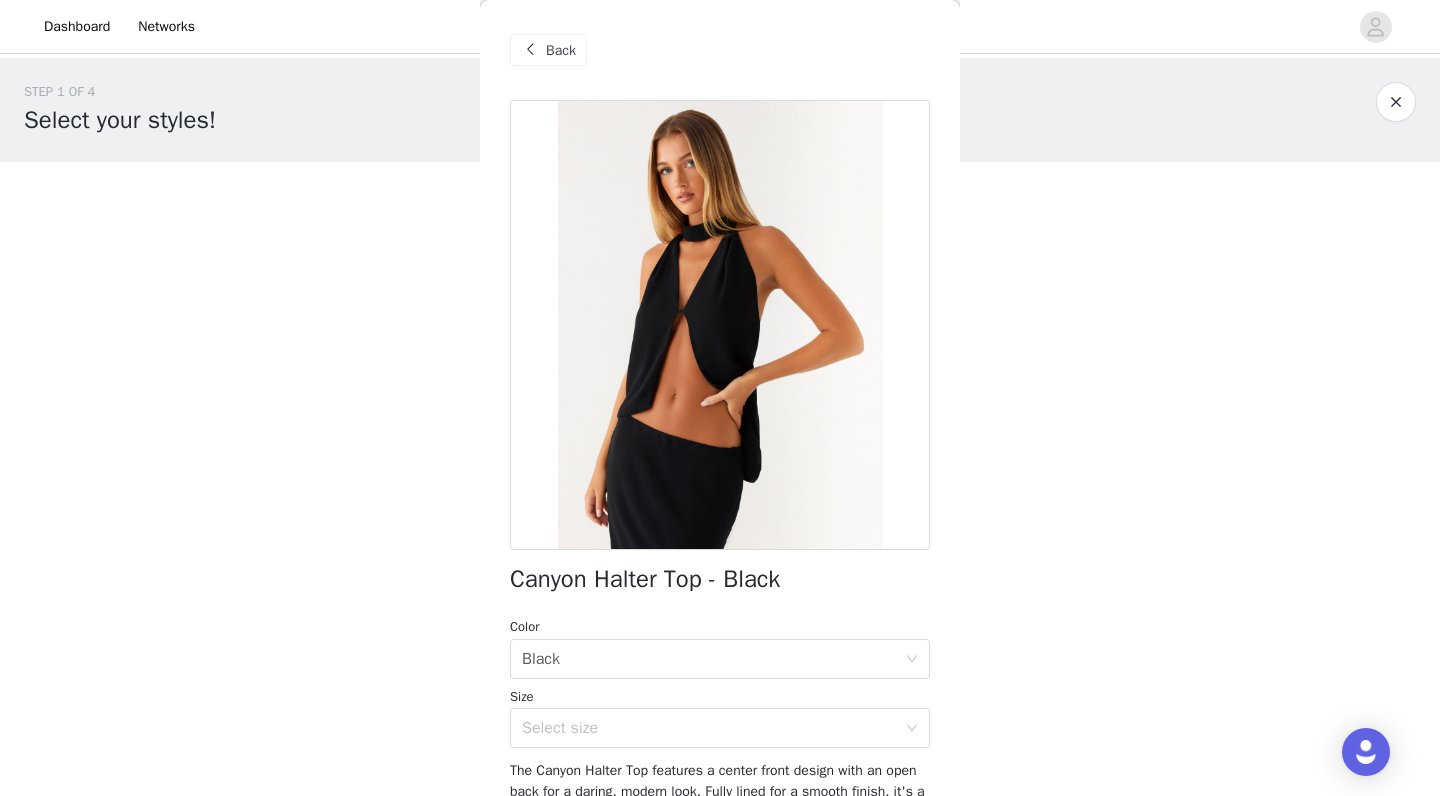scroll, scrollTop: 0, scrollLeft: 0, axis: both 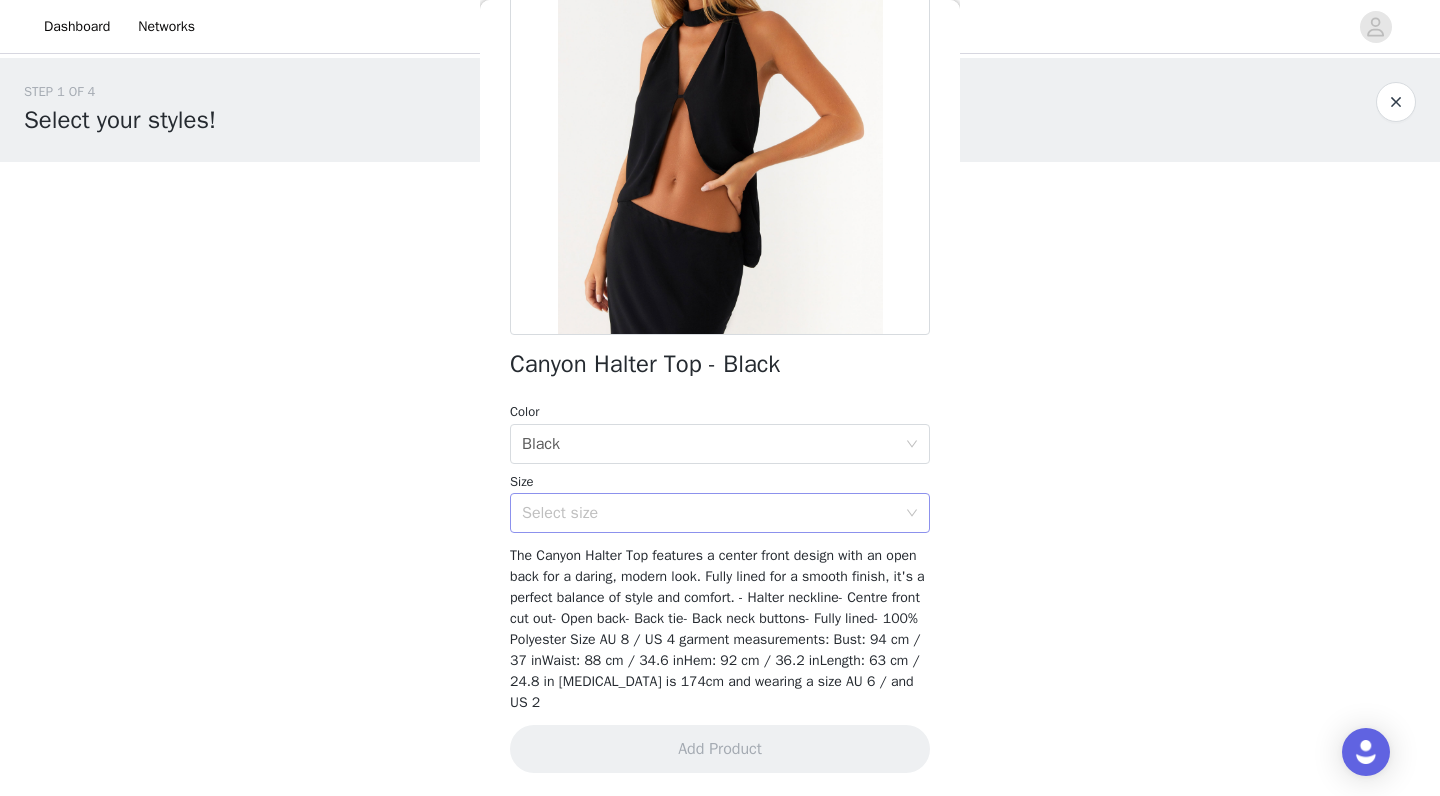 click on "Select size" at bounding box center (709, 513) 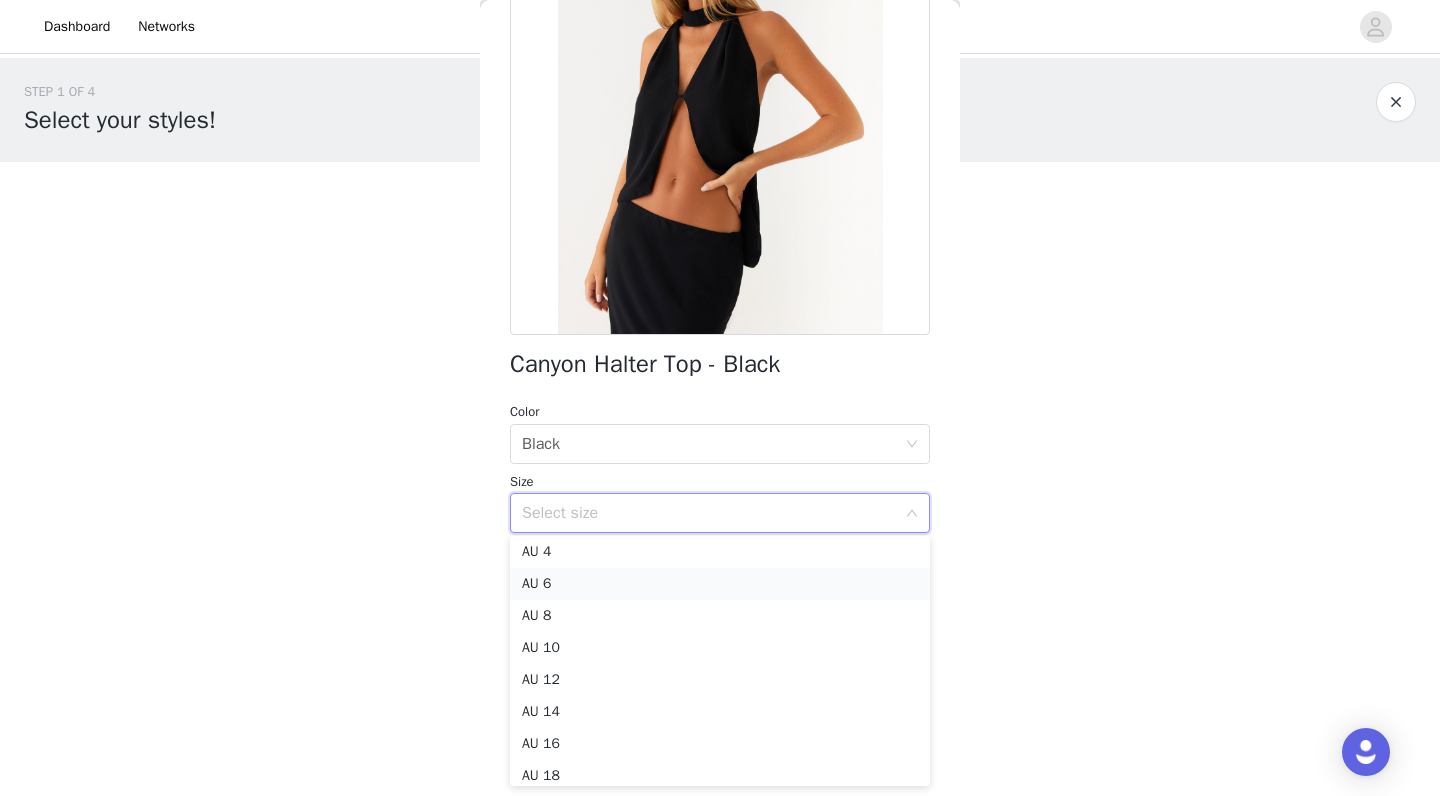 click on "AU 6" at bounding box center [720, 584] 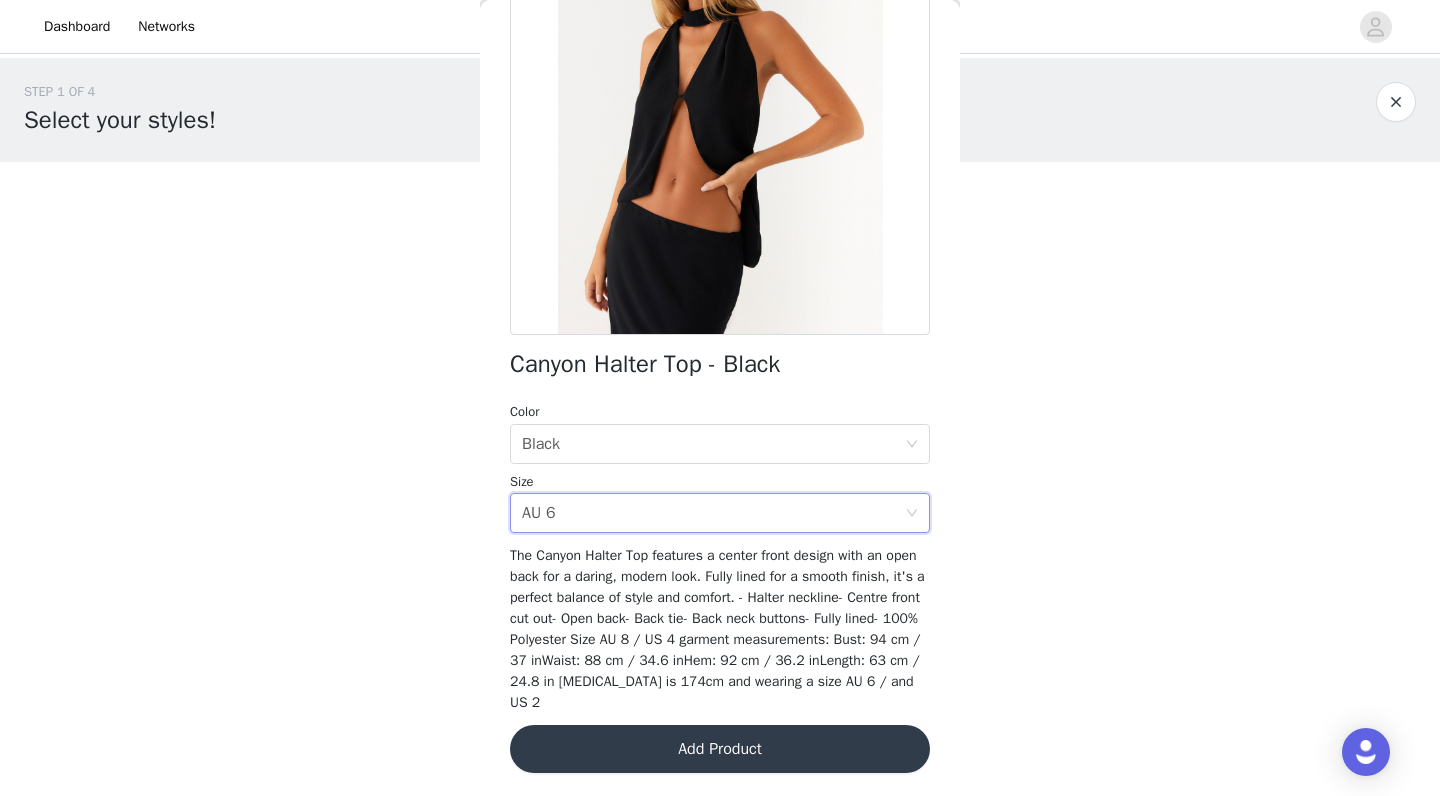 click on "Add Product" at bounding box center (720, 749) 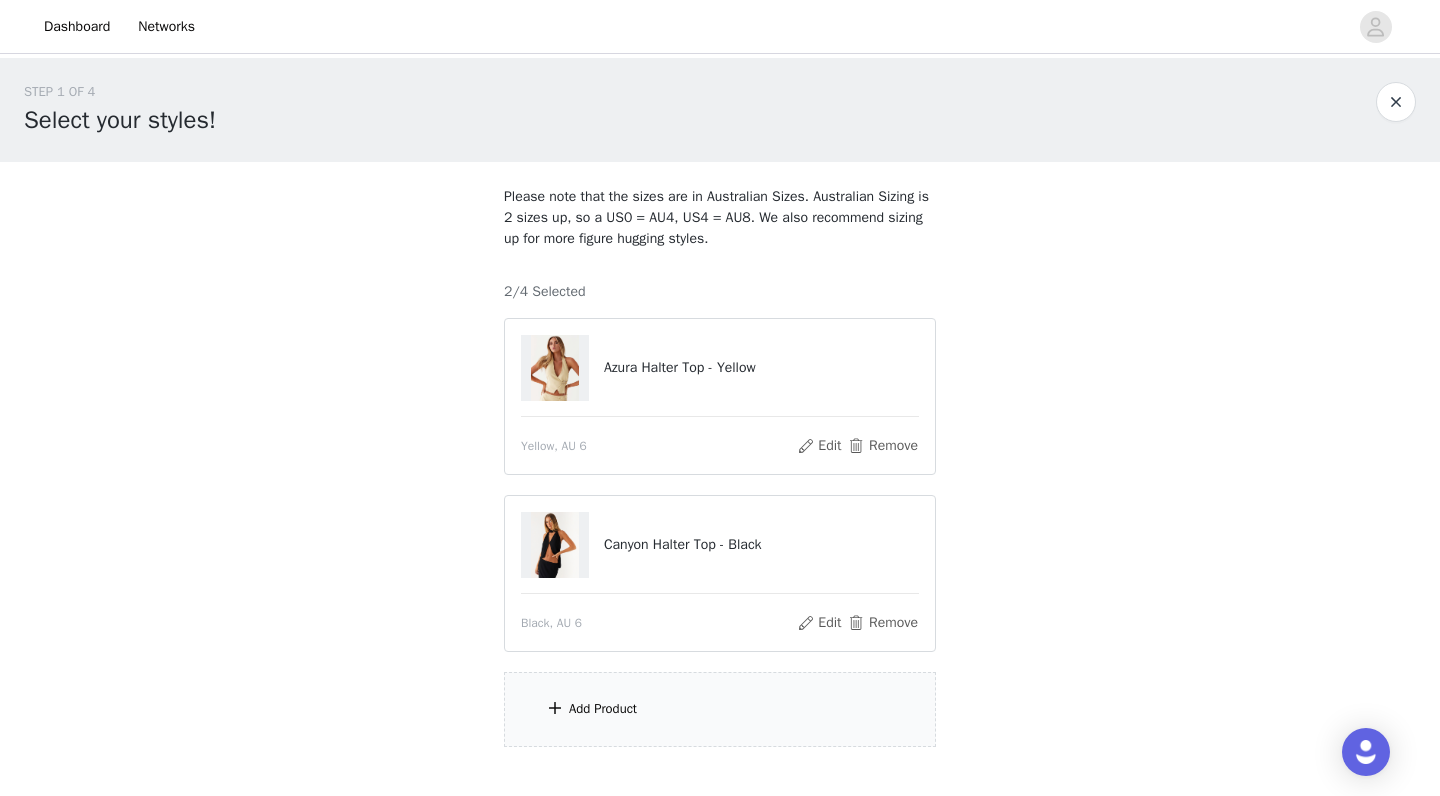 click on "Add Product" at bounding box center [720, 709] 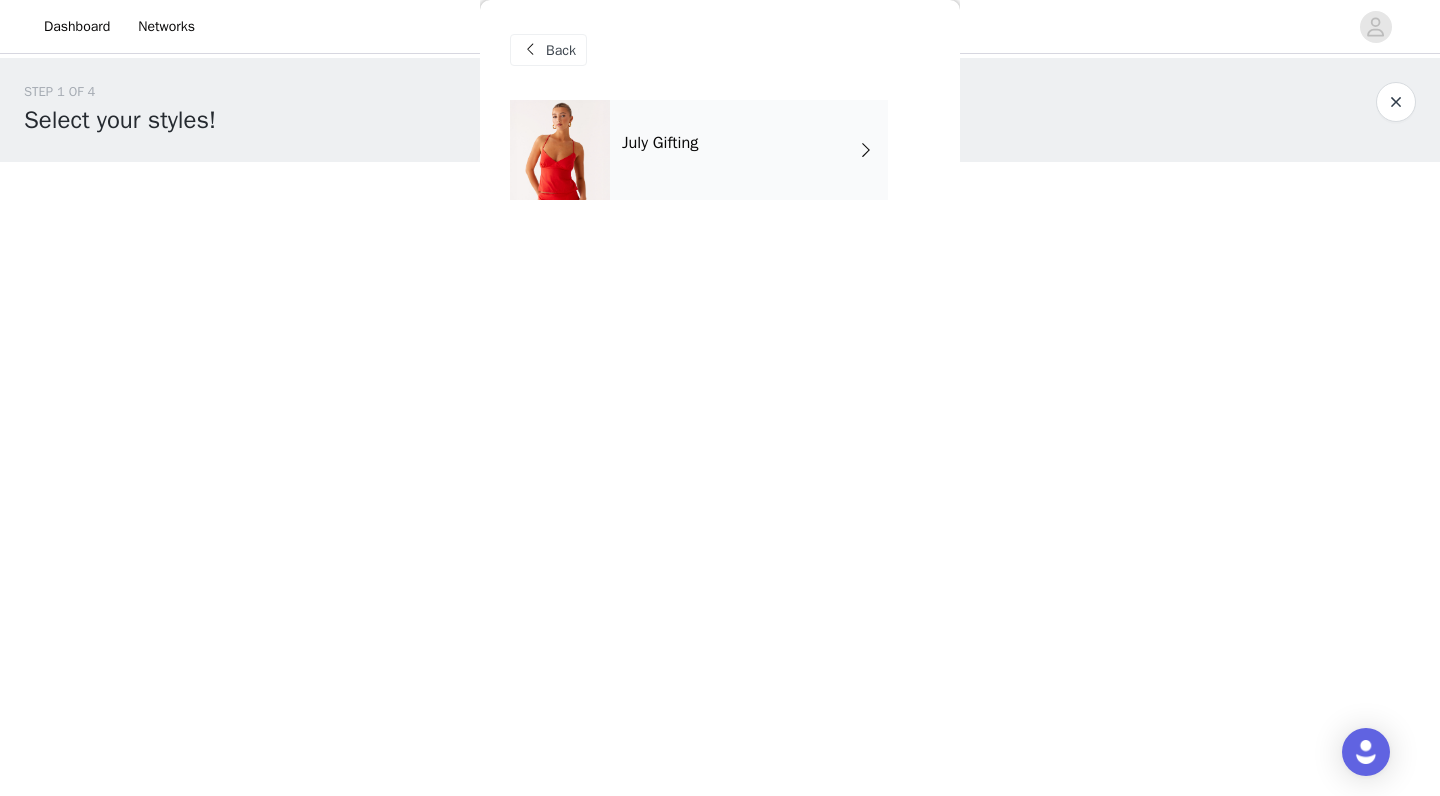 click on "July Gifting" at bounding box center [749, 150] 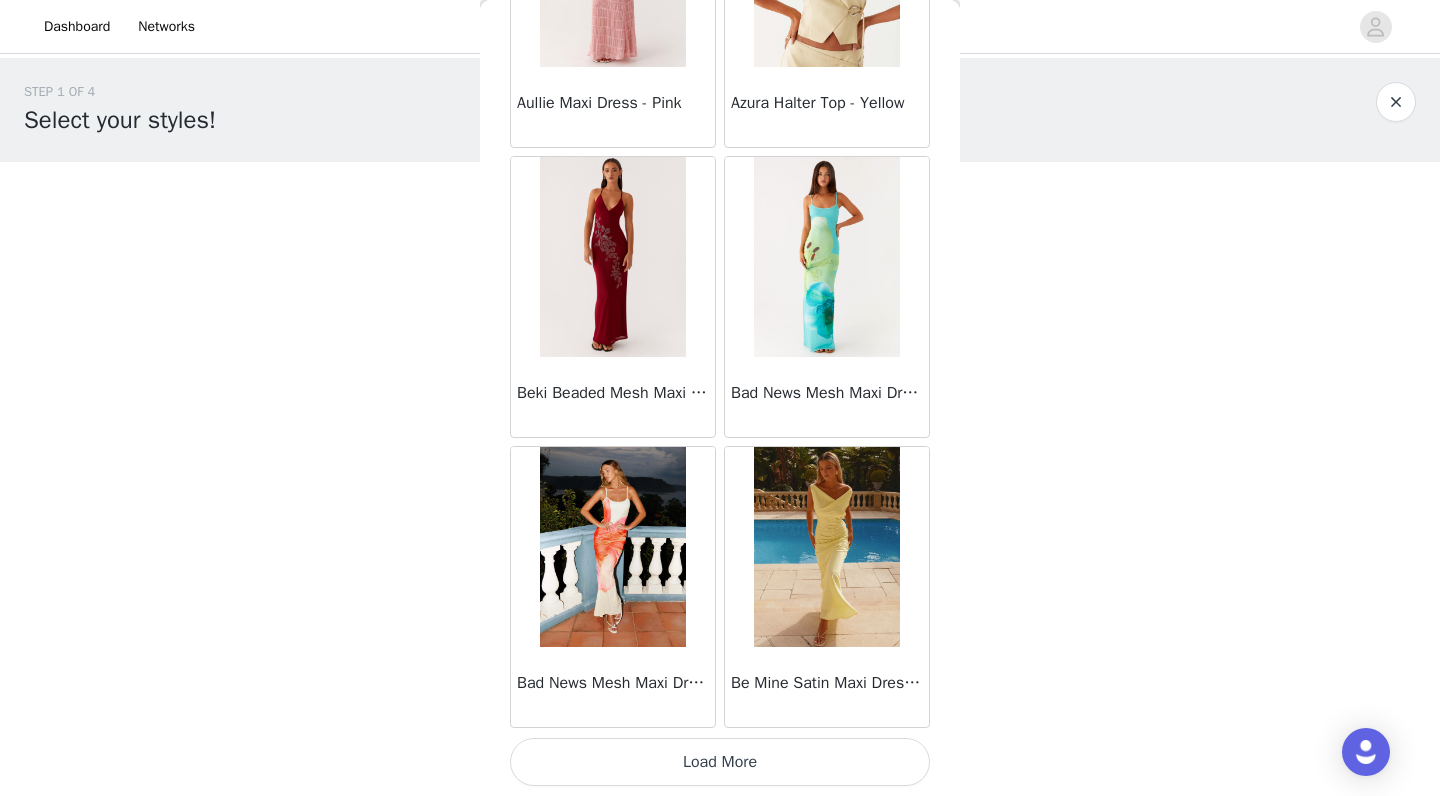 scroll, scrollTop: 2264, scrollLeft: 0, axis: vertical 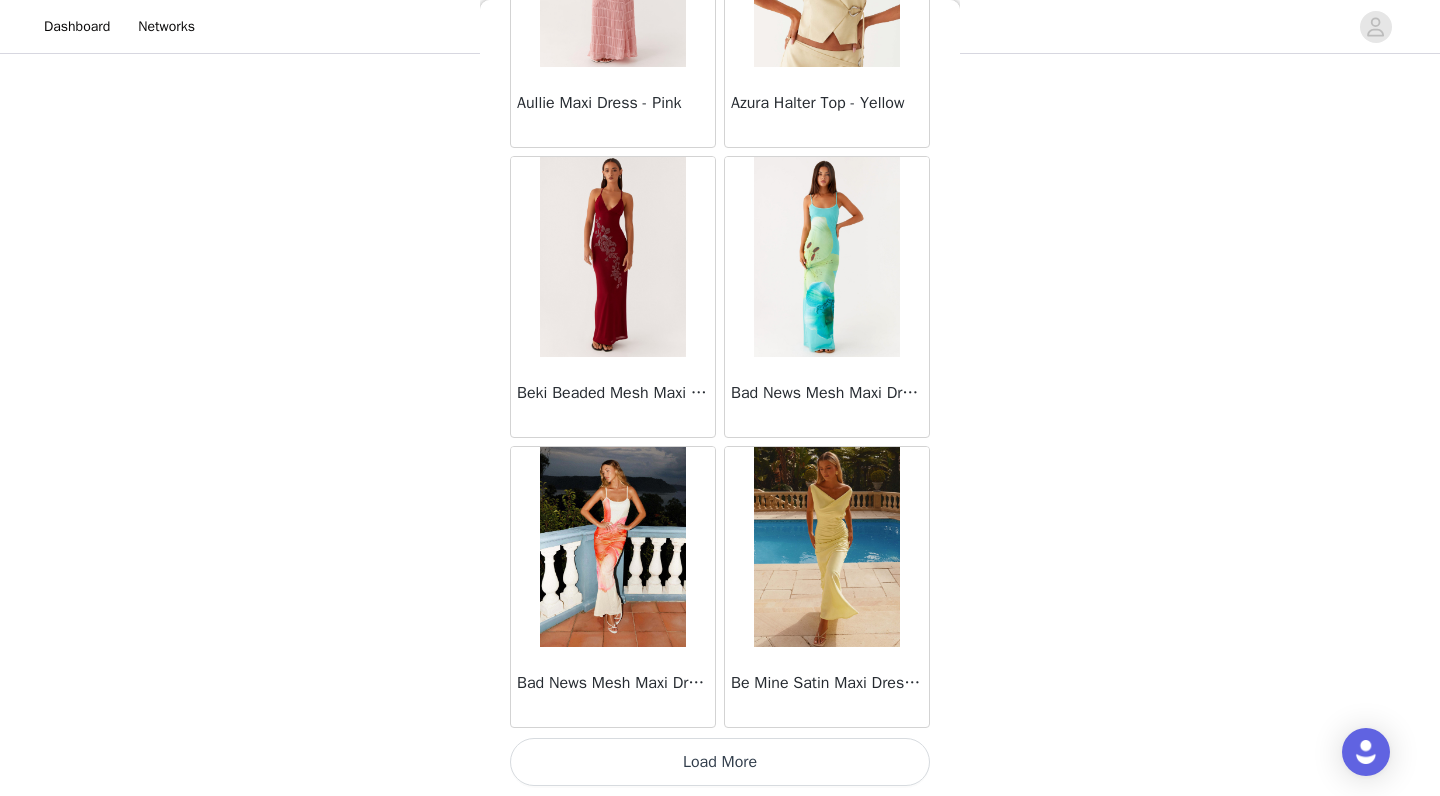 click on "Load More" at bounding box center [720, 762] 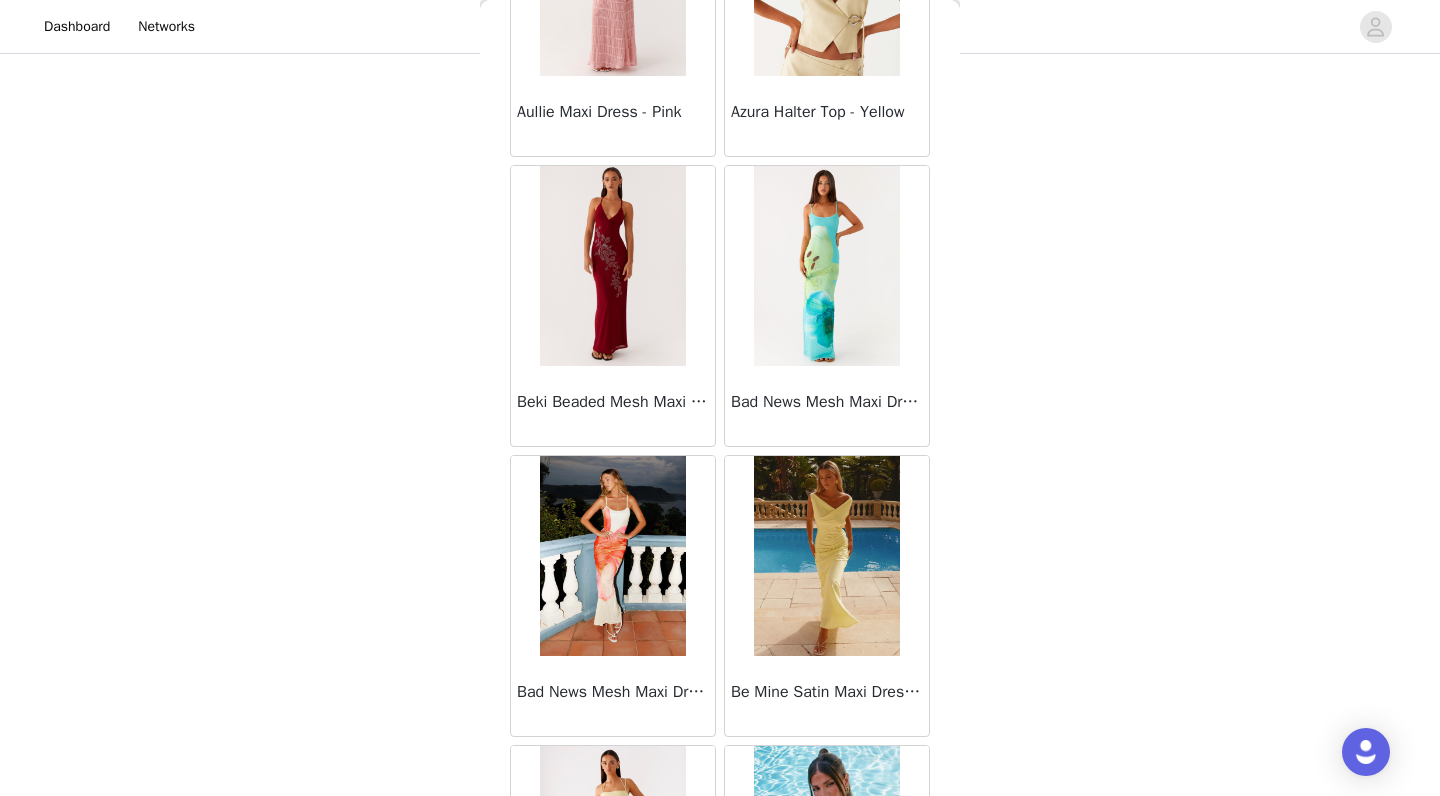 scroll, scrollTop: 134, scrollLeft: 0, axis: vertical 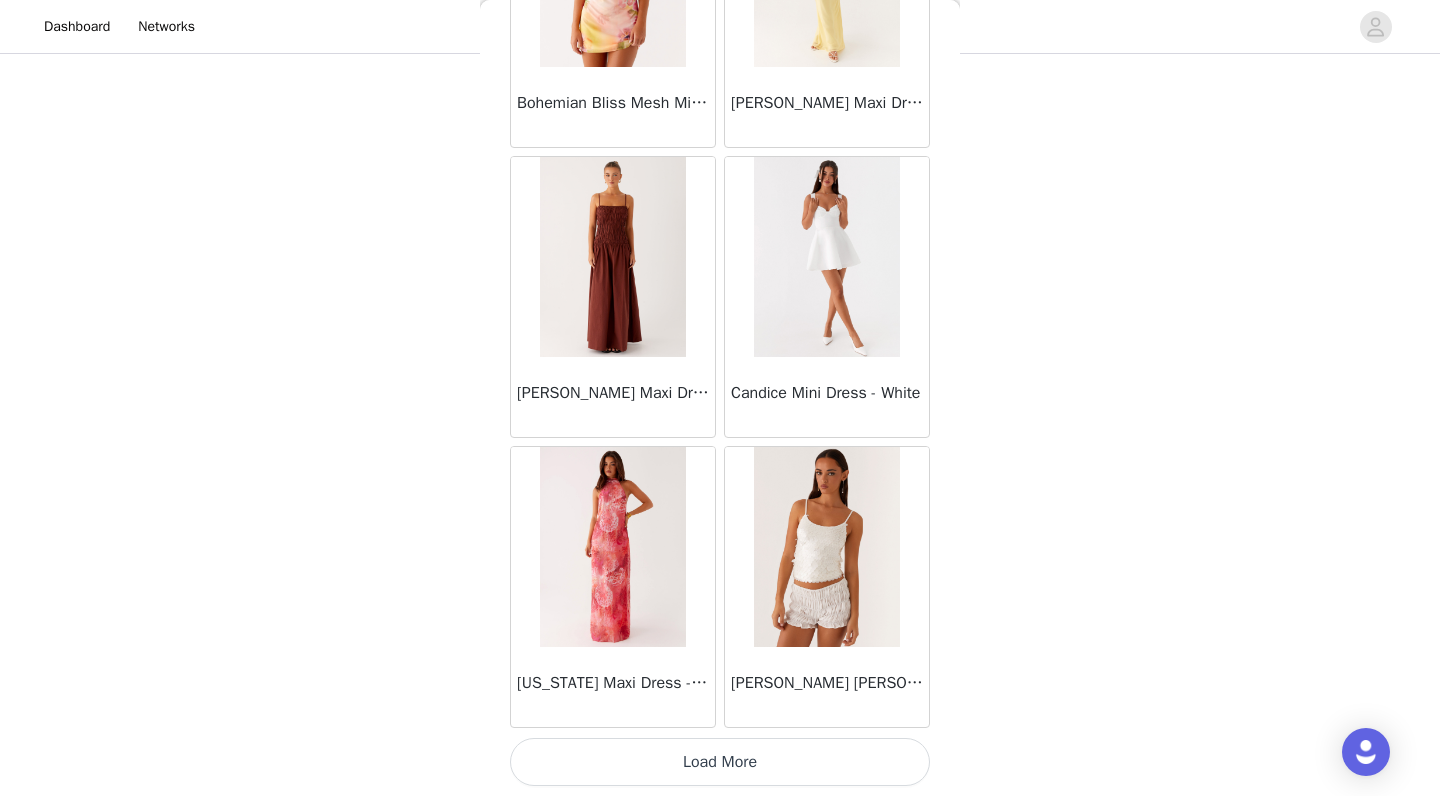 click on "Load More" at bounding box center [720, 762] 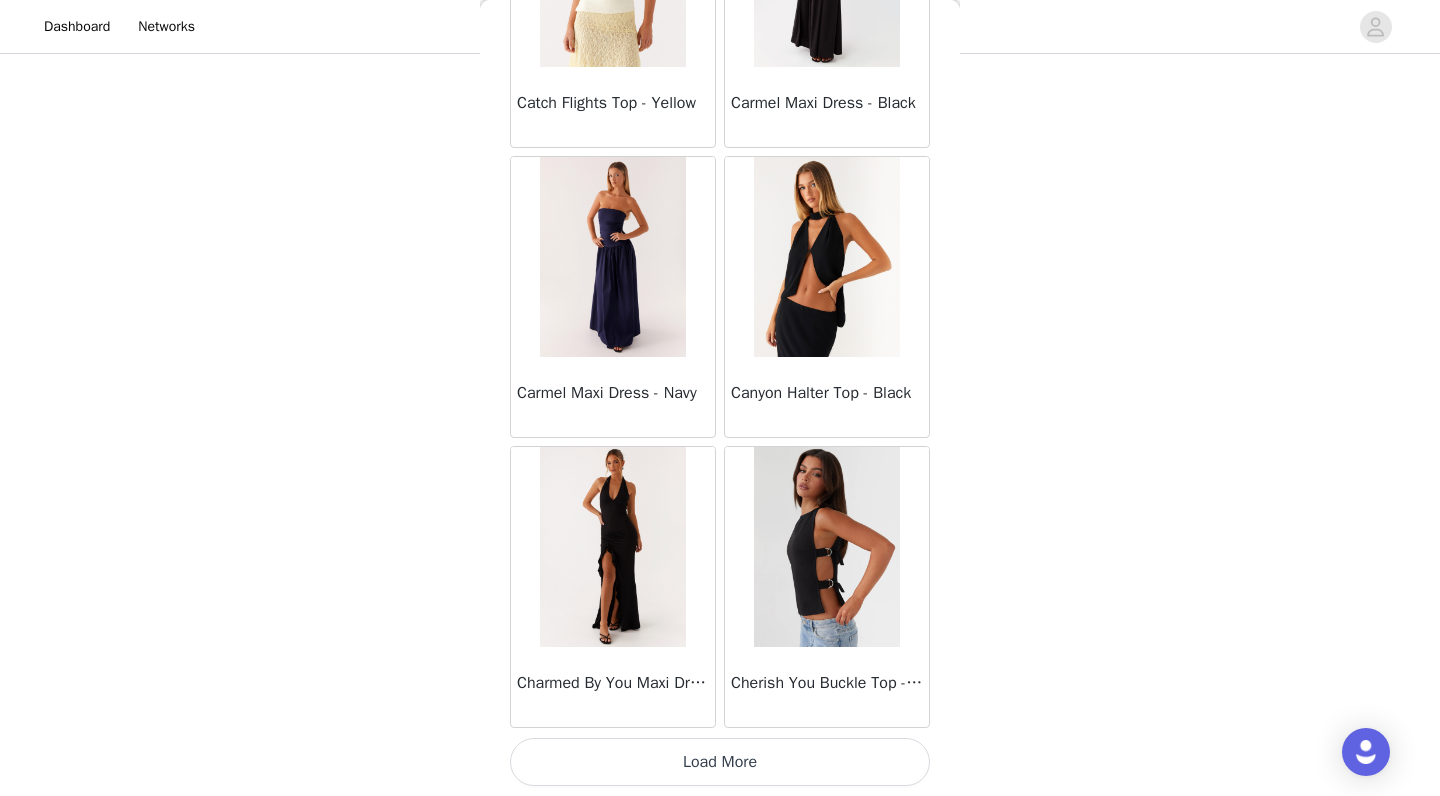 click on "Dashboard Networks
STEP 1 OF 4
Select your styles!
Please note that the sizes are in Australian Sizes. Australian Sizing is 2 sizes up, so a US0 = AU4, US4 = AU8. We also recommend sizing up for more figure hugging styles.       2/4 Selected           Azura Halter Top - Yellow           Yellow, AU 6       Edit   Remove     Canyon Halter Top - Black           Black, AU 6       Edit   Remove     Add Product       Back       Ayanna Strapless Mini Dress - Yellow       Aster Bloom Maxi Dress - Orange Blue Floral       Avenue Mini Dress - Plum       Aullie Maxi Dress - Yellow       Aullie Maxi Dress - Ivory       Aullie Mini Dress - Black       Avalia Backless Scarf Mini Dress - White Polka Dot       Aullie Maxi Dress - Blue       Aster Bloom Maxi Dress - Bloom Wave Print       Athens One Shoulder Top - Floral       Aullie Mini Dress - Blue       Aullie Maxi Dress - Black             Atlantic Midi Dress - Yellow" at bounding box center [720, 279] 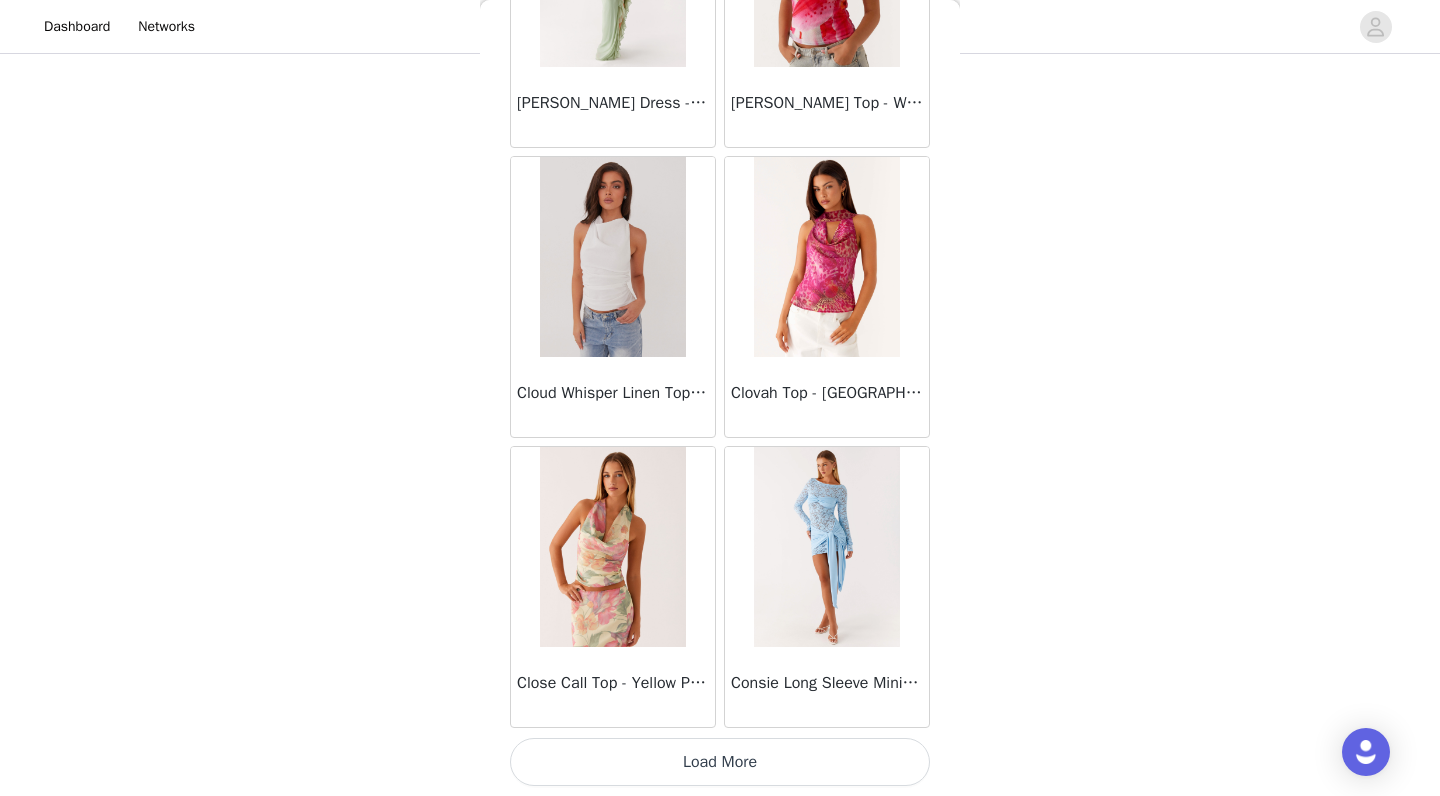click on "Load More" at bounding box center [720, 762] 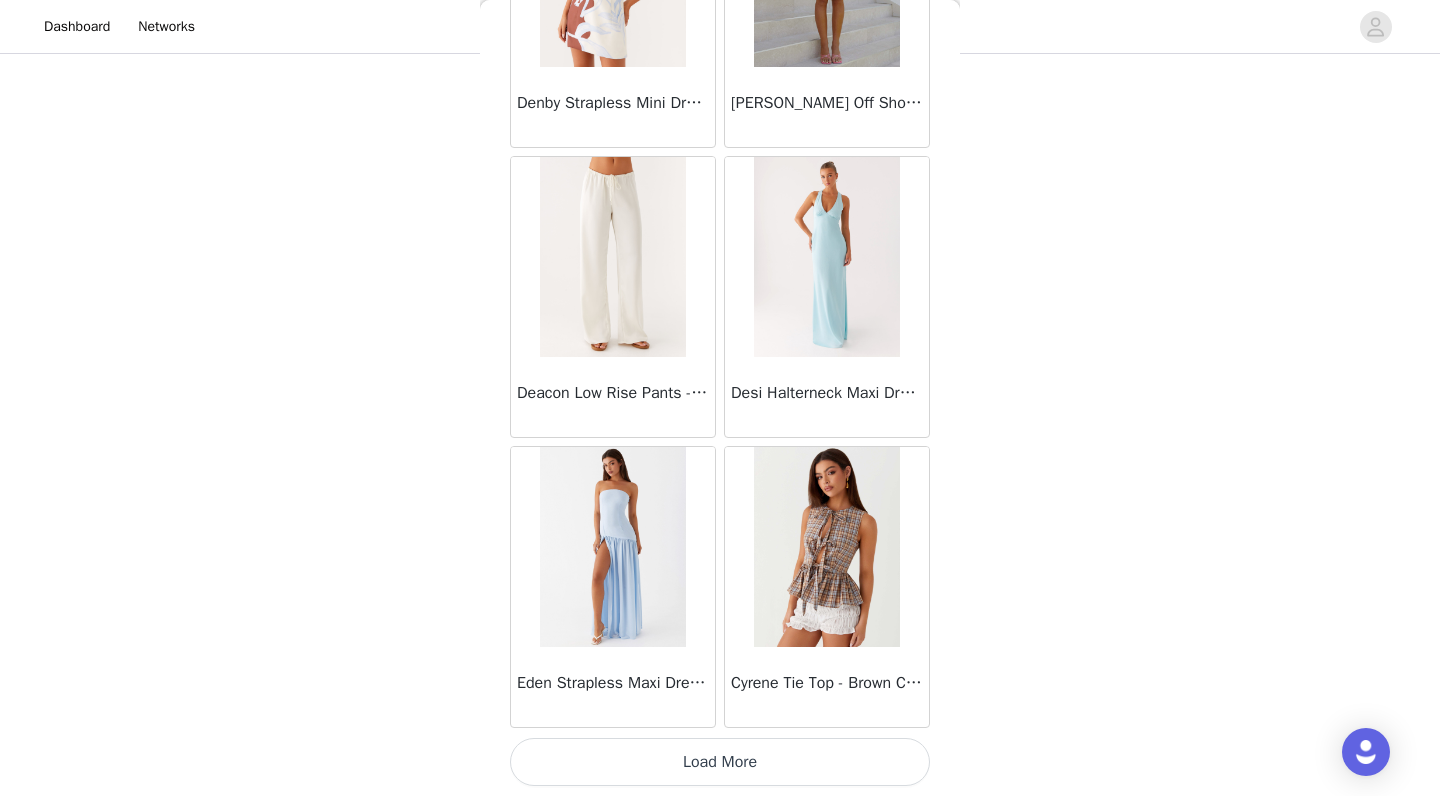 click on "Load More" at bounding box center [720, 762] 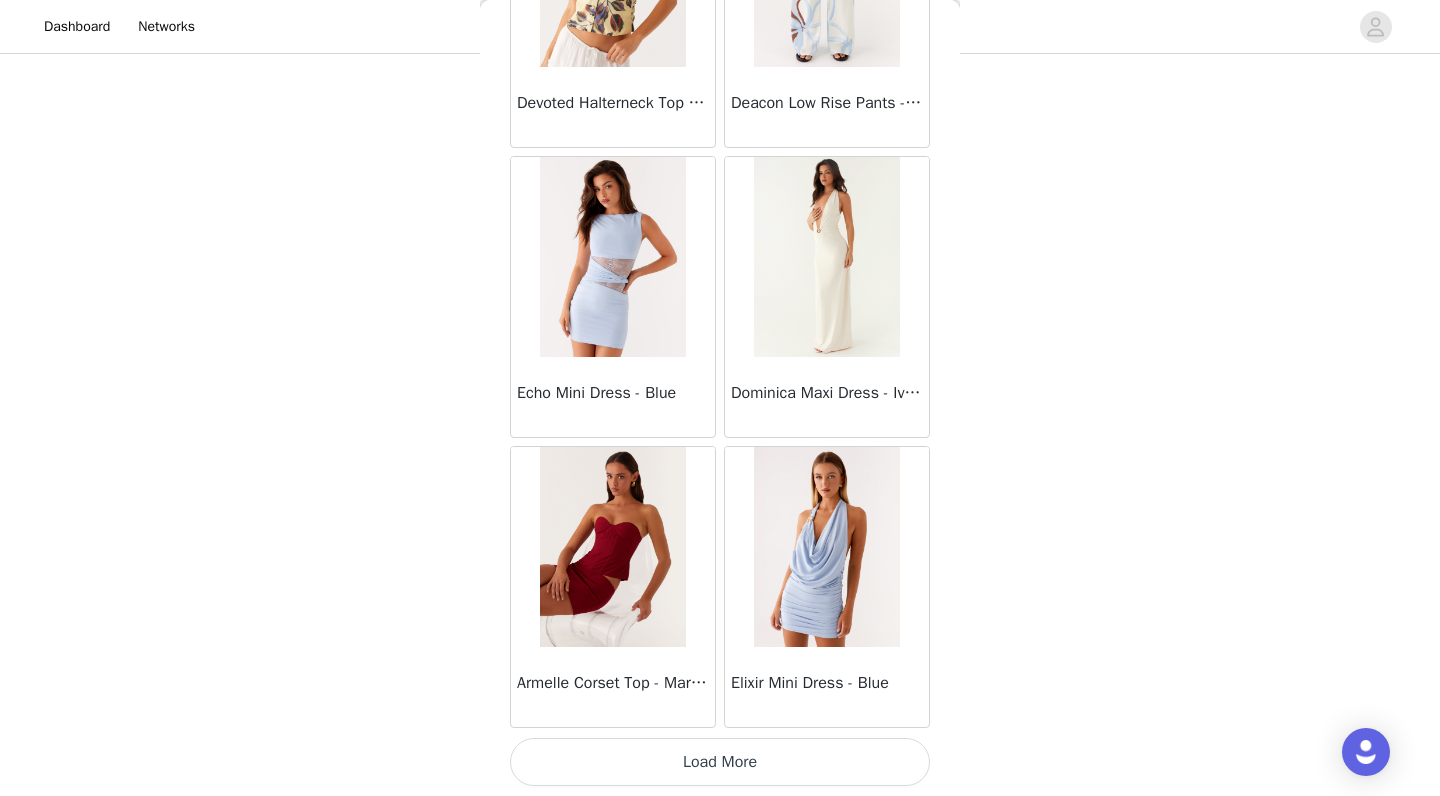 click on "Load More" at bounding box center [720, 762] 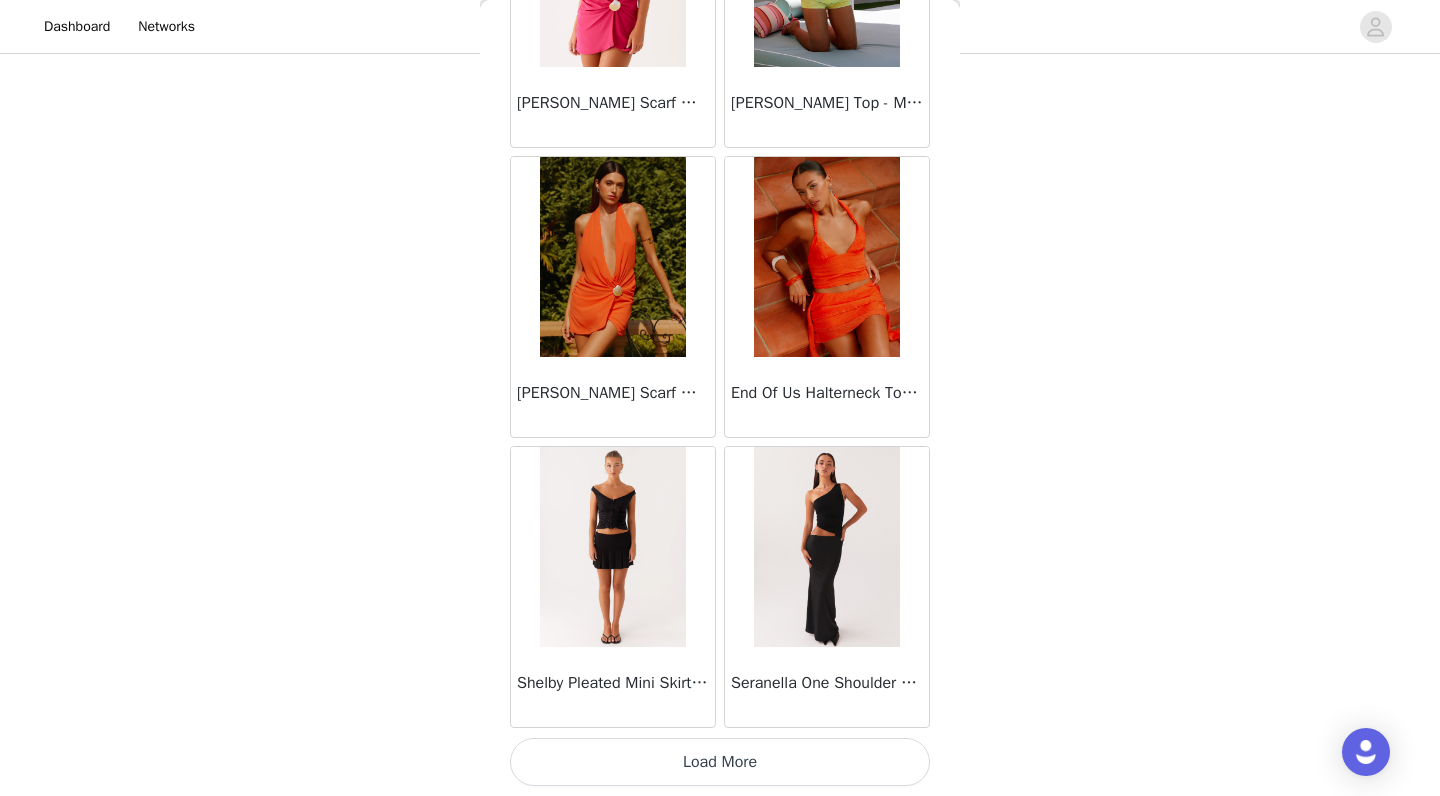 click on "Load More" at bounding box center [720, 762] 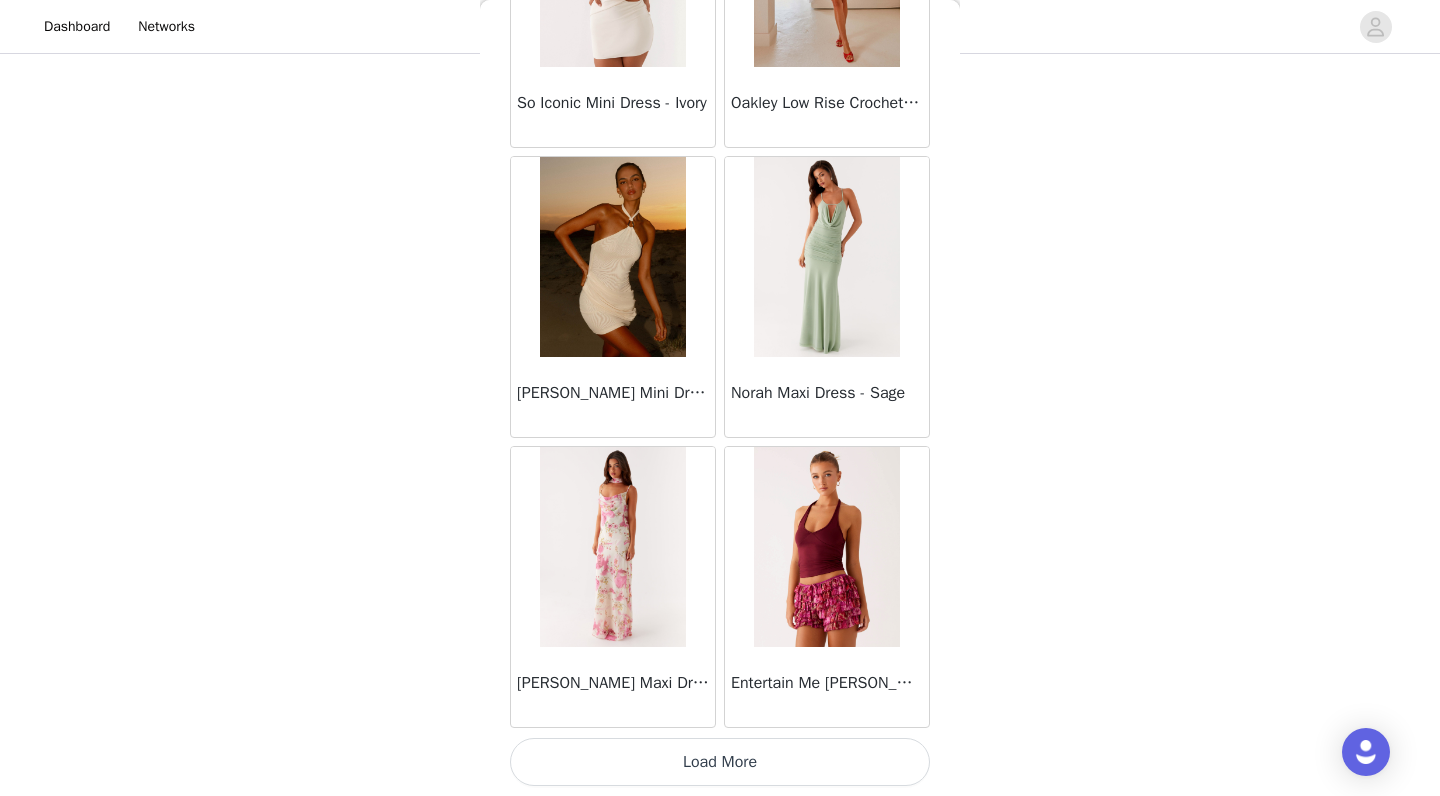 click on "Load More" at bounding box center [720, 762] 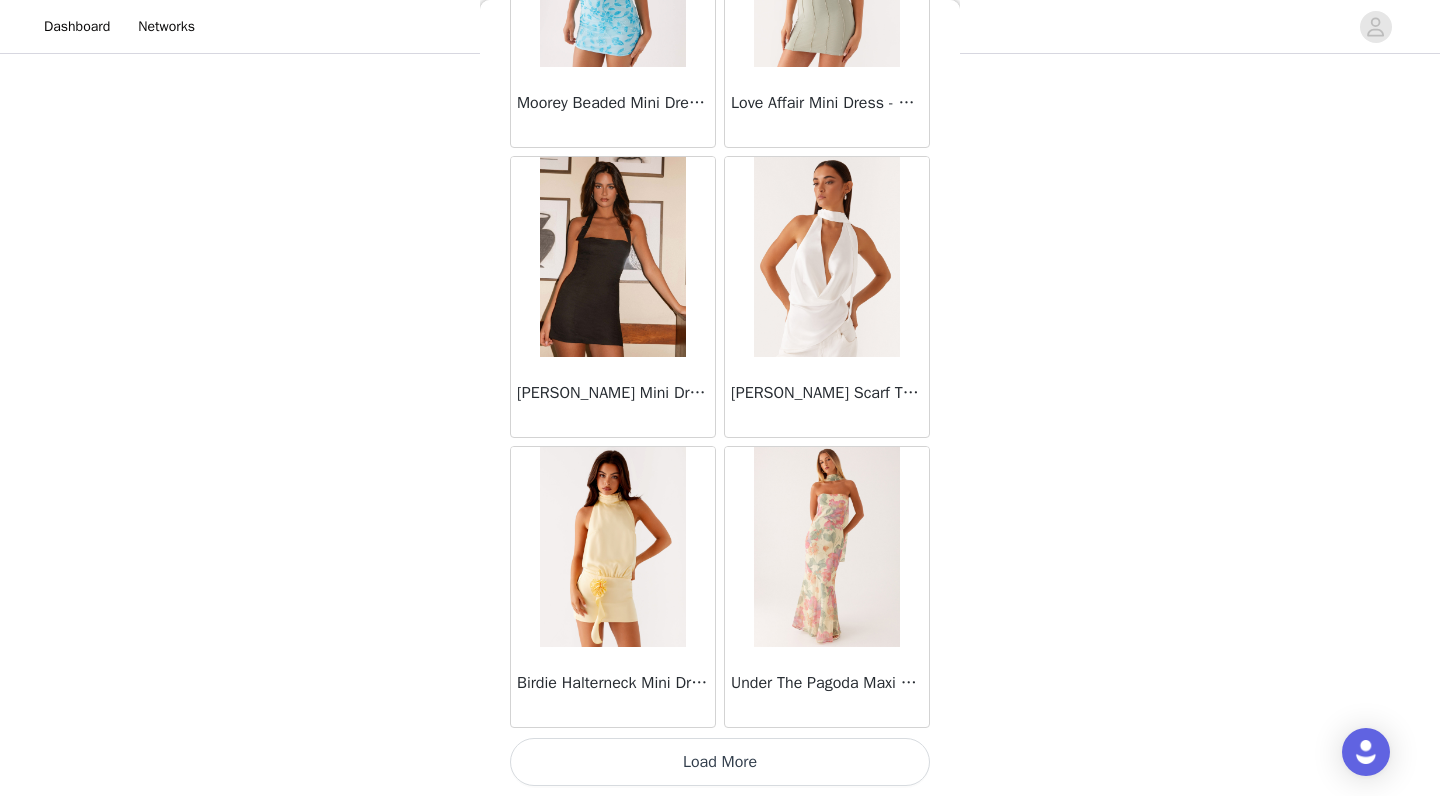 click on "Ayanna Strapless Mini Dress - Yellow       Aster Bloom Maxi Dress - Orange Blue Floral       Avenue Mini Dress - Plum       Aullie Maxi Dress - Yellow       Aullie Maxi Dress - Ivory       Aullie Mini Dress - Black       Avalia Backless Scarf Mini Dress - White Polka Dot       Aullie Maxi Dress - Blue       Aster Bloom Maxi Dress - Bloom Wave Print       Athens One Shoulder Top - Floral       Aullie Mini Dress - Blue       Aullie Maxi Dress - Black       Ayanna Strapless Mini Dress - Cobalt       Atlantic Midi Dress - Yellow       Aullie Maxi Dress - Pink       Azura Halter Top - Yellow       Beki Beaded Mesh Maxi Dress - Deep Red       Bad News Mesh Maxi Dress - Turquoise Floral       Bad News Mesh Maxi Dress - Yellow Floral       Be Mine Satin Maxi Dress - Canary       Belize Maxi Dress - Yellow       Bowen Off Shoulder Knit Top - Mint       Bella Lou Tube Top - Blue       Bellamy Top - Red Gingham       Breaking News Mini Dress - Black       Bodie Maxi Dress - Pastel Yellow" at bounding box center [720, -12286] 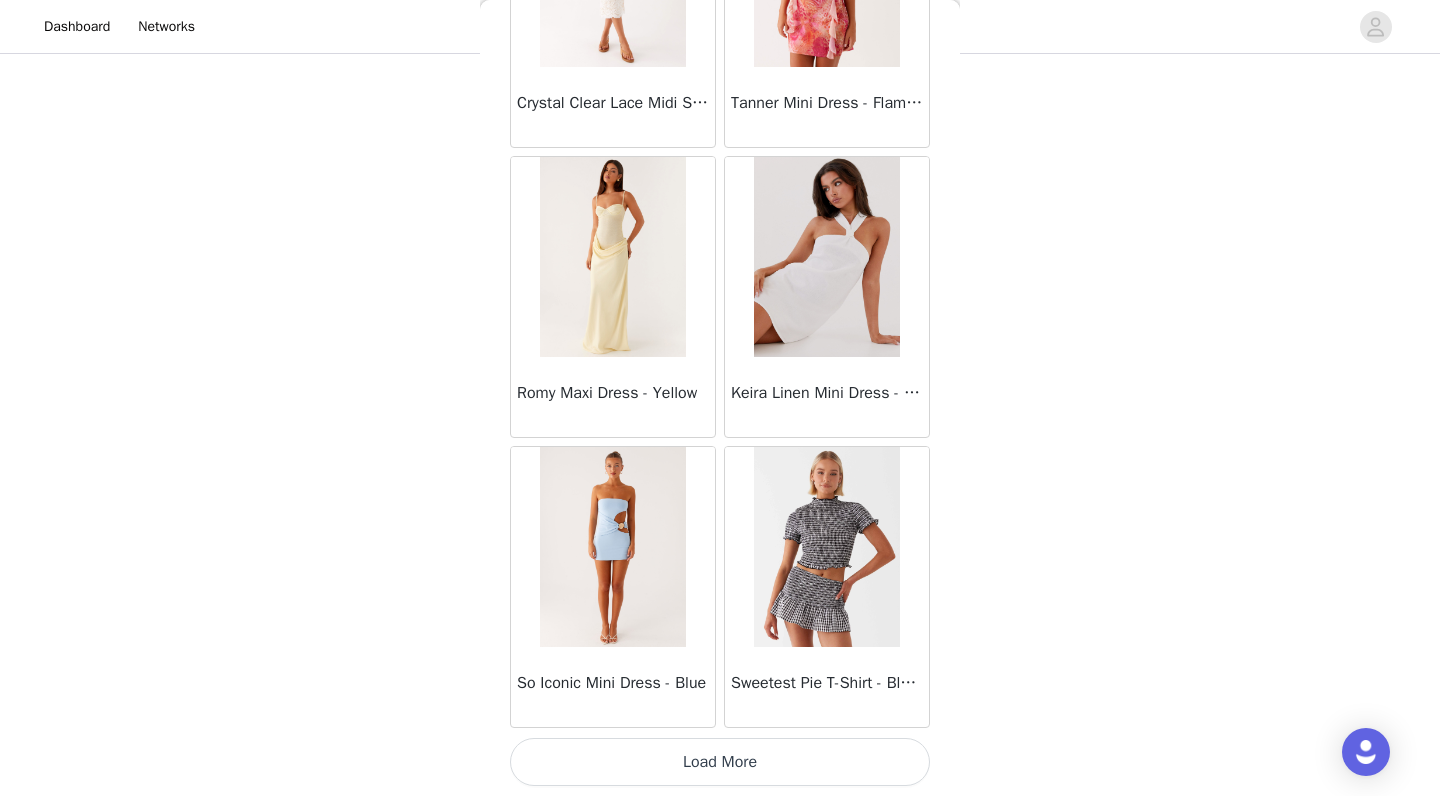 click on "Load More" at bounding box center (720, 762) 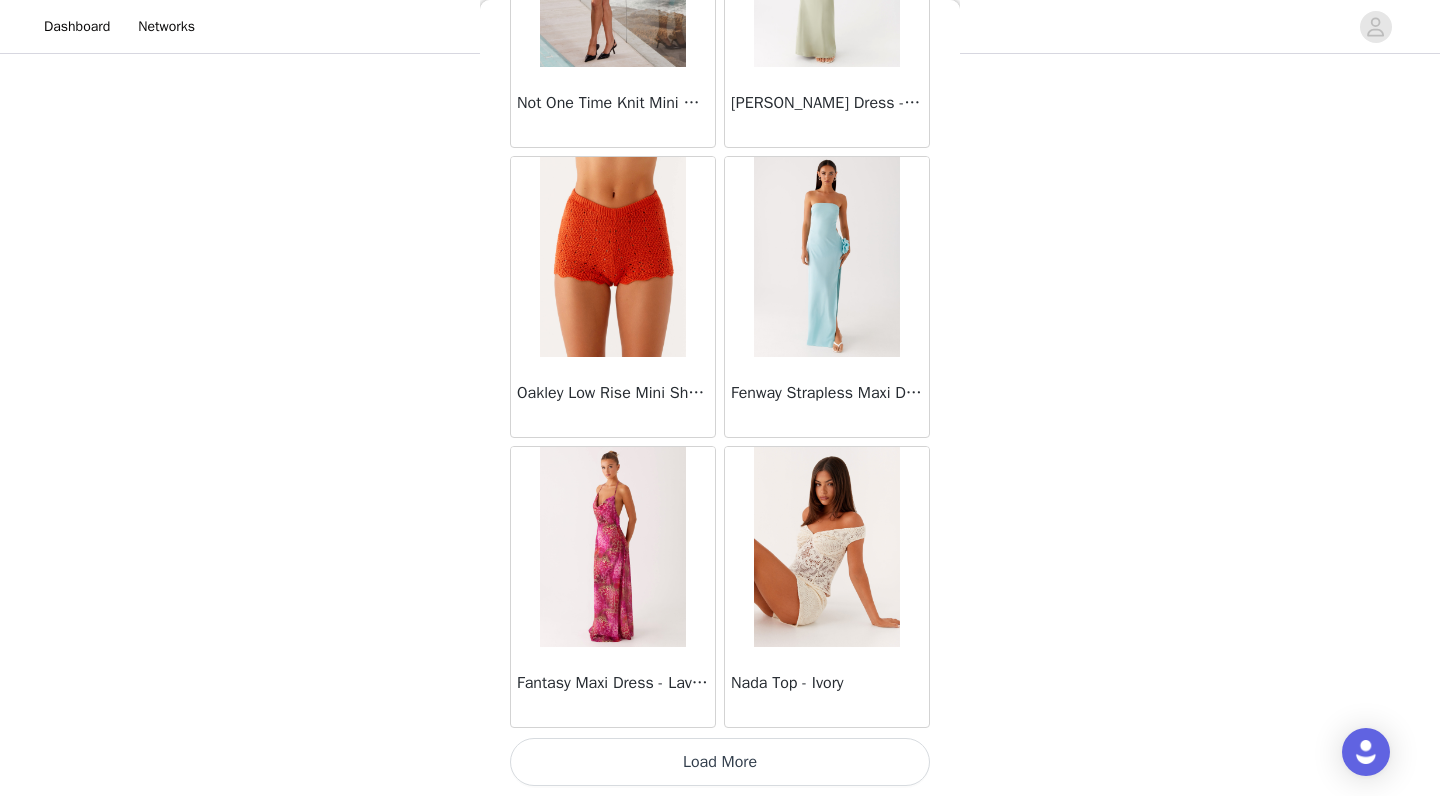 click on "Load More" at bounding box center [720, 762] 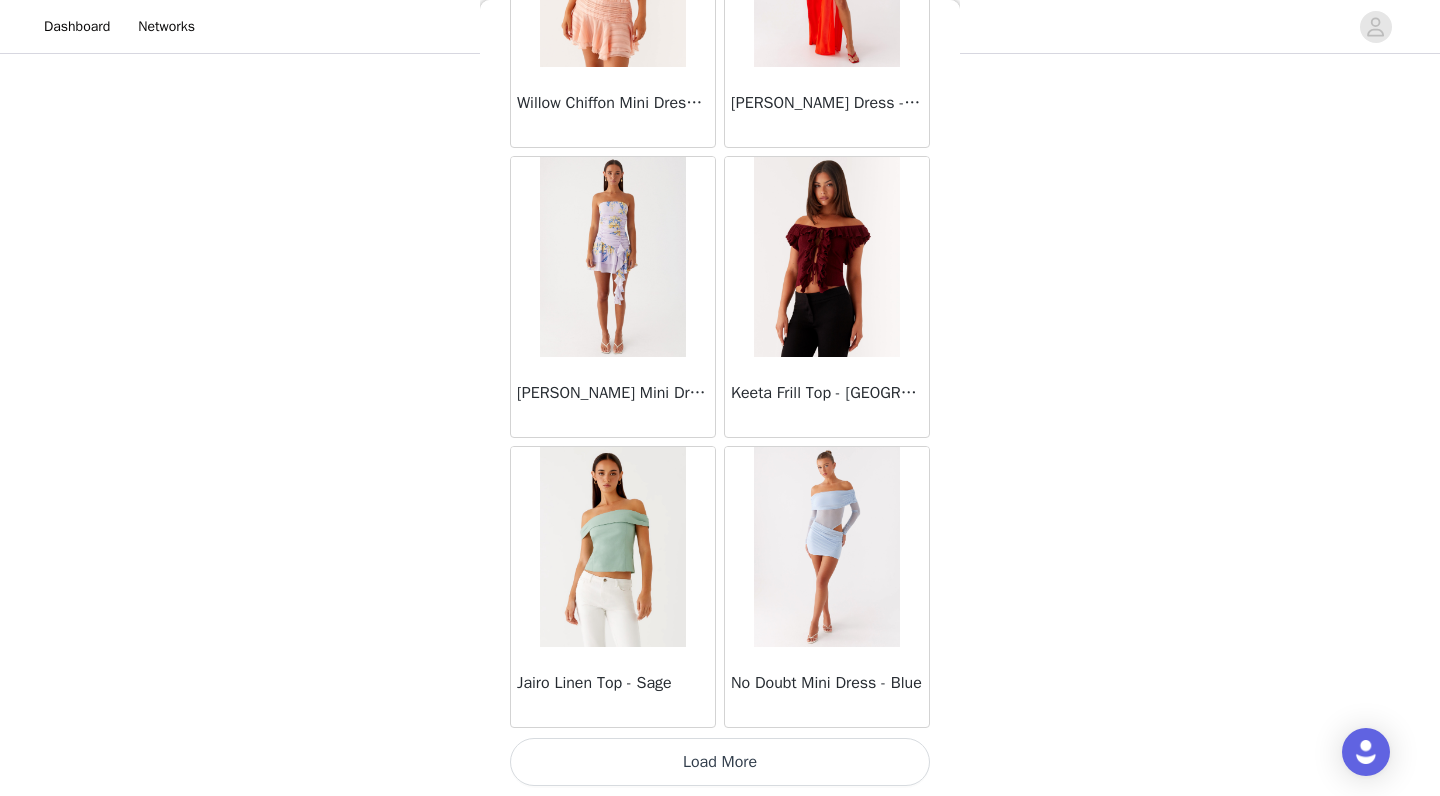 click on "Load More" at bounding box center (720, 762) 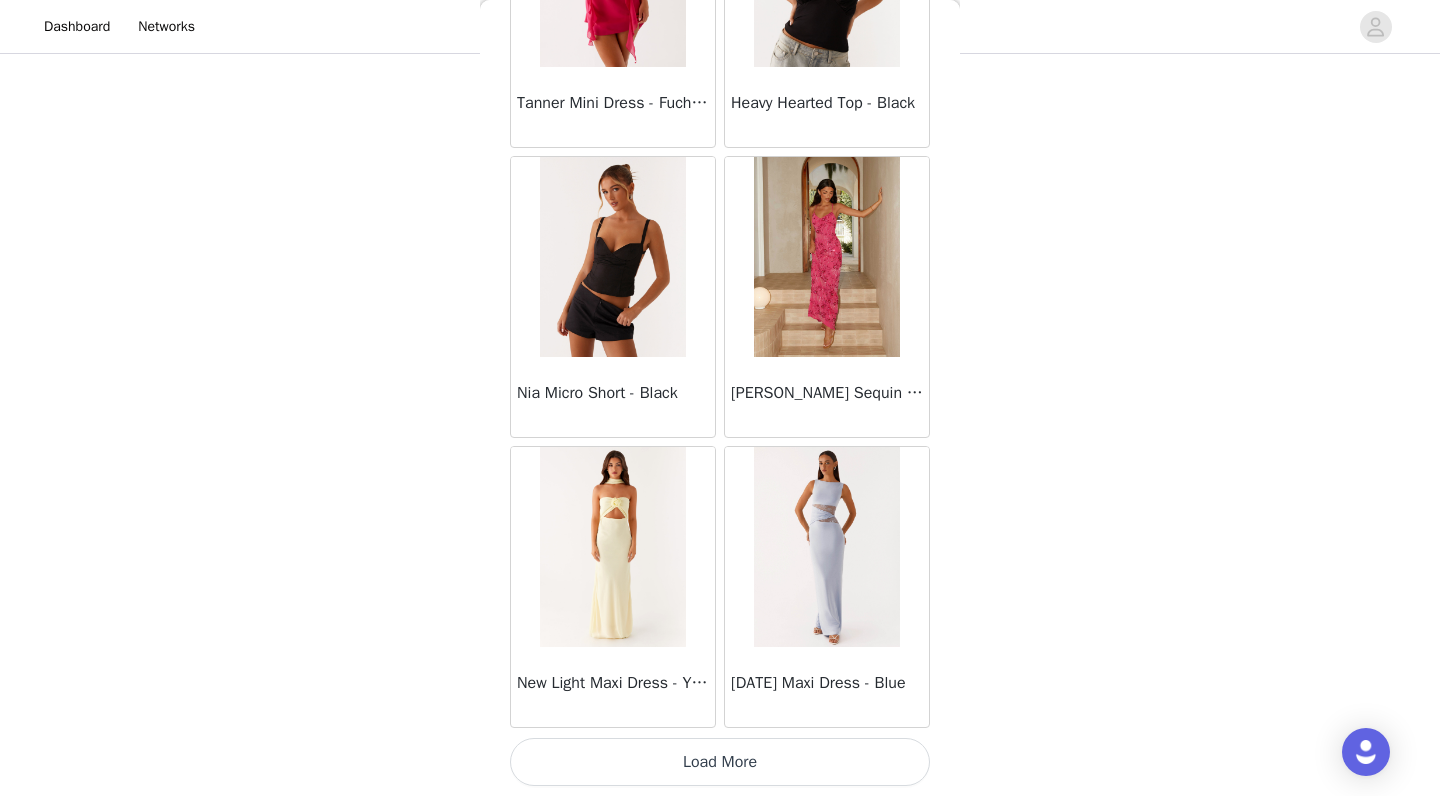 click on "Load More" at bounding box center [720, 762] 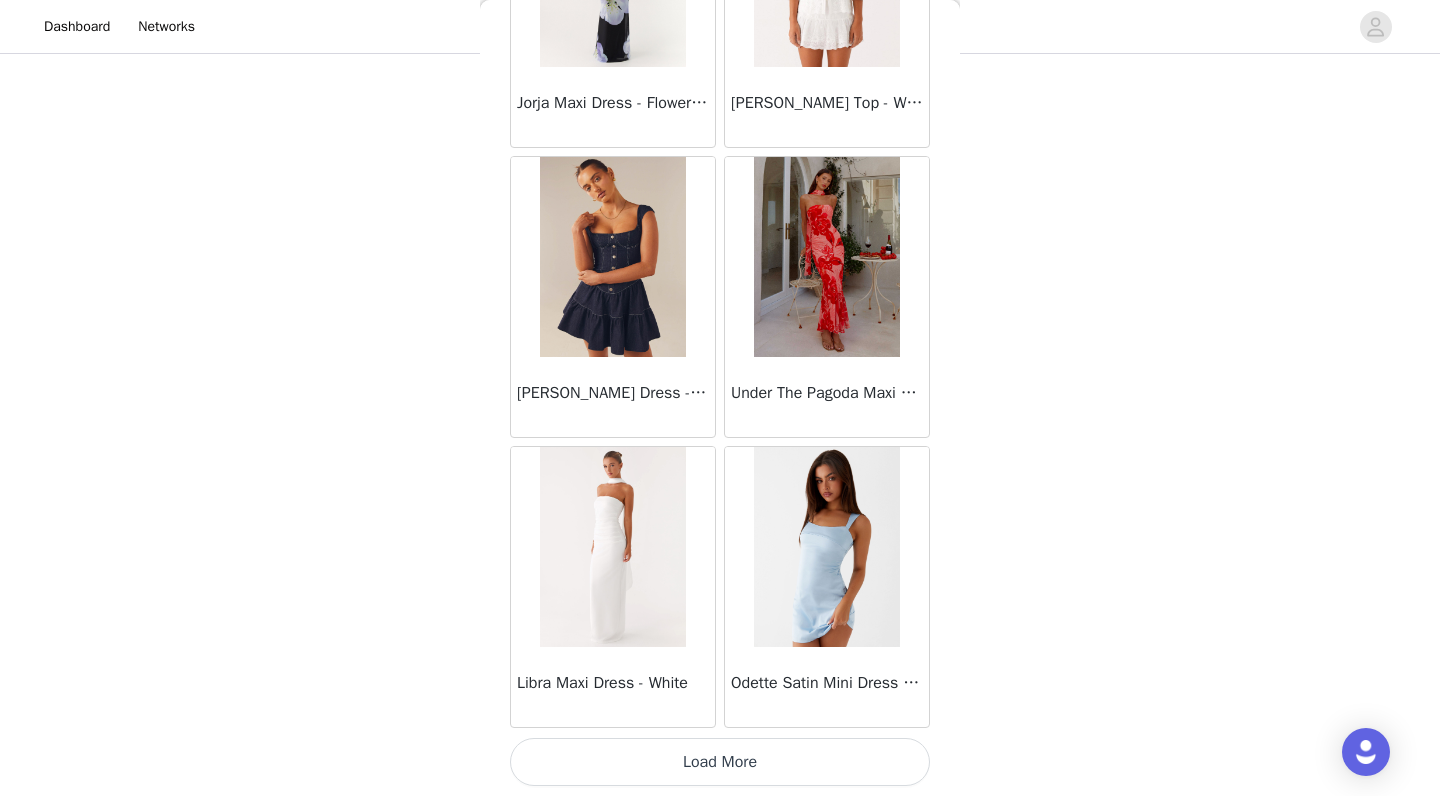click on "Load More" at bounding box center [720, 762] 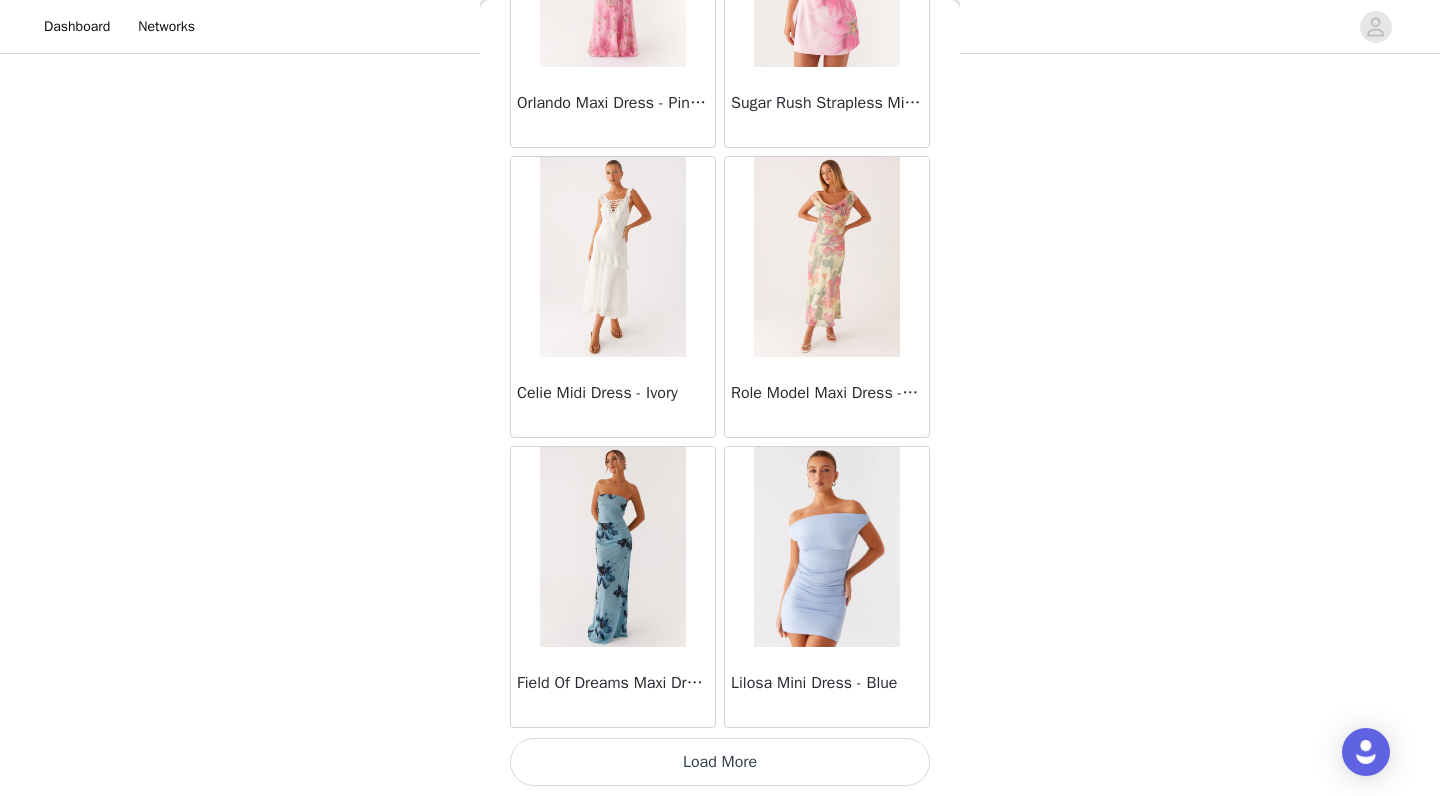 scroll, scrollTop: 118, scrollLeft: 0, axis: vertical 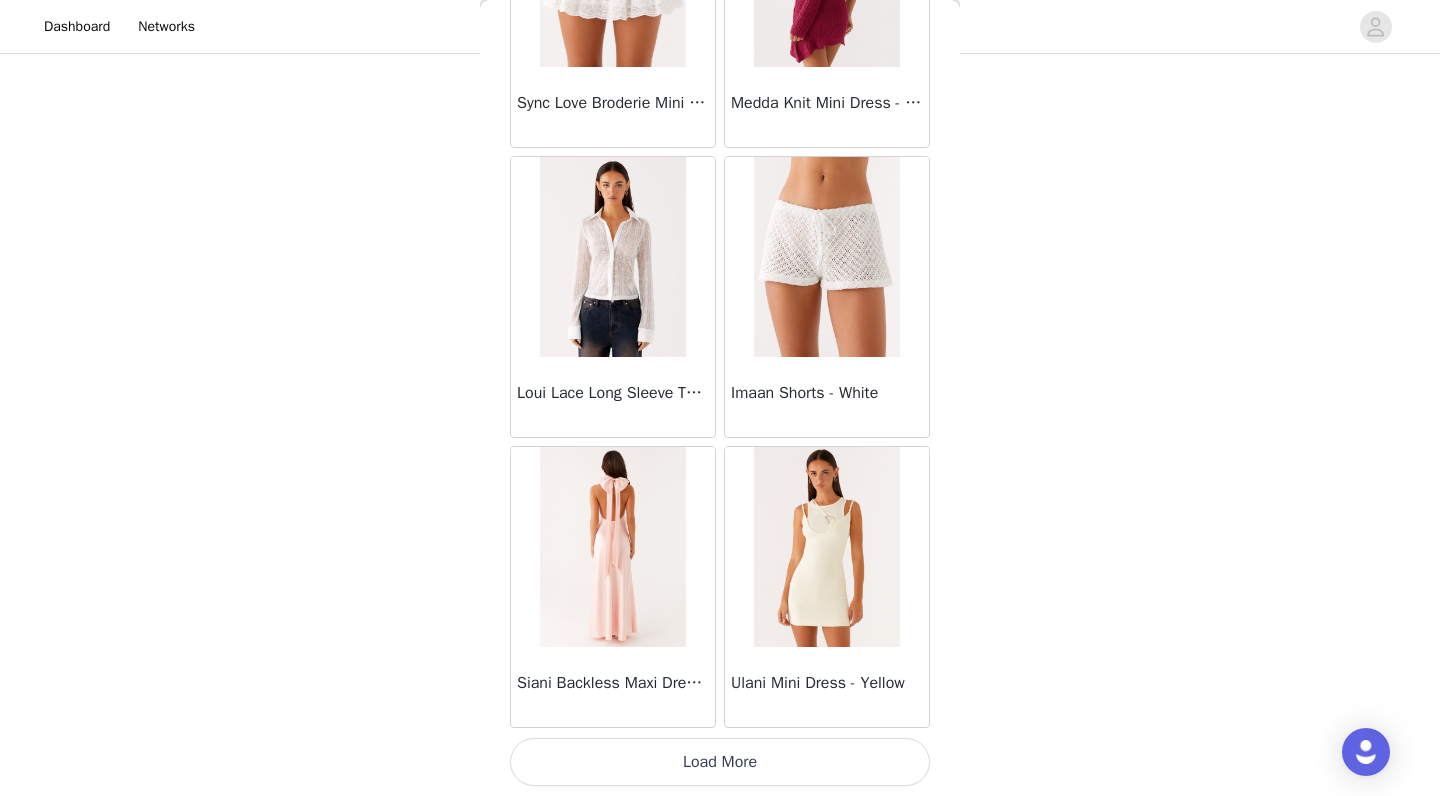 click on "Load More" at bounding box center [720, 762] 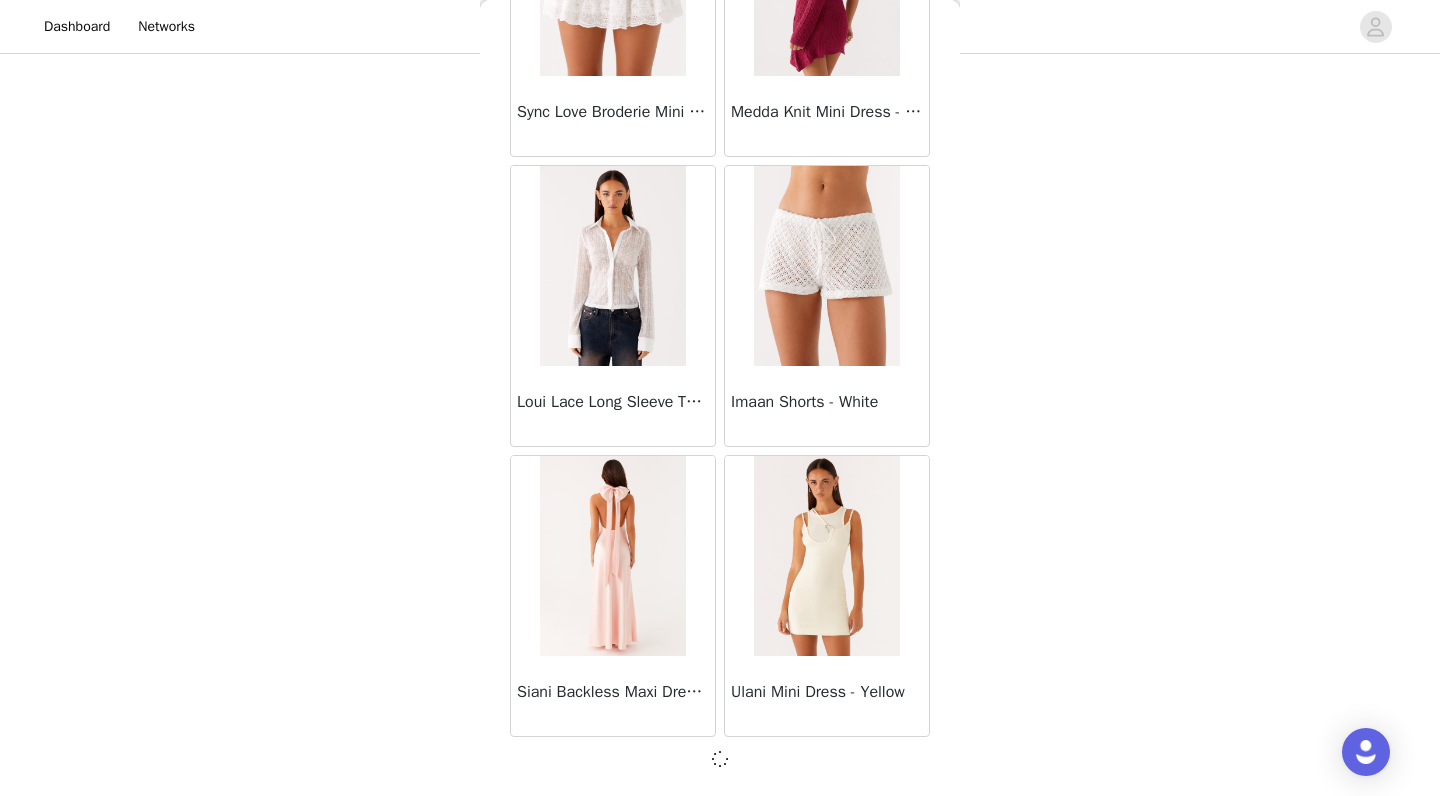 scroll, scrollTop: 45755, scrollLeft: 0, axis: vertical 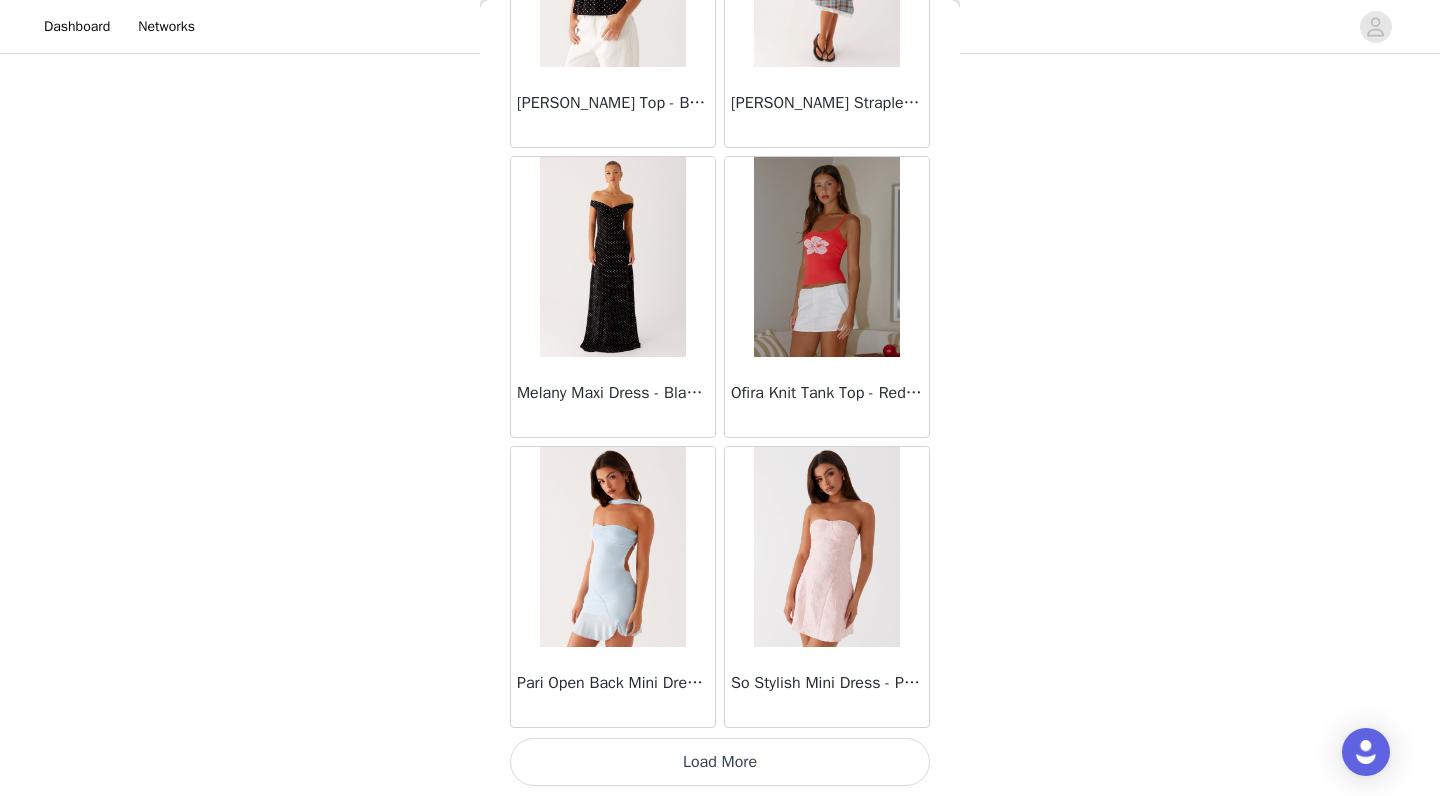 click on "Load More" at bounding box center (720, 762) 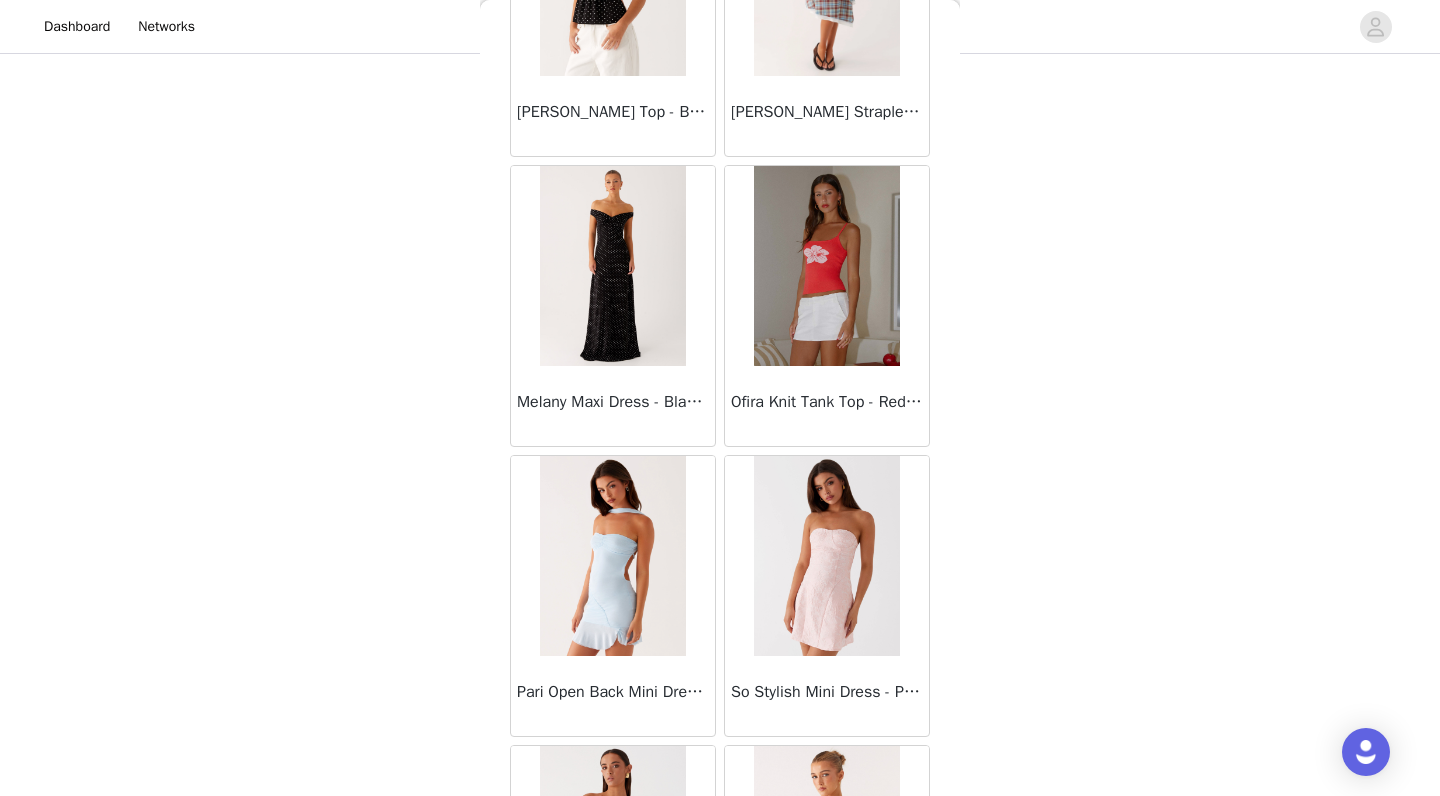 scroll, scrollTop: 124, scrollLeft: 0, axis: vertical 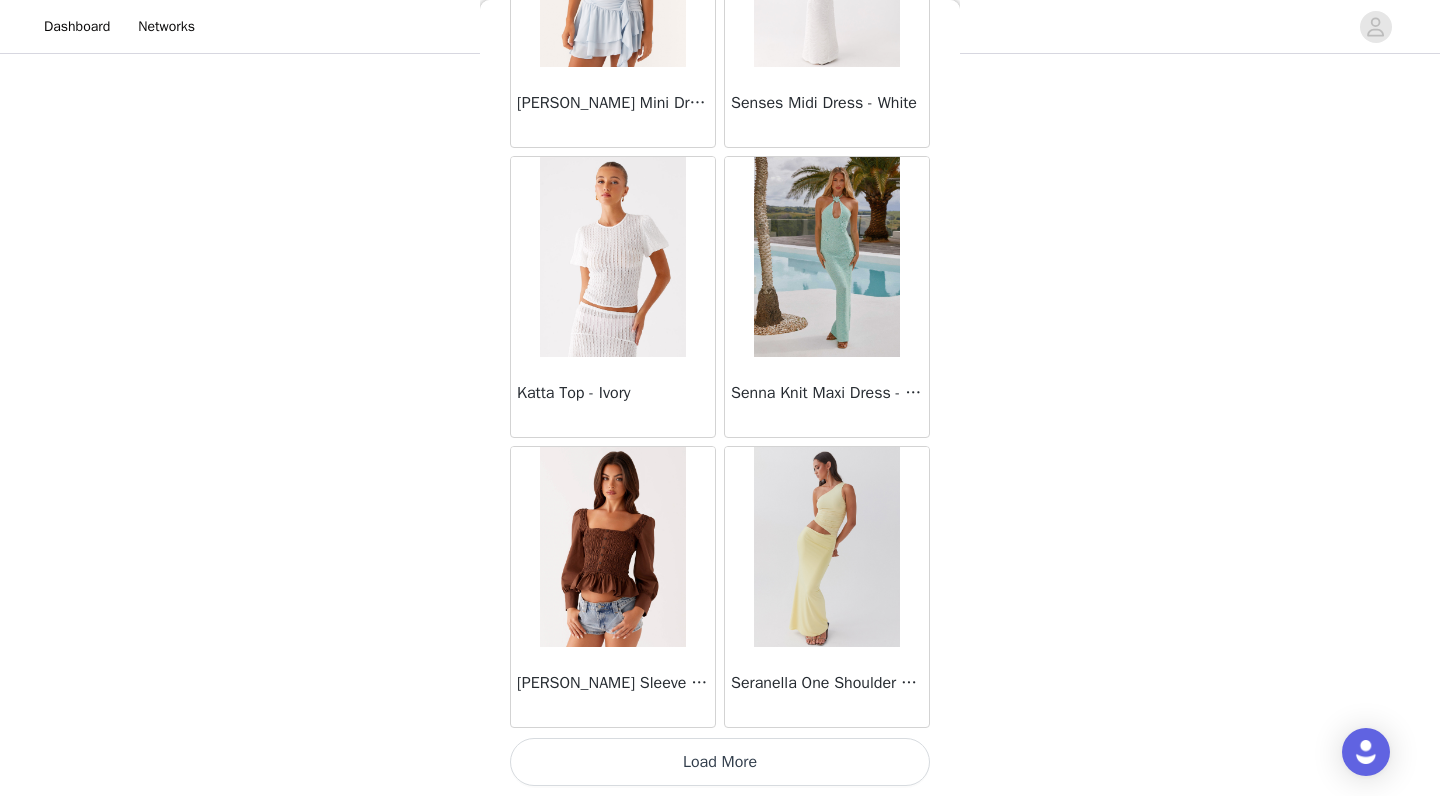 click on "Load More" at bounding box center (720, 762) 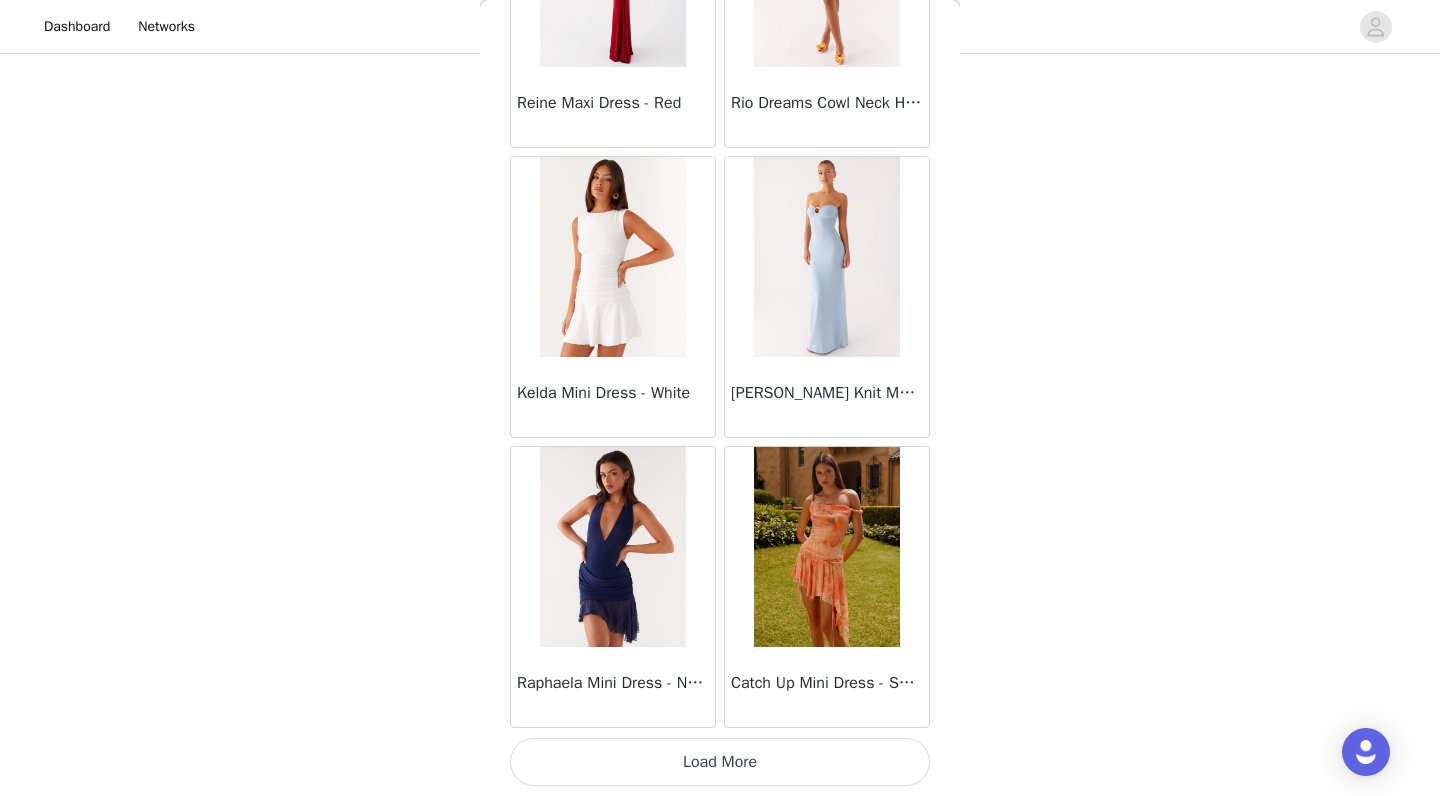 scroll, scrollTop: 54469, scrollLeft: 0, axis: vertical 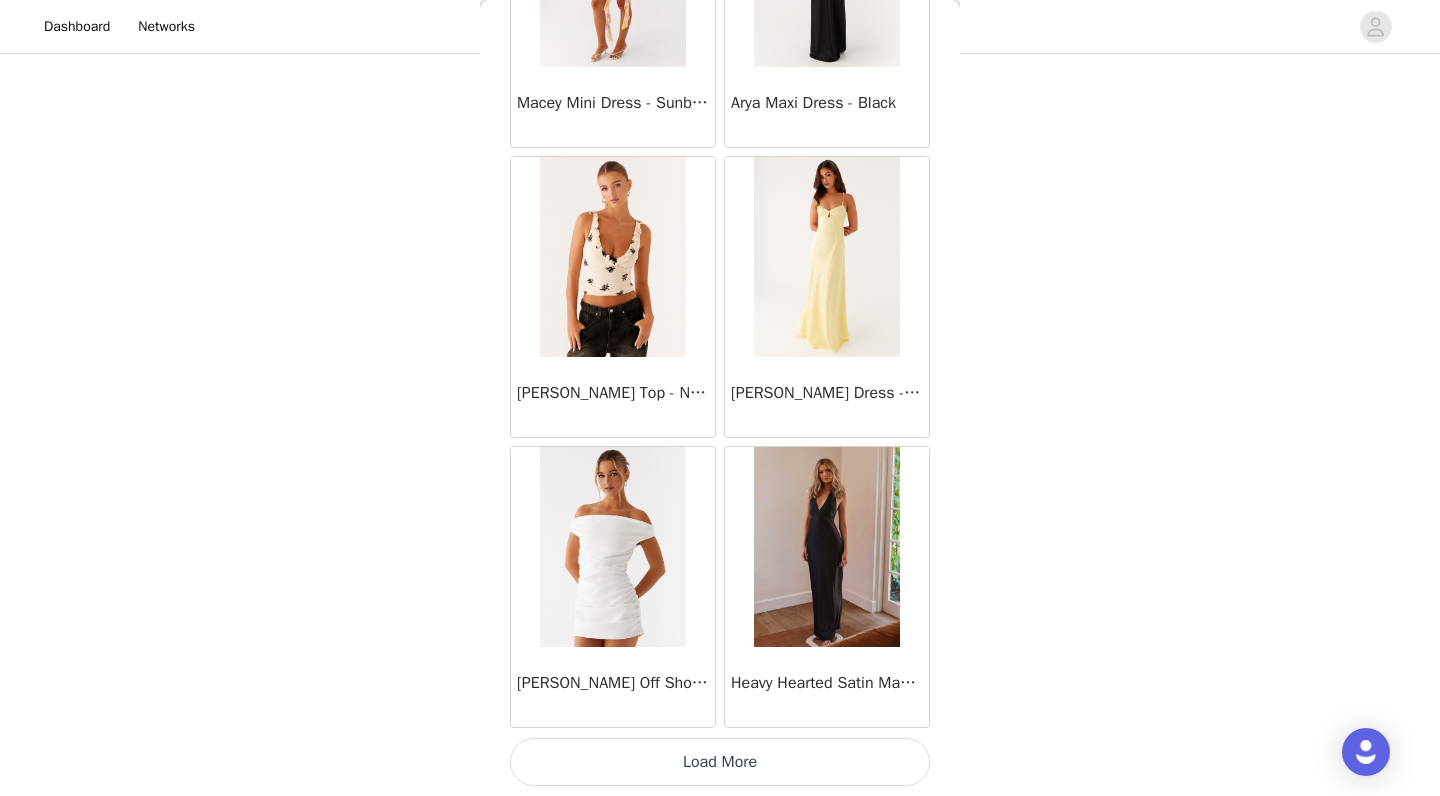 click on "Load More" at bounding box center [720, 762] 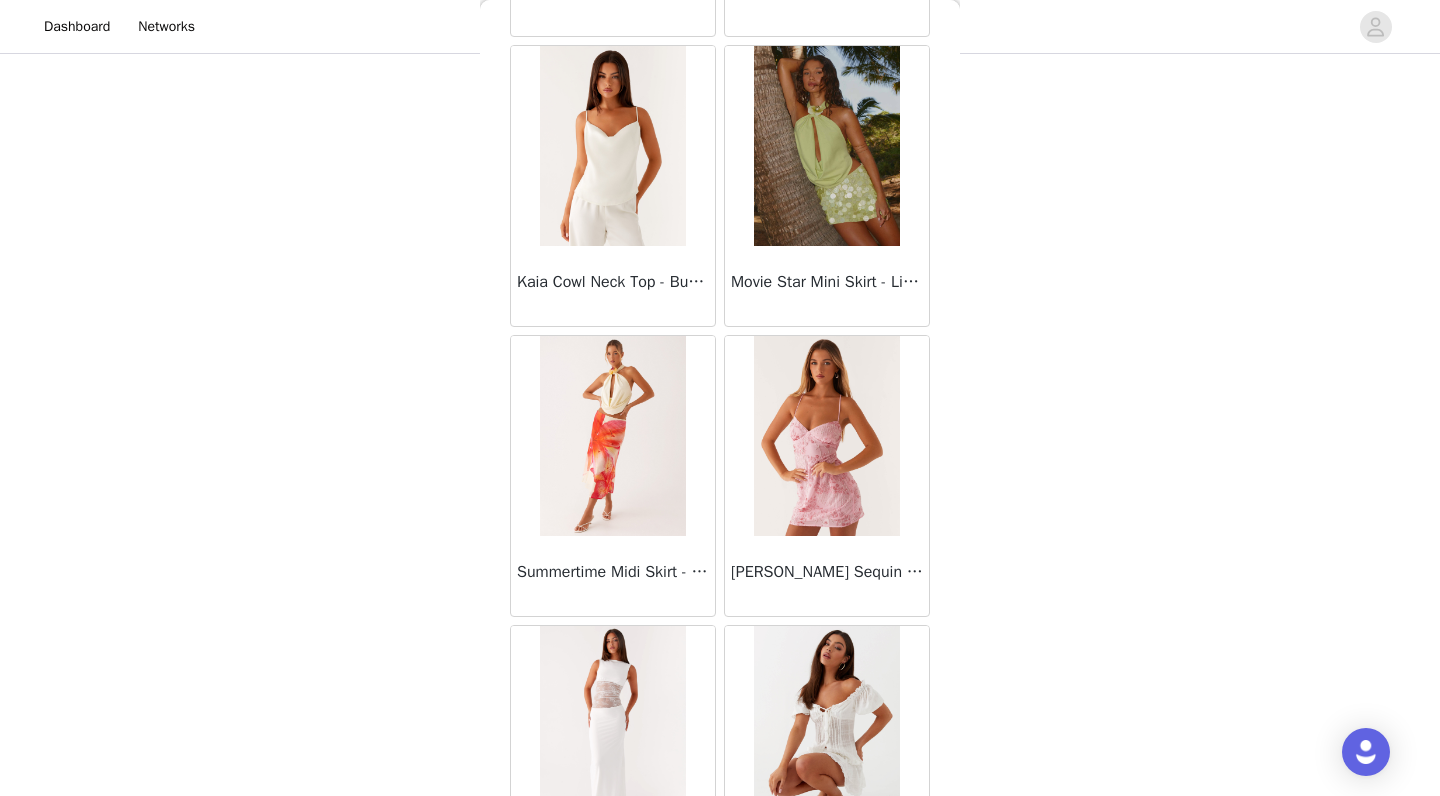 scroll, scrollTop: 58923, scrollLeft: 0, axis: vertical 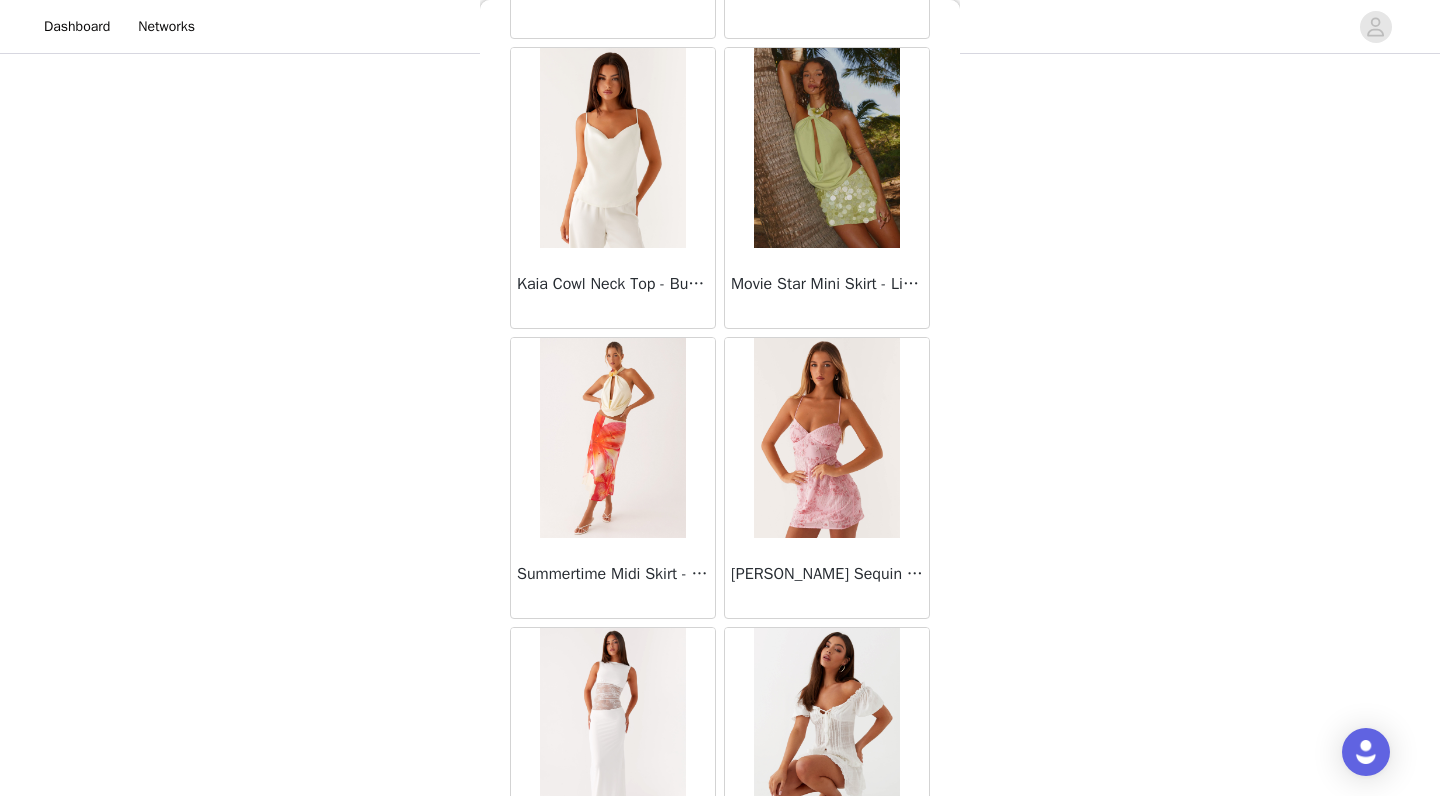 click at bounding box center (612, 438) 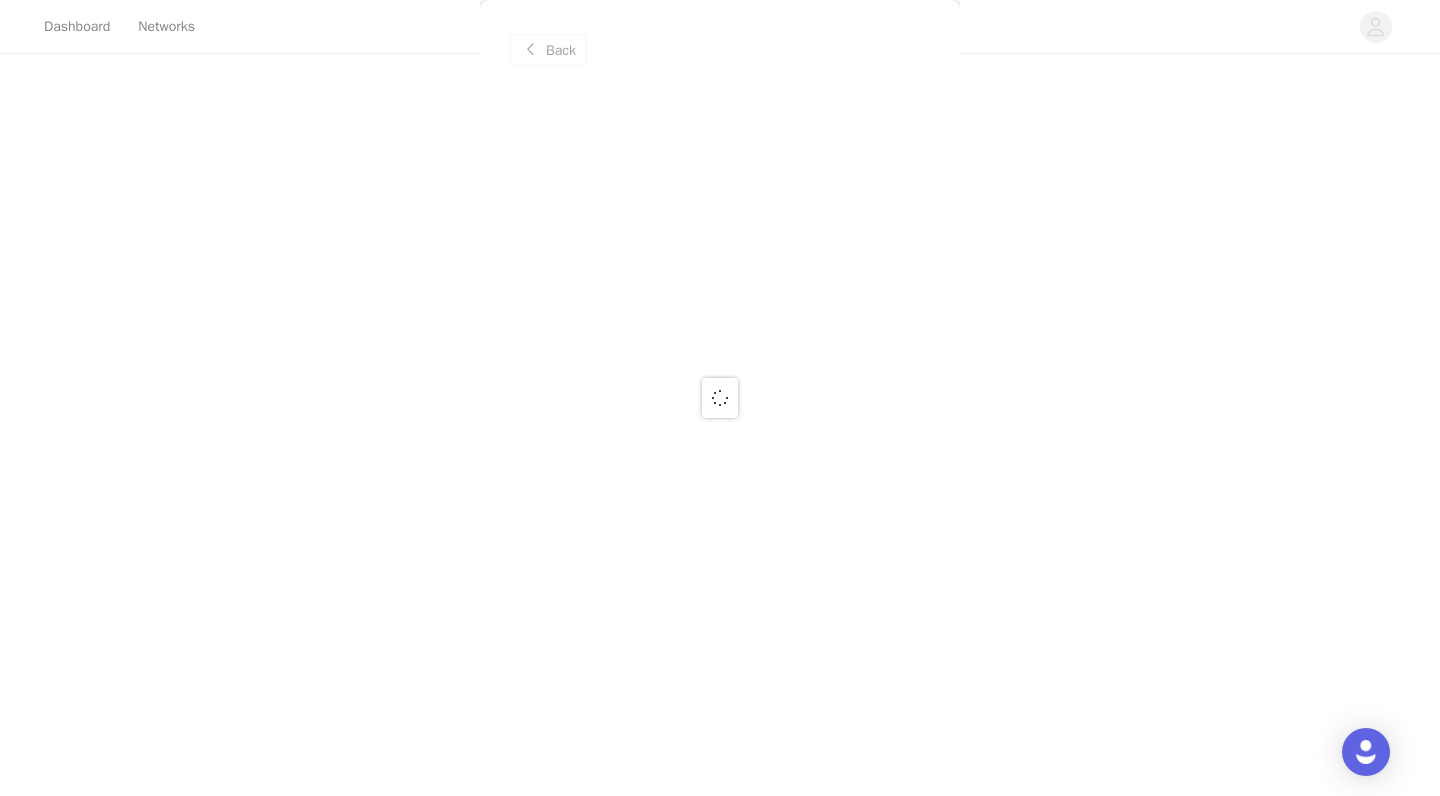 scroll, scrollTop: 0, scrollLeft: 0, axis: both 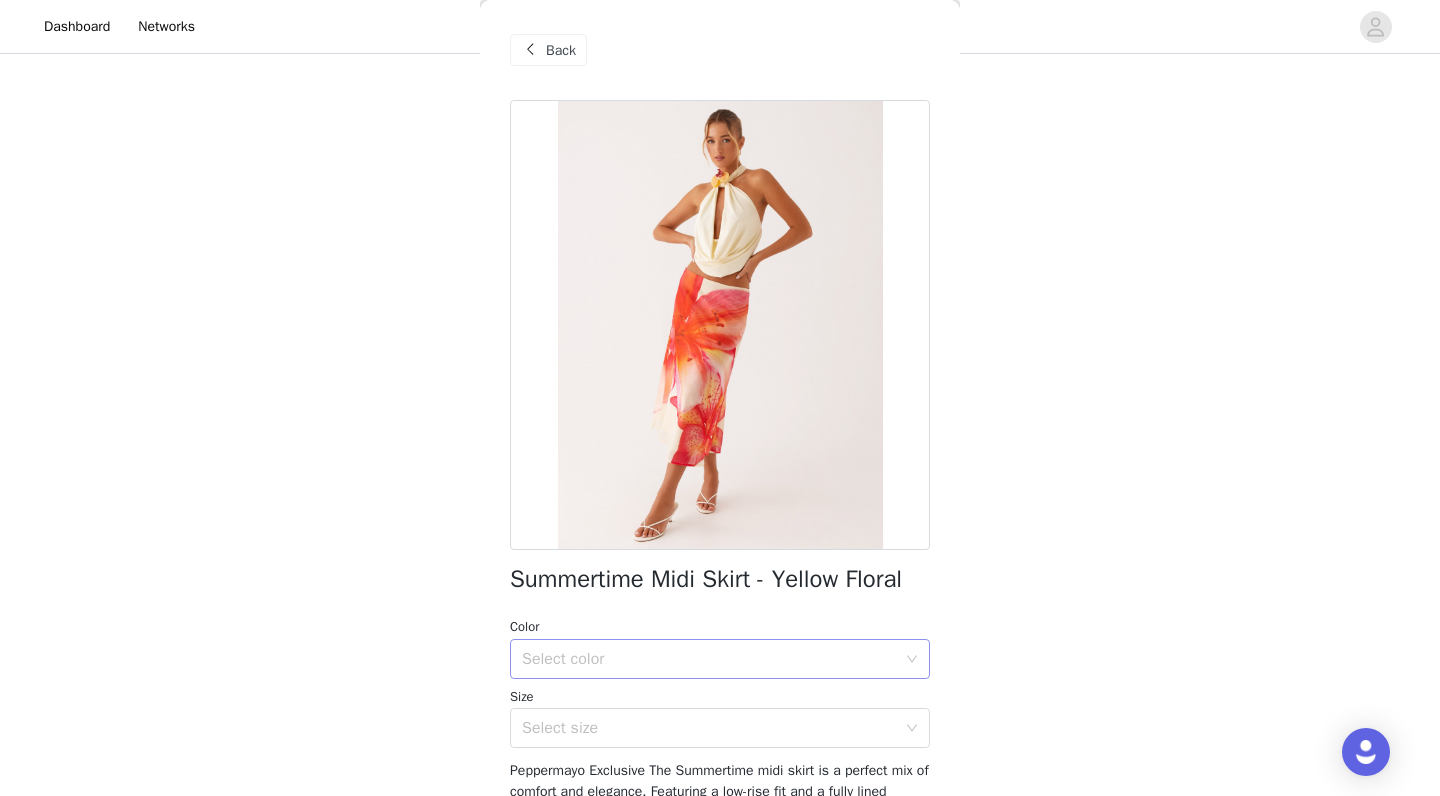click on "Select color" at bounding box center (709, 659) 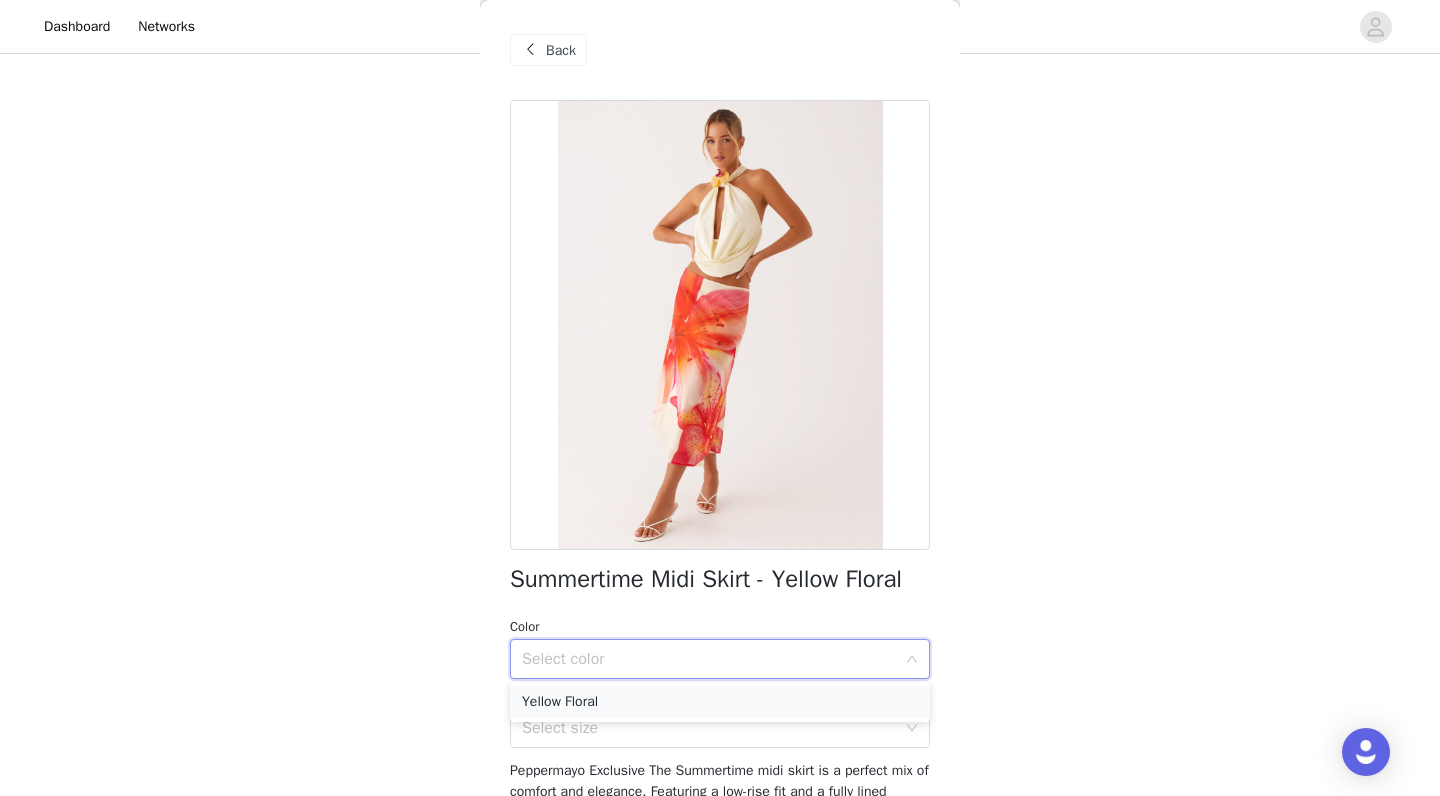 click on "Yellow Floral" at bounding box center [720, 702] 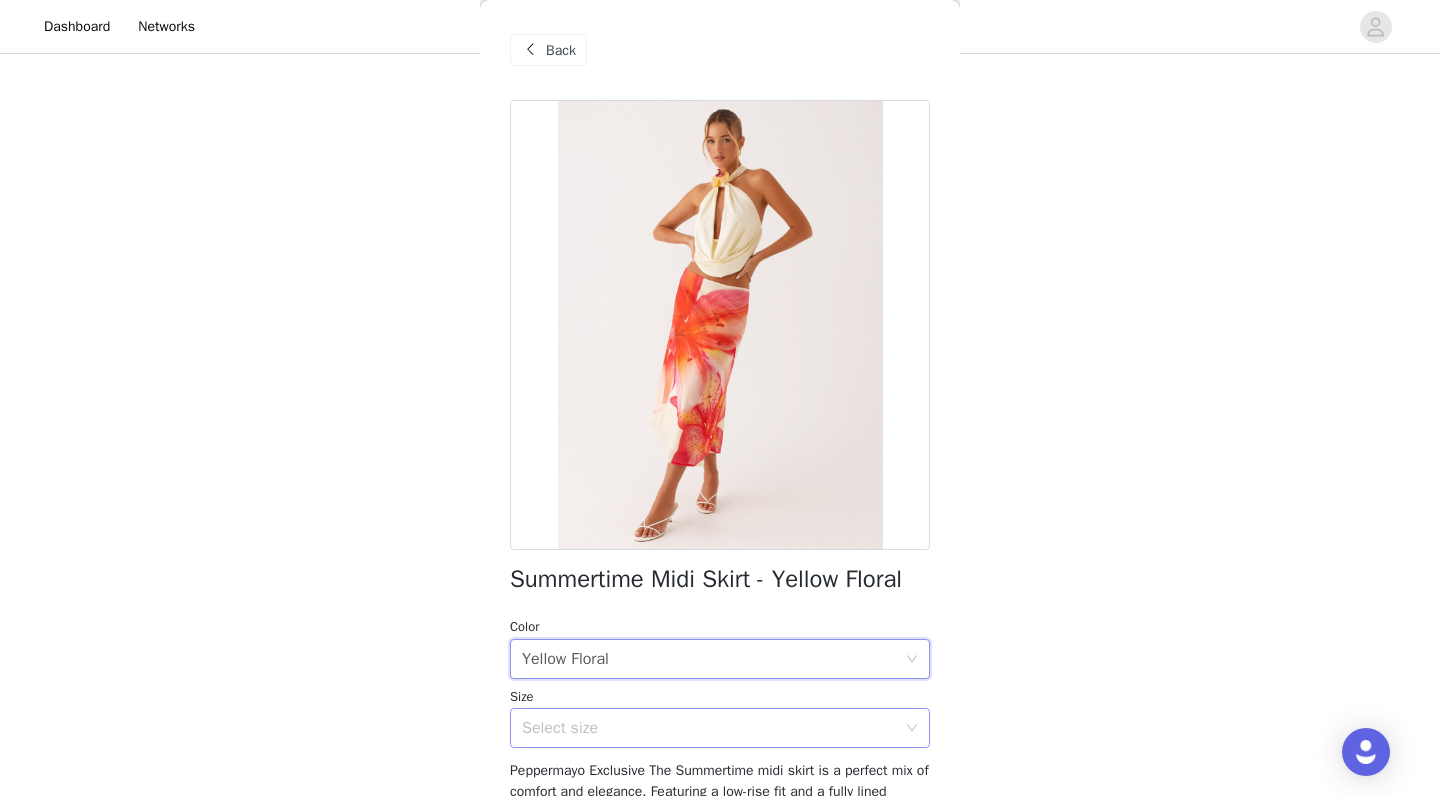 click on "Select size" at bounding box center (713, 728) 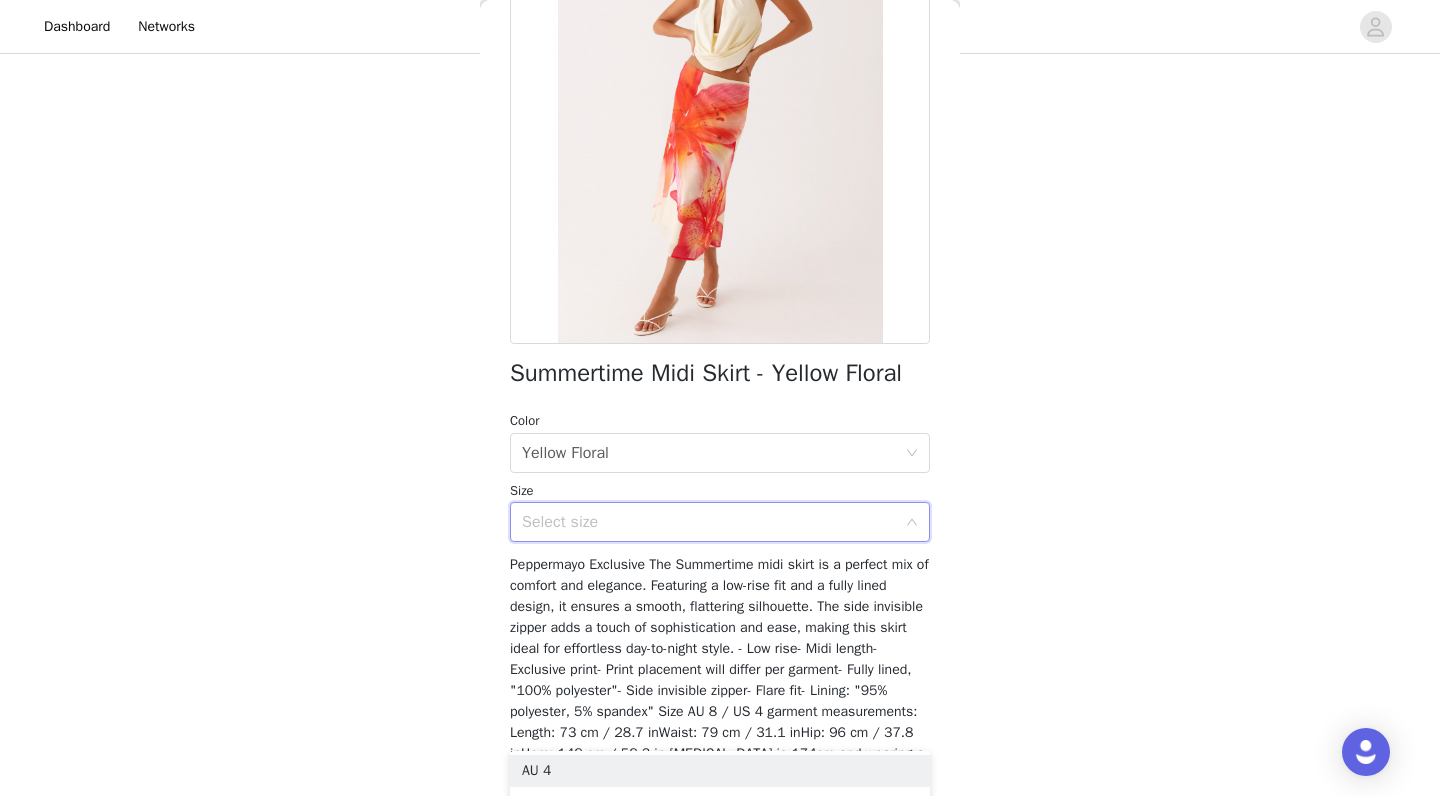 scroll, scrollTop: 213, scrollLeft: 0, axis: vertical 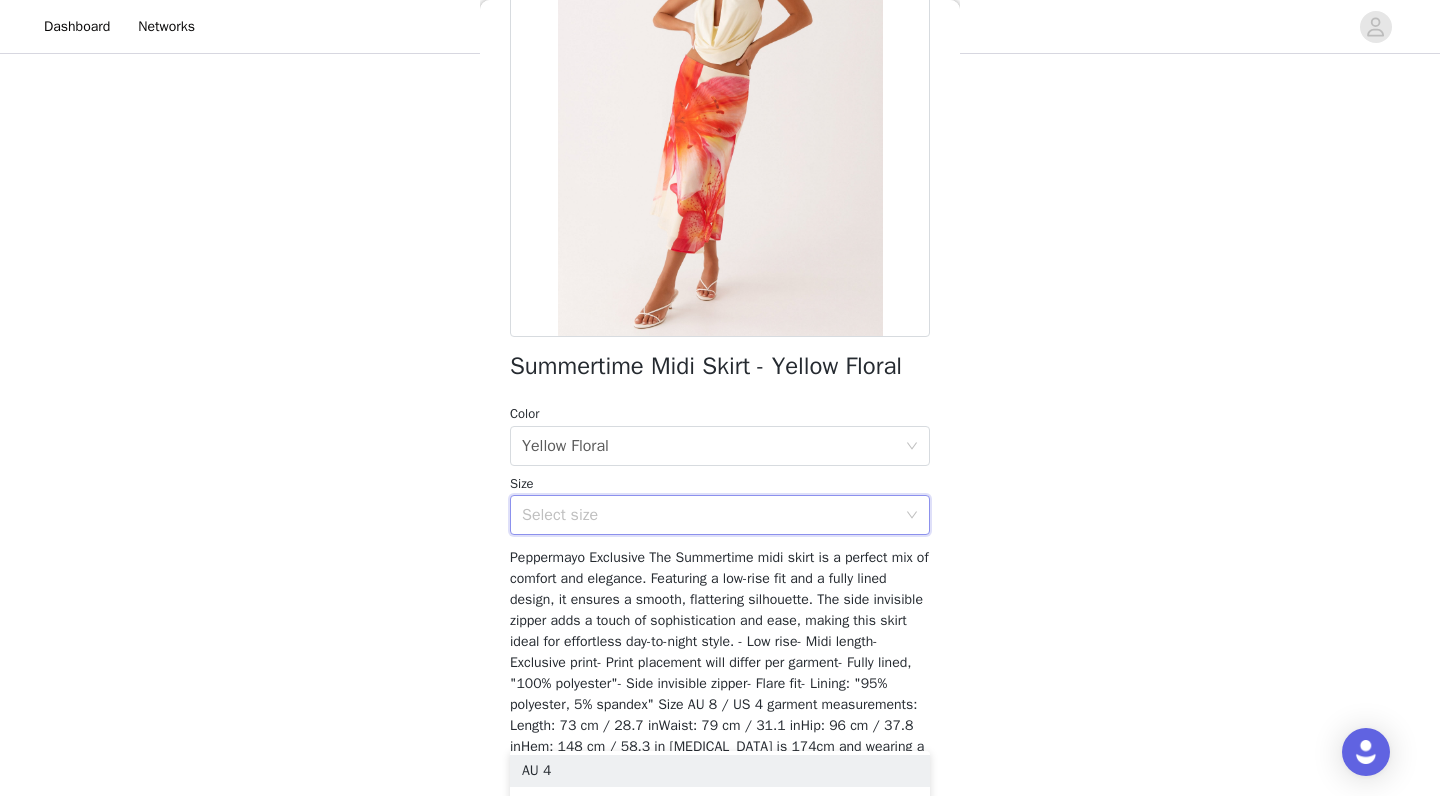 click on "Peppermayo Exclusive The Summertime midi skirt is a perfect mix of comfort and elegance. Featuring a low-rise fit and a fully lined design, it ensures a smooth, flattering silhouette. The side invisible zipper adds a touch of sophistication and ease, making this skirt ideal for effortless day-to-night style. - Low rise- Midi length- Exclusive print- Print placement will differ per garment- Fully lined, "100% polyester"- Side invisible zipper- Flare fit- Lining: "95% polyester, 5% spandex" Size AU 8 / US 4 garment measurements: Length: 73 cm / 28.7 inWaist: 79 cm / 31.1 inHip: 96 cm / 37.8 inHem: 148 cm / 58.3 in Yasmin is 174cm and wearing a size AU 8 / and US 4" at bounding box center [719, 662] 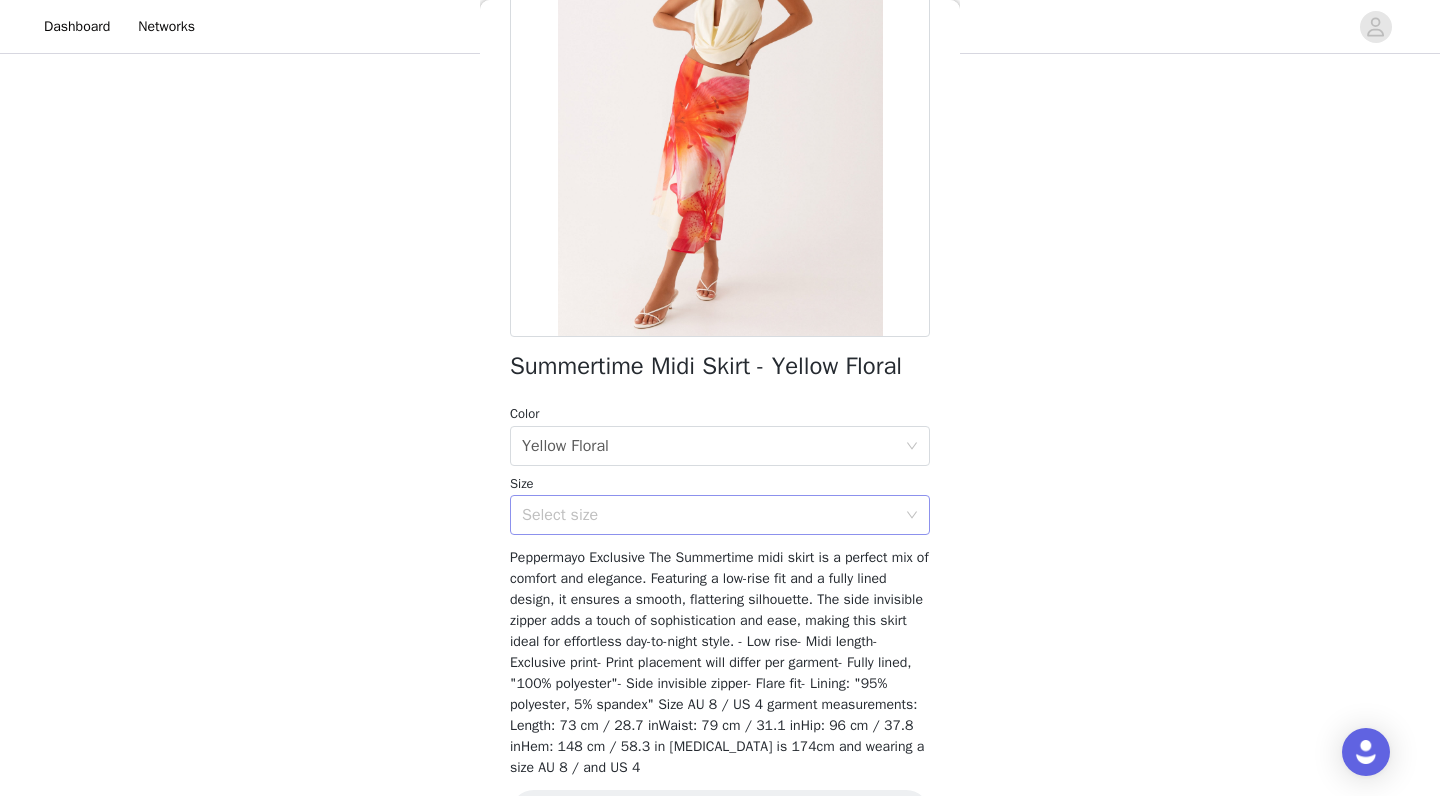 click on "Select size" at bounding box center (709, 515) 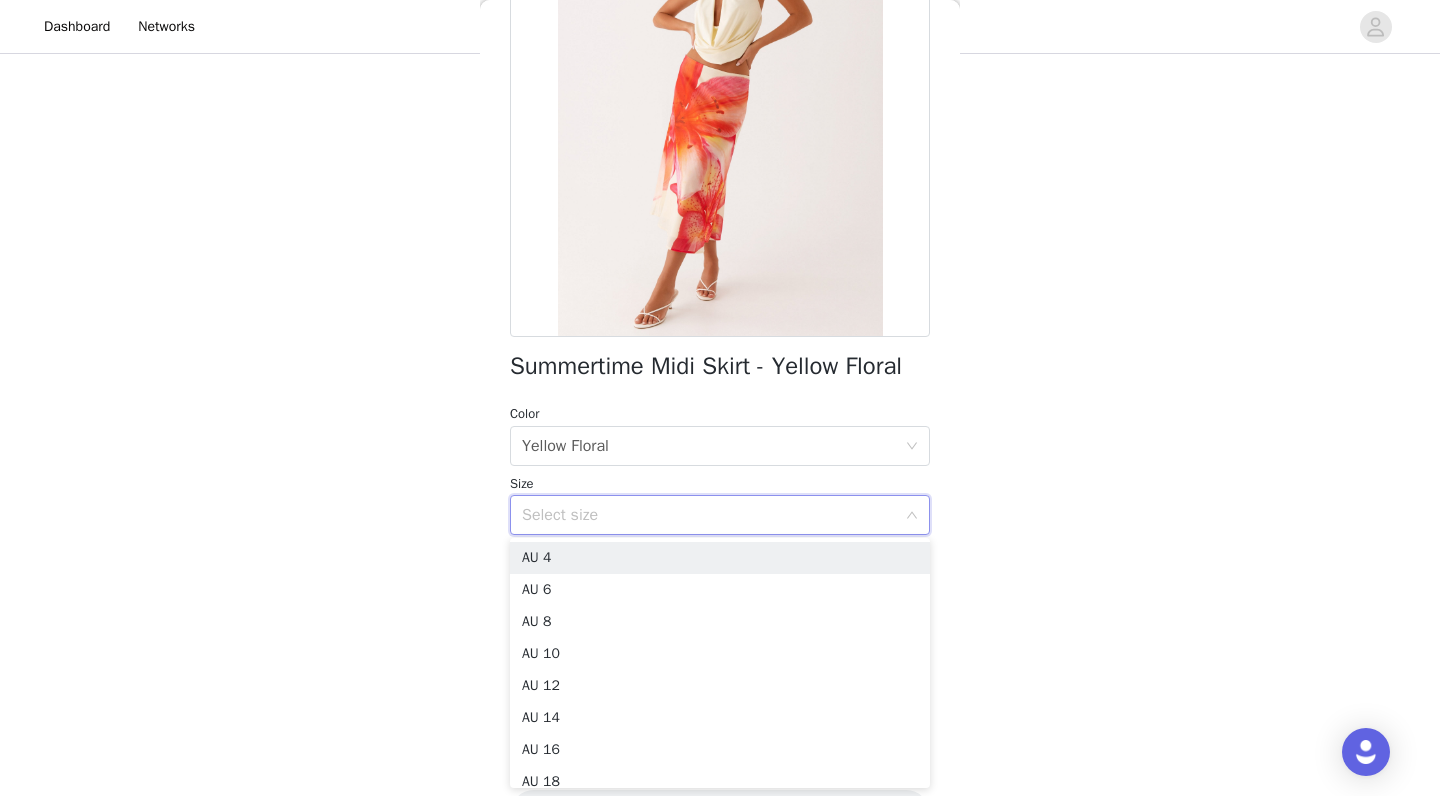 click on "Select size" at bounding box center (709, 515) 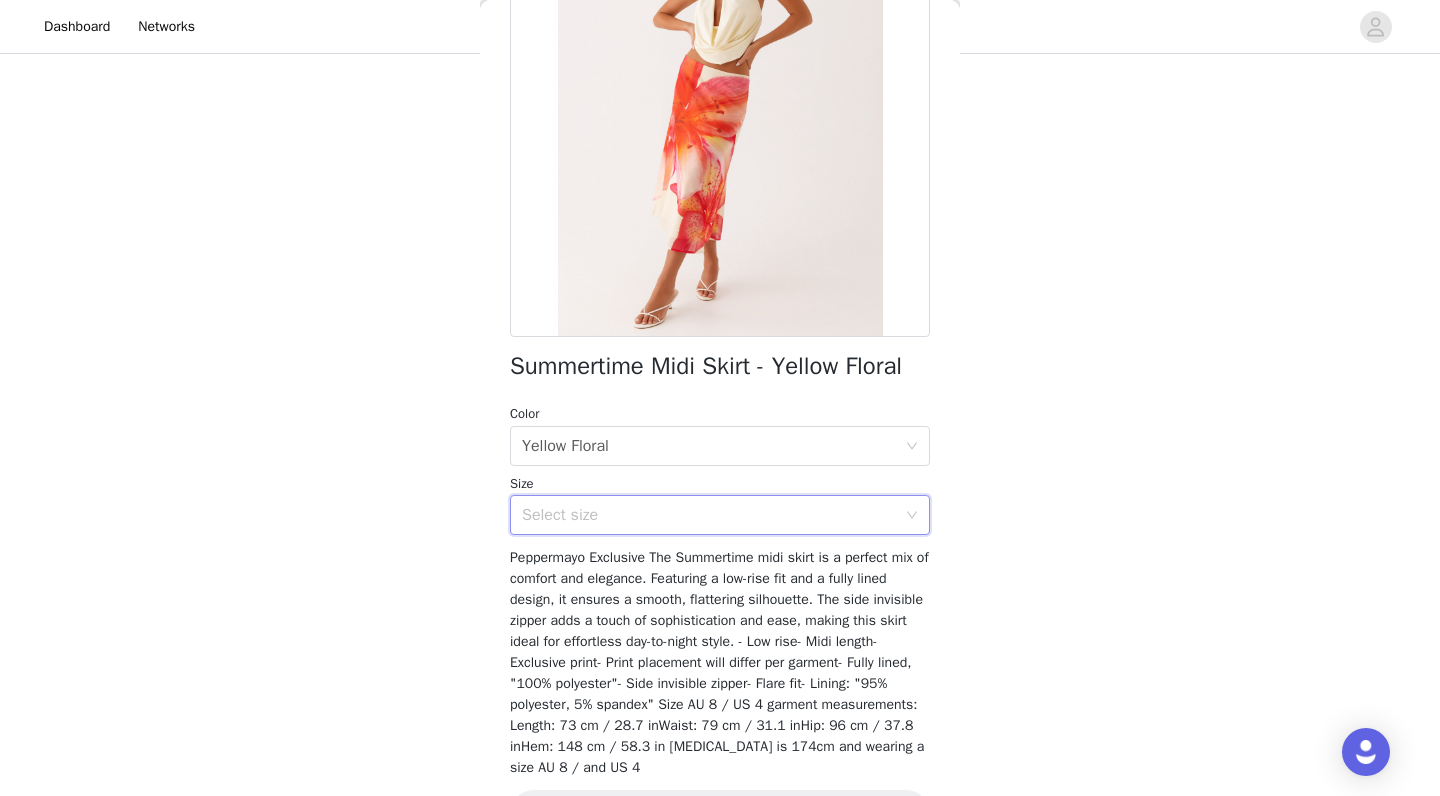 click on "Select size" at bounding box center [709, 515] 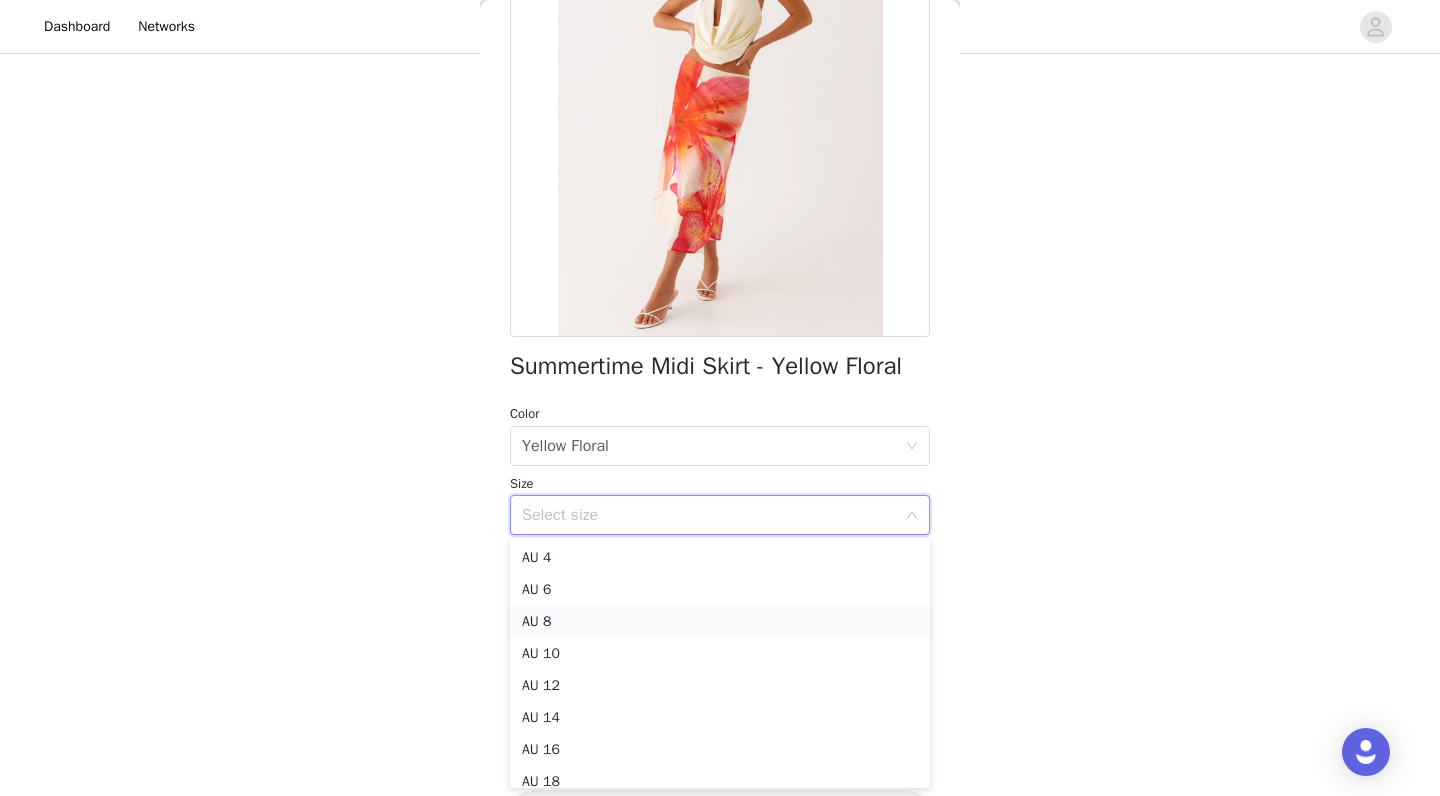 click on "AU 8" at bounding box center (720, 622) 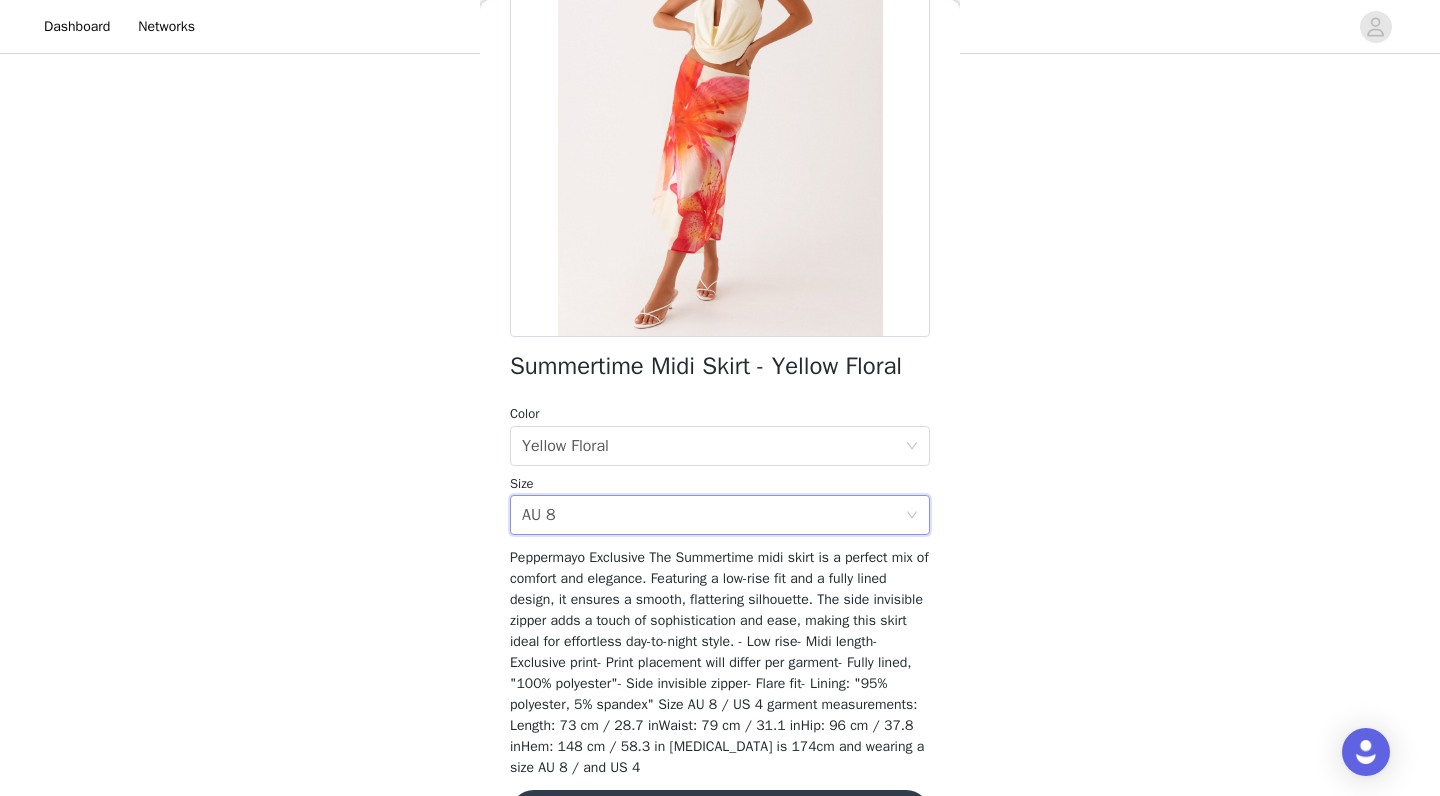 click on "Peppermayo Exclusive The Summertime midi skirt is a perfect mix of comfort and elegance. Featuring a low-rise fit and a fully lined design, it ensures a smooth, flattering silhouette. The side invisible zipper adds a touch of sophistication and ease, making this skirt ideal for effortless day-to-night style. - Low rise- Midi length- Exclusive print- Print placement will differ per garment- Fully lined, "100% polyester"- Side invisible zipper- Flare fit- Lining: "95% polyester, 5% spandex" Size AU 8 / US 4 garment measurements: Length: 73 cm / 28.7 inWaist: 79 cm / 31.1 inHip: 96 cm / 37.8 inHem: 148 cm / 58.3 in Yasmin is 174cm and wearing a size AU 8 / and US 4" at bounding box center [719, 662] 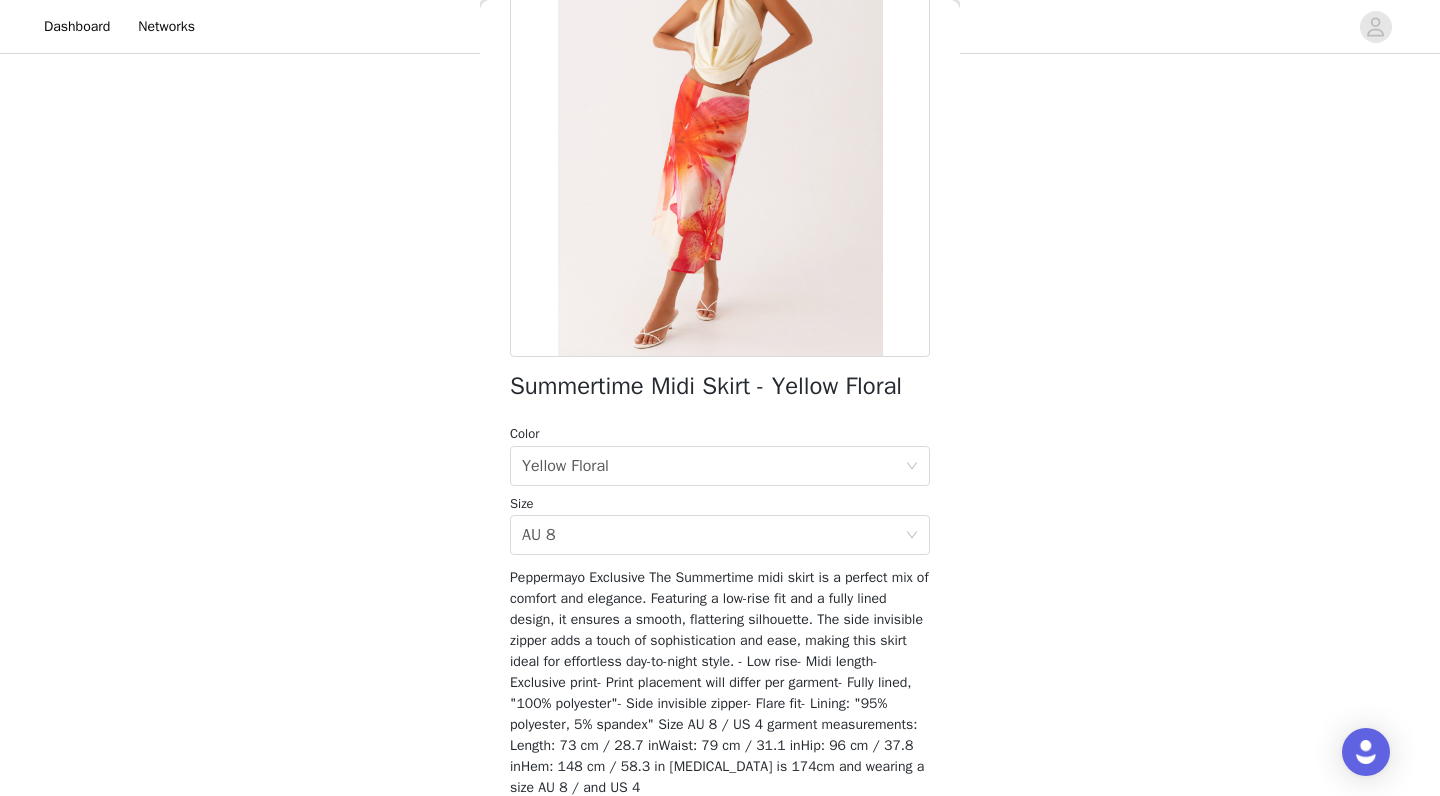 scroll, scrollTop: 249, scrollLeft: 0, axis: vertical 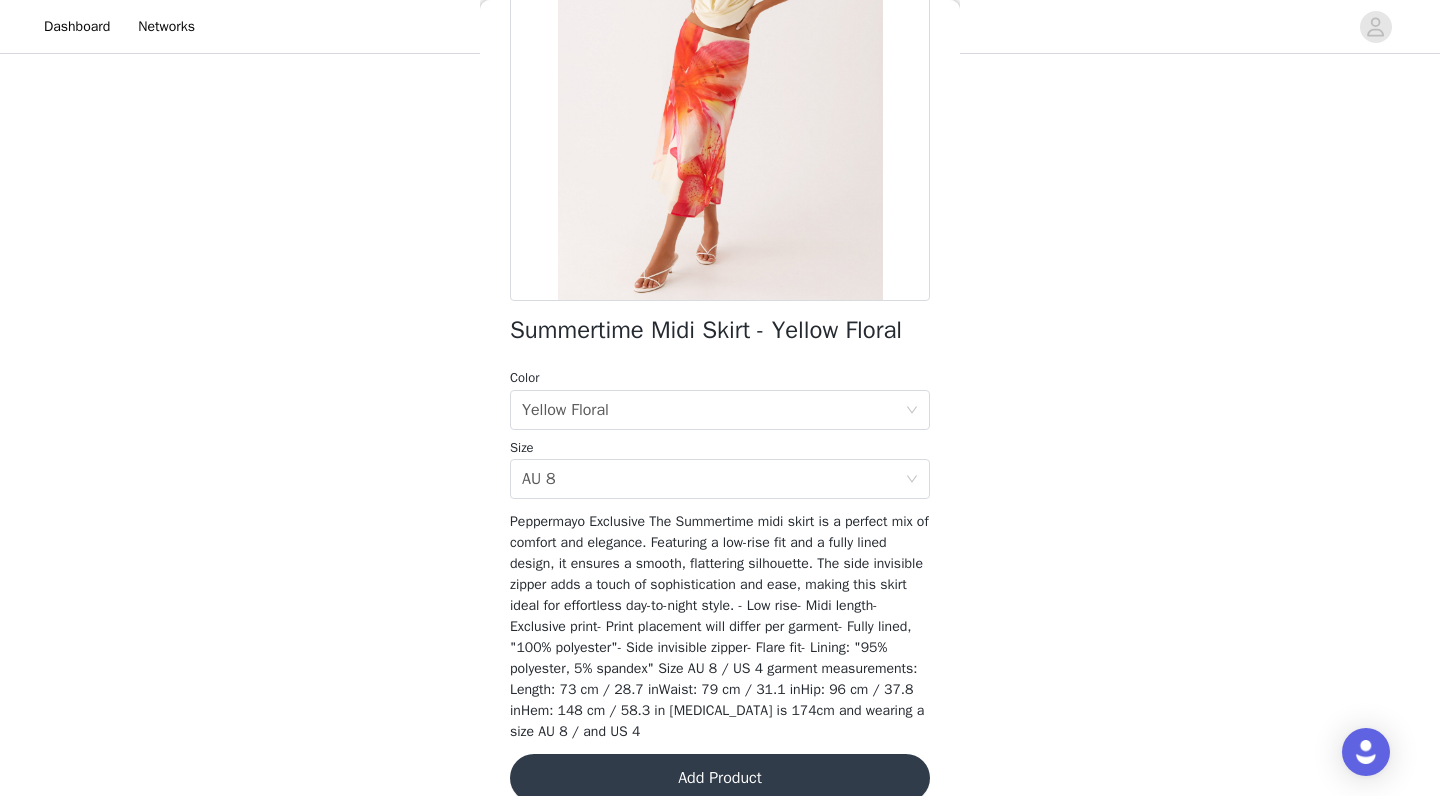click on "Add Product" at bounding box center (720, 778) 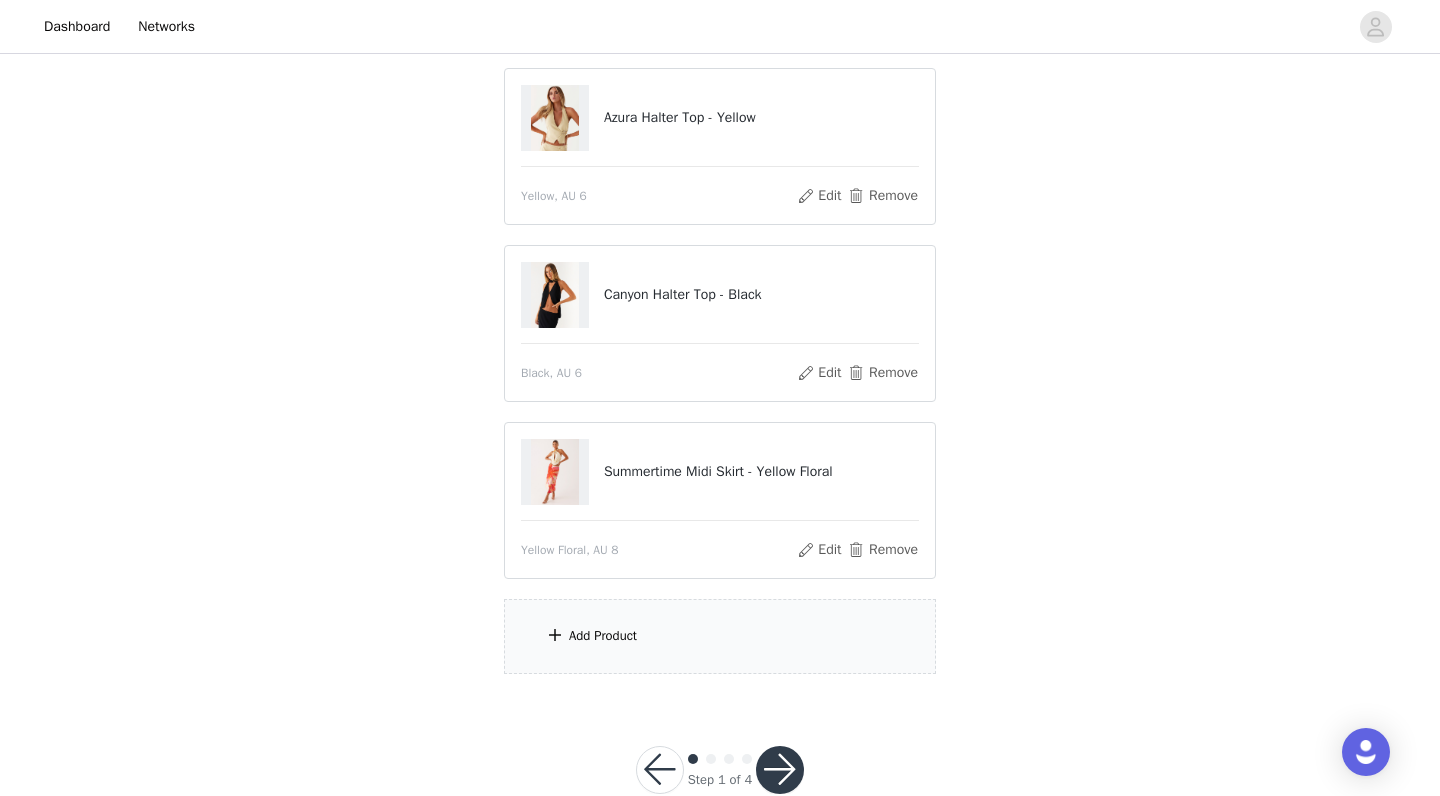 scroll, scrollTop: 259, scrollLeft: 0, axis: vertical 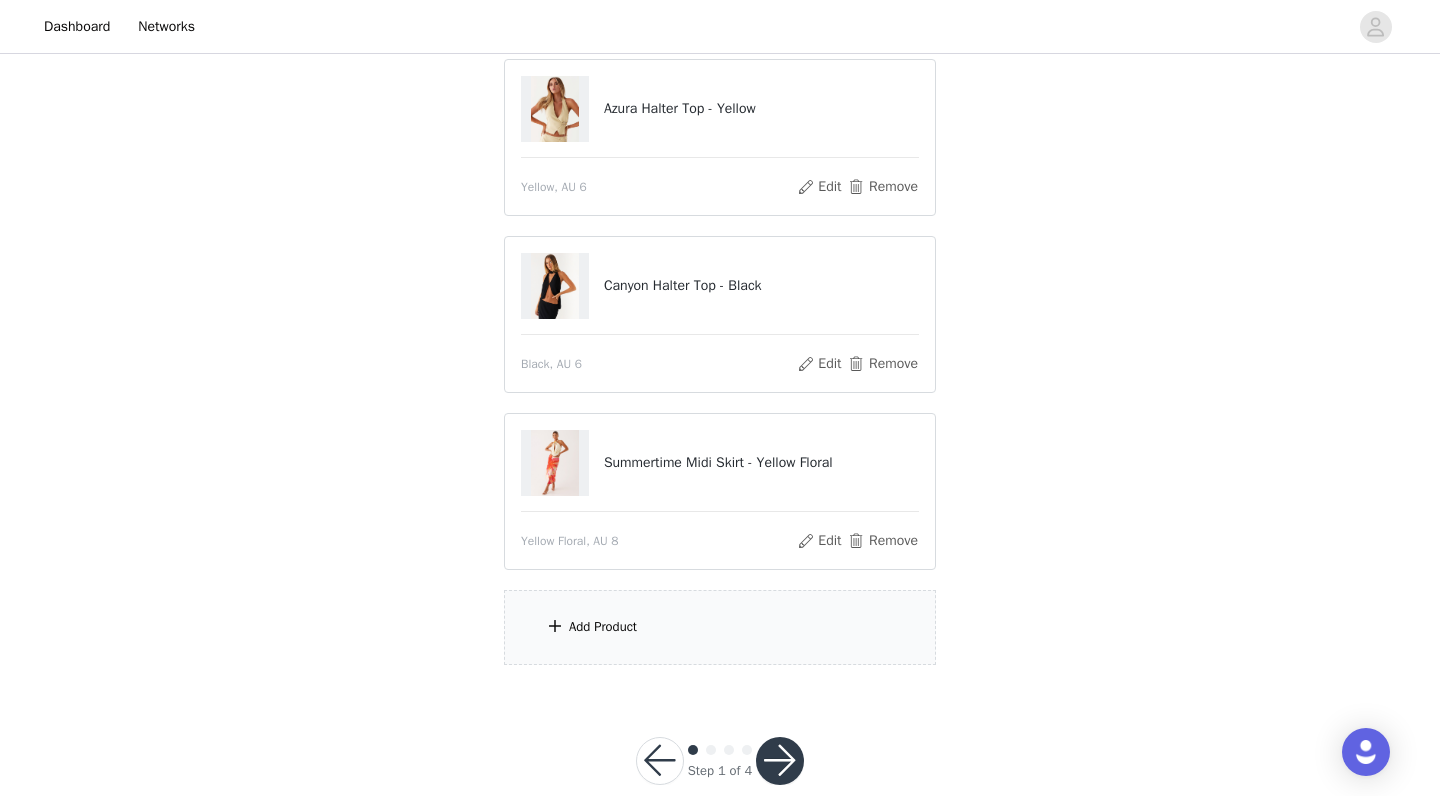 click on "Add Product" at bounding box center (720, 627) 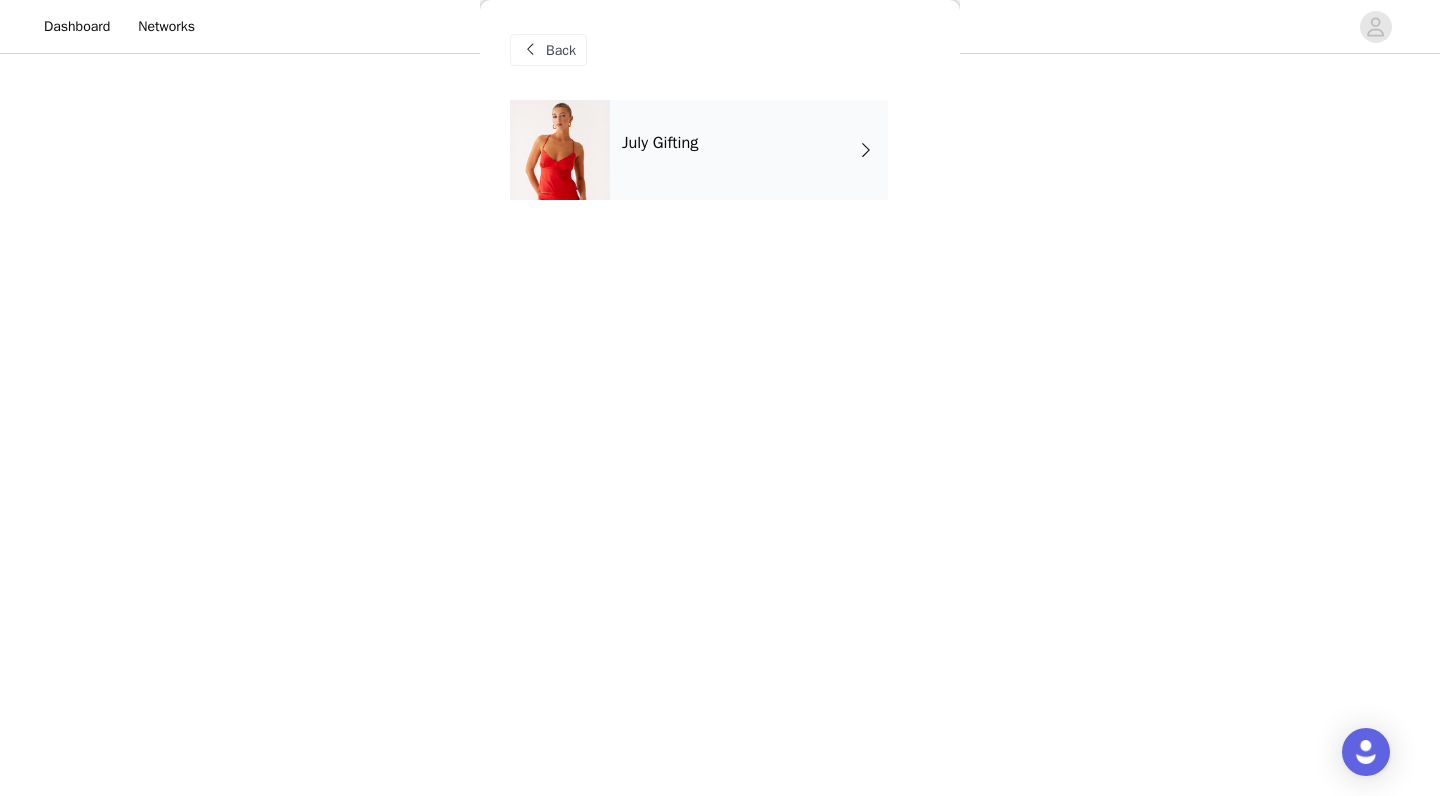 click on "July Gifting" at bounding box center [749, 150] 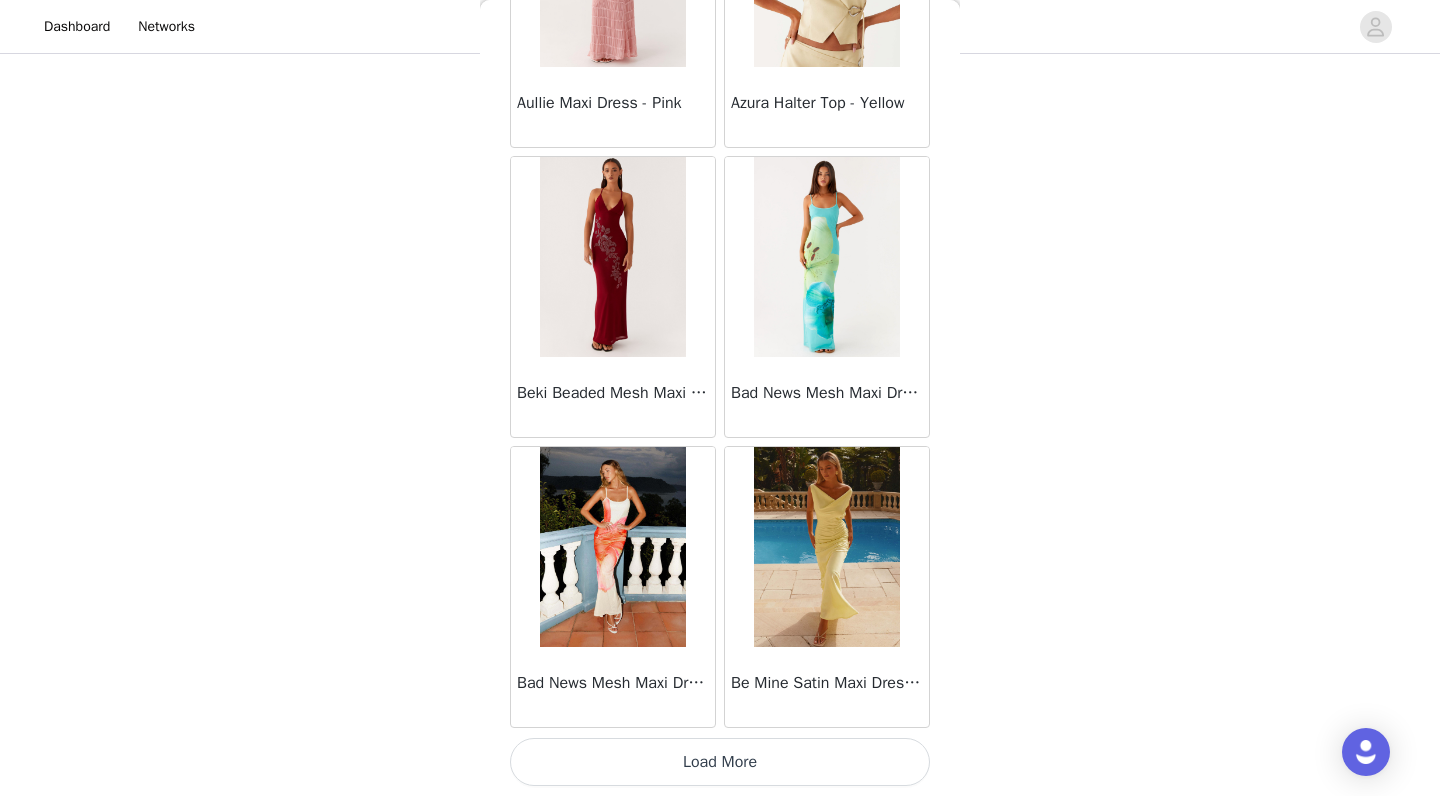 scroll, scrollTop: 2264, scrollLeft: 0, axis: vertical 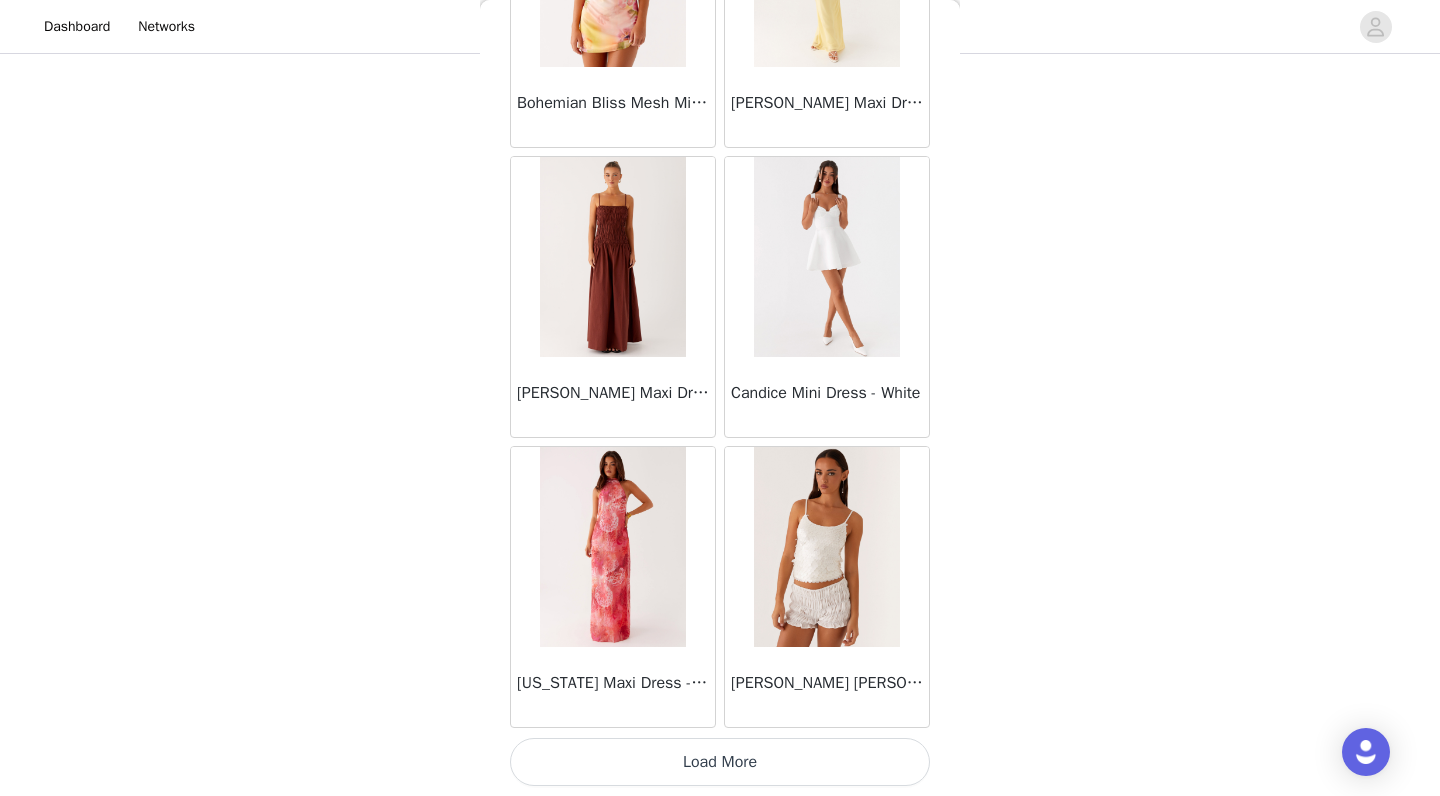 click on "Load More" at bounding box center (720, 762) 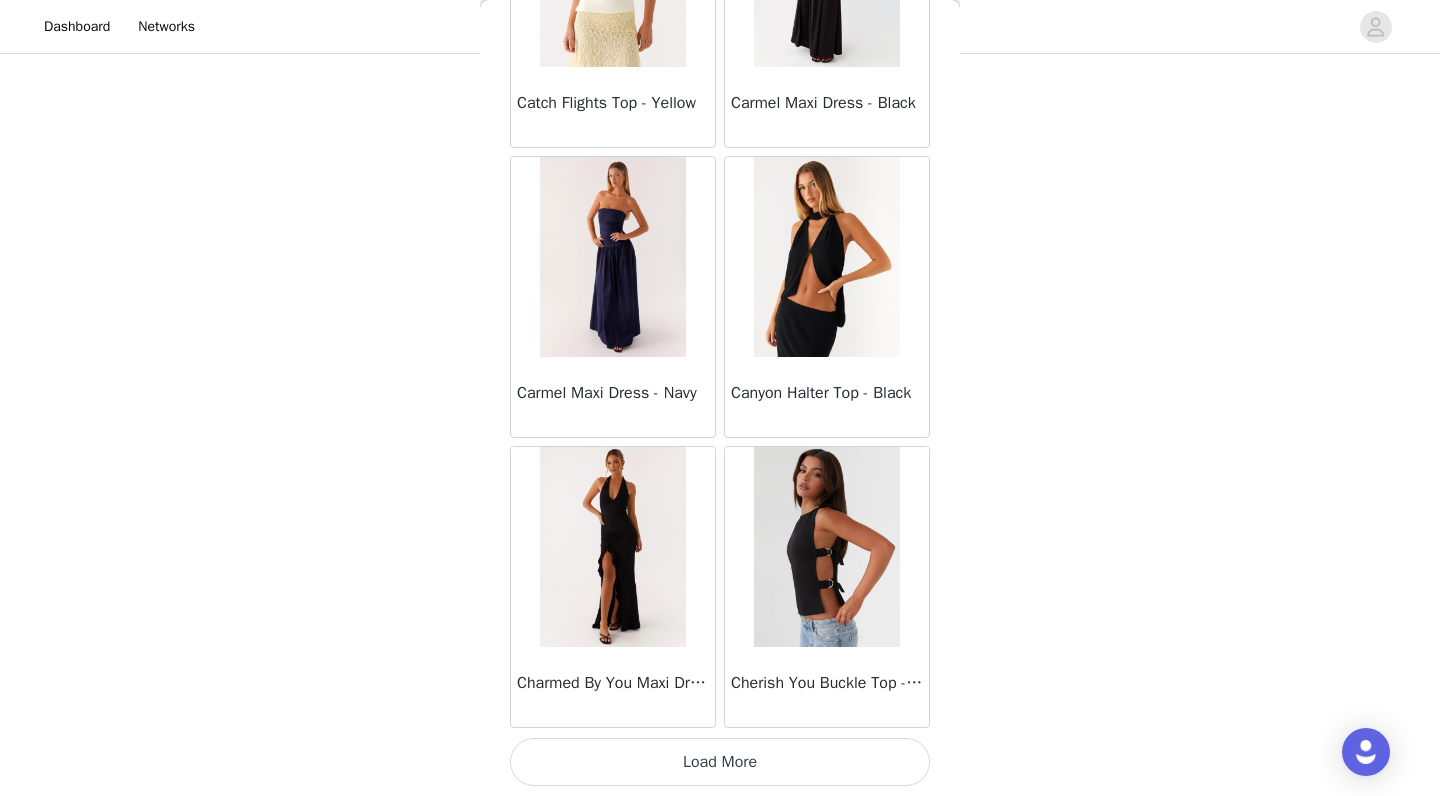 scroll, scrollTop: 8064, scrollLeft: 0, axis: vertical 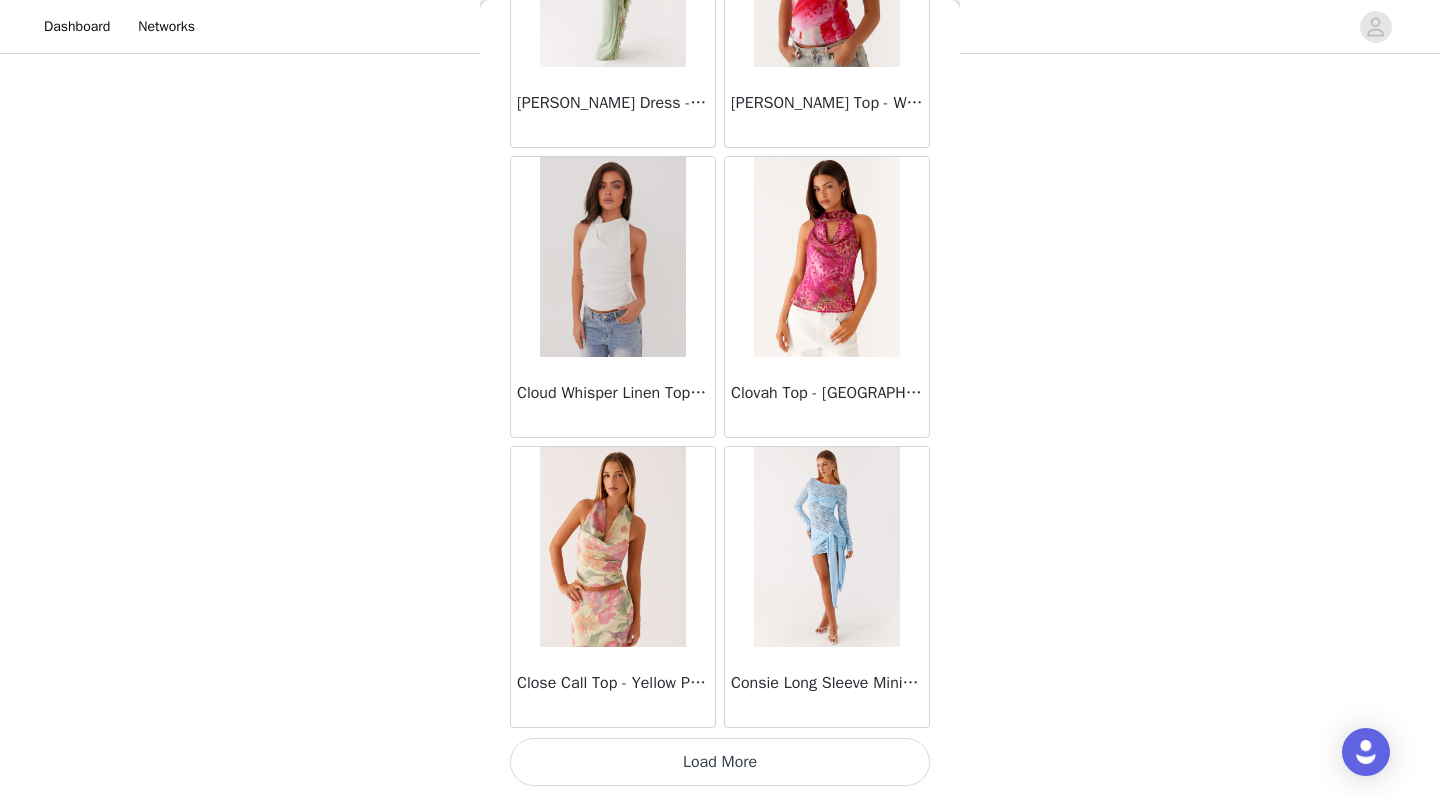 click on "Load More" at bounding box center (720, 762) 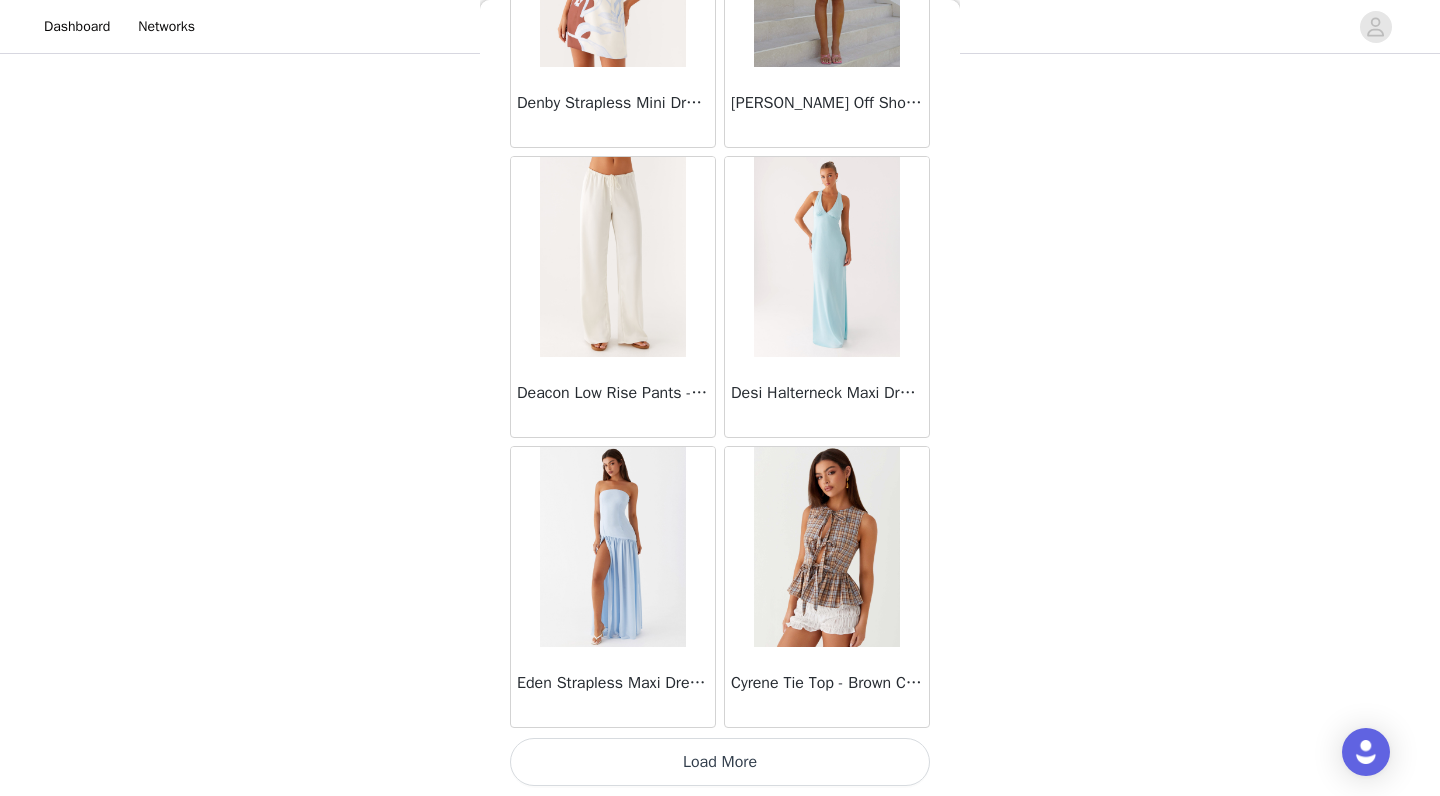 click on "Load More" at bounding box center [720, 762] 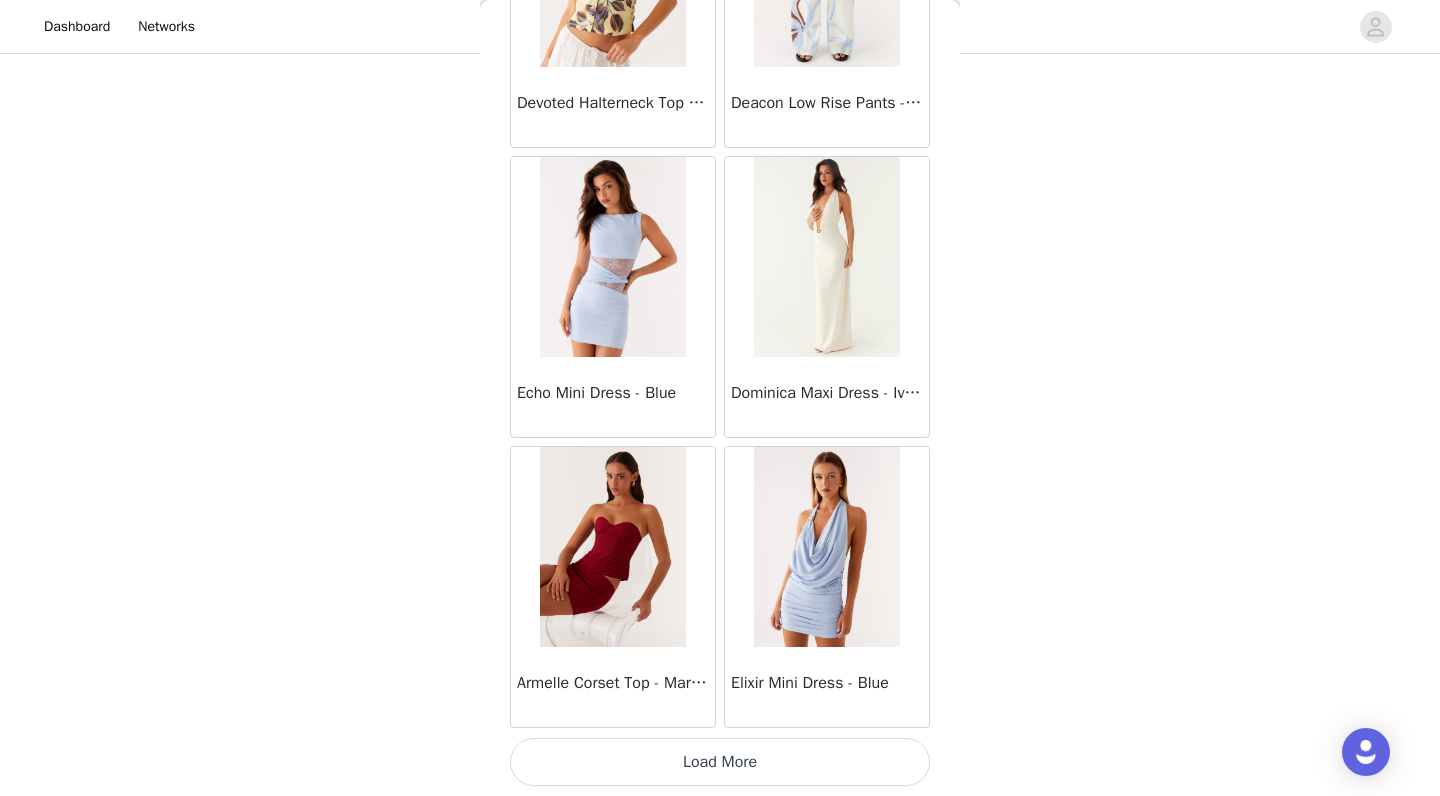 click on "Load More" at bounding box center [720, 762] 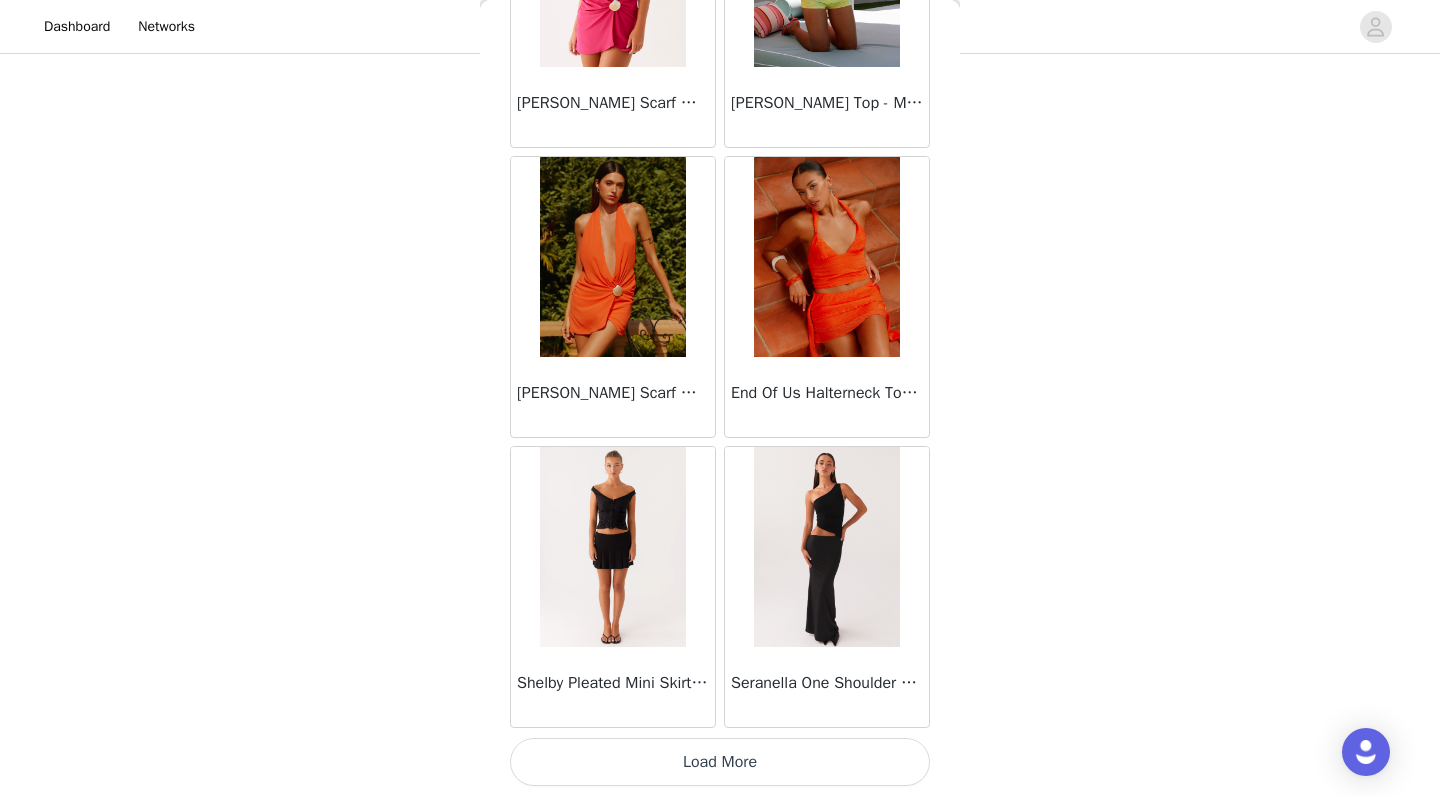 click on "Load More" at bounding box center [720, 762] 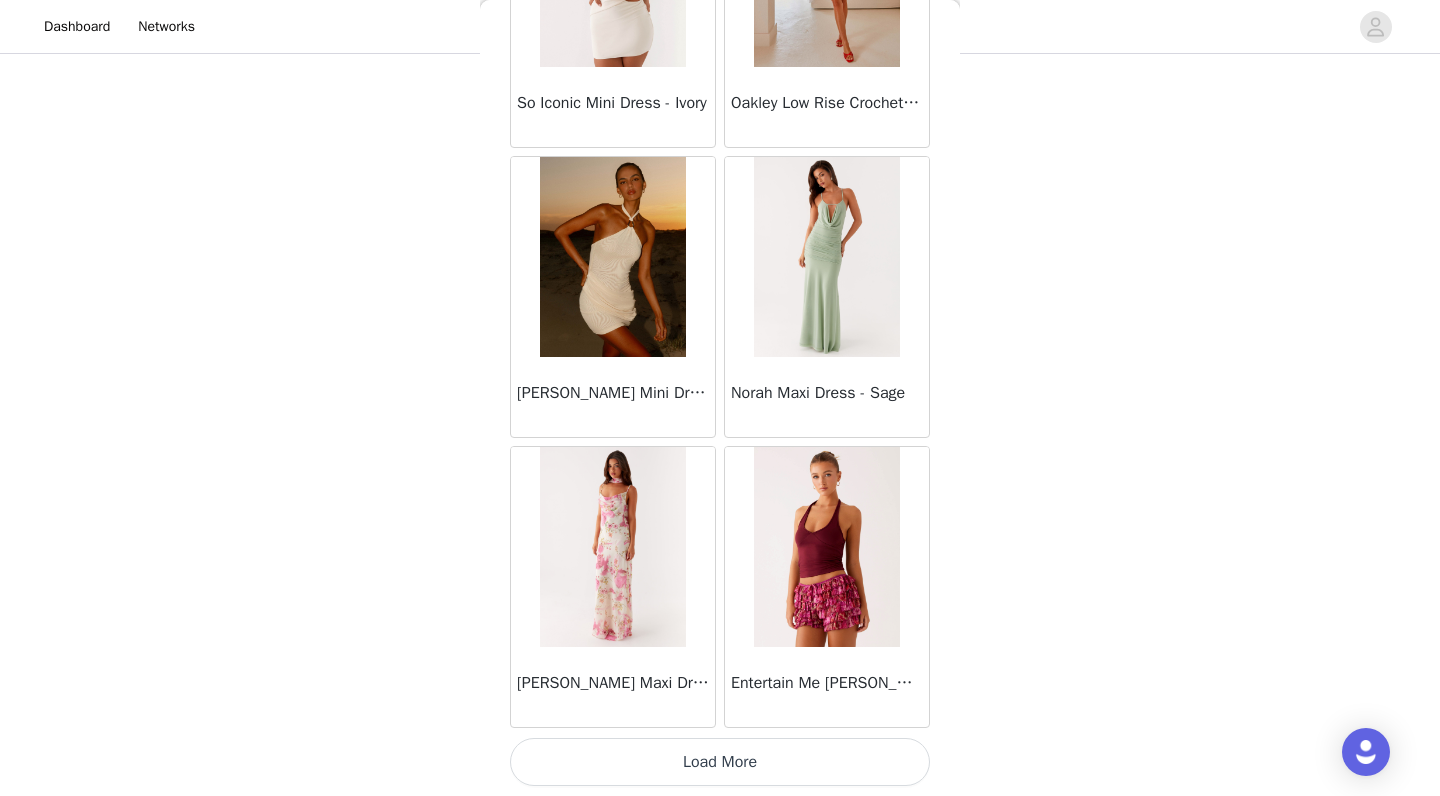 click on "Load More" at bounding box center (720, 762) 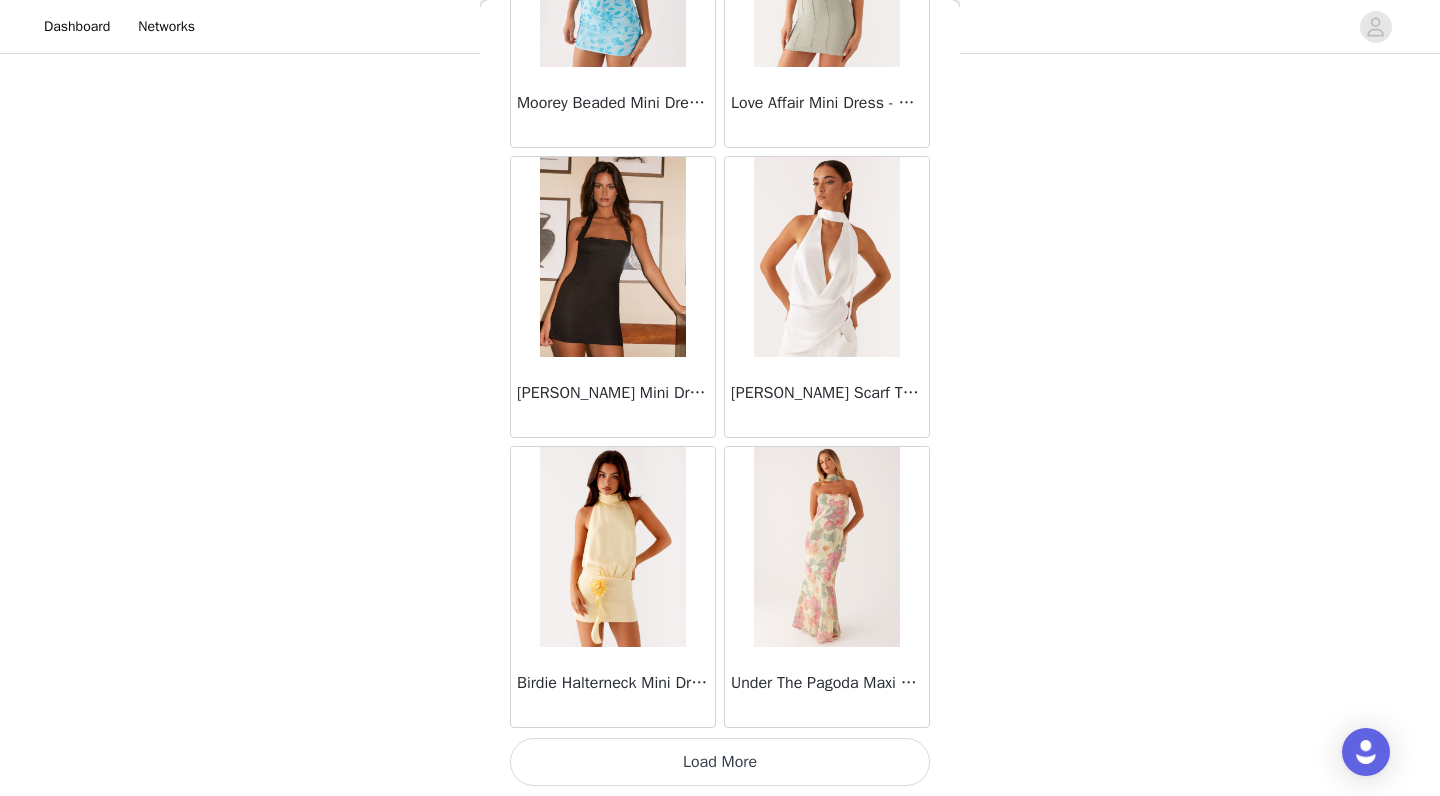 click on "Load More" at bounding box center [720, 762] 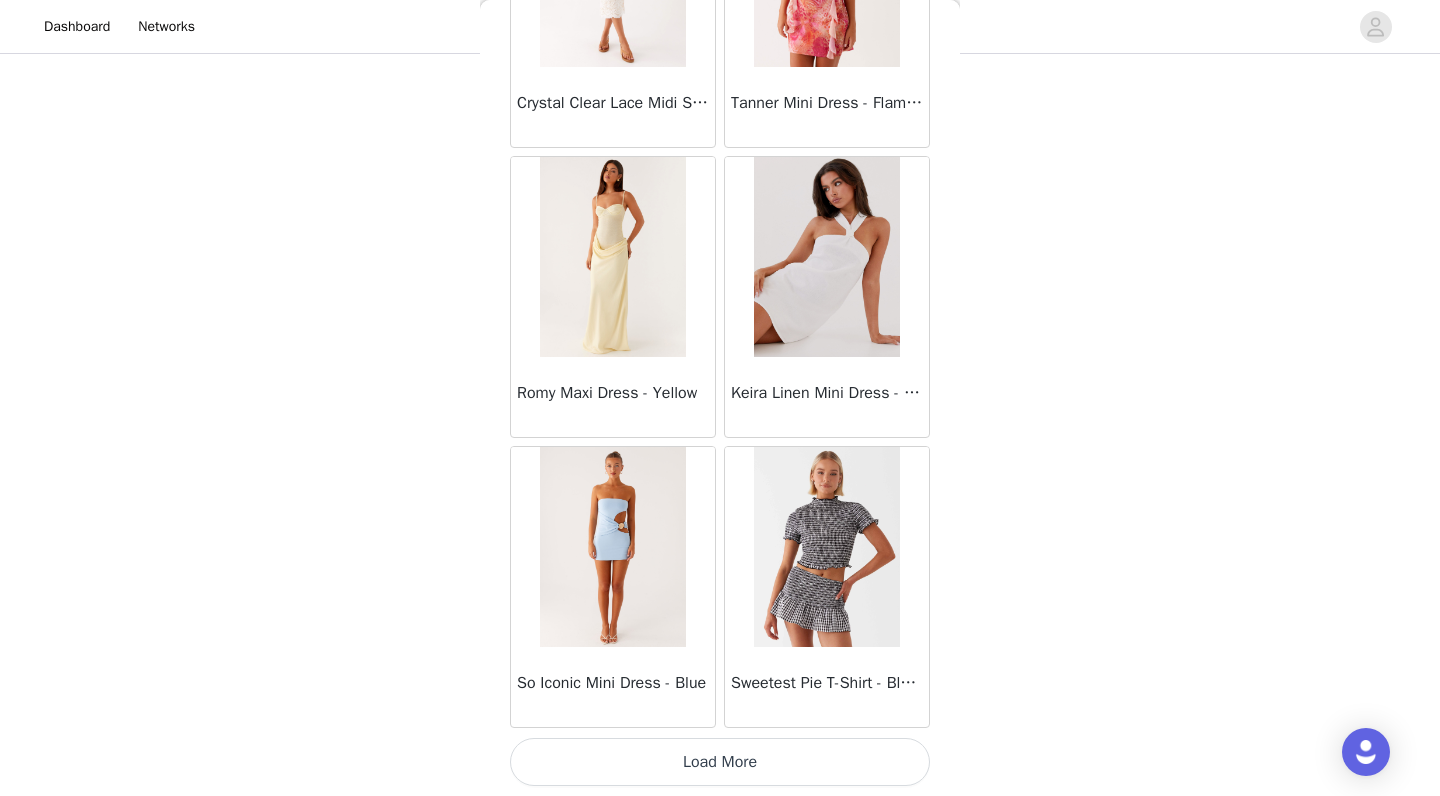 click on "Load More" at bounding box center (720, 762) 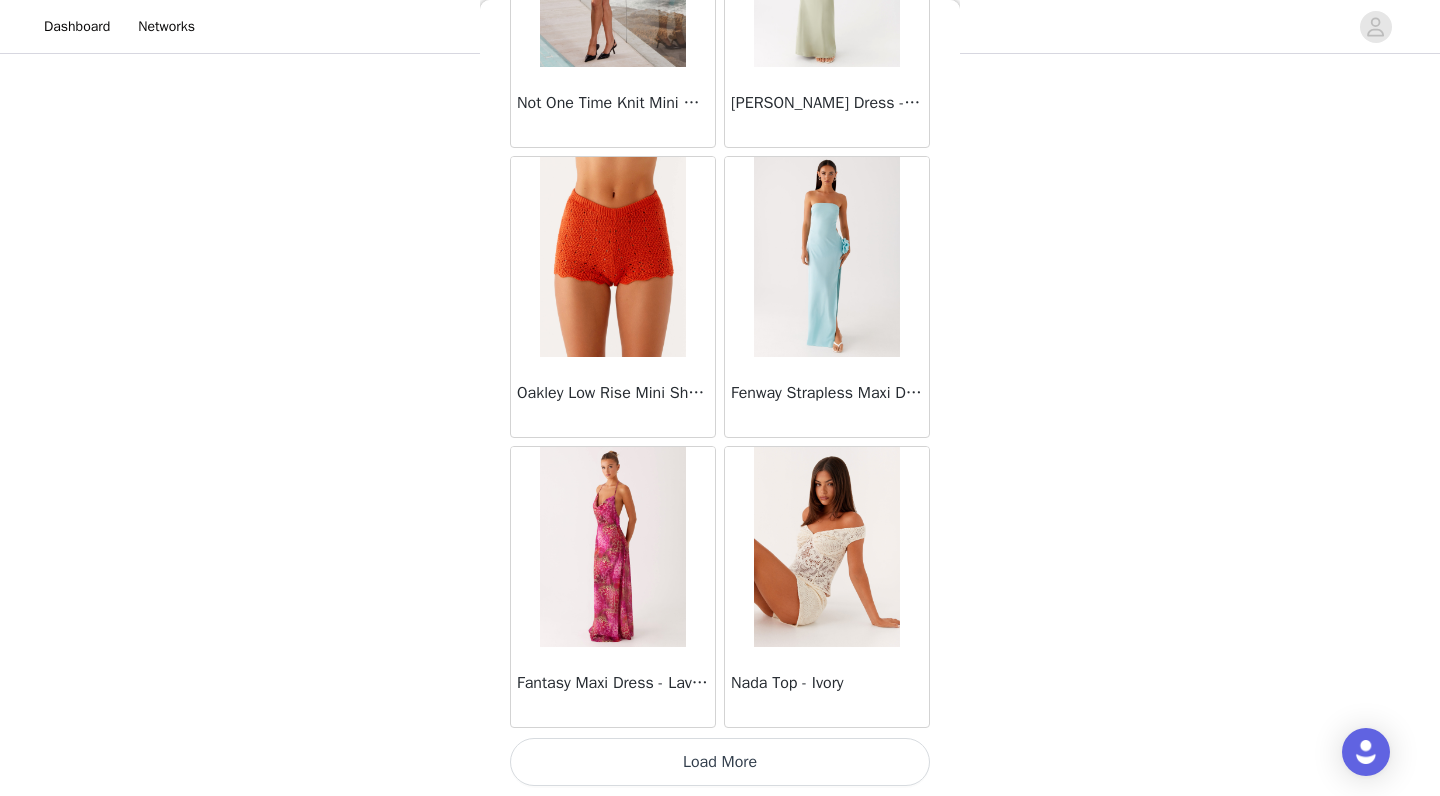 click on "Load More" at bounding box center (720, 762) 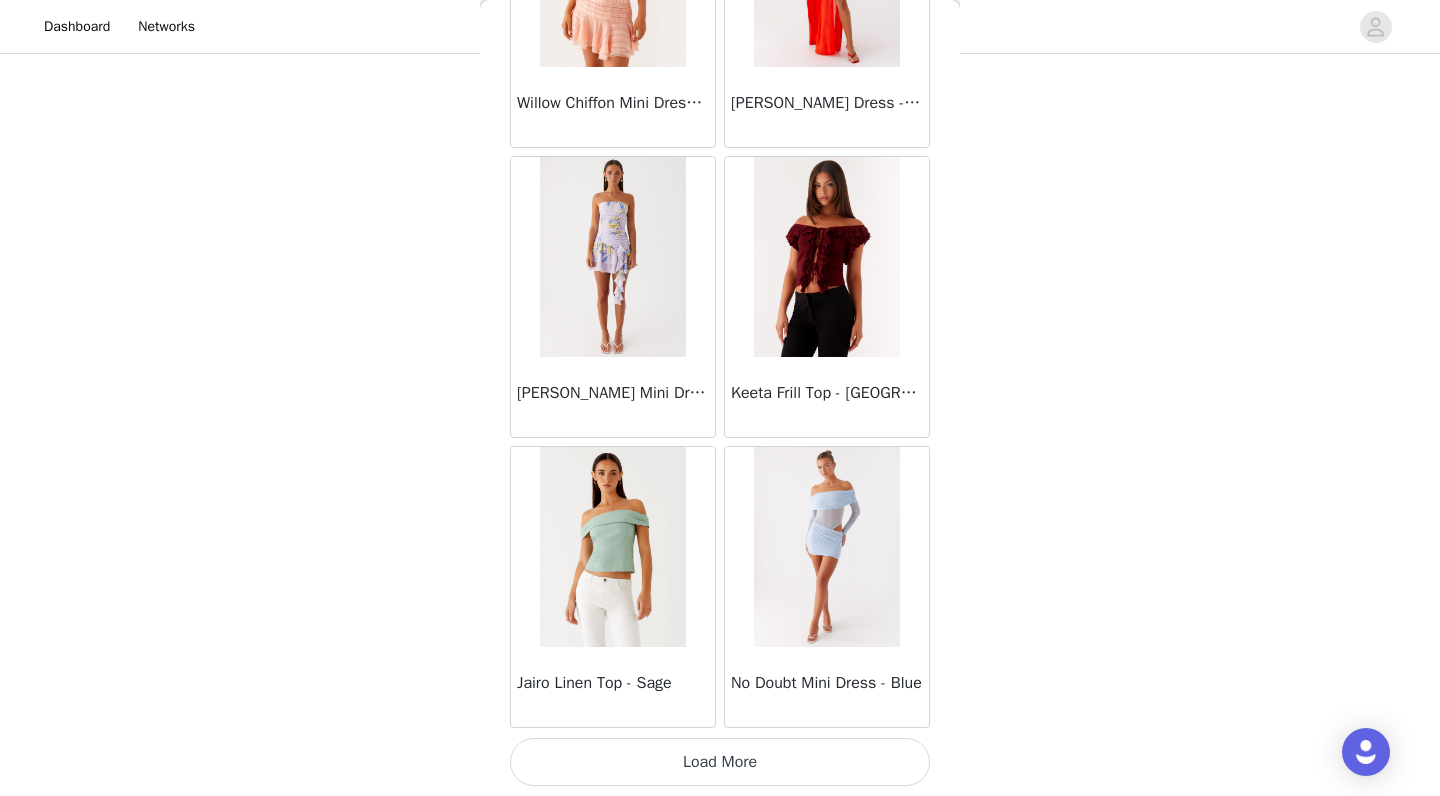 scroll, scrollTop: 34164, scrollLeft: 0, axis: vertical 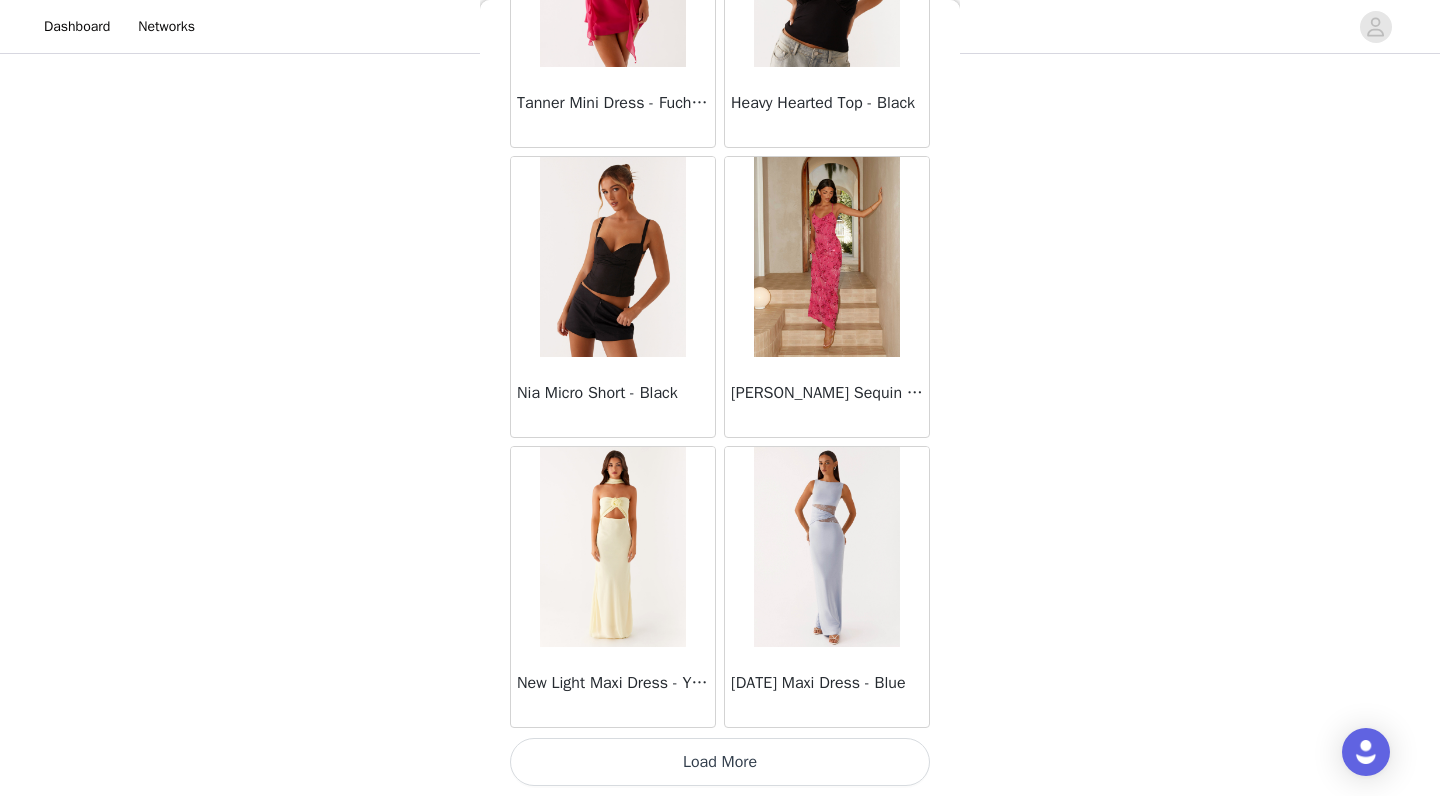 click on "Load More" at bounding box center [720, 762] 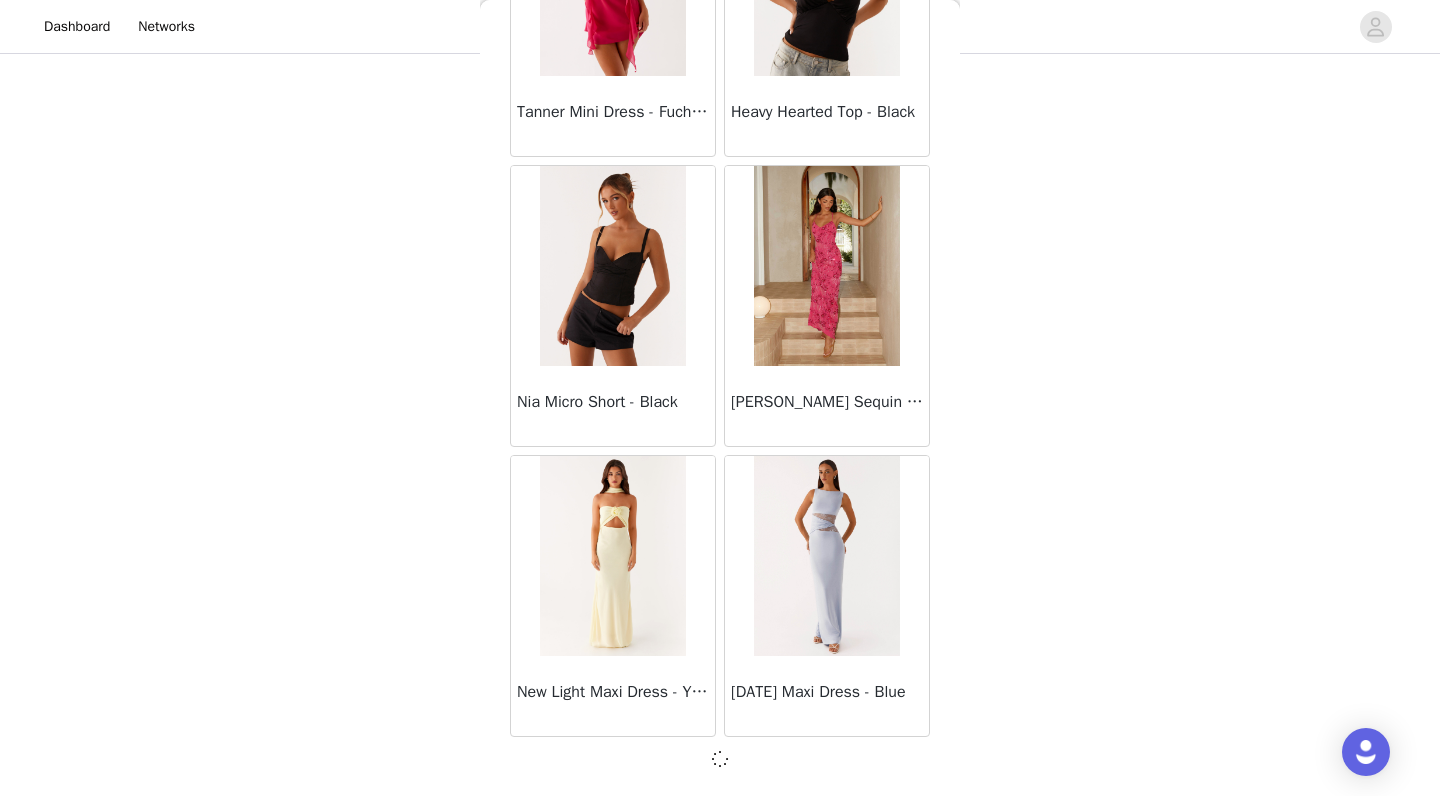 scroll, scrollTop: 37055, scrollLeft: 0, axis: vertical 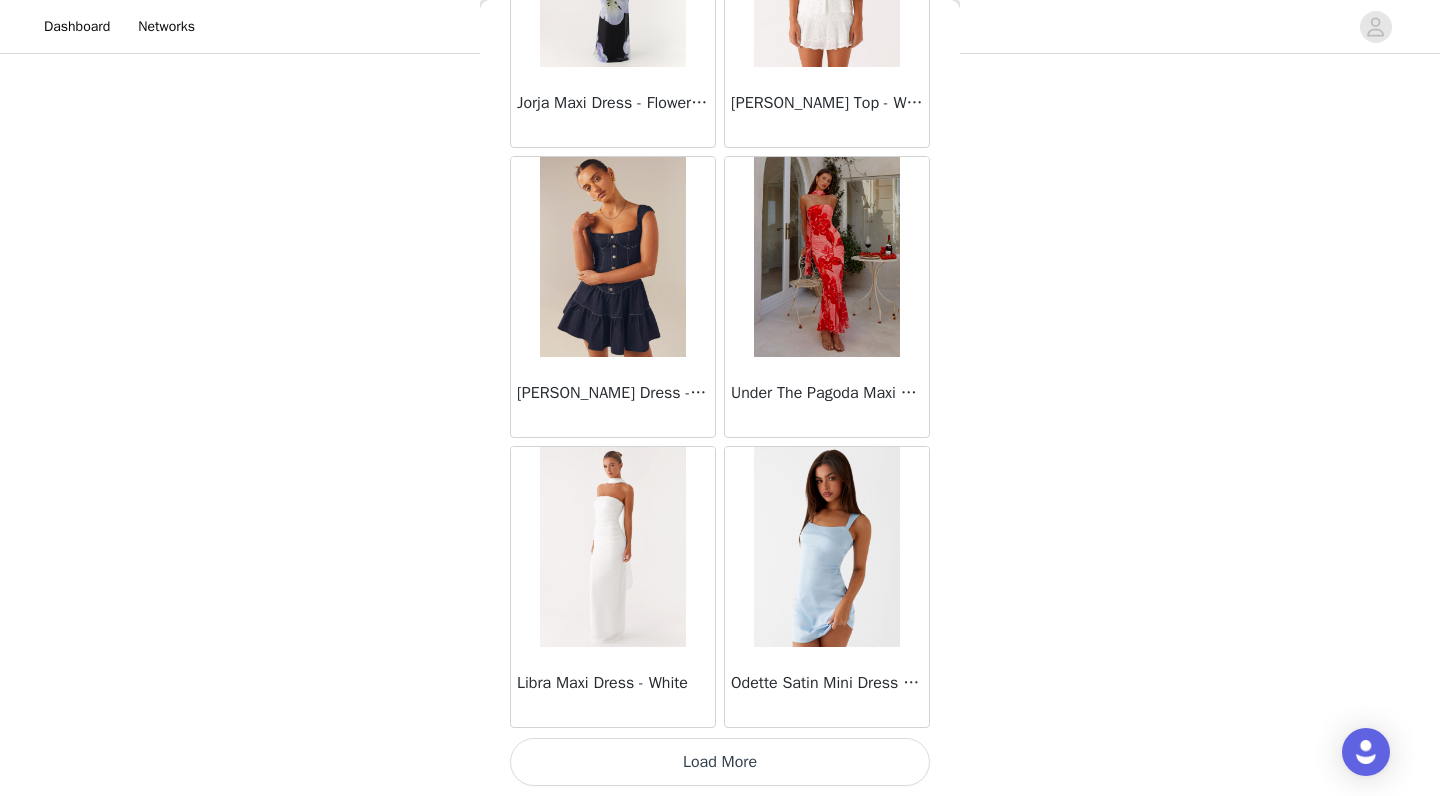 click on "Load More" at bounding box center [720, 762] 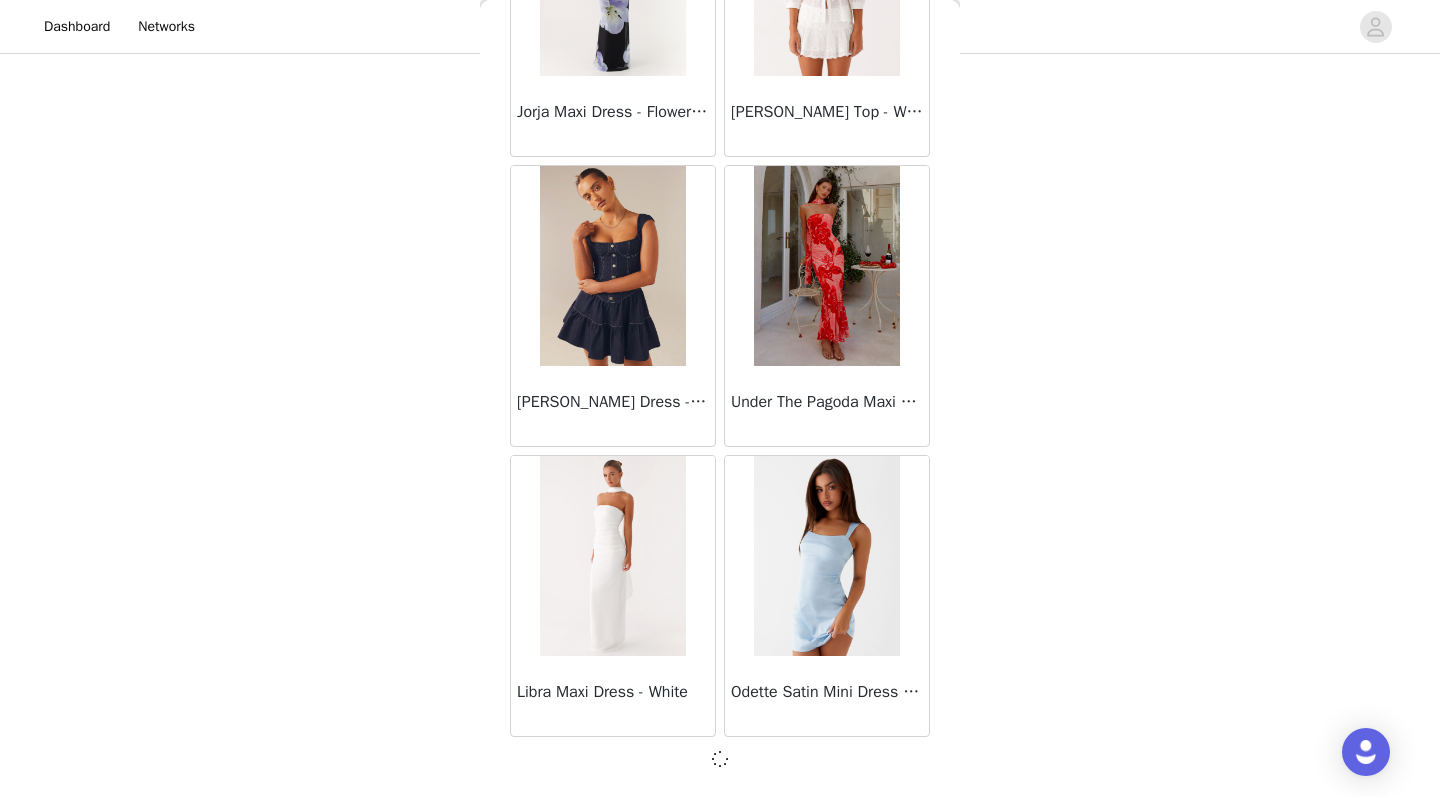 scroll, scrollTop: 302, scrollLeft: 0, axis: vertical 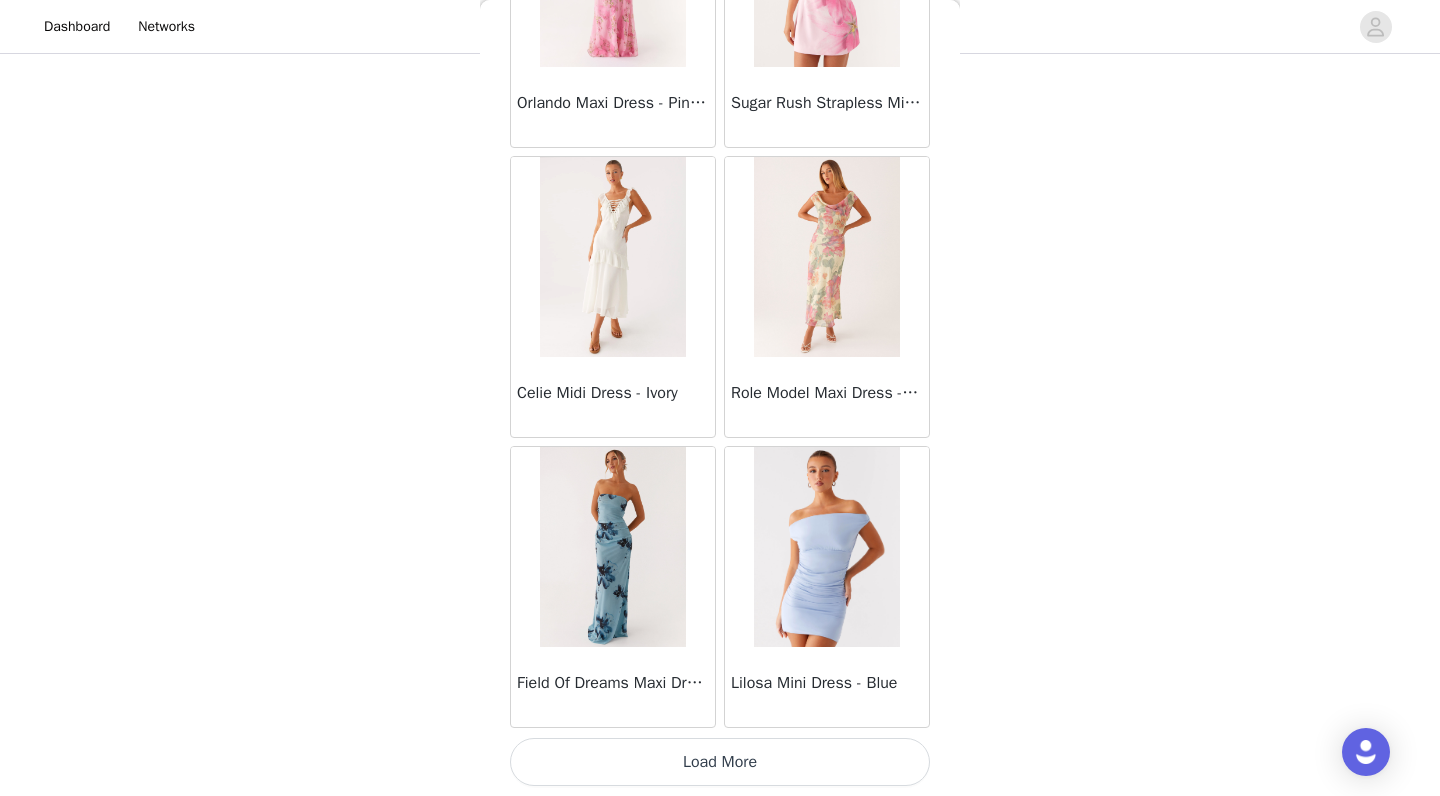 click on "Load More" at bounding box center (720, 762) 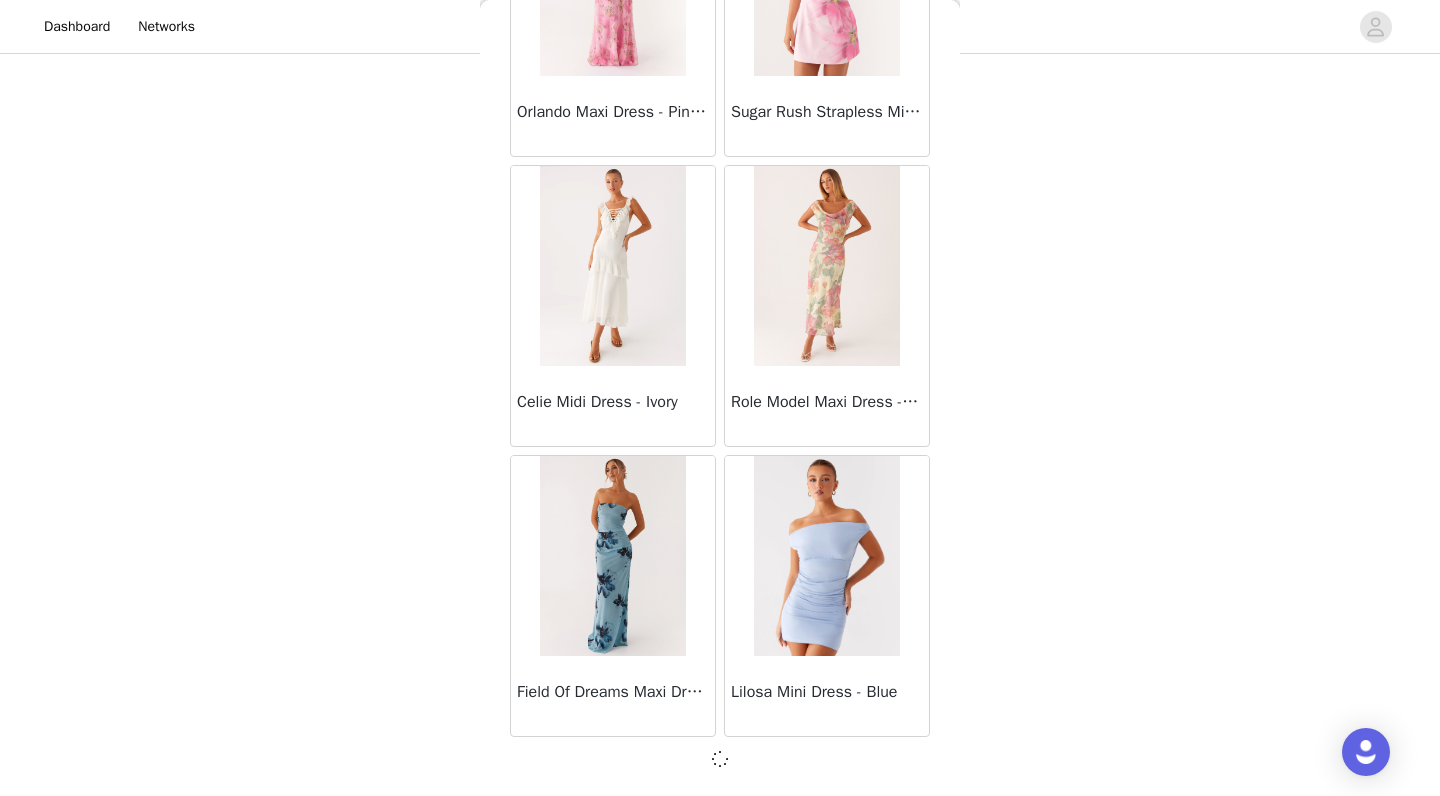 scroll, scrollTop: 42855, scrollLeft: 0, axis: vertical 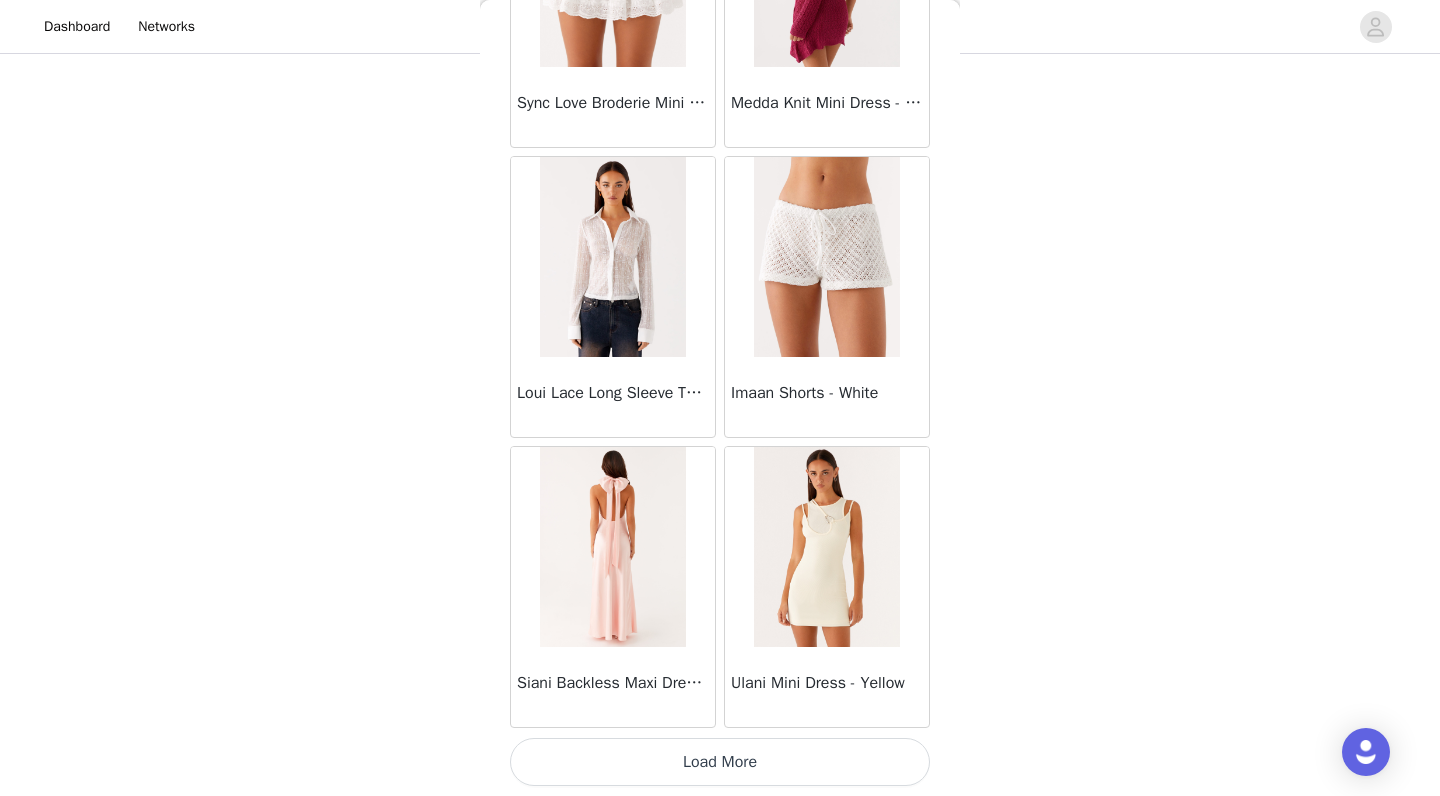 click on "Load More" at bounding box center [720, 762] 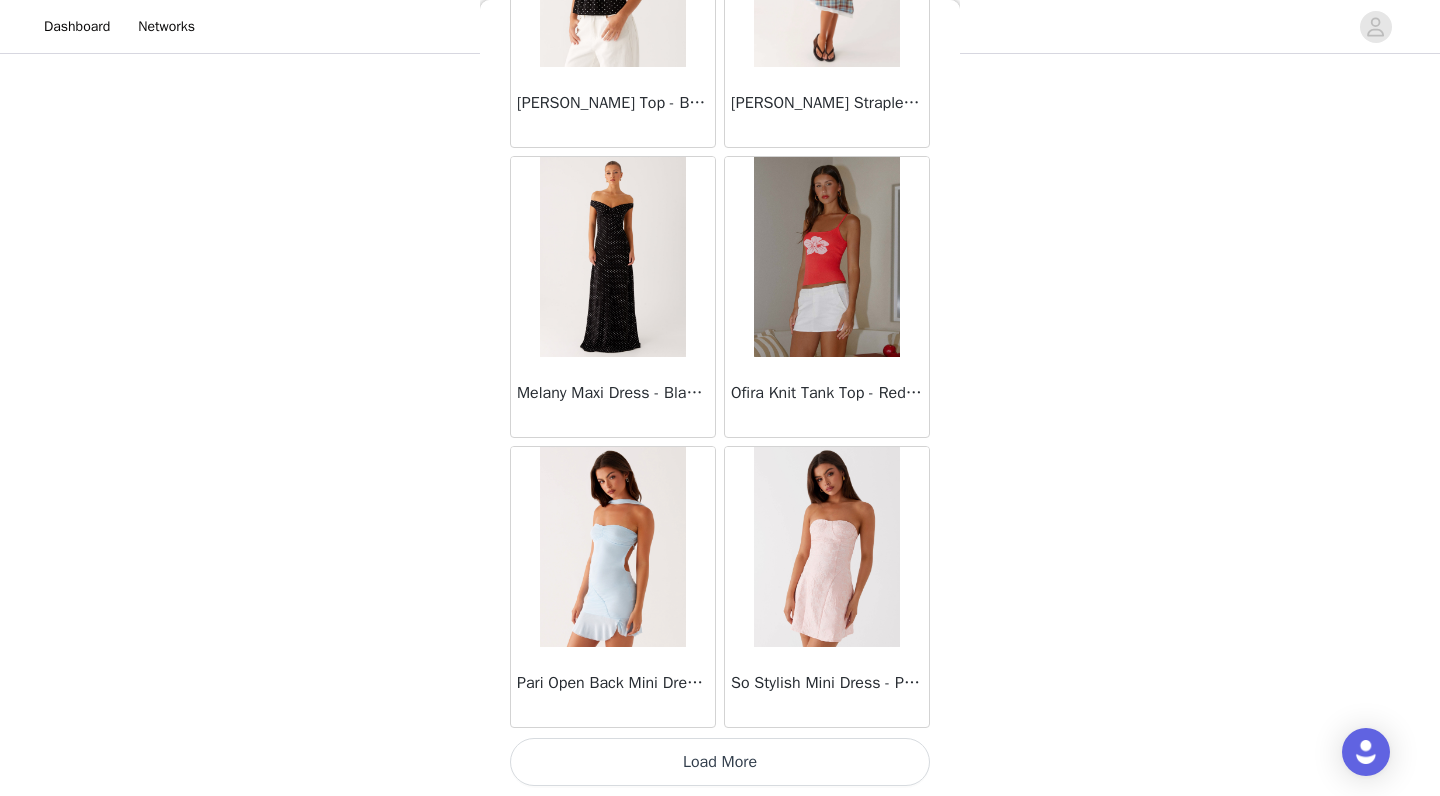scroll, scrollTop: 48664, scrollLeft: 0, axis: vertical 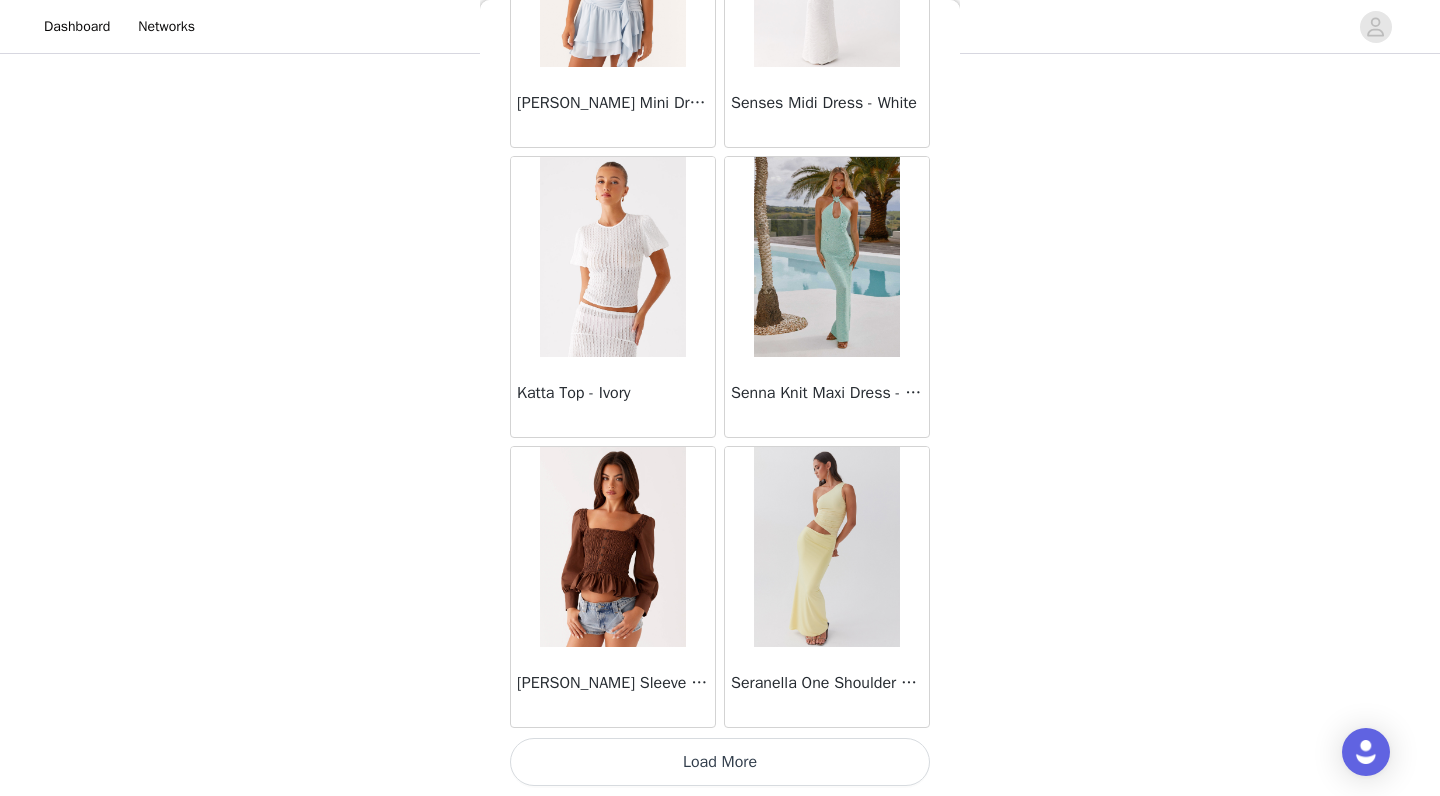 click on "Load More" at bounding box center (720, 762) 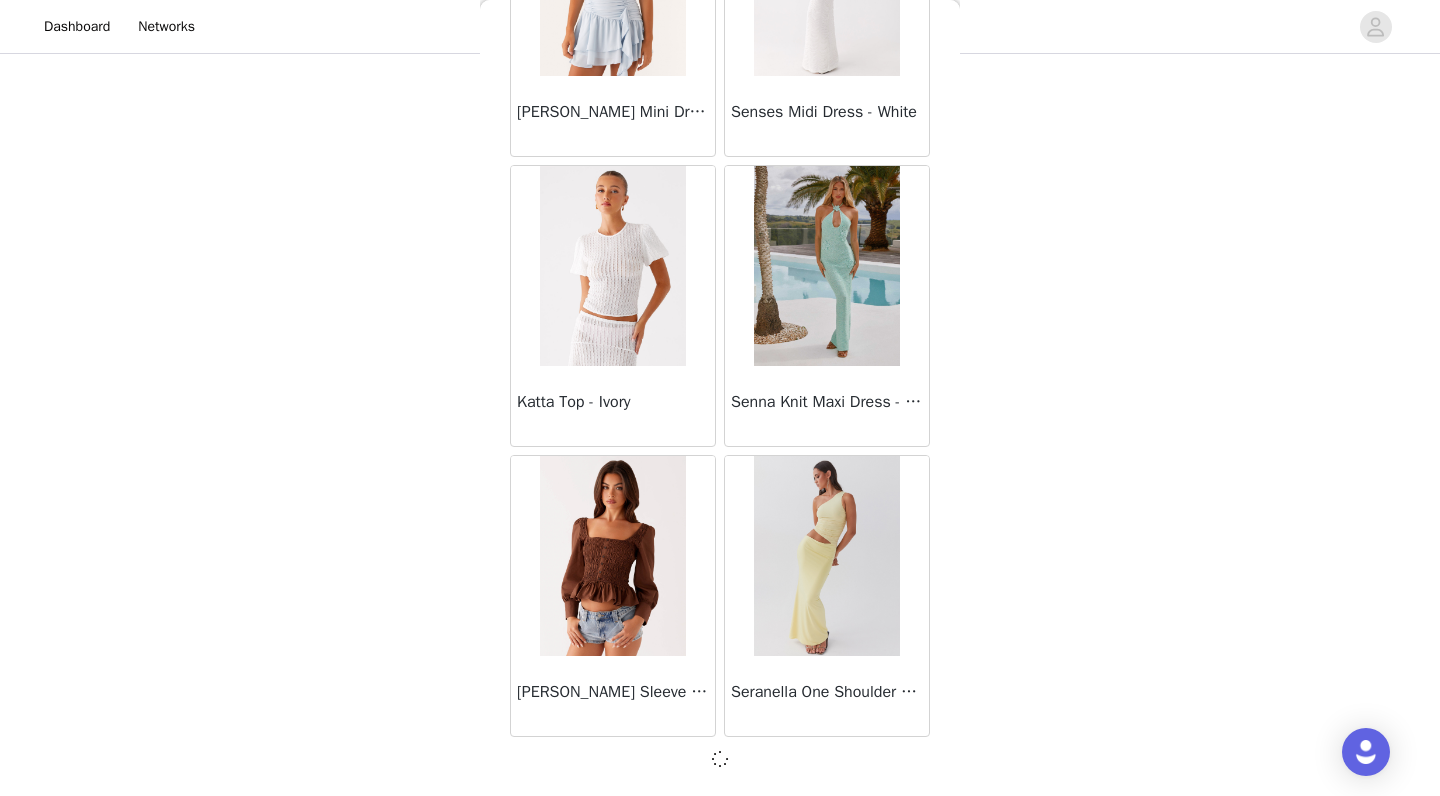 scroll, scrollTop: 51555, scrollLeft: 0, axis: vertical 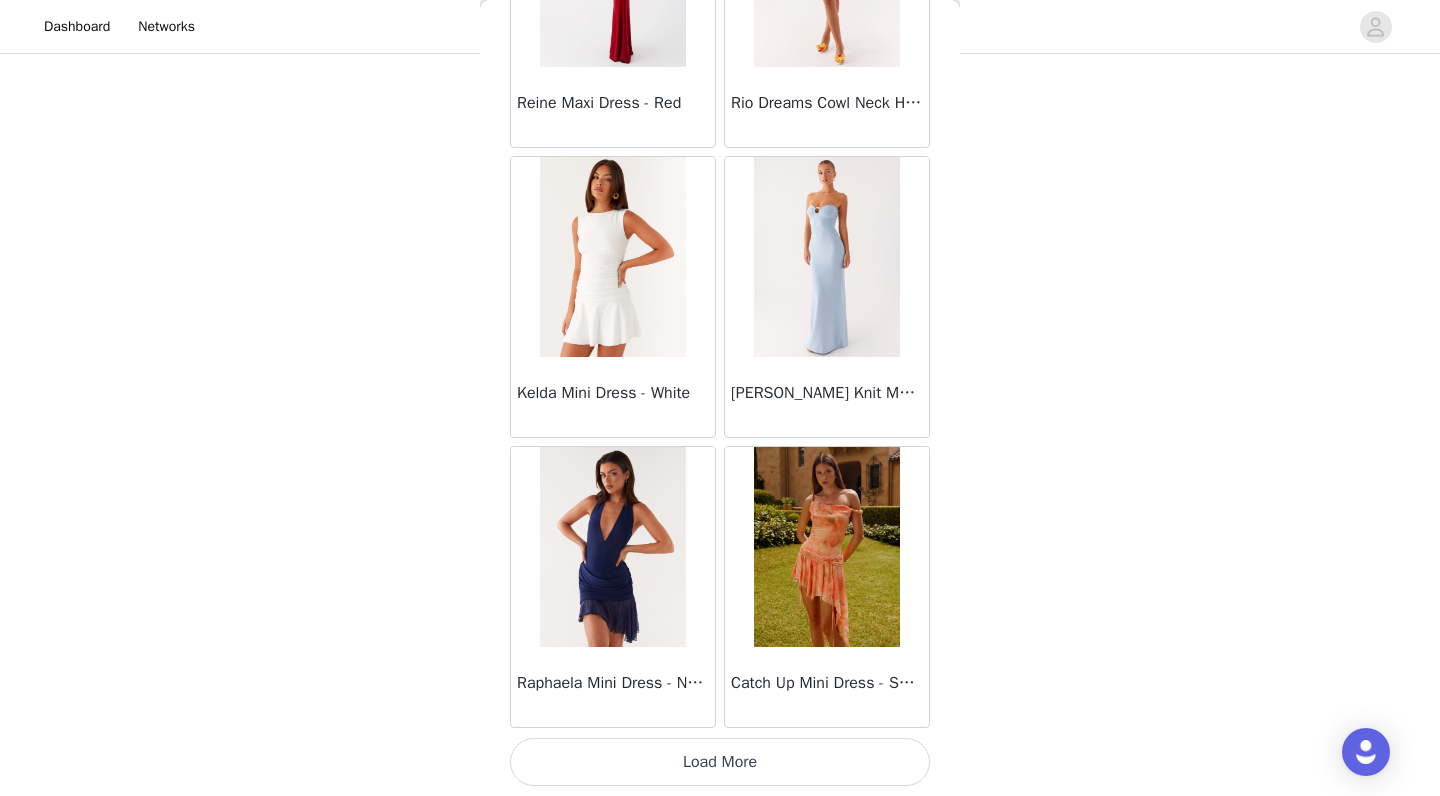 click on "Ayanna Strapless Mini Dress - Yellow       Aster Bloom Maxi Dress - Orange Blue Floral       Avenue Mini Dress - Plum       Aullie Maxi Dress - Yellow       Aullie Maxi Dress - Ivory       Aullie Mini Dress - Black       Avalia Backless Scarf Mini Dress - White Polka Dot       Aullie Maxi Dress - Blue       Aster Bloom Maxi Dress - Bloom Wave Print       Athens One Shoulder Top - Floral       Aullie Mini Dress - Blue       Aullie Maxi Dress - Black       Ayanna Strapless Mini Dress - Cobalt       Atlantic Midi Dress - Yellow       Aullie Maxi Dress - Pink       Azura Halter Top - Yellow       Beki Beaded Mesh Maxi Dress - Deep Red       Bad News Mesh Maxi Dress - Turquoise Floral       Bad News Mesh Maxi Dress - Yellow Floral       Be Mine Satin Maxi Dress - Canary       Belize Maxi Dress - Yellow       Bowen Off Shoulder Knit Top - Mint       Bella Lou Tube Top - Blue       Bellamy Top - Red Gingham       Breaking News Mini Dress - Black       Bodie Maxi Dress - Pastel Yellow" at bounding box center (720, -26786) 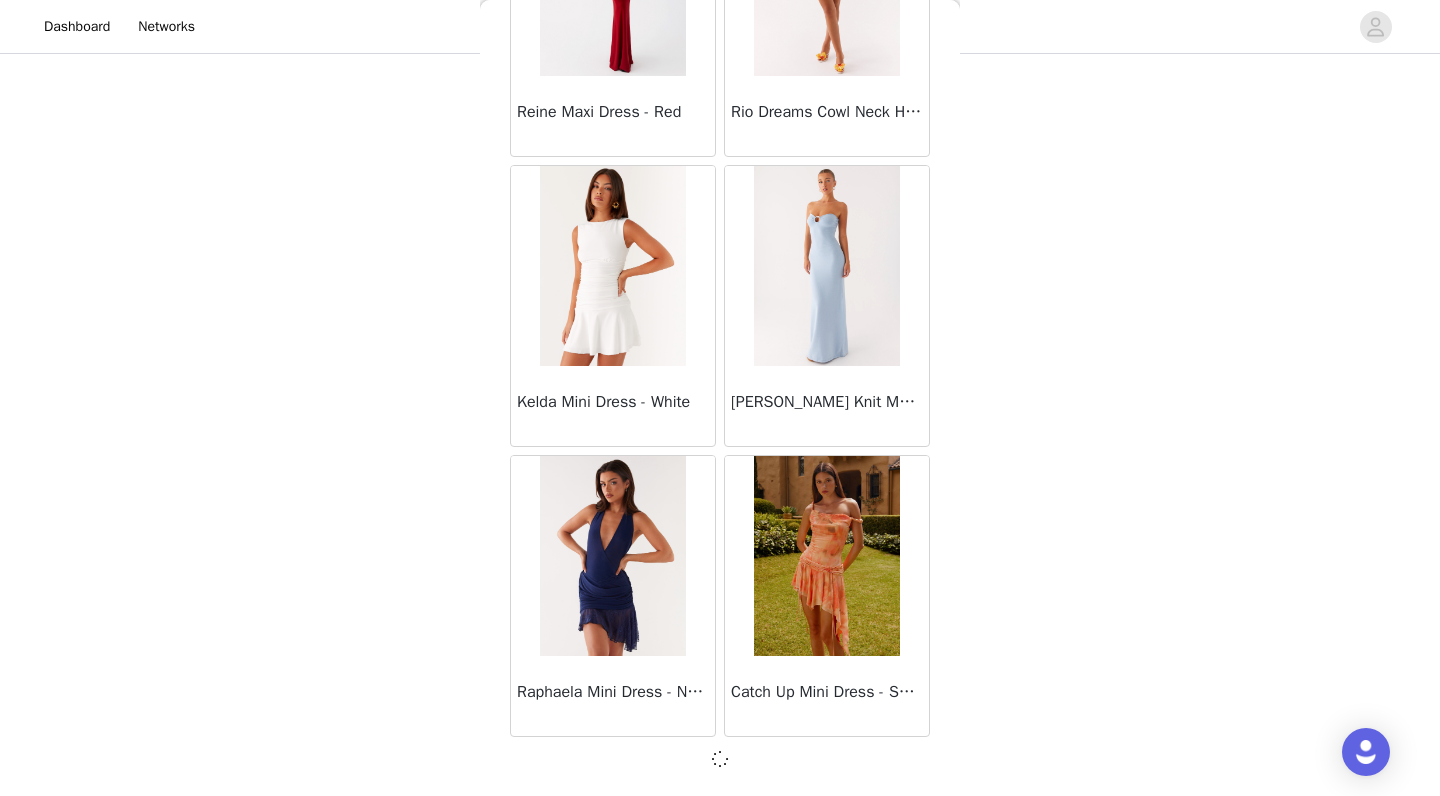 scroll, scrollTop: 301, scrollLeft: 0, axis: vertical 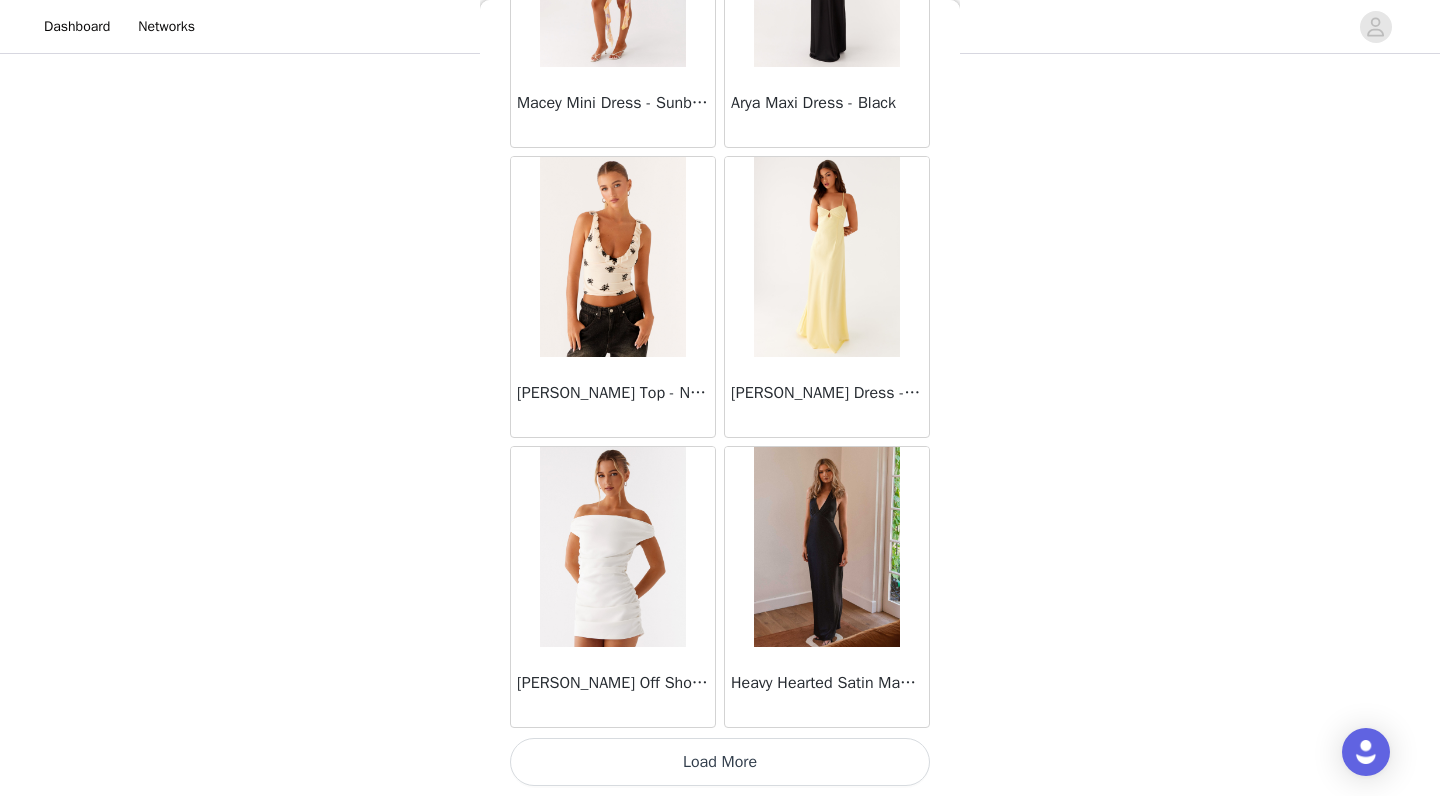 click on "Load More" at bounding box center [720, 762] 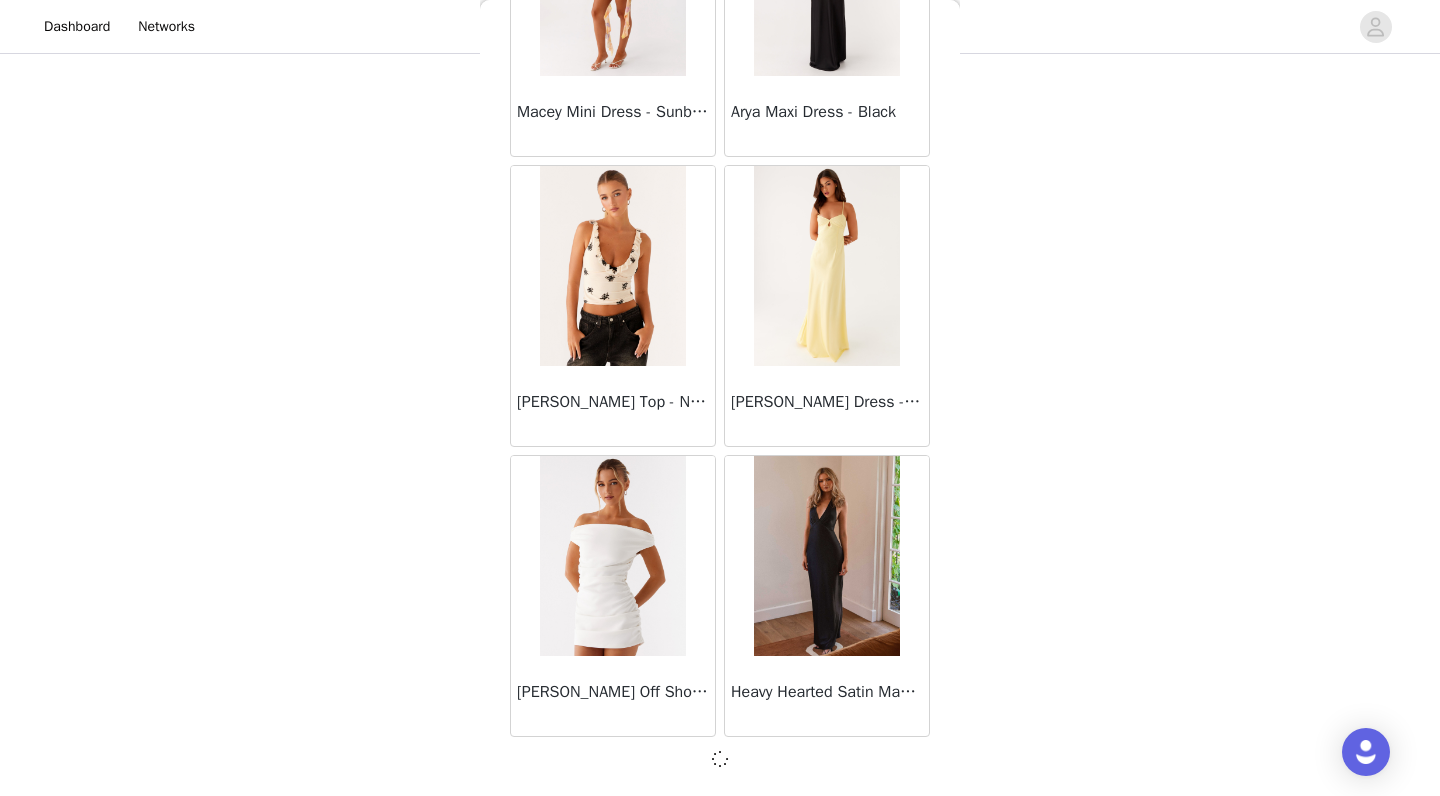 scroll, scrollTop: 57355, scrollLeft: 0, axis: vertical 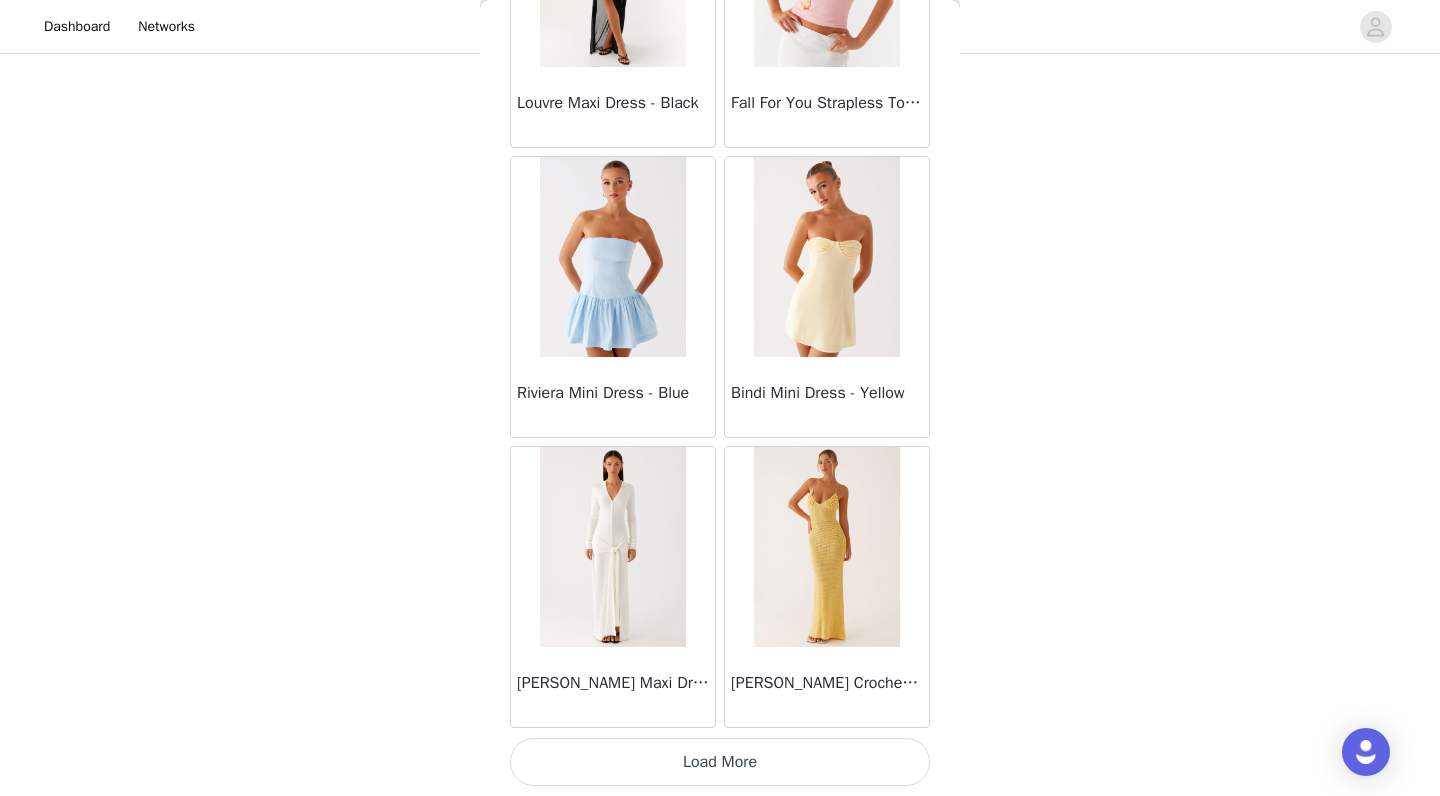 click on "Load More" at bounding box center [720, 762] 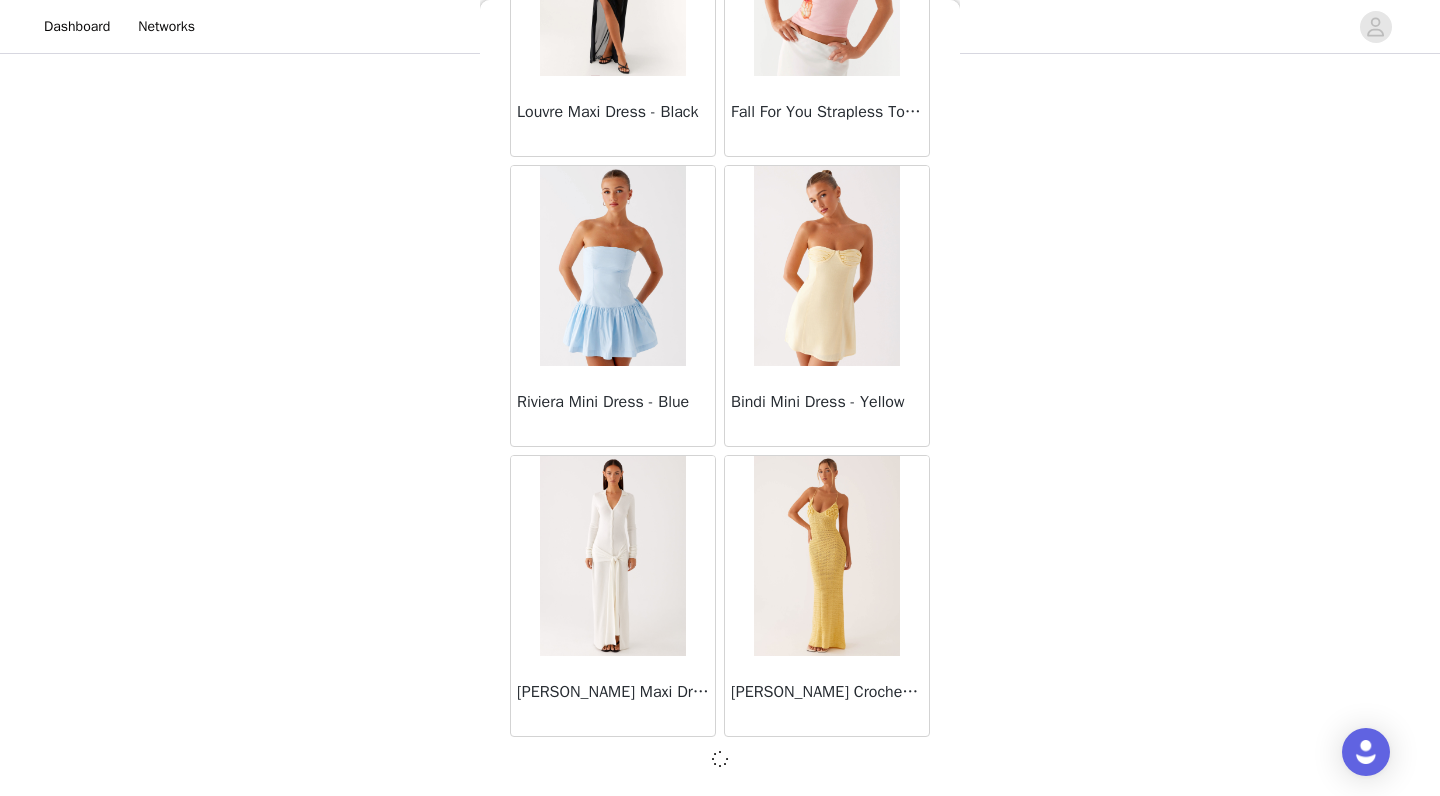scroll, scrollTop: 60255, scrollLeft: 0, axis: vertical 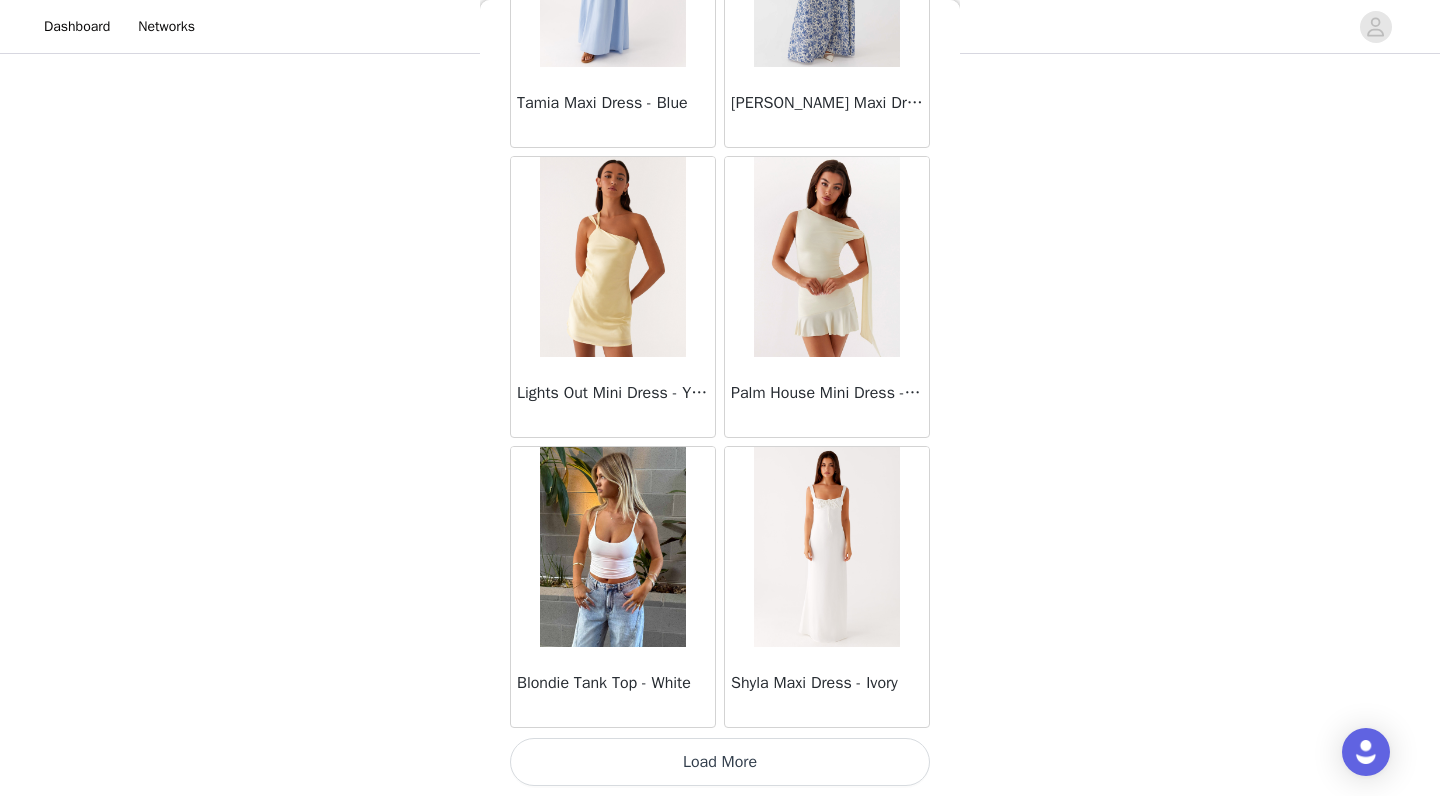 click on "Load More" at bounding box center [720, 762] 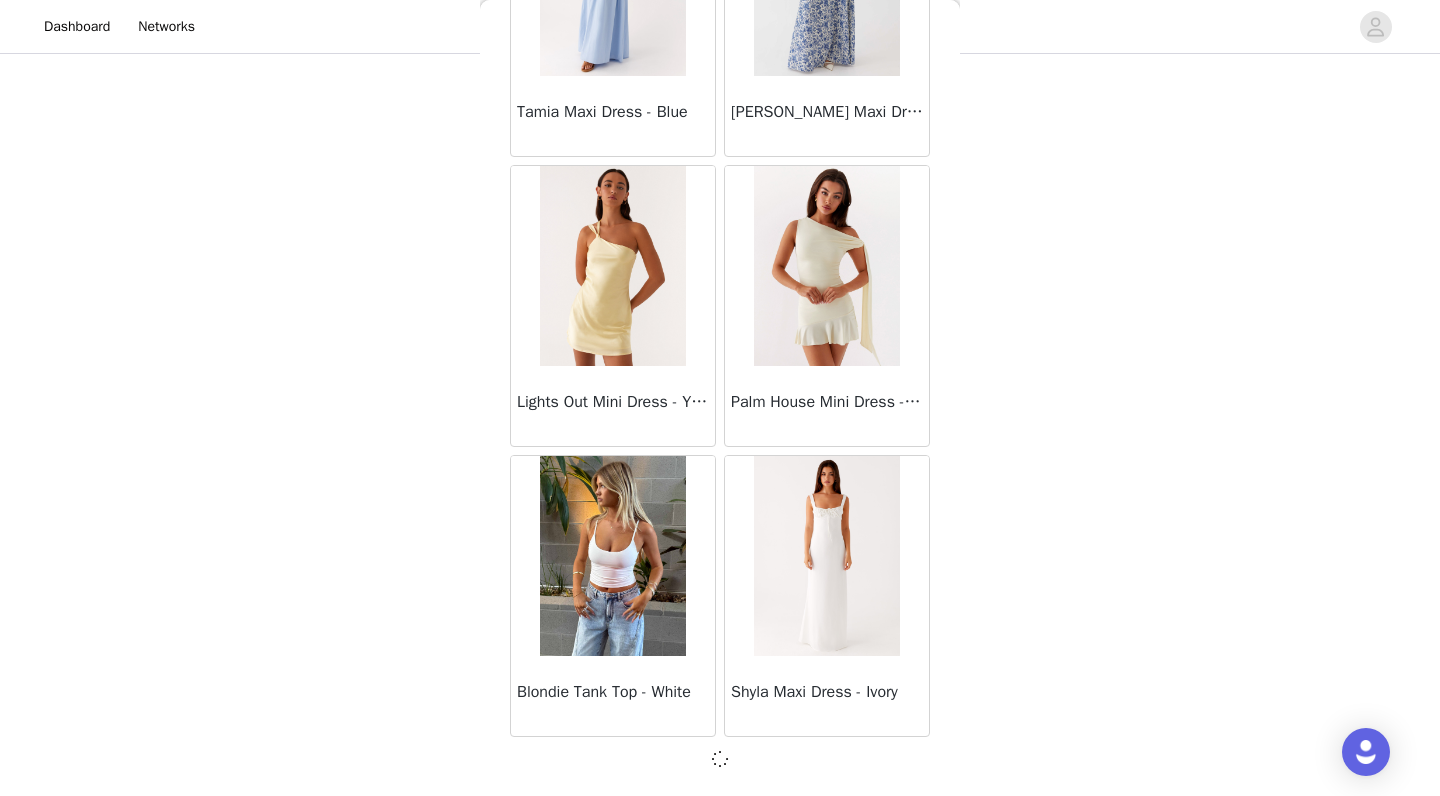 scroll, scrollTop: 297, scrollLeft: 0, axis: vertical 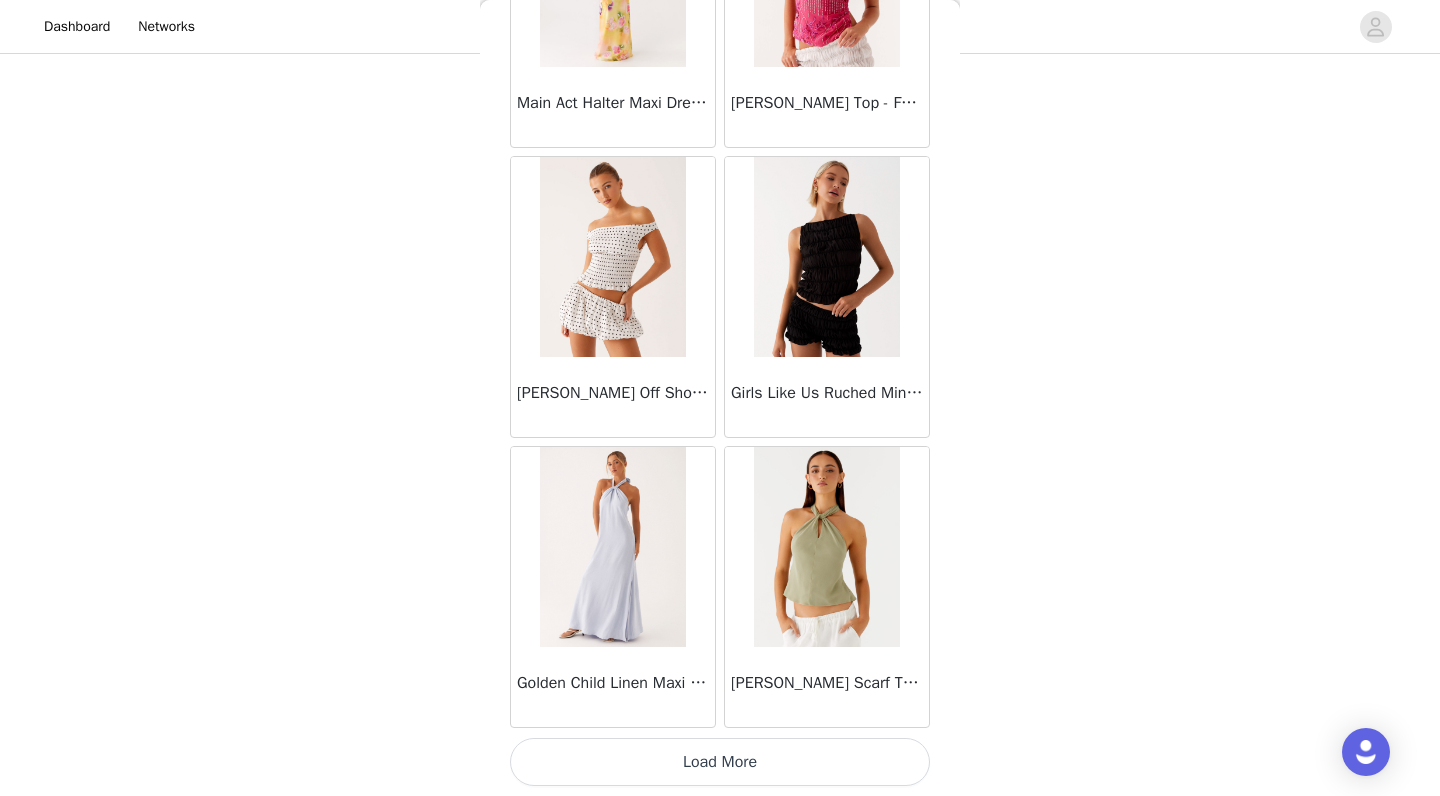 click on "Load More" at bounding box center [720, 762] 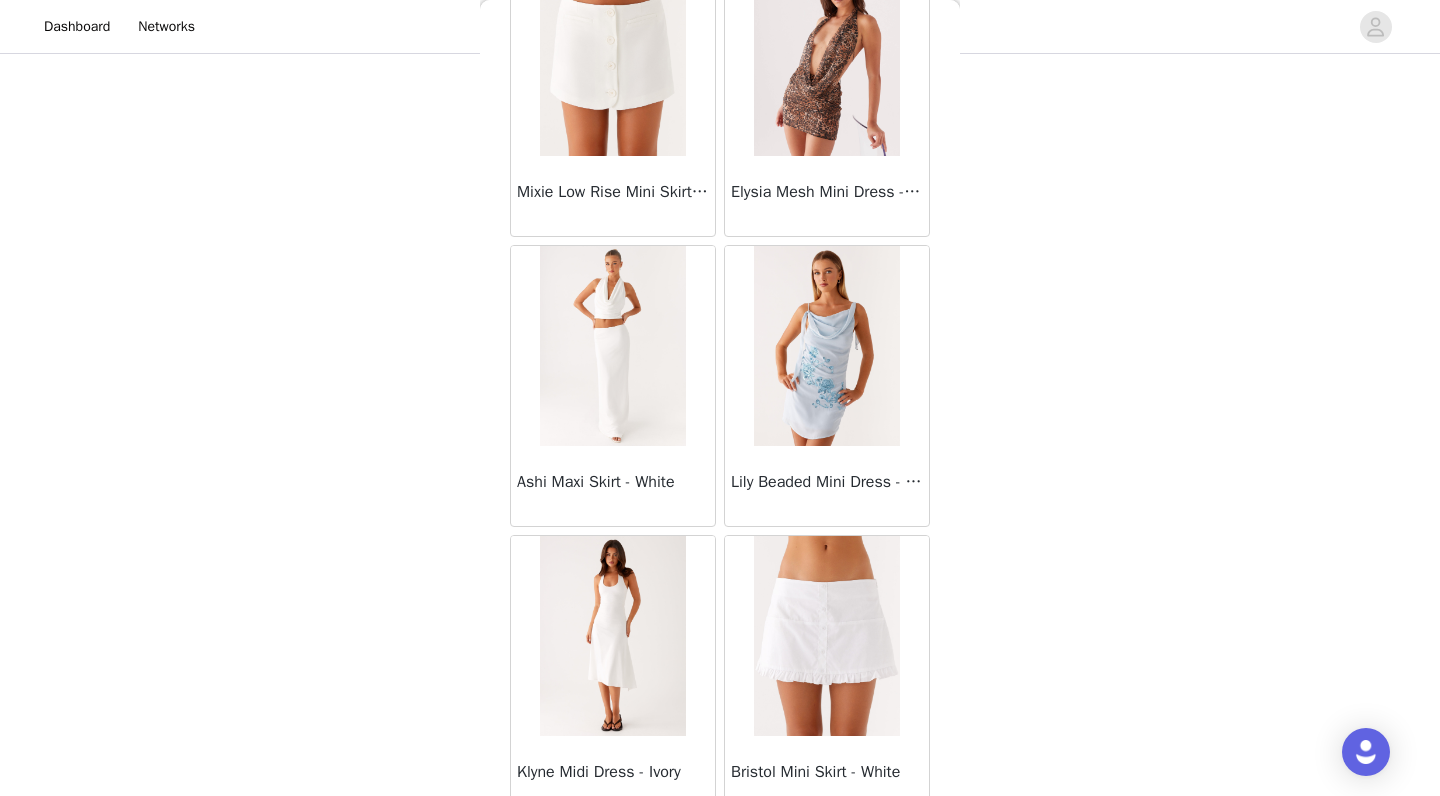 scroll, scrollTop: 68964, scrollLeft: 0, axis: vertical 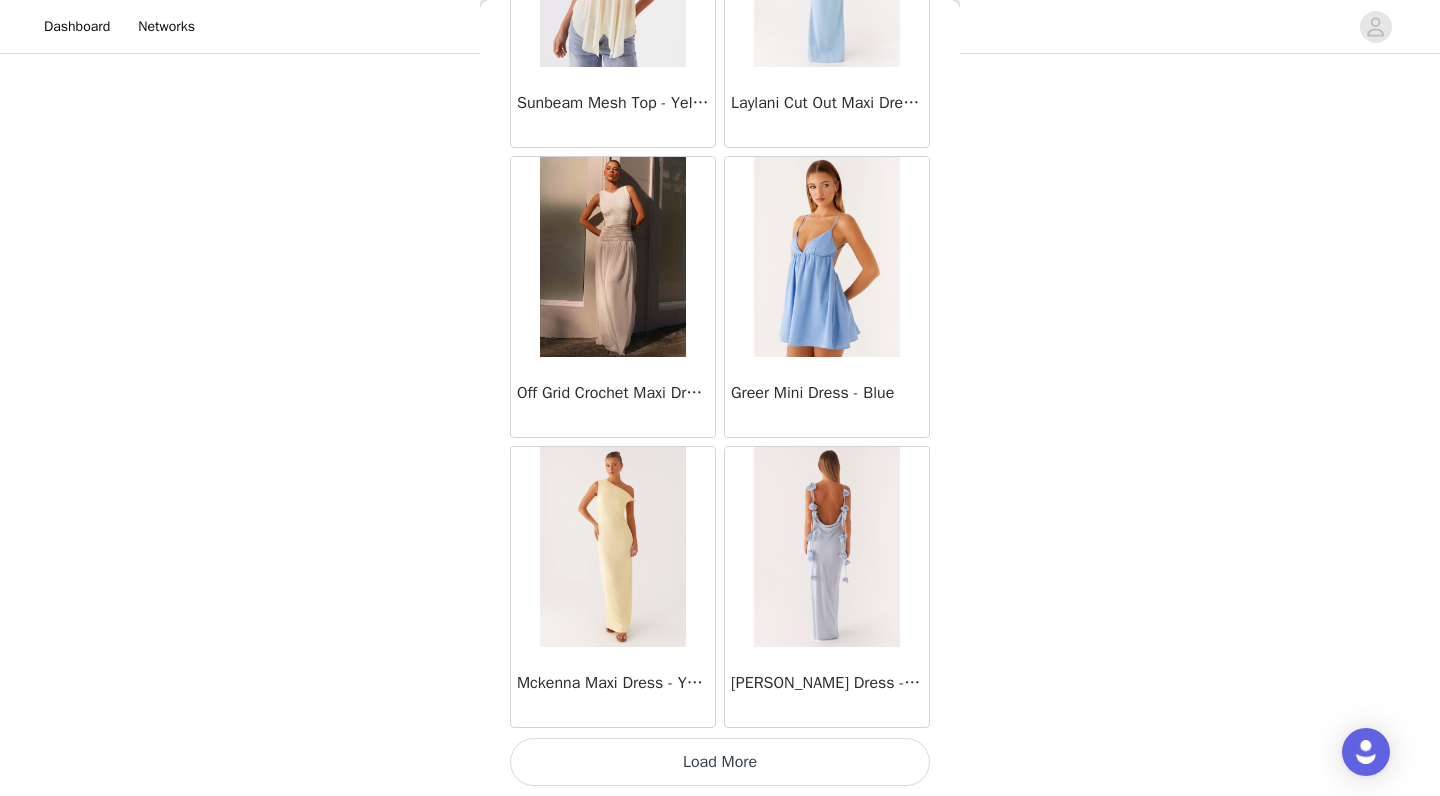 click on "Load More" at bounding box center [720, 762] 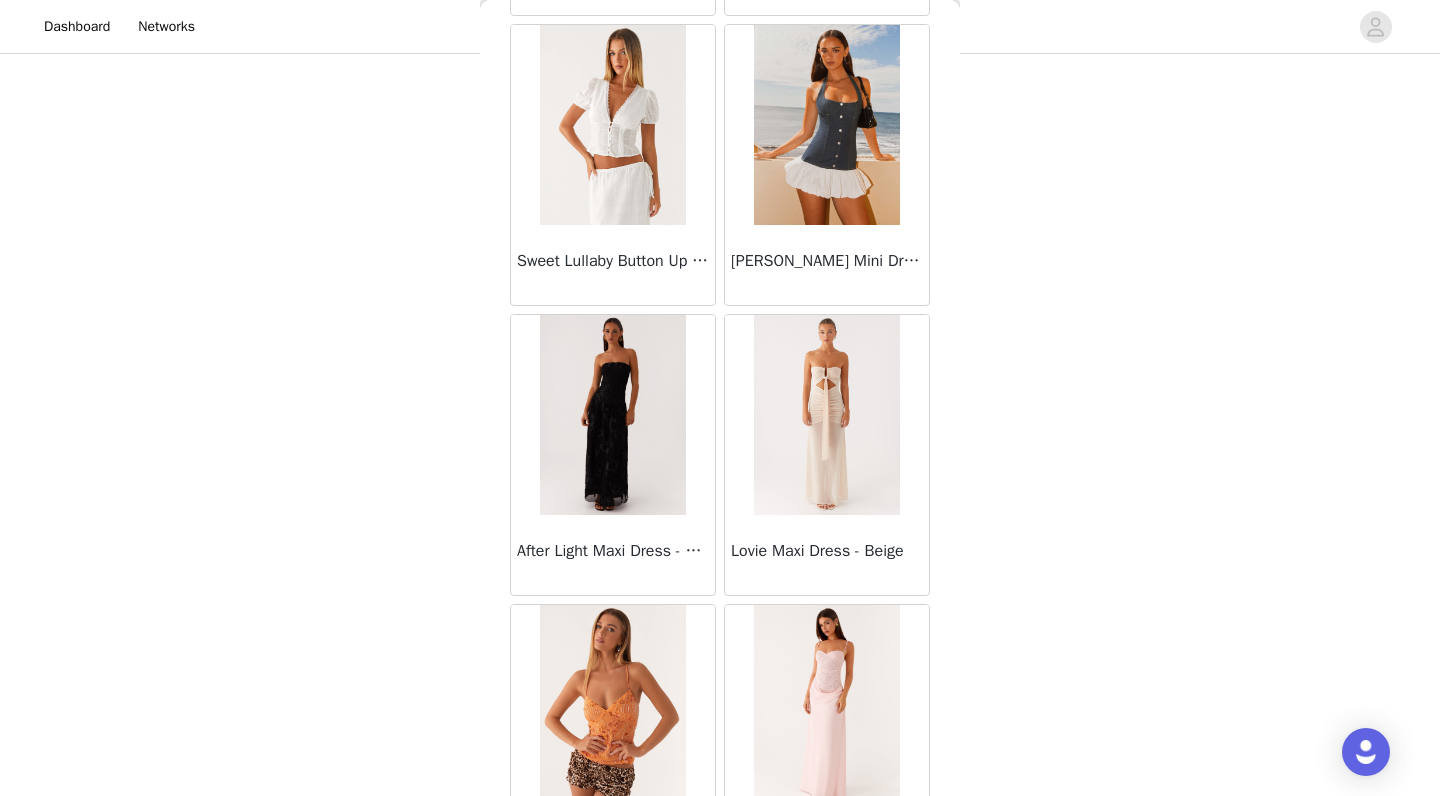 scroll, scrollTop: 71865, scrollLeft: 0, axis: vertical 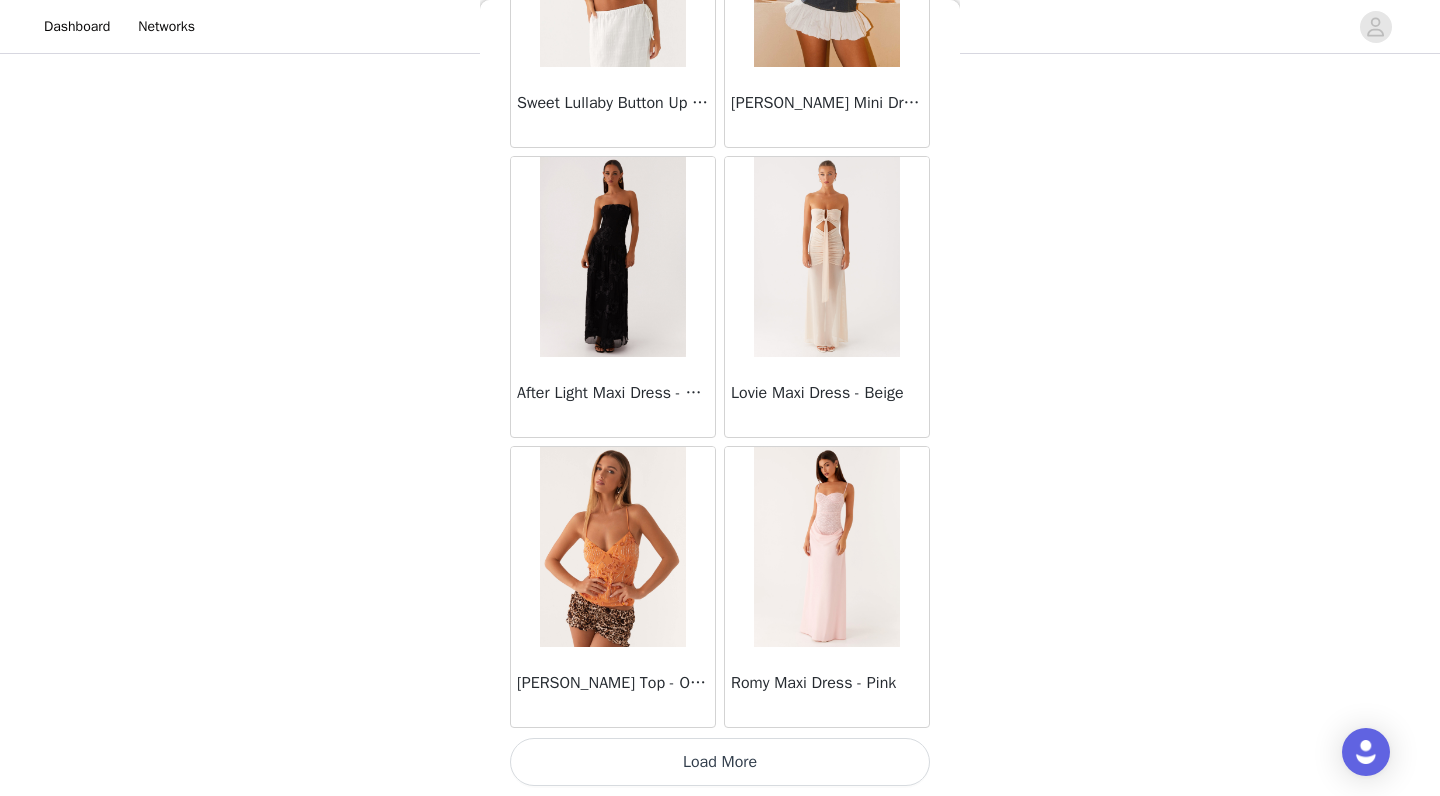 click on "Ayanna Strapless Mini Dress - Yellow       Aster Bloom Maxi Dress - Orange Blue Floral       Avenue Mini Dress - Plum       Aullie Maxi Dress - Yellow       Aullie Maxi Dress - Ivory       Aullie Mini Dress - Black       Avalia Backless Scarf Mini Dress - White Polka Dot       Aullie Maxi Dress - Blue       Aster Bloom Maxi Dress - Bloom Wave Print       Athens One Shoulder Top - Floral       Aullie Mini Dress - Blue       Aullie Maxi Dress - Black       Ayanna Strapless Mini Dress - Cobalt       Atlantic Midi Dress - Yellow       Aullie Maxi Dress - Pink       Azura Halter Top - Yellow       Beki Beaded Mesh Maxi Dress - Deep Red       Bad News Mesh Maxi Dress - Turquoise Floral       Bad News Mesh Maxi Dress - Yellow Floral       Be Mine Satin Maxi Dress - Canary       Belize Maxi Dress - Yellow       Bowen Off Shoulder Knit Top - Mint       Bella Lou Tube Top - Blue       Bellamy Top - Red Gingham       Breaking News Mini Dress - Black       Bodie Maxi Dress - Pastel Yellow" at bounding box center [720, -35486] 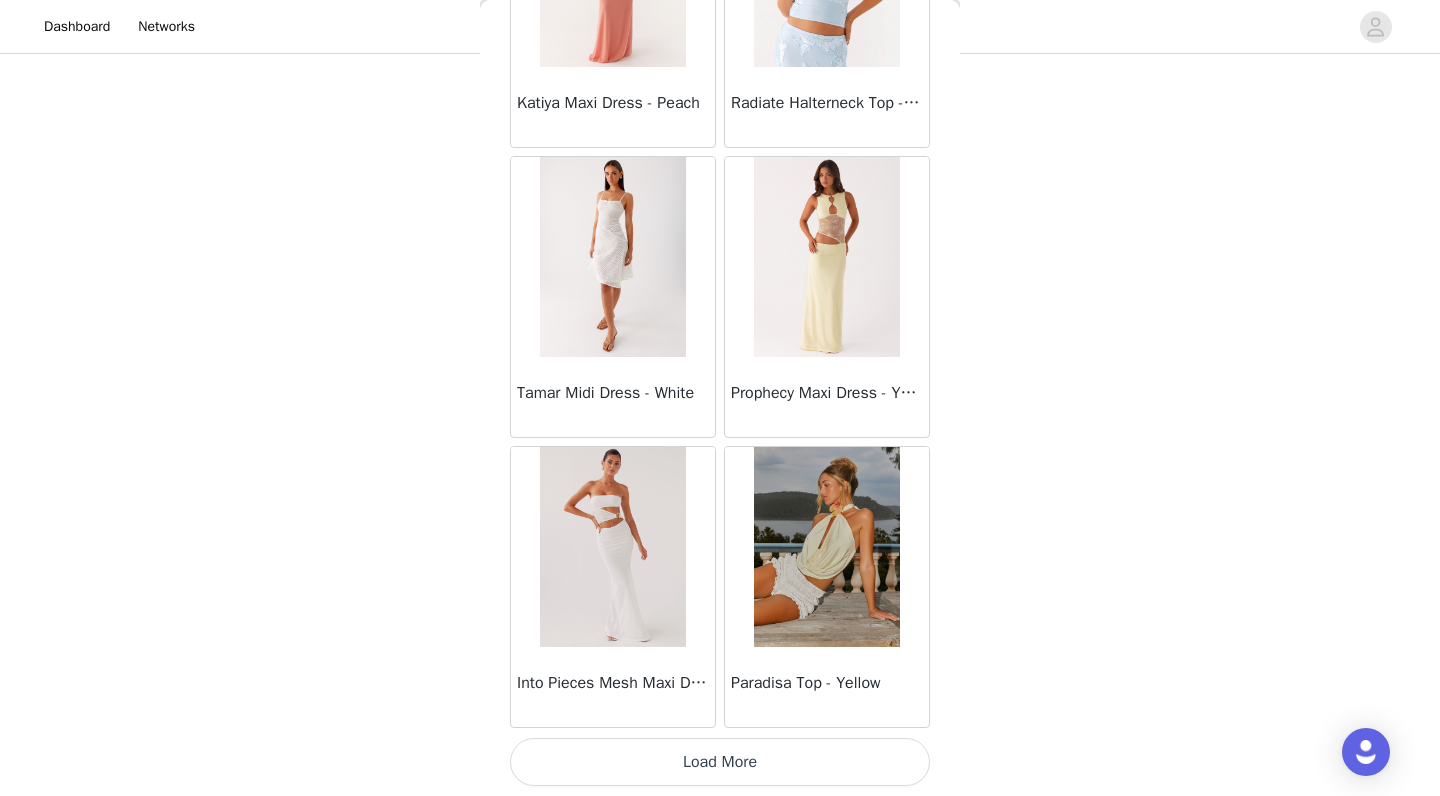 scroll, scrollTop: 74764, scrollLeft: 0, axis: vertical 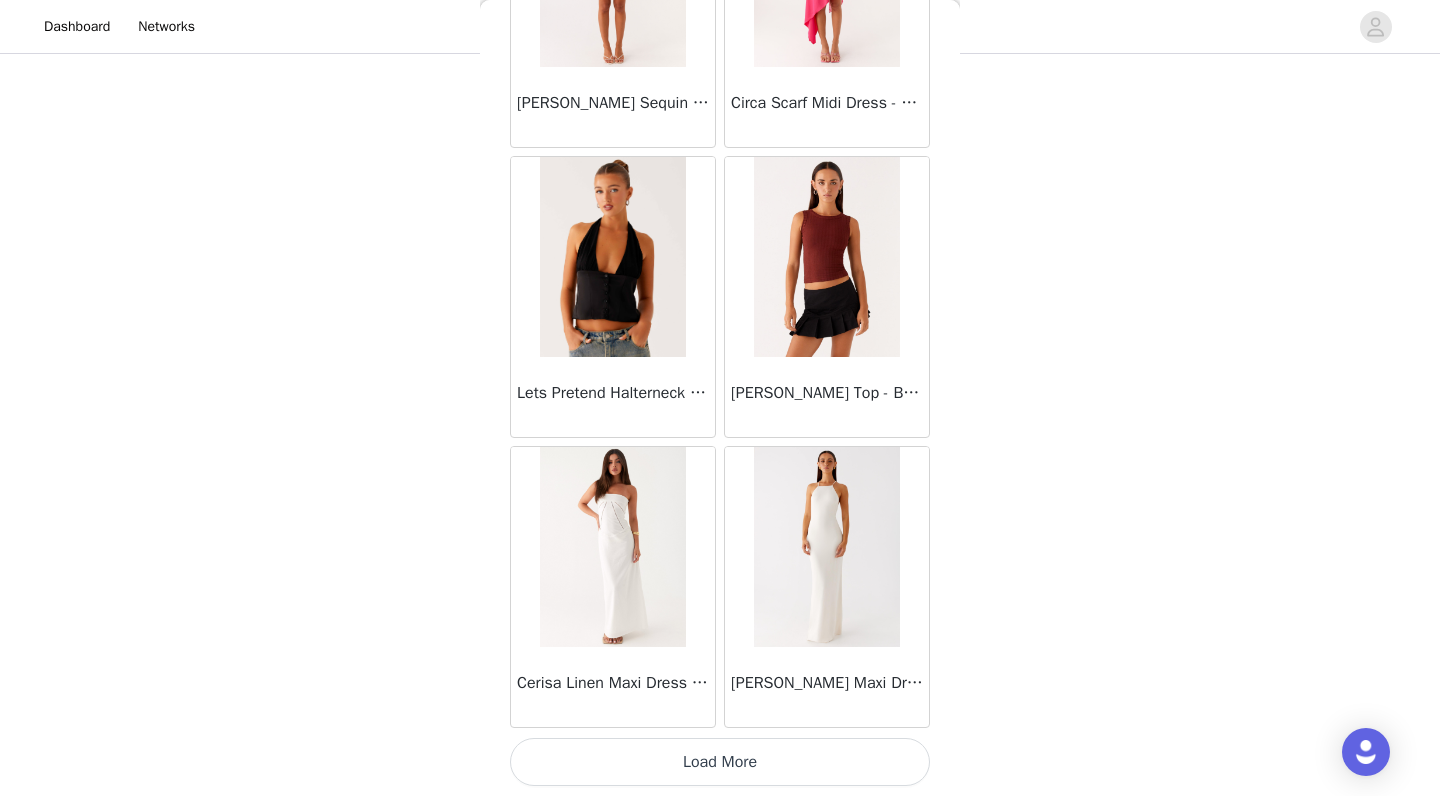 click on "Ayanna Strapless Mini Dress - Yellow       Aster Bloom Maxi Dress - Orange Blue Floral       Avenue Mini Dress - Plum       Aullie Maxi Dress - Yellow       Aullie Maxi Dress - Ivory       Aullie Mini Dress - Black       Avalia Backless Scarf Mini Dress - White Polka Dot       Aullie Maxi Dress - Blue       Aster Bloom Maxi Dress - Bloom Wave Print       Athens One Shoulder Top - Floral       Aullie Mini Dress - Blue       Aullie Maxi Dress - Black       Ayanna Strapless Mini Dress - Cobalt       Atlantic Midi Dress - Yellow       Aullie Maxi Dress - Pink       Azura Halter Top - Yellow       Beki Beaded Mesh Maxi Dress - Deep Red       Bad News Mesh Maxi Dress - Turquoise Floral       Bad News Mesh Maxi Dress - Yellow Floral       Be Mine Satin Maxi Dress - Canary       Belize Maxi Dress - Yellow       Bowen Off Shoulder Knit Top - Mint       Bella Lou Tube Top - Blue       Bellamy Top - Red Gingham       Breaking News Mini Dress - Black       Bodie Maxi Dress - Pastel Yellow" at bounding box center [720, -38386] 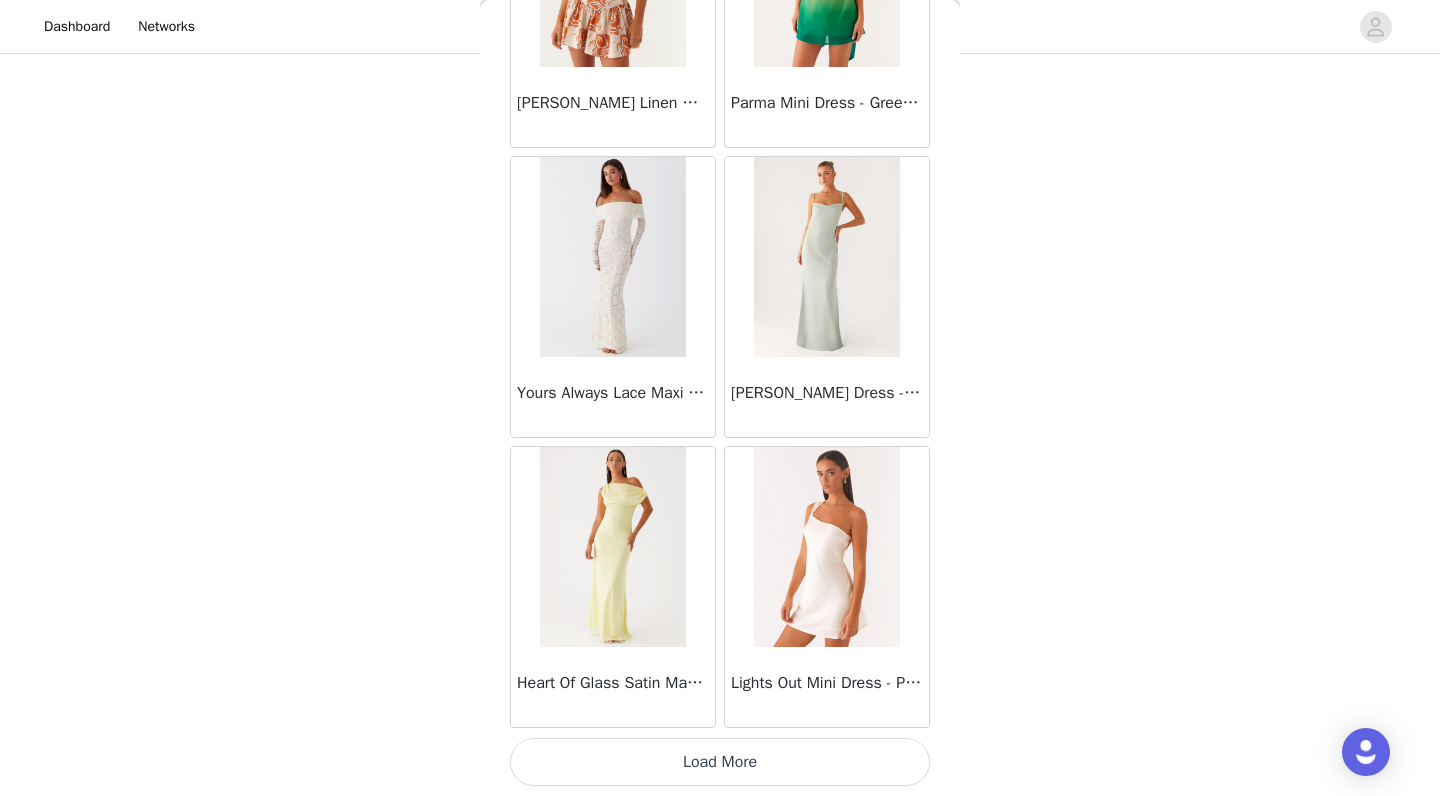 scroll, scrollTop: 80564, scrollLeft: 0, axis: vertical 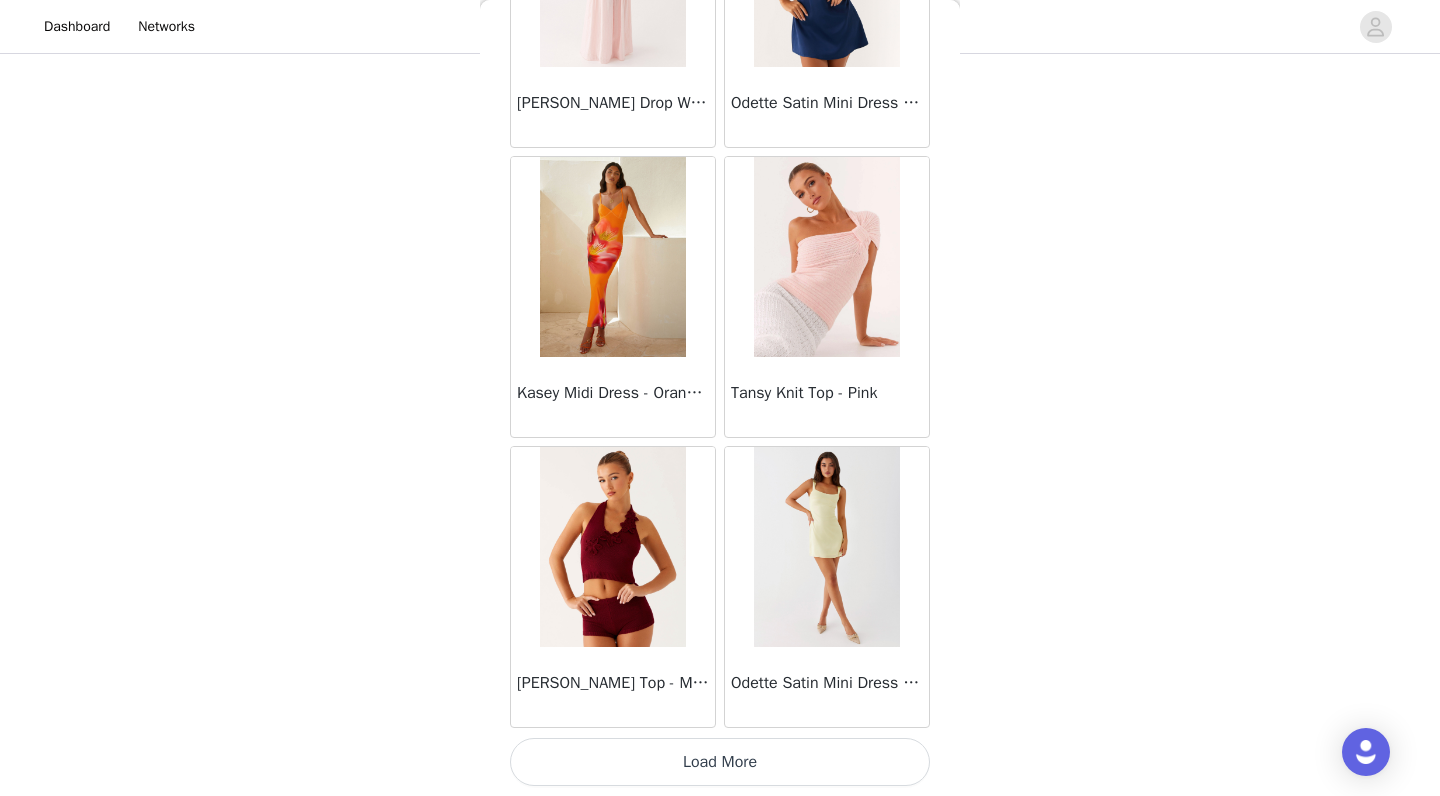 click on "Load More" at bounding box center [720, 762] 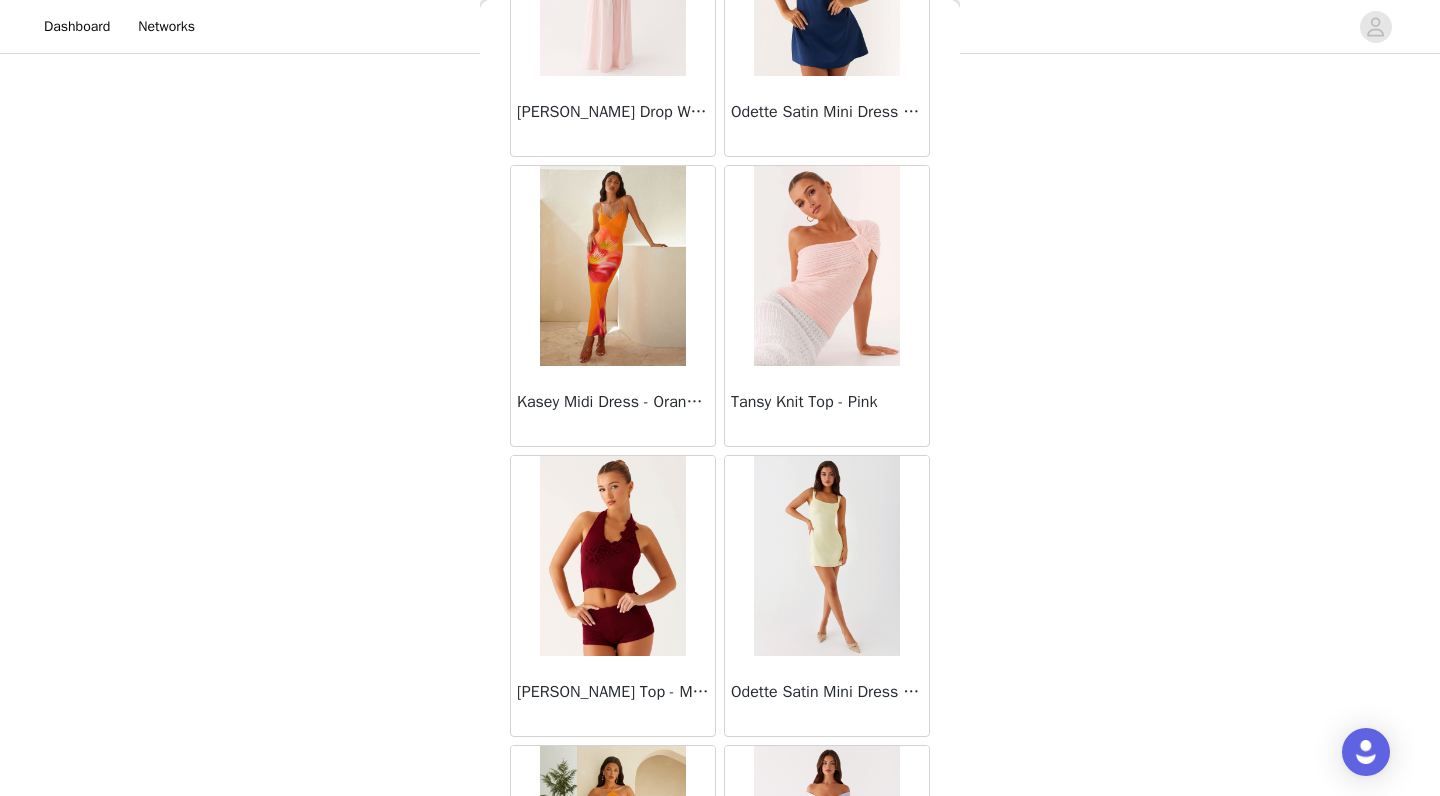 scroll, scrollTop: 295, scrollLeft: 0, axis: vertical 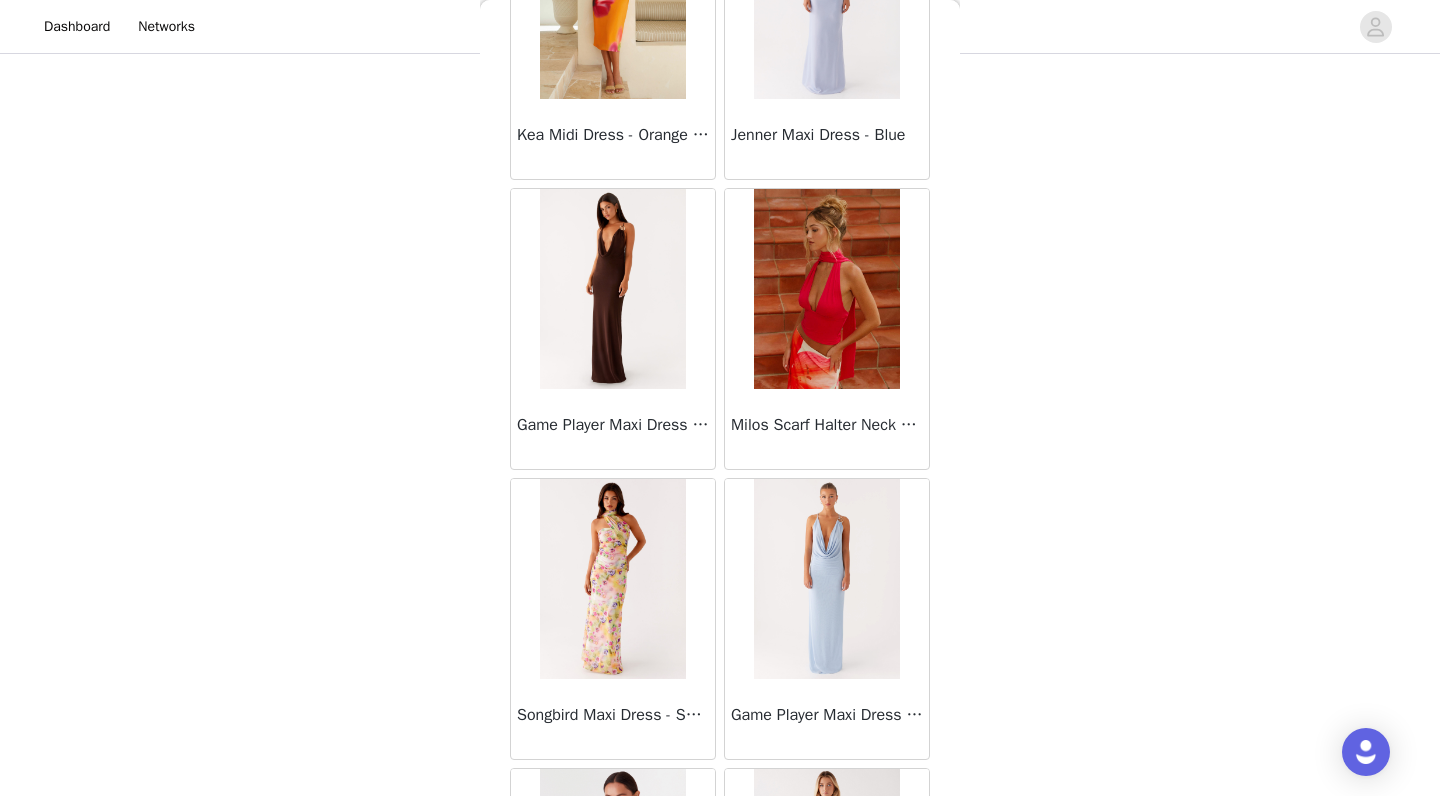 click at bounding box center [826, 289] 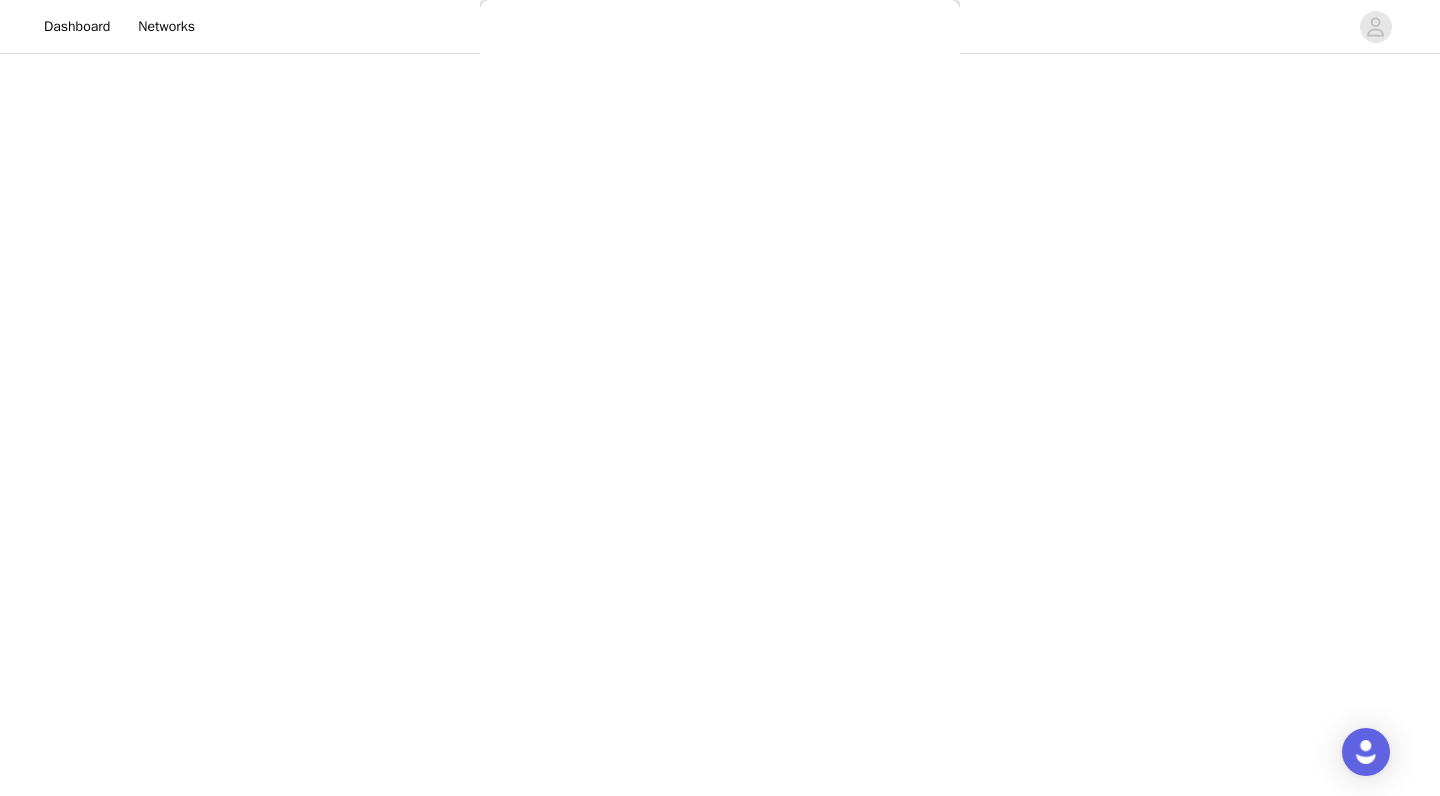 scroll, scrollTop: 0, scrollLeft: 0, axis: both 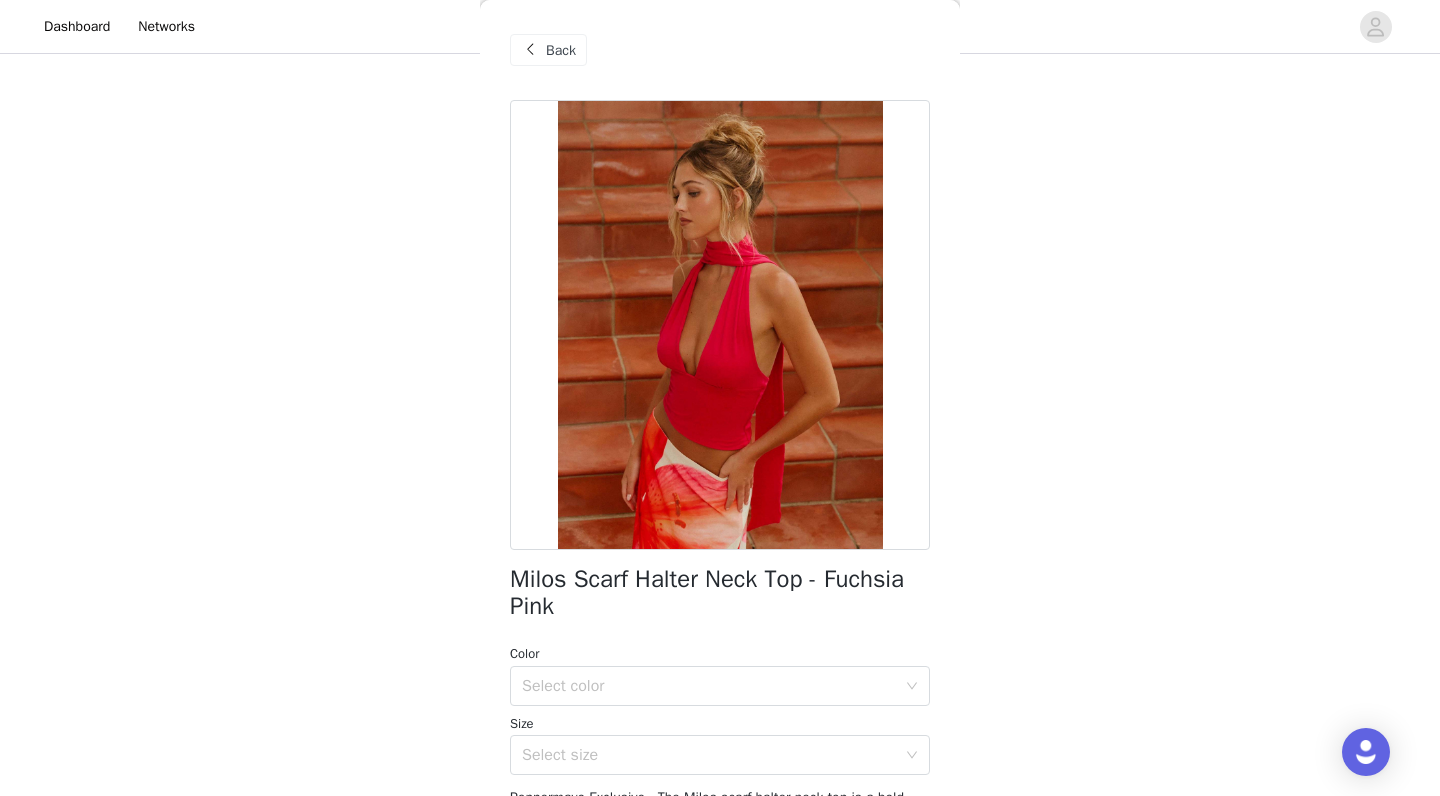 click on "STEP 1 OF 4
Select your styles!
Please note that the sizes are in Australian Sizes. Australian Sizing is 2 sizes up, so a US0 = AU4, US4 = AU8. We also recommend sizing up for more figure hugging styles.       3/4 Selected           Azura Halter Top - Yellow           Yellow, AU 6       Edit   Remove     Canyon Halter Top - Black           Black, AU 6       Edit   Remove     Summertime Midi Skirt - Yellow Floral           Yellow Floral, AU 8       Edit   Remove     Add Product       Back     Milos Scarf Halter Neck Top - Fuchsia Pink               Color   Select color Size   Select size     Add Product" at bounding box center (720, 208) 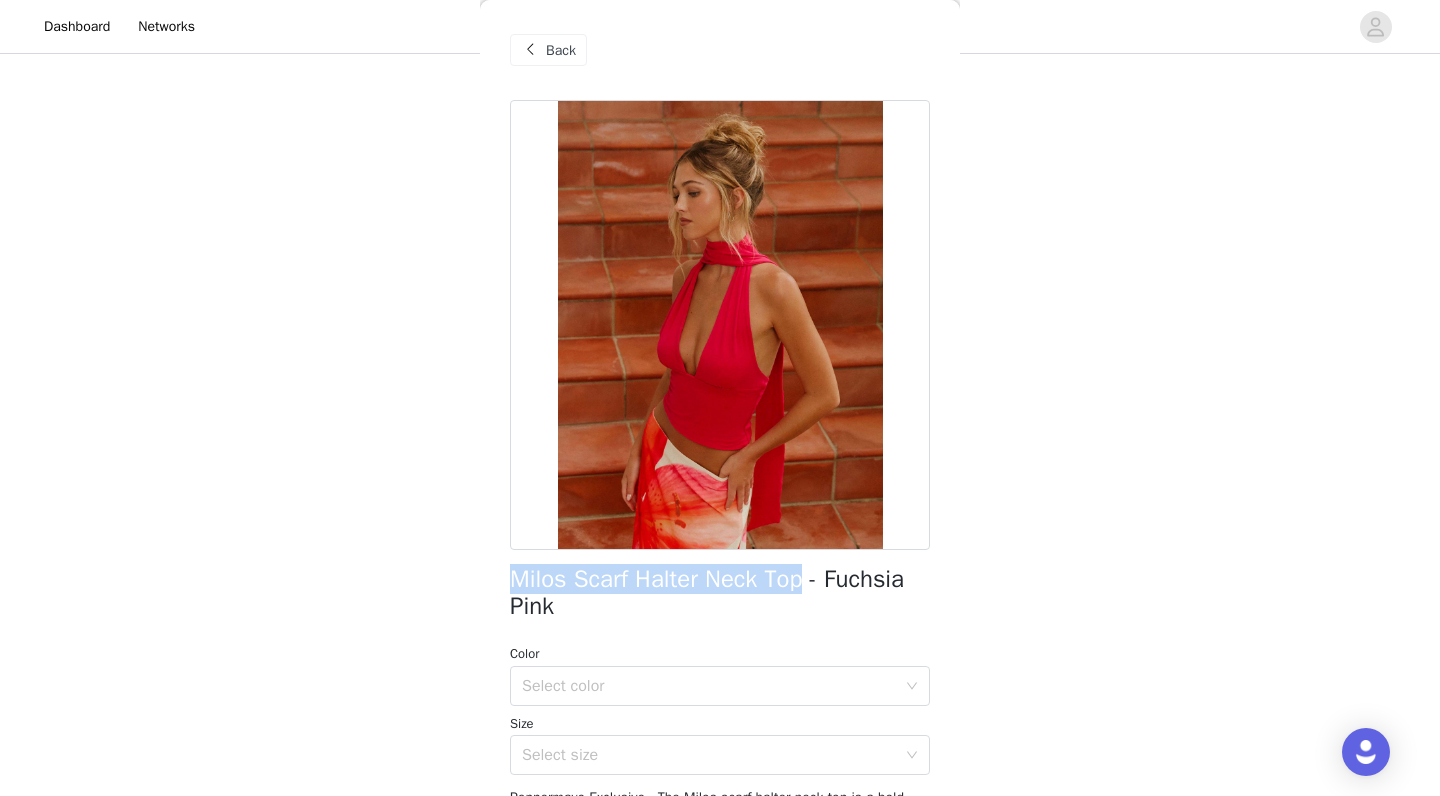 drag, startPoint x: 504, startPoint y: 573, endPoint x: 809, endPoint y: 578, distance: 305.041 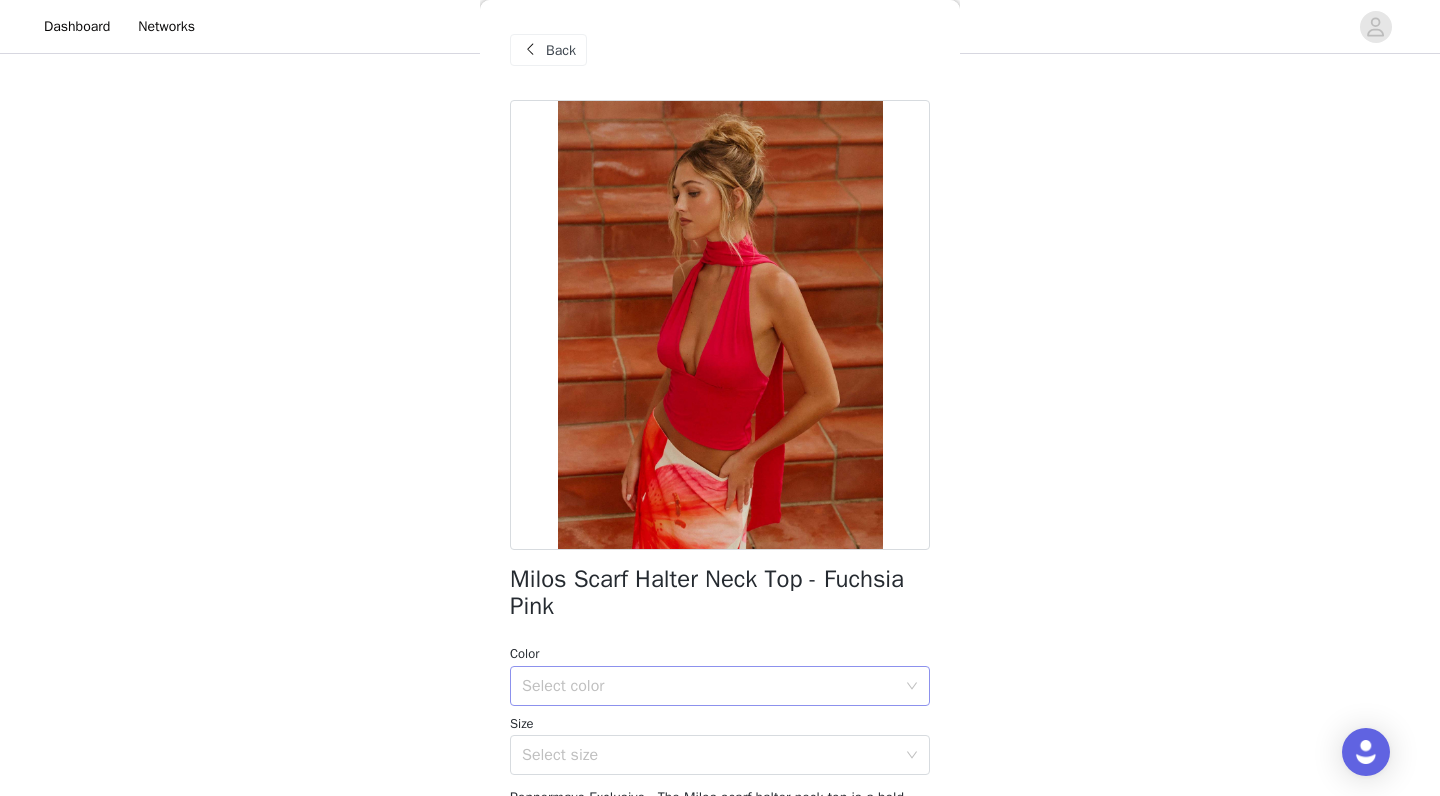 click on "Select color" at bounding box center (713, 686) 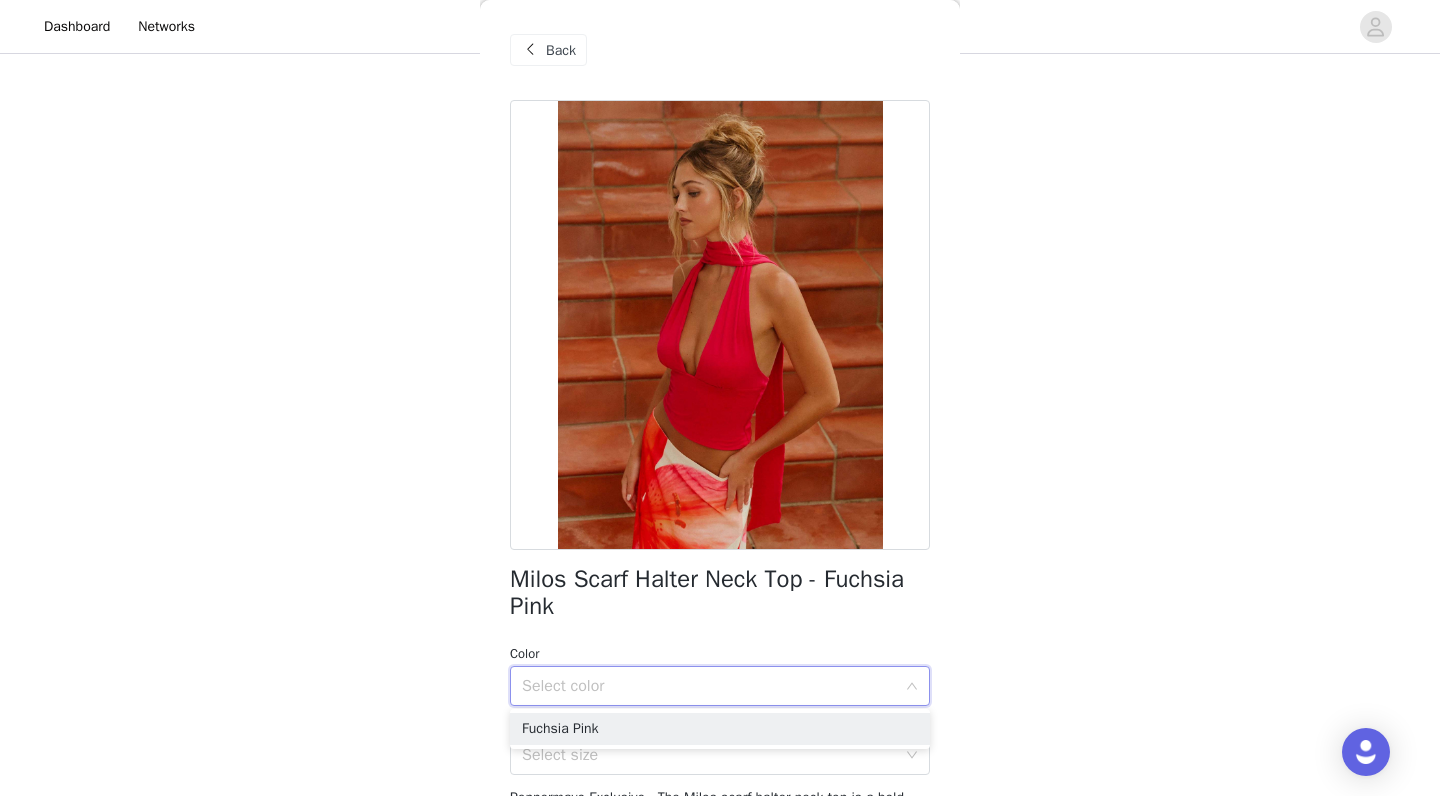 scroll, scrollTop: 192, scrollLeft: 0, axis: vertical 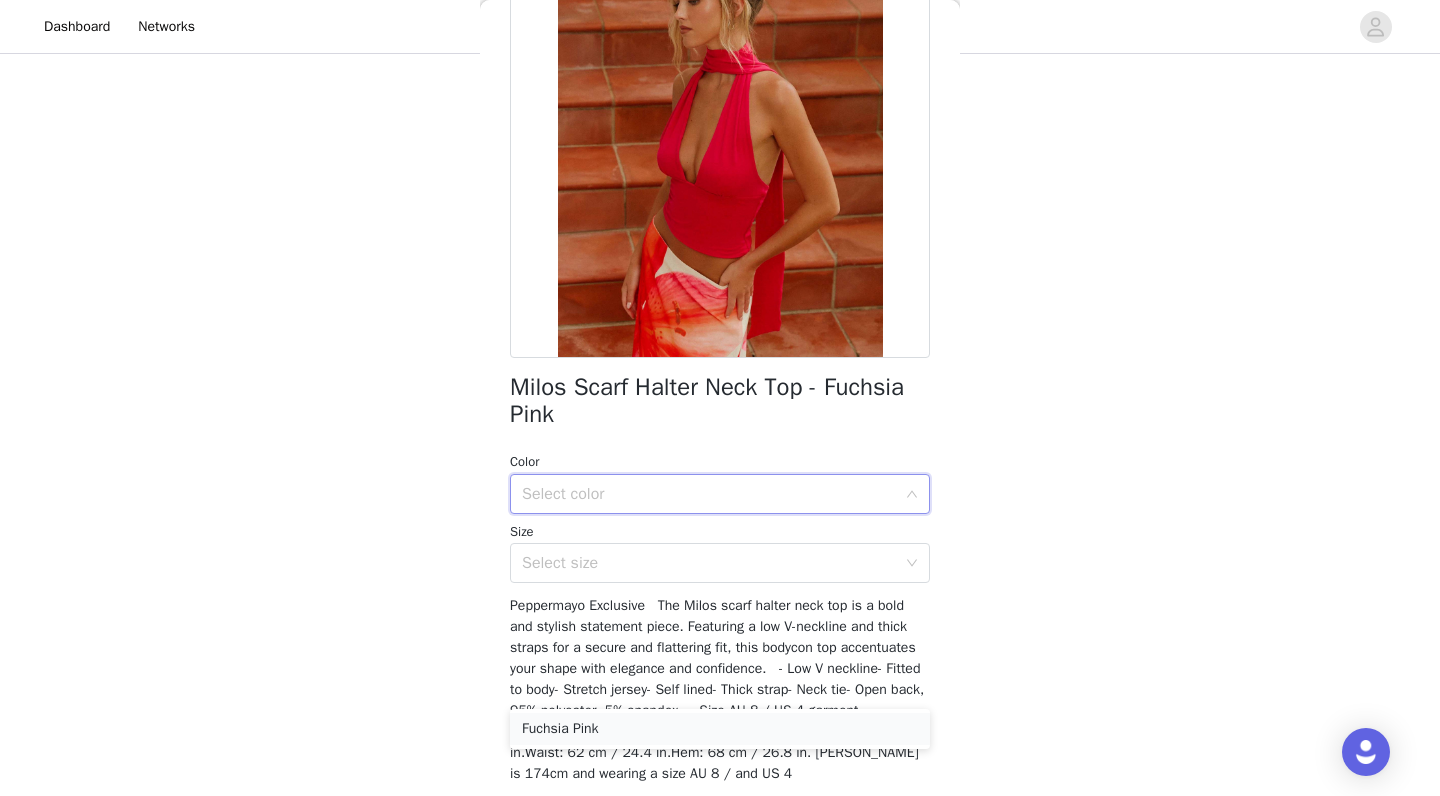 click on "Fuchsia Pink" at bounding box center (720, 729) 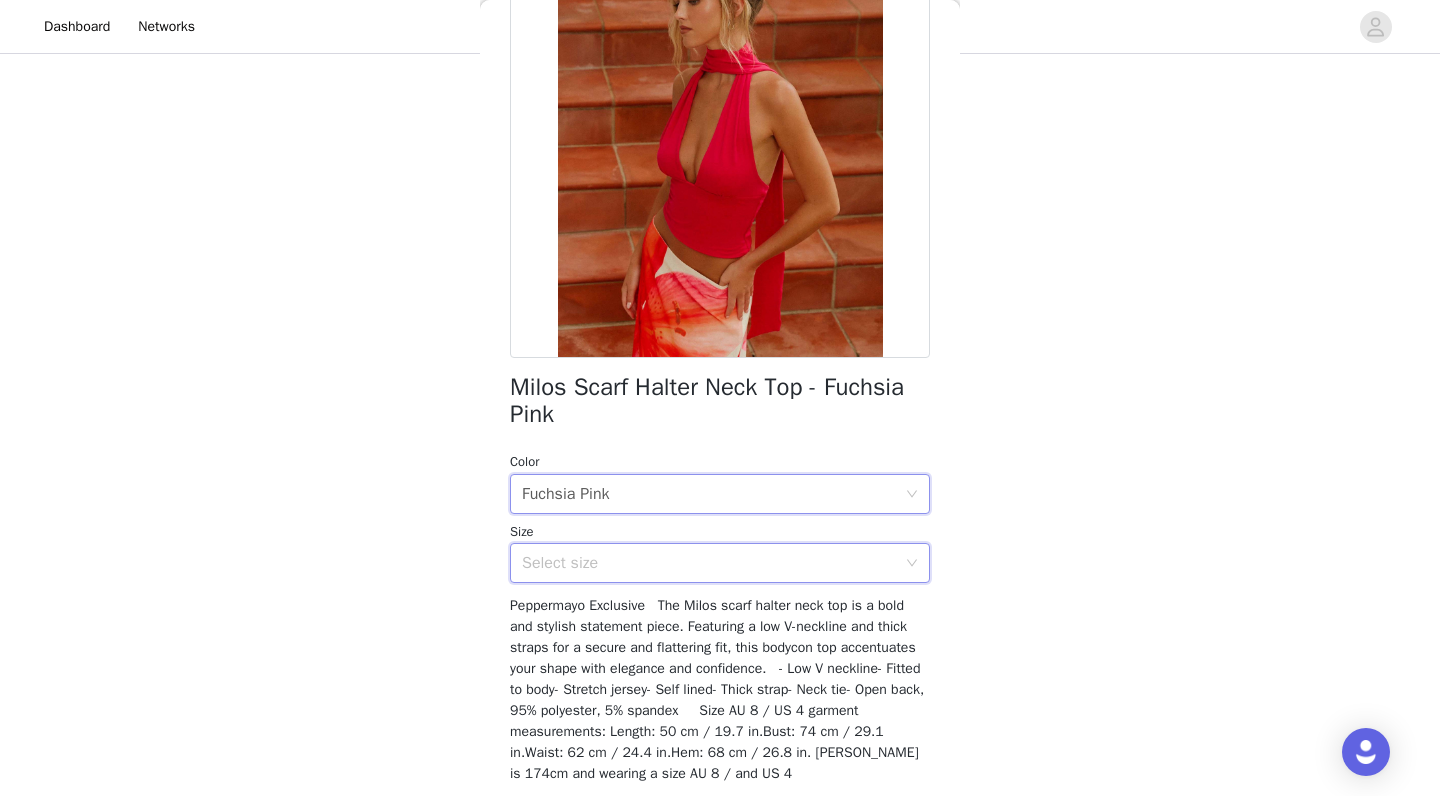 click on "Select size" at bounding box center [713, 563] 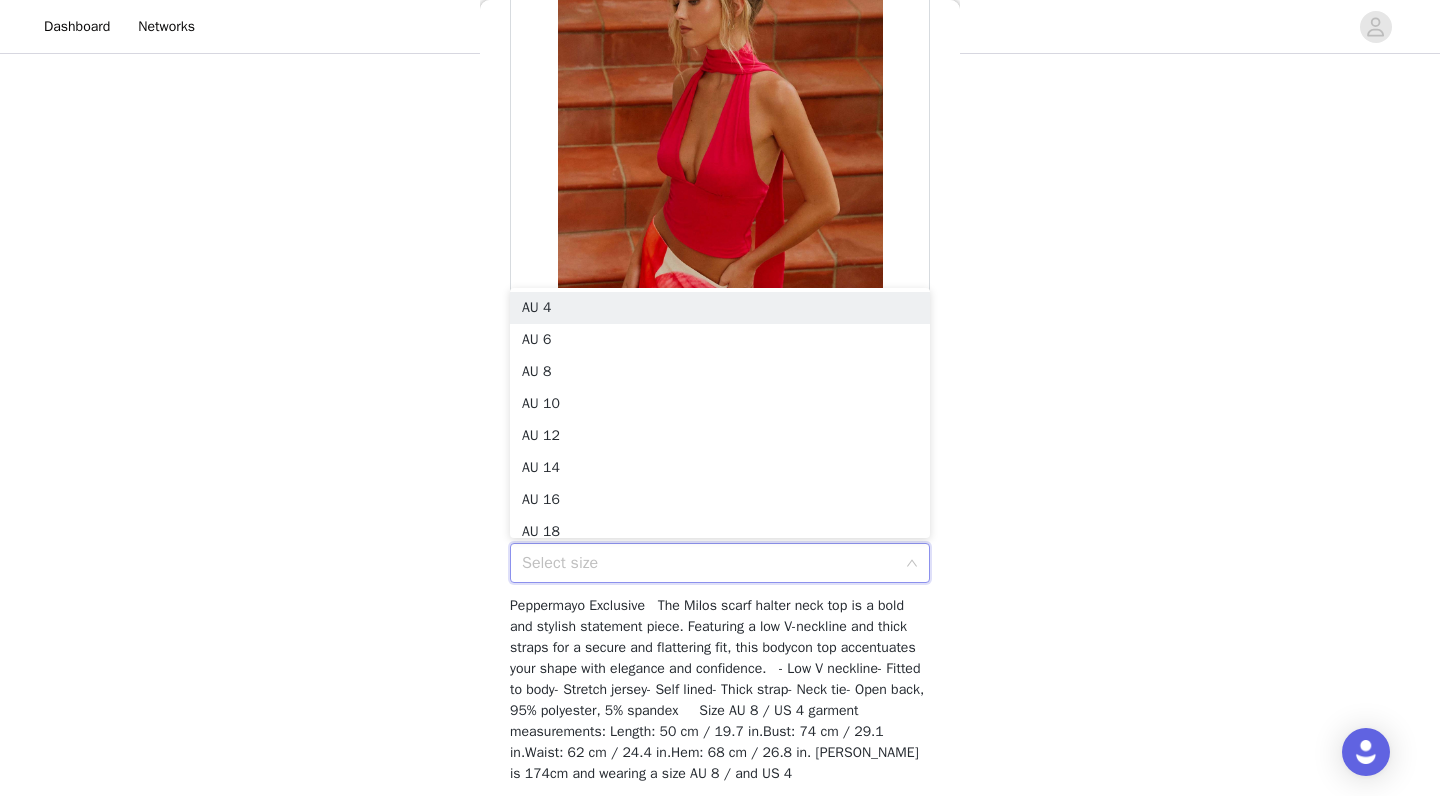 scroll, scrollTop: 10, scrollLeft: 0, axis: vertical 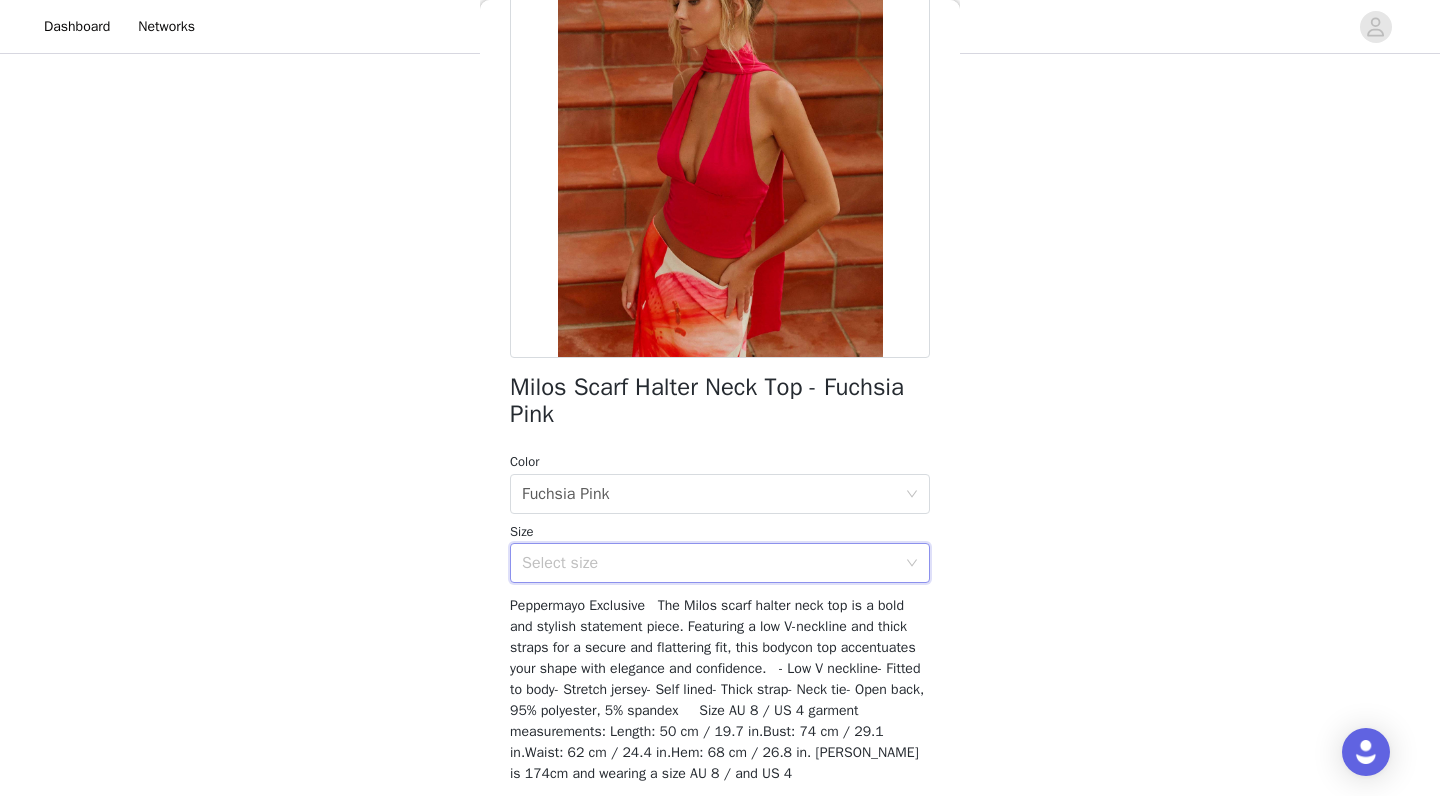 click on "Select size" at bounding box center (713, 563) 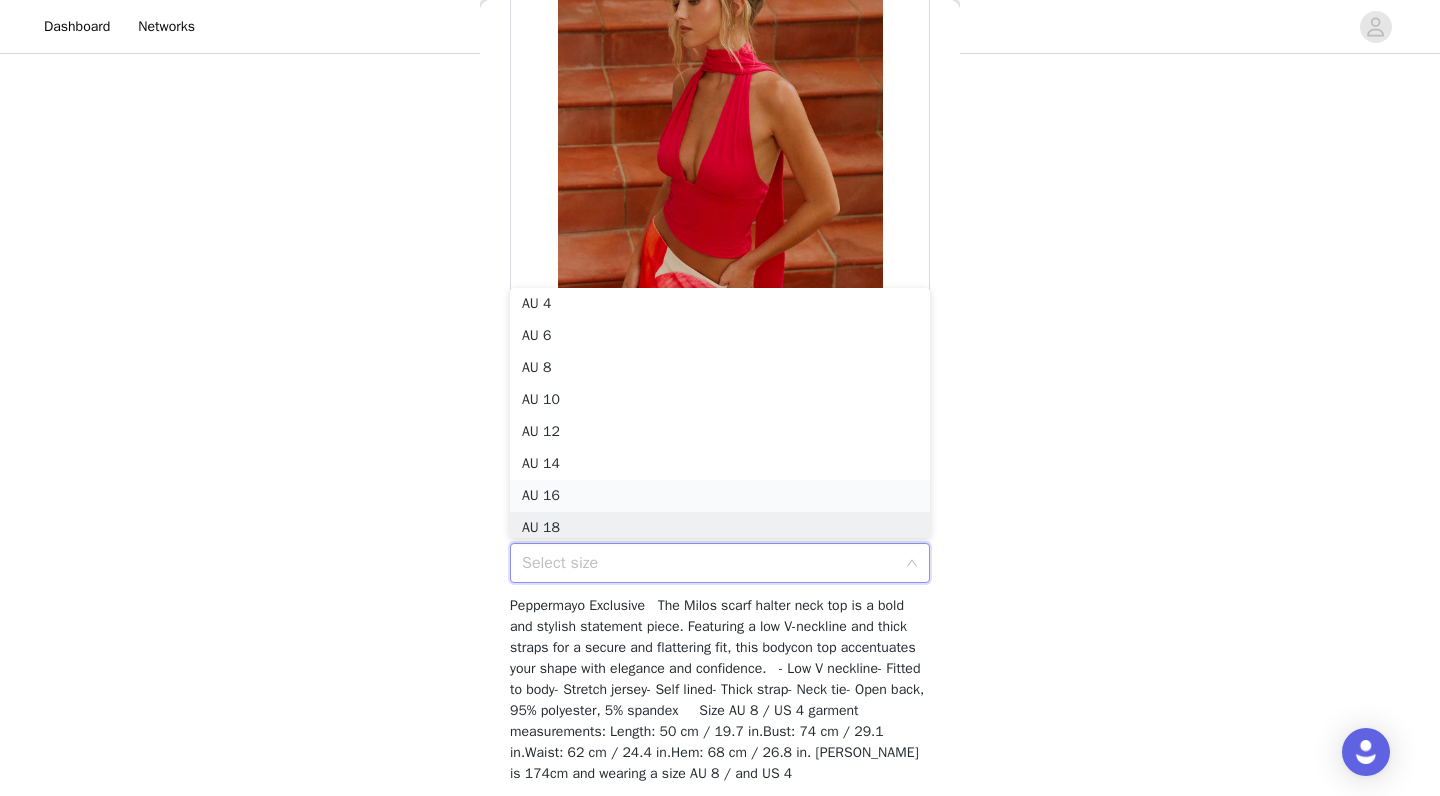 scroll, scrollTop: 10, scrollLeft: 0, axis: vertical 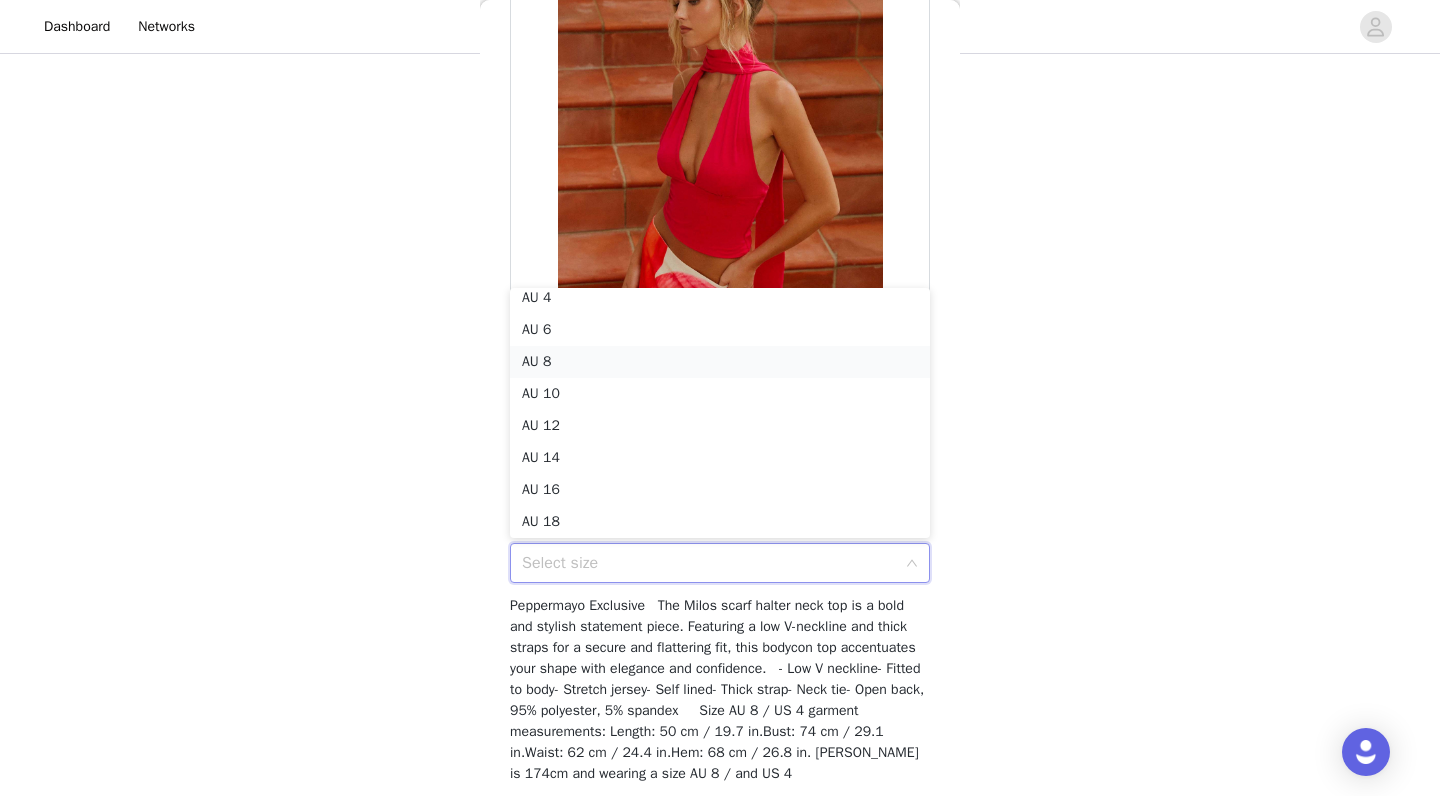 click on "AU 8" at bounding box center [720, 362] 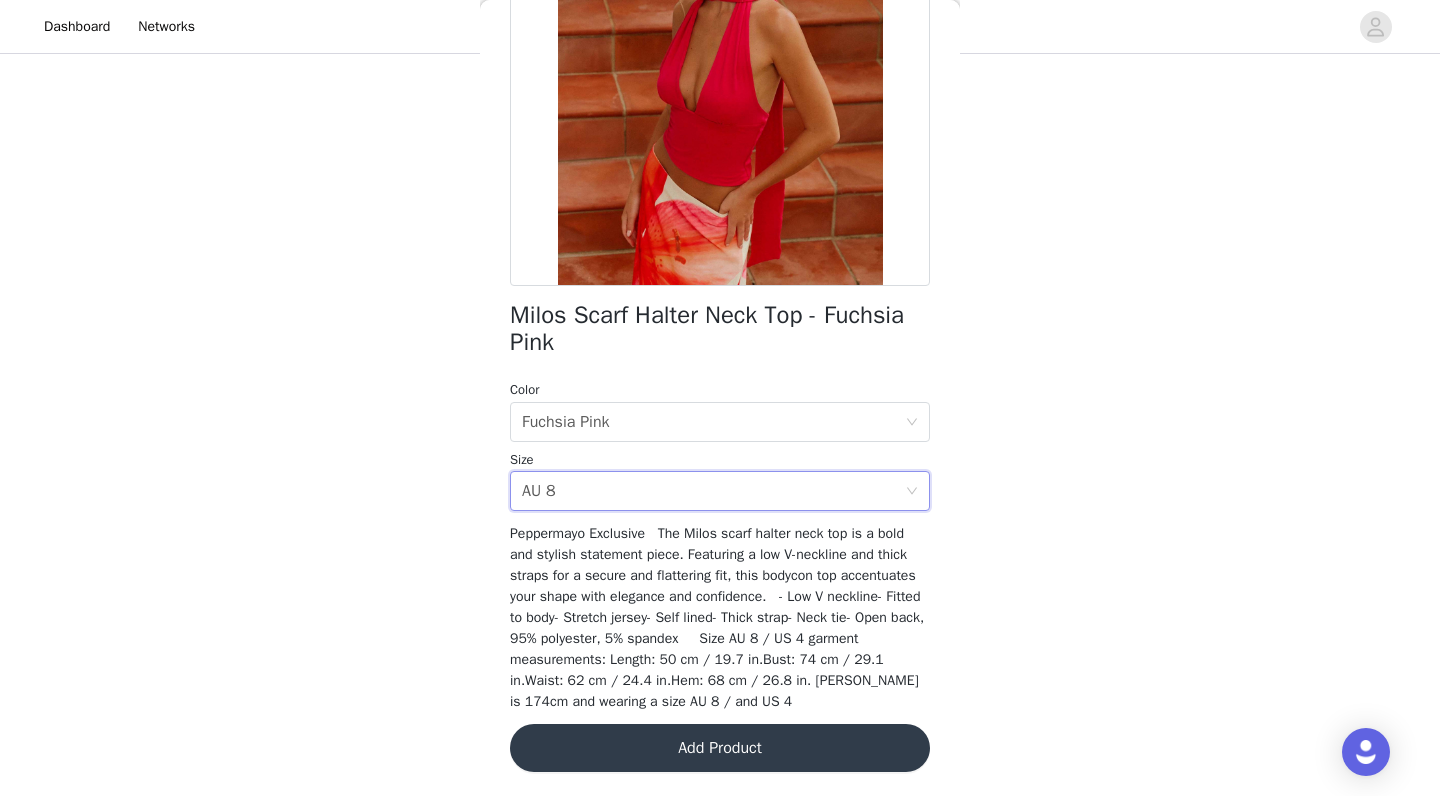 scroll, scrollTop: 263, scrollLeft: 0, axis: vertical 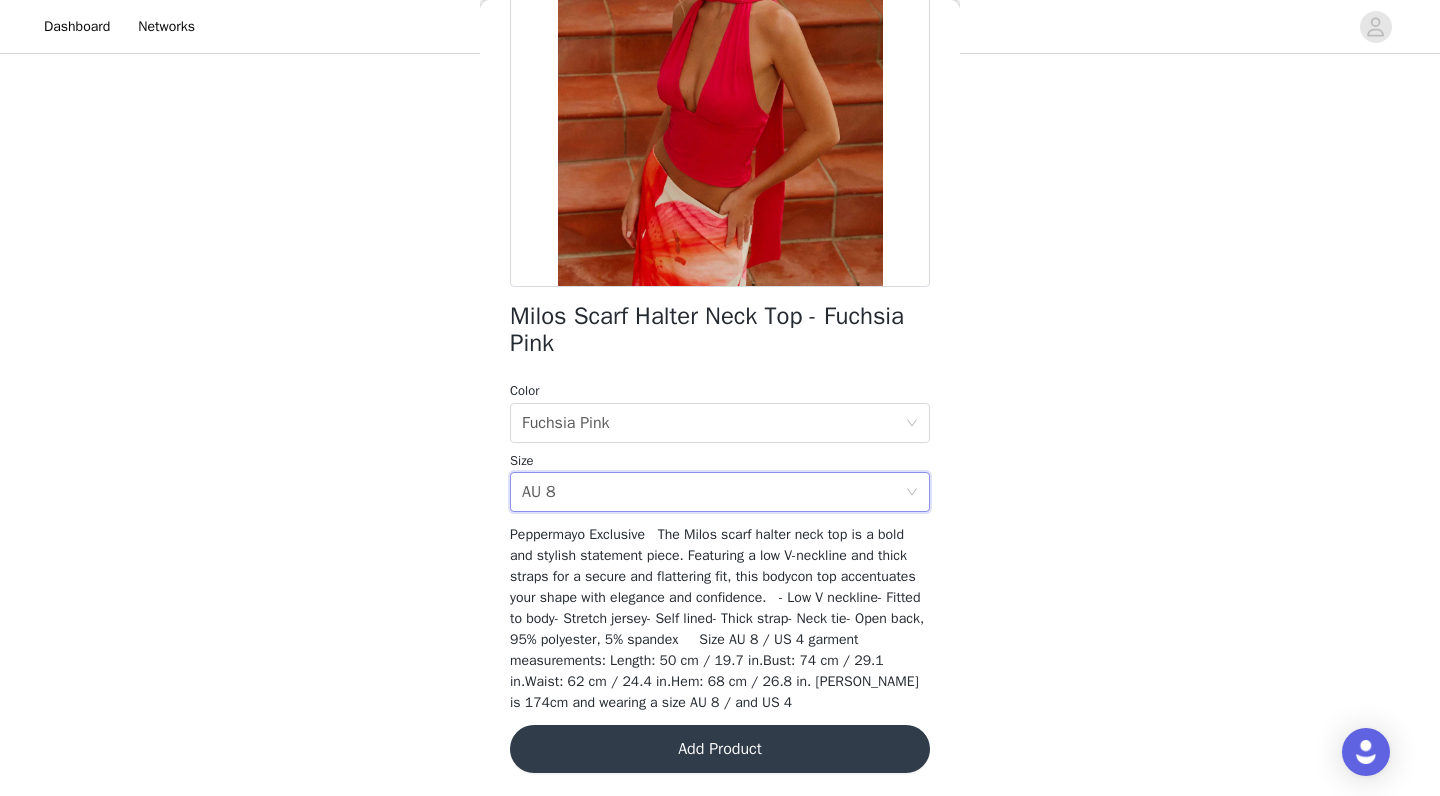 click on "Add Product" at bounding box center (720, 749) 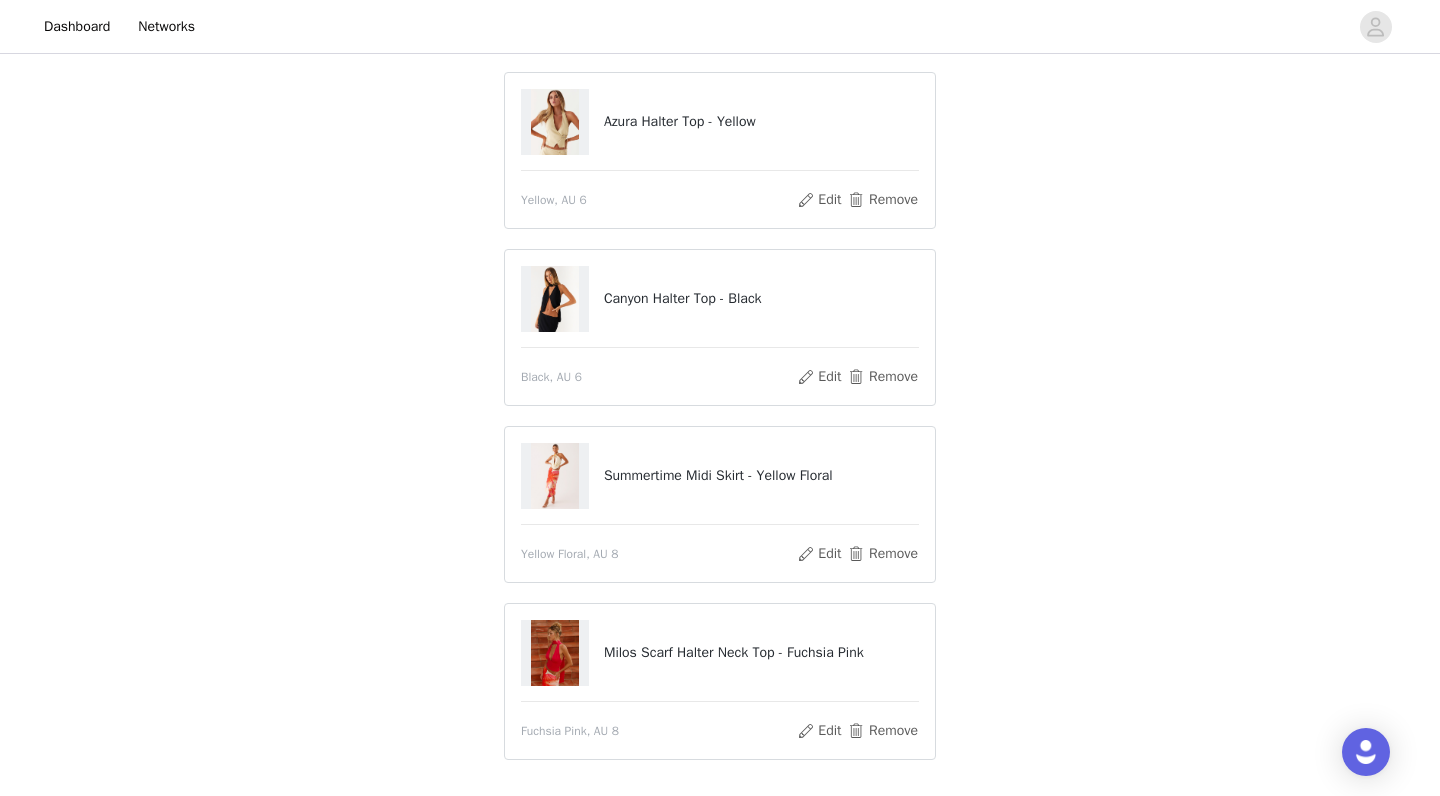 scroll, scrollTop: 125, scrollLeft: 0, axis: vertical 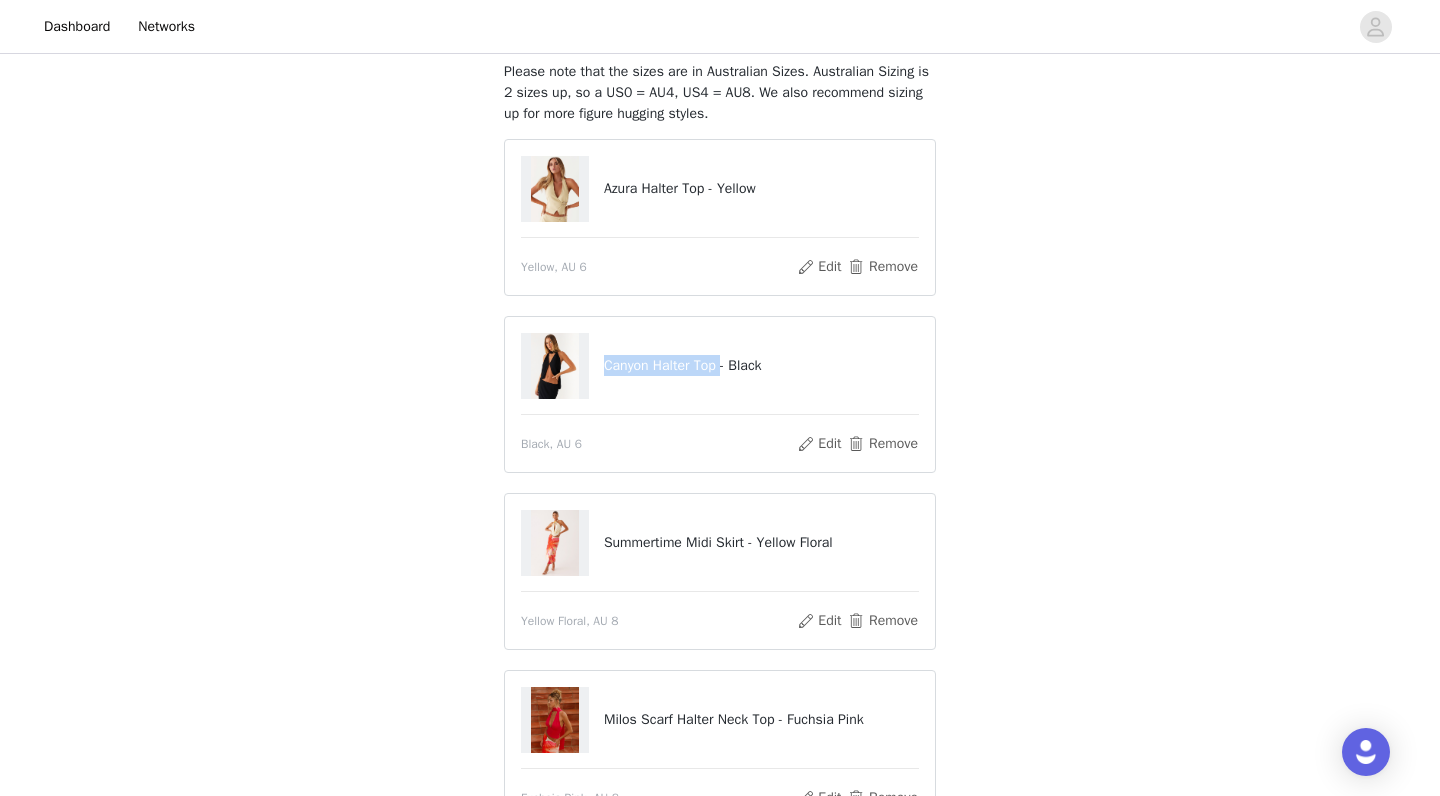 drag, startPoint x: 602, startPoint y: 357, endPoint x: 730, endPoint y: 366, distance: 128.31601 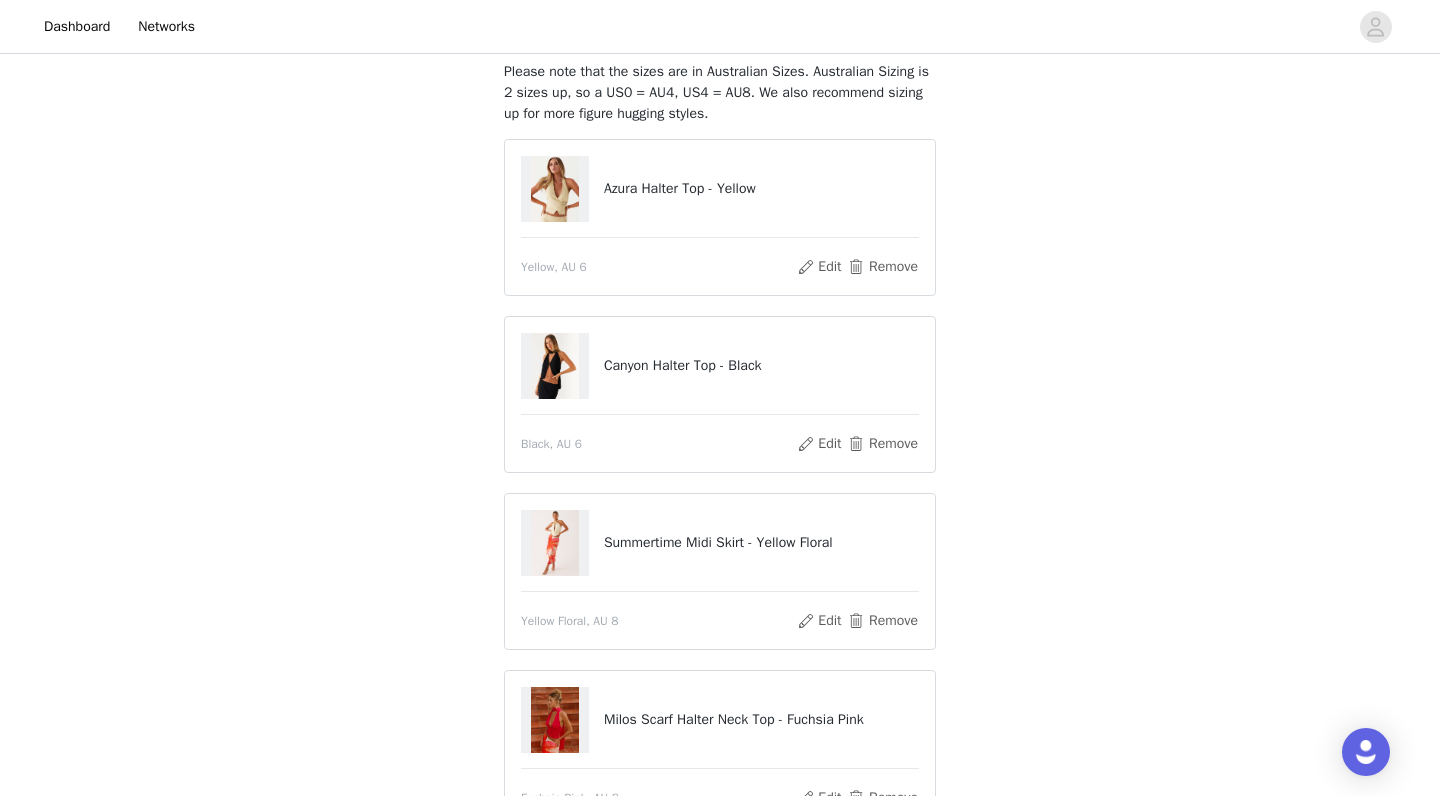 click on "Summertime Midi Skirt - Yellow Floral" at bounding box center (720, 543) 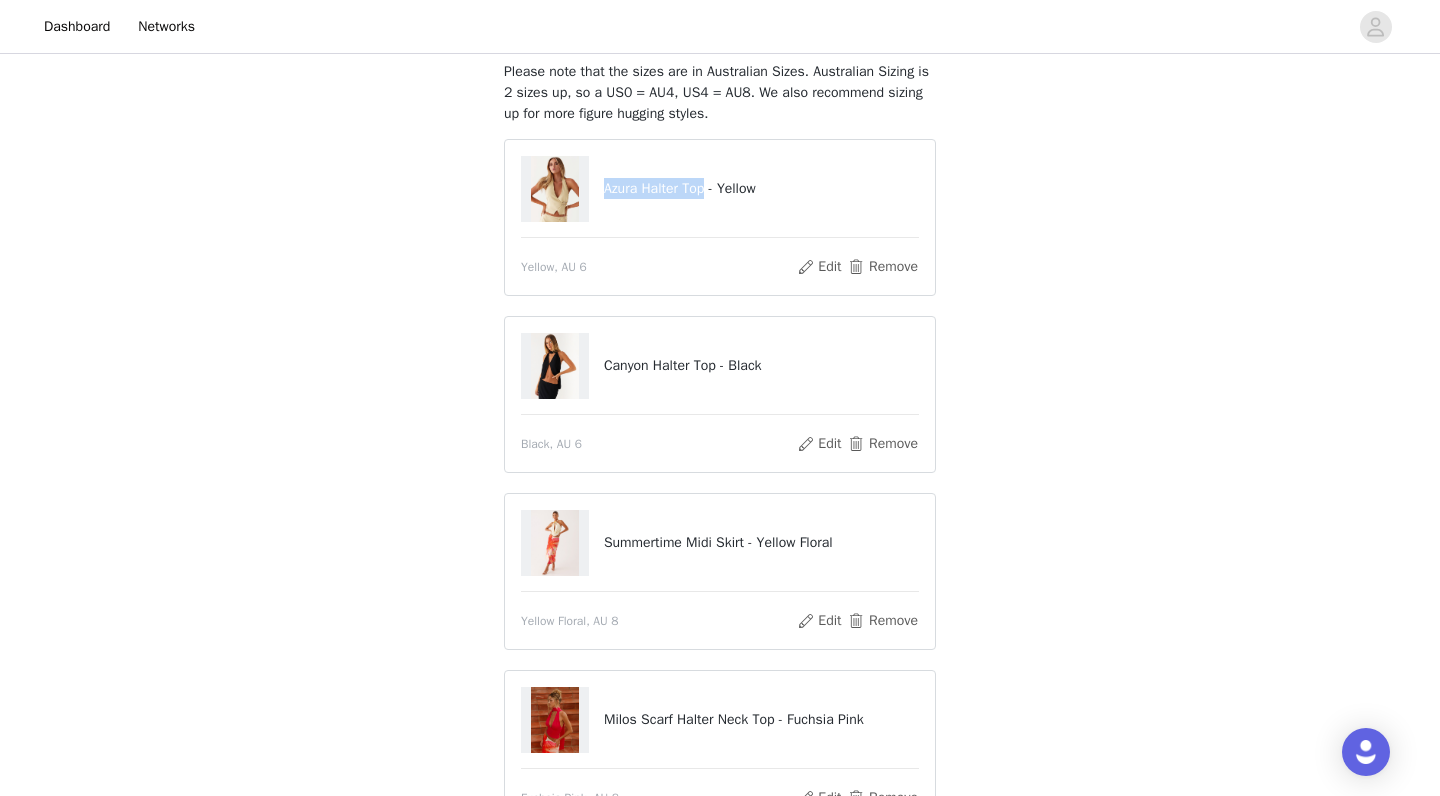 drag, startPoint x: 606, startPoint y: 186, endPoint x: 717, endPoint y: 189, distance: 111.040535 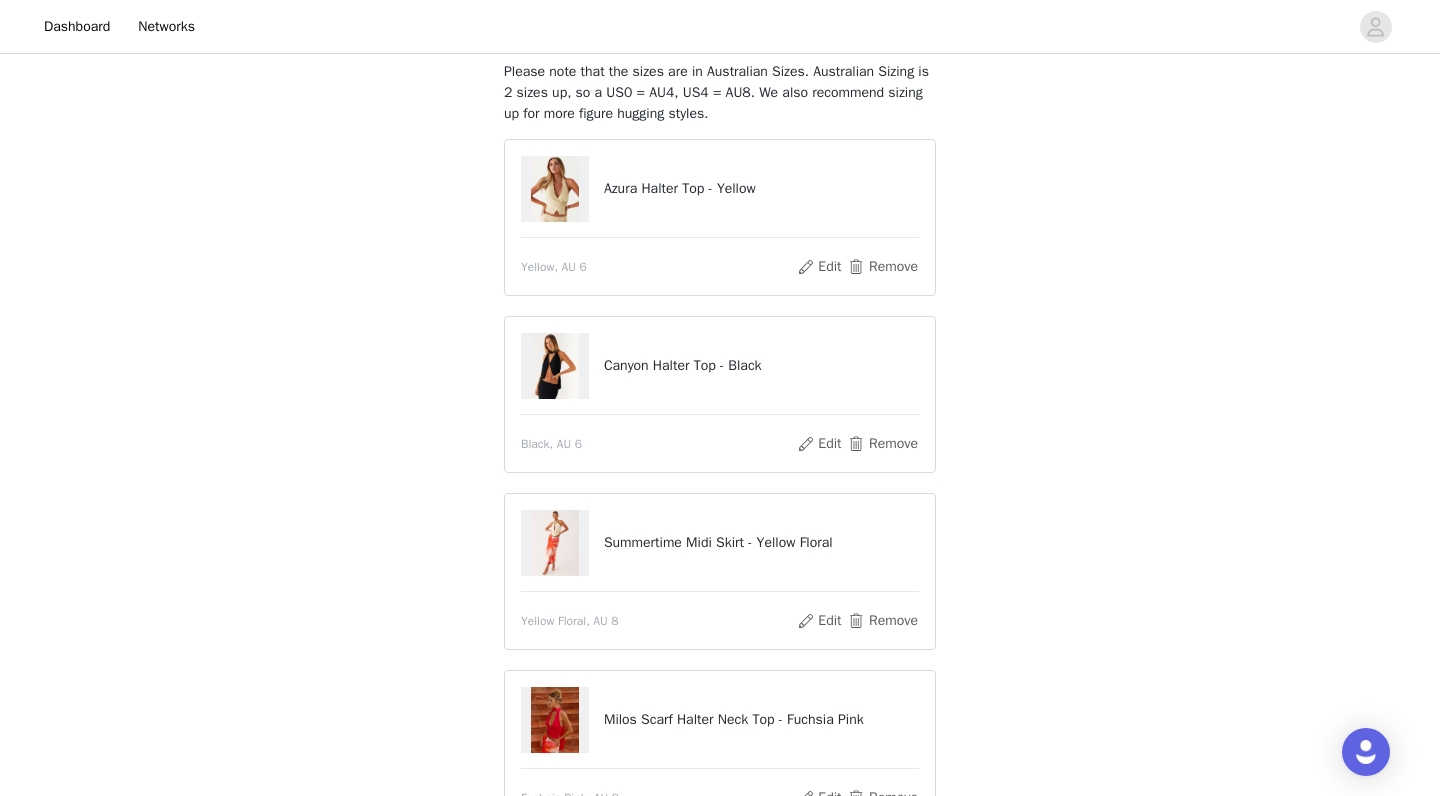 click on "STEP 1 OF 4
Select your styles!
Please note that the sizes are in Australian Sizes. Australian Sizing is 2 sizes up, so a US0 = AU4, US4 = AU8. We also recommend sizing up for more figure hugging styles.                 Azura Halter Top - Yellow           Yellow, AU 6       Edit   Remove     Canyon Halter Top - Black           Black, AU 6       Edit   Remove     Summertime Midi Skirt - Yellow Floral           Yellow Floral, AU 8       Edit   Remove     Milos Scarf Halter Neck Top - Fuchsia Pink           Fuchsia Pink, AU 8       Edit   Remove" at bounding box center [720, 402] 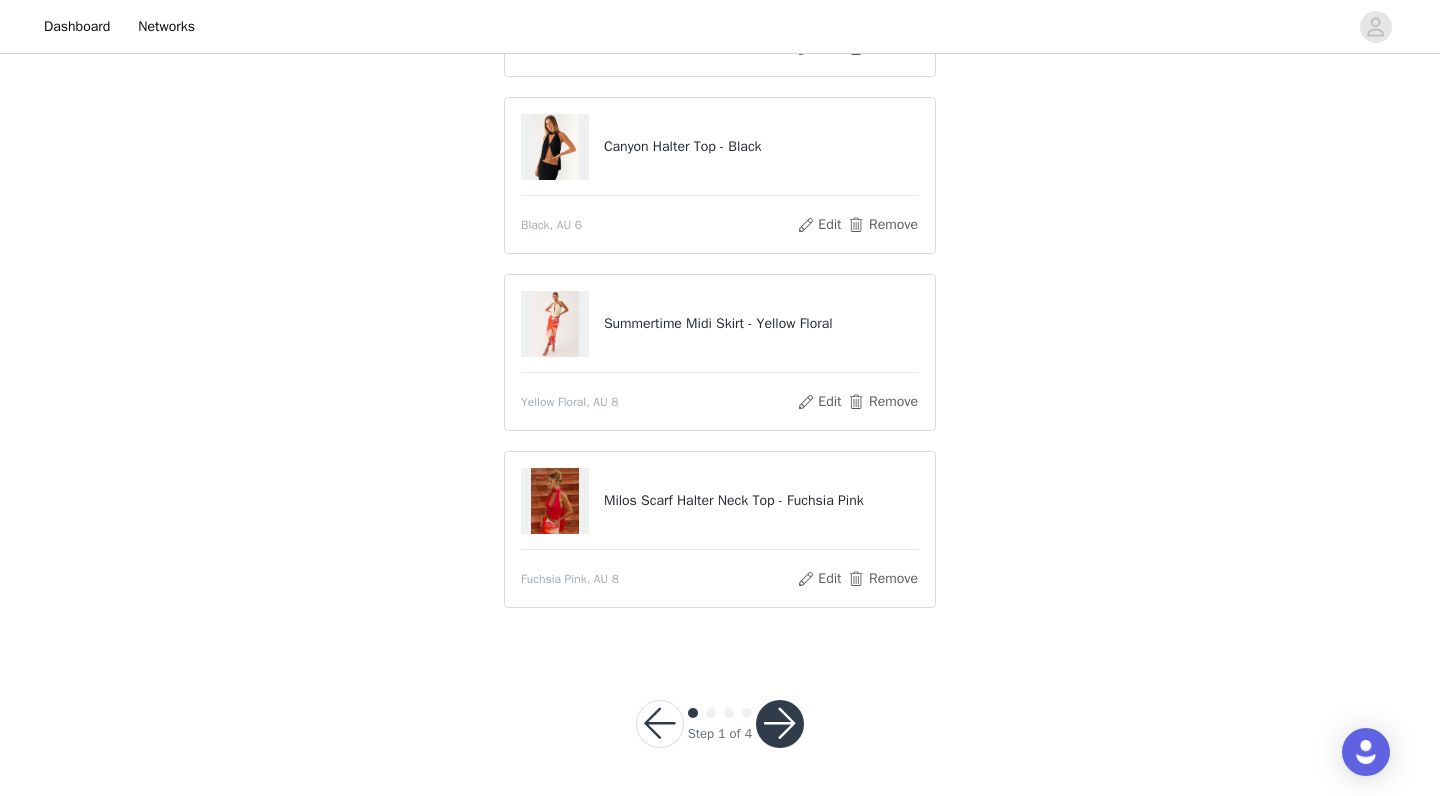 scroll, scrollTop: 343, scrollLeft: 0, axis: vertical 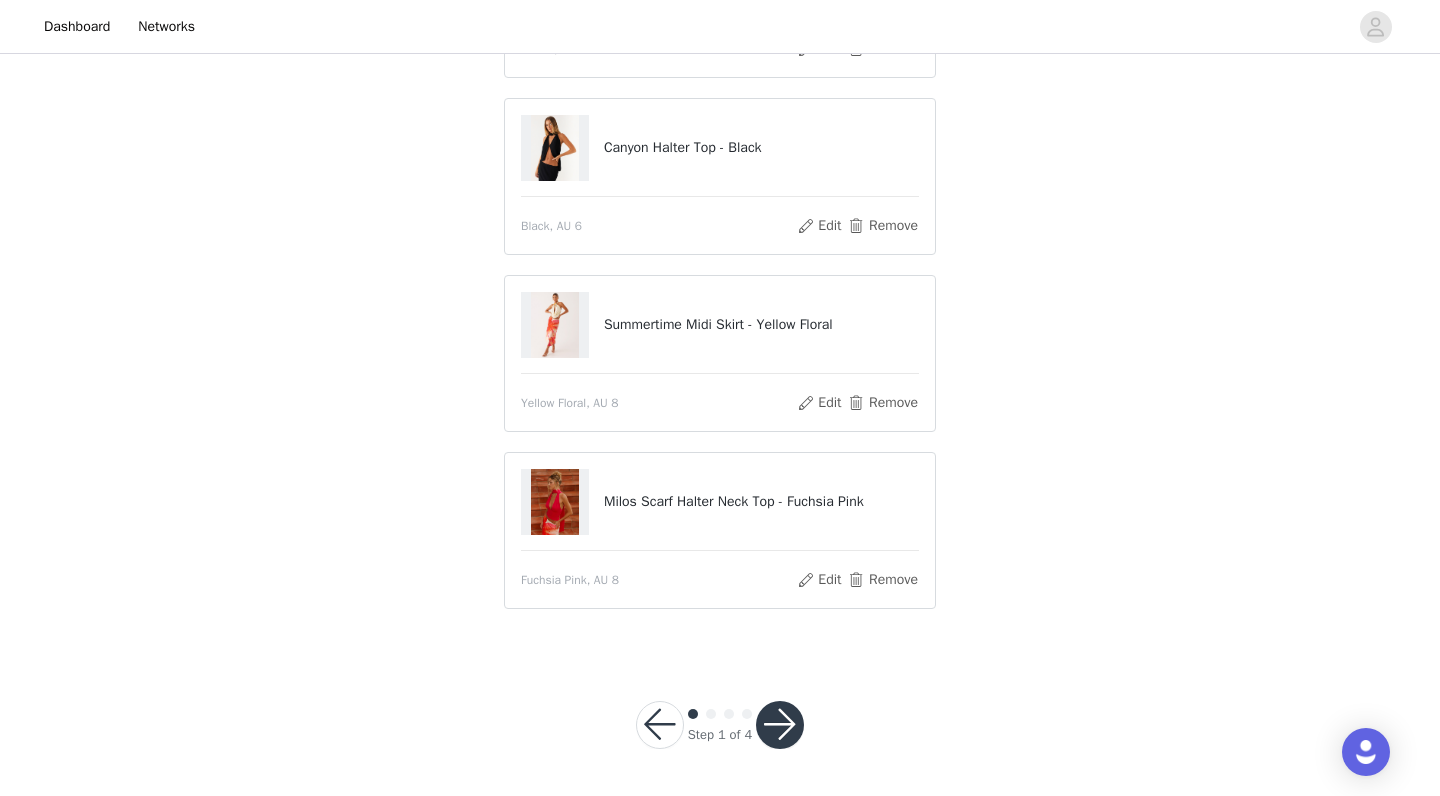 click at bounding box center [780, 725] 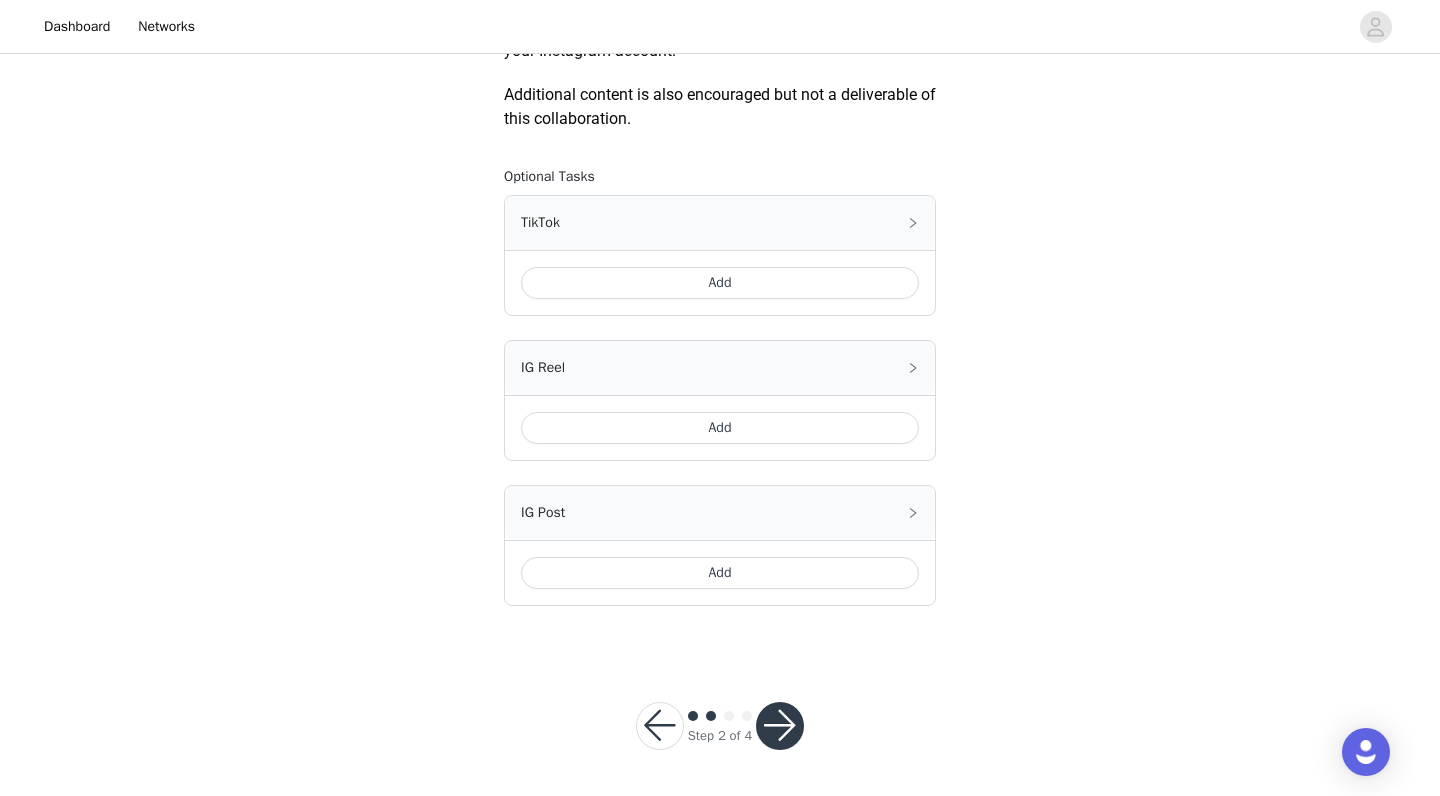 scroll, scrollTop: 1172, scrollLeft: 0, axis: vertical 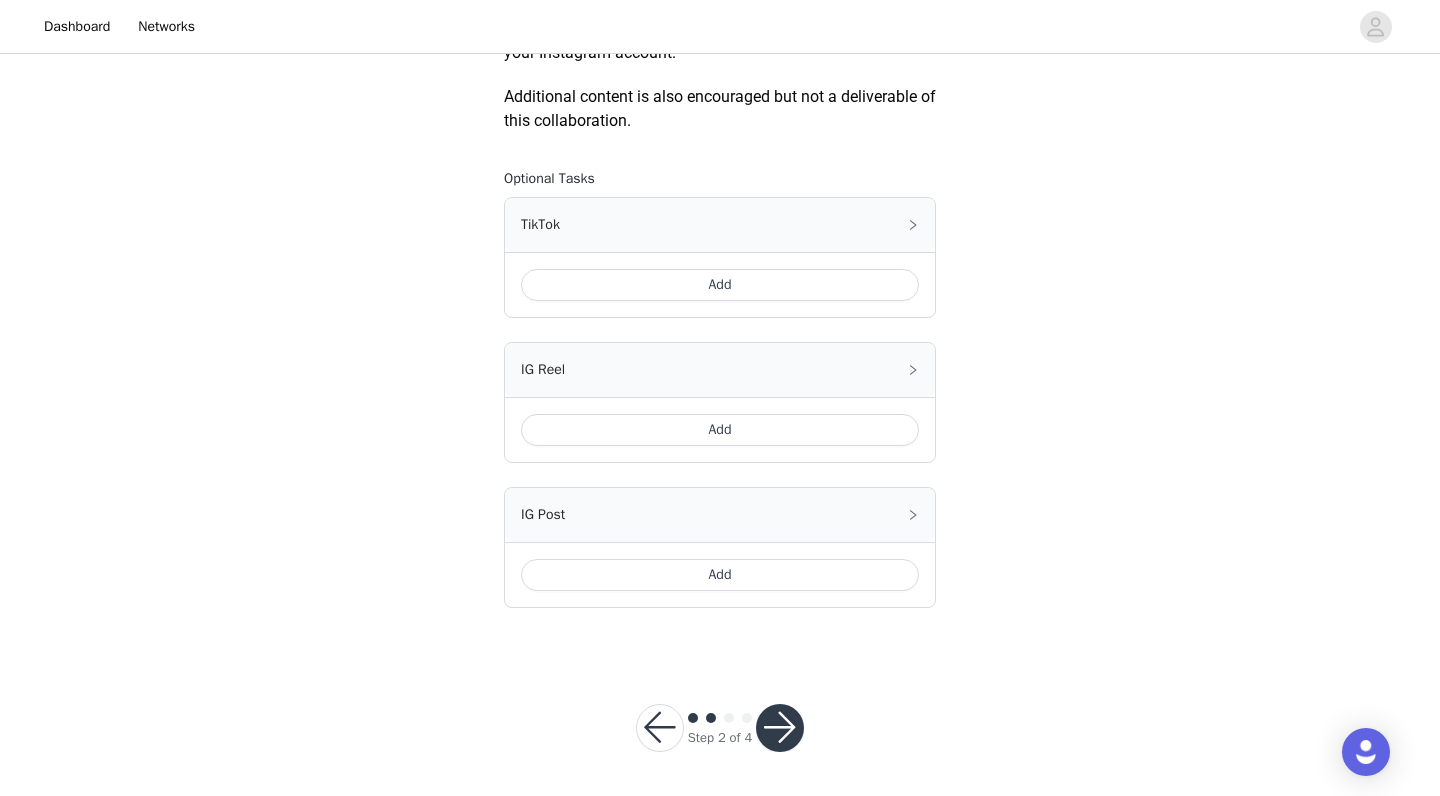 click at bounding box center [780, 728] 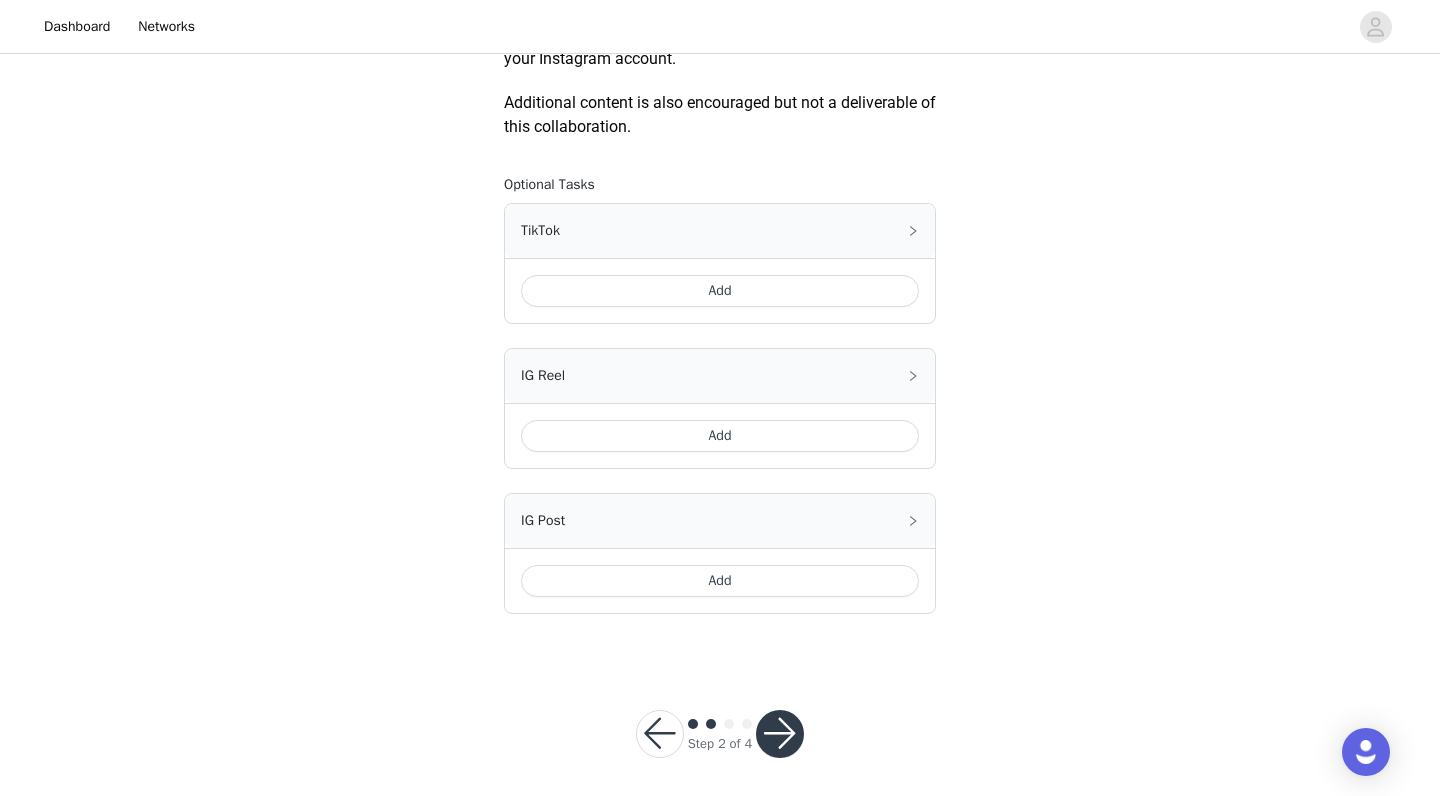 scroll, scrollTop: 1169, scrollLeft: 0, axis: vertical 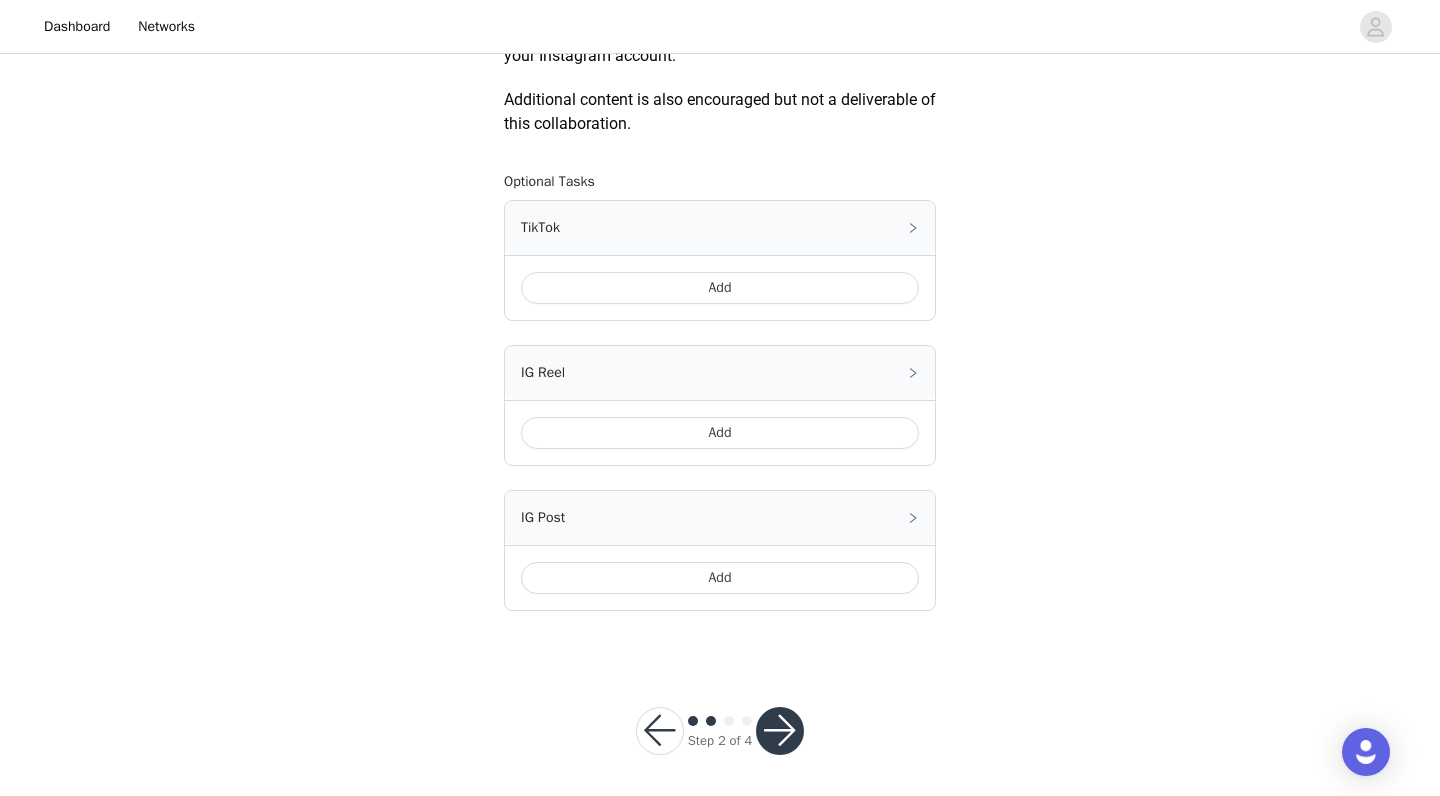 click on "Add" at bounding box center (720, 288) 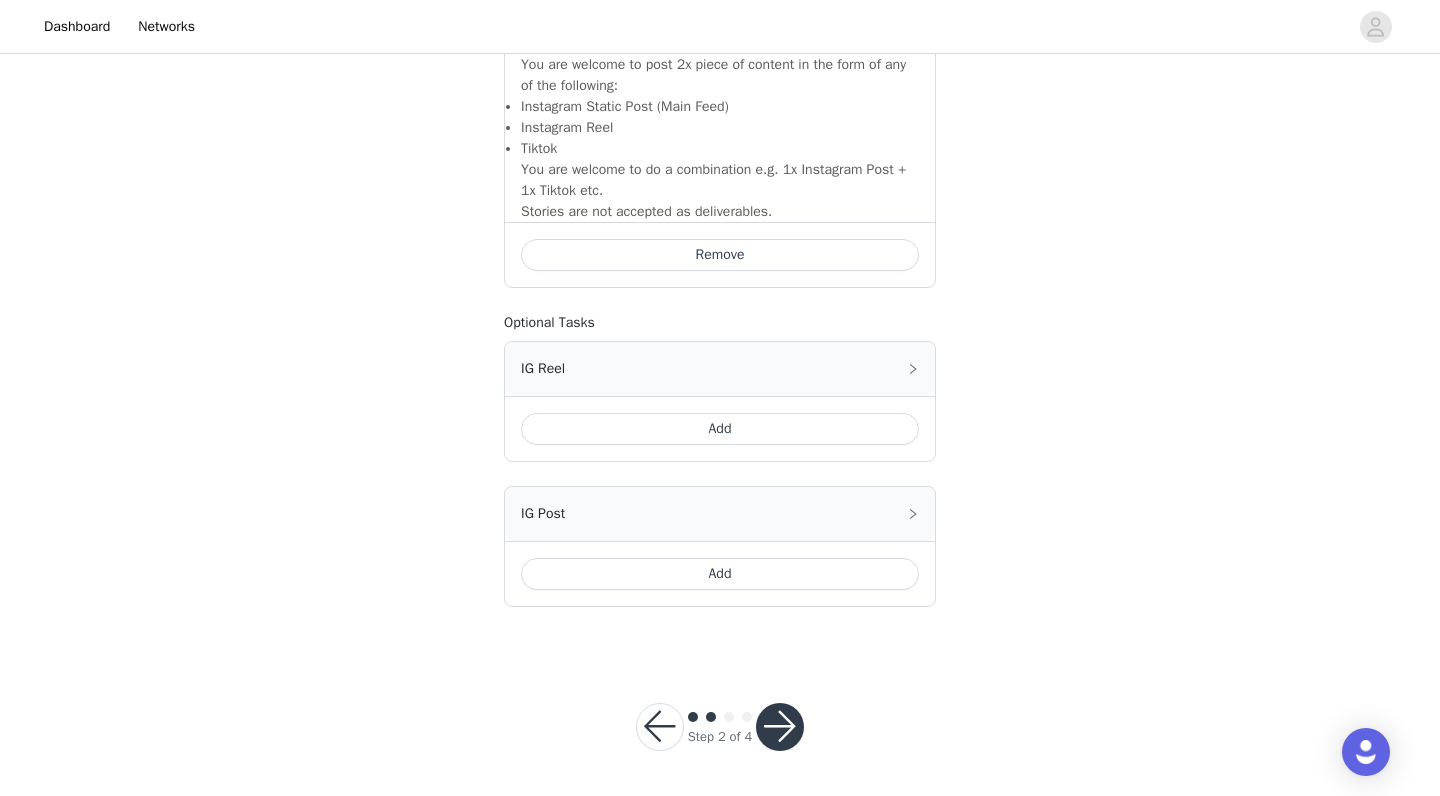 scroll, scrollTop: 1486, scrollLeft: 0, axis: vertical 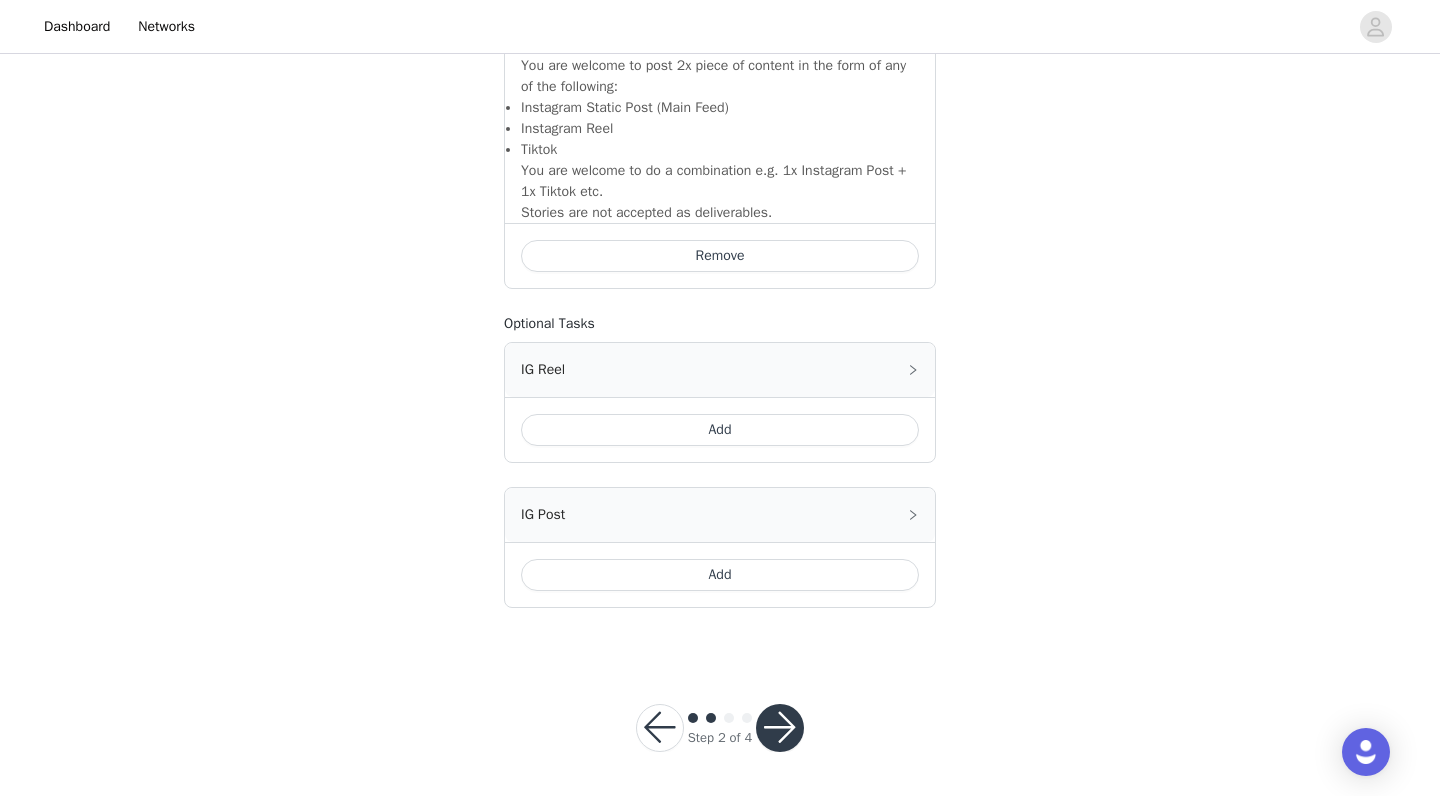 click at bounding box center [780, 728] 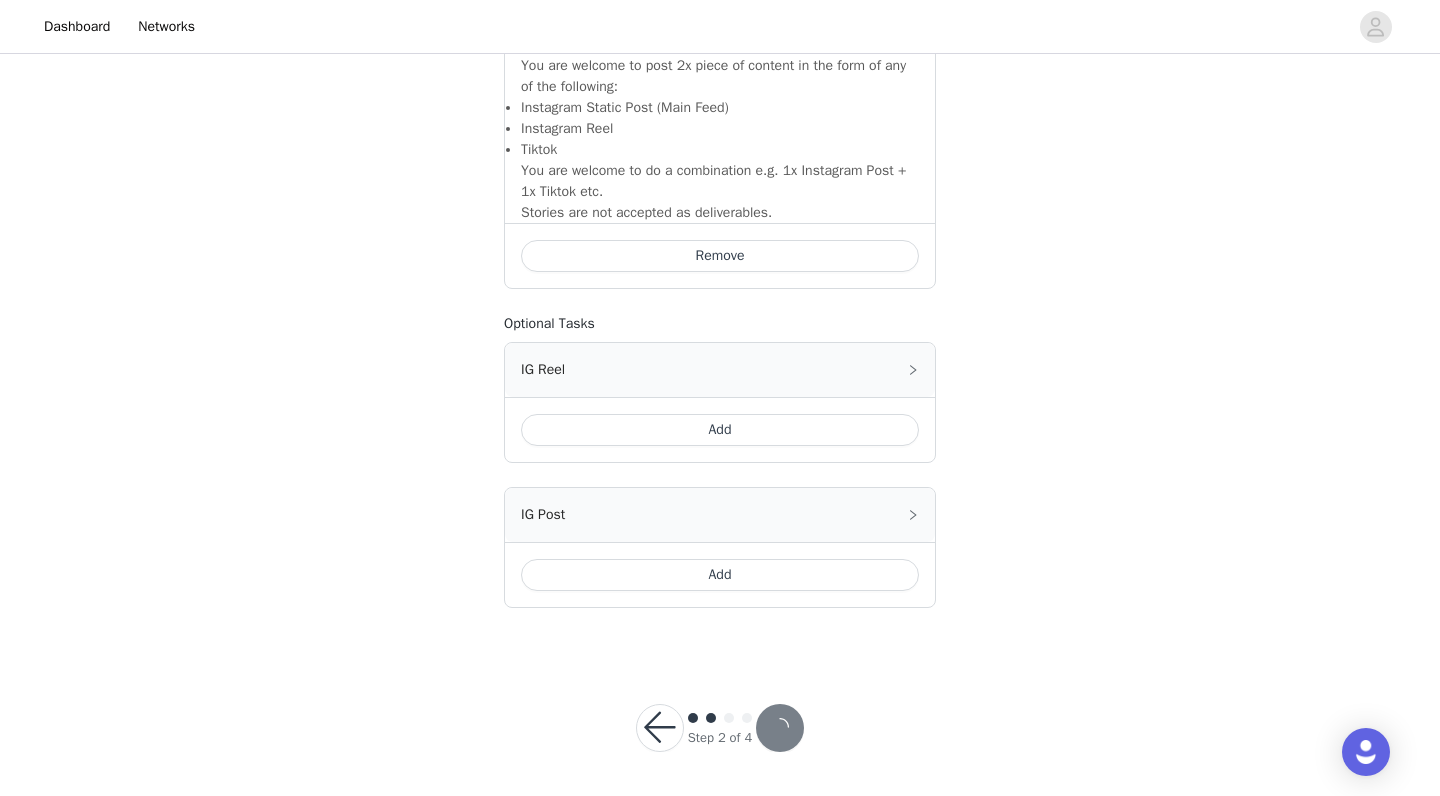 scroll, scrollTop: 0, scrollLeft: 0, axis: both 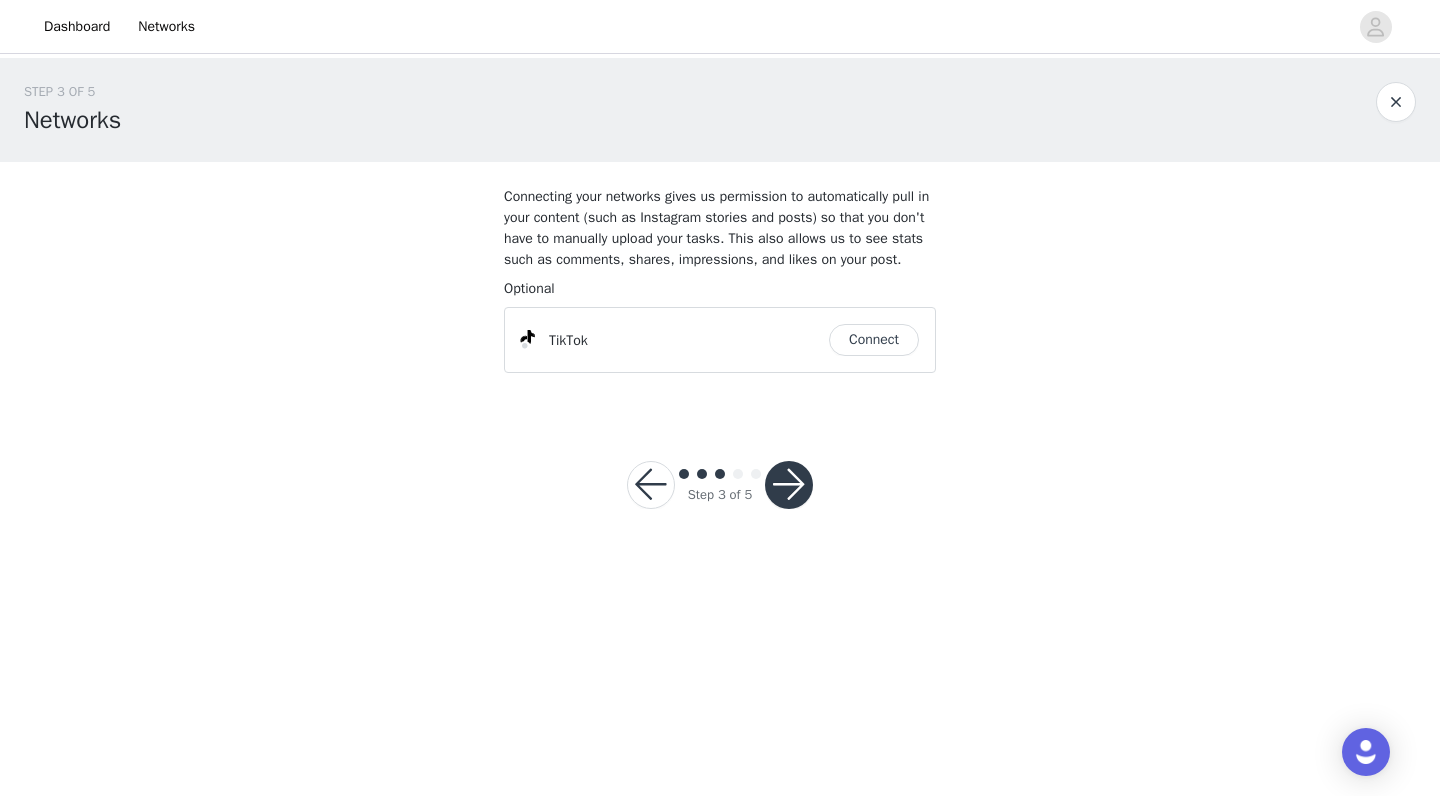click on "Connect" at bounding box center [874, 340] 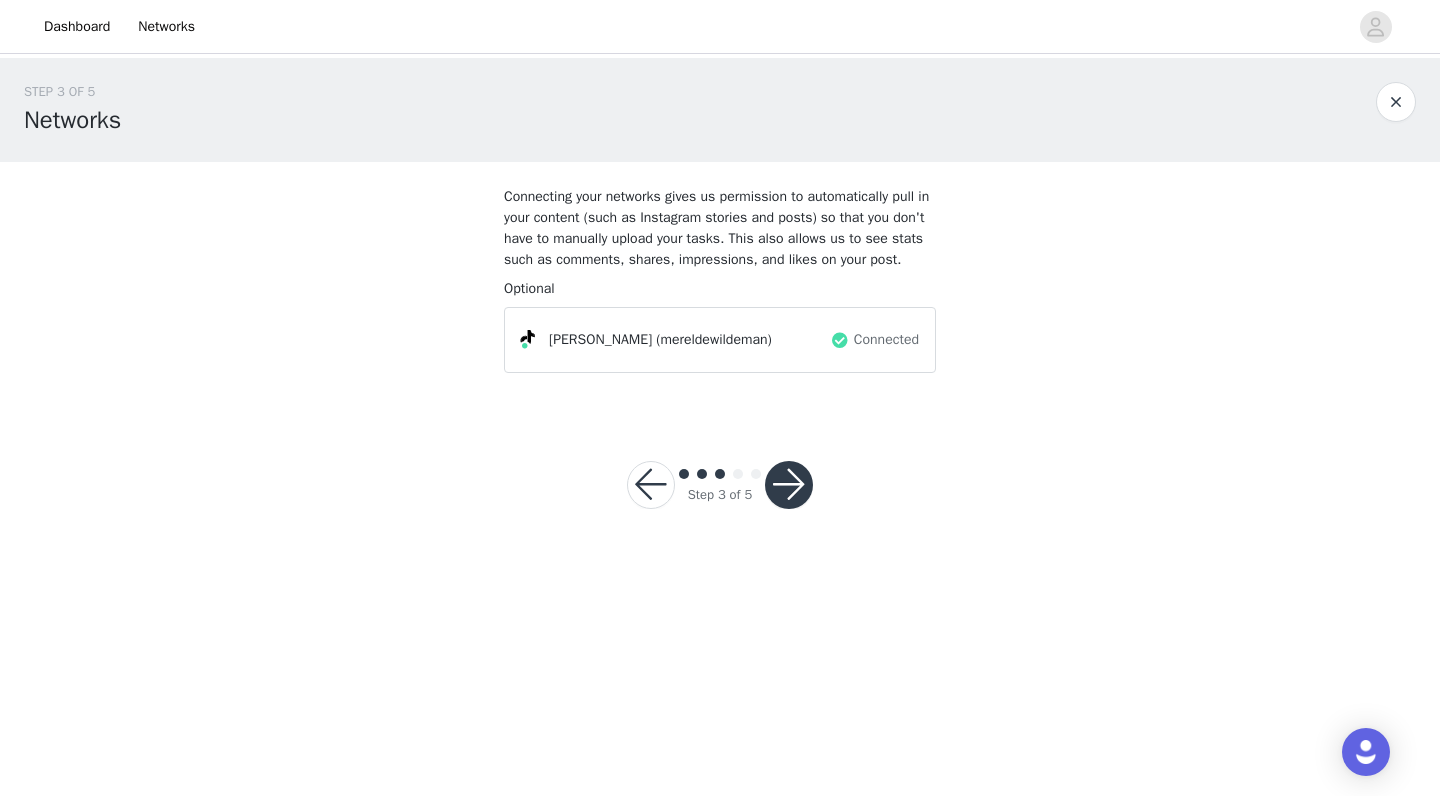click at bounding box center (789, 485) 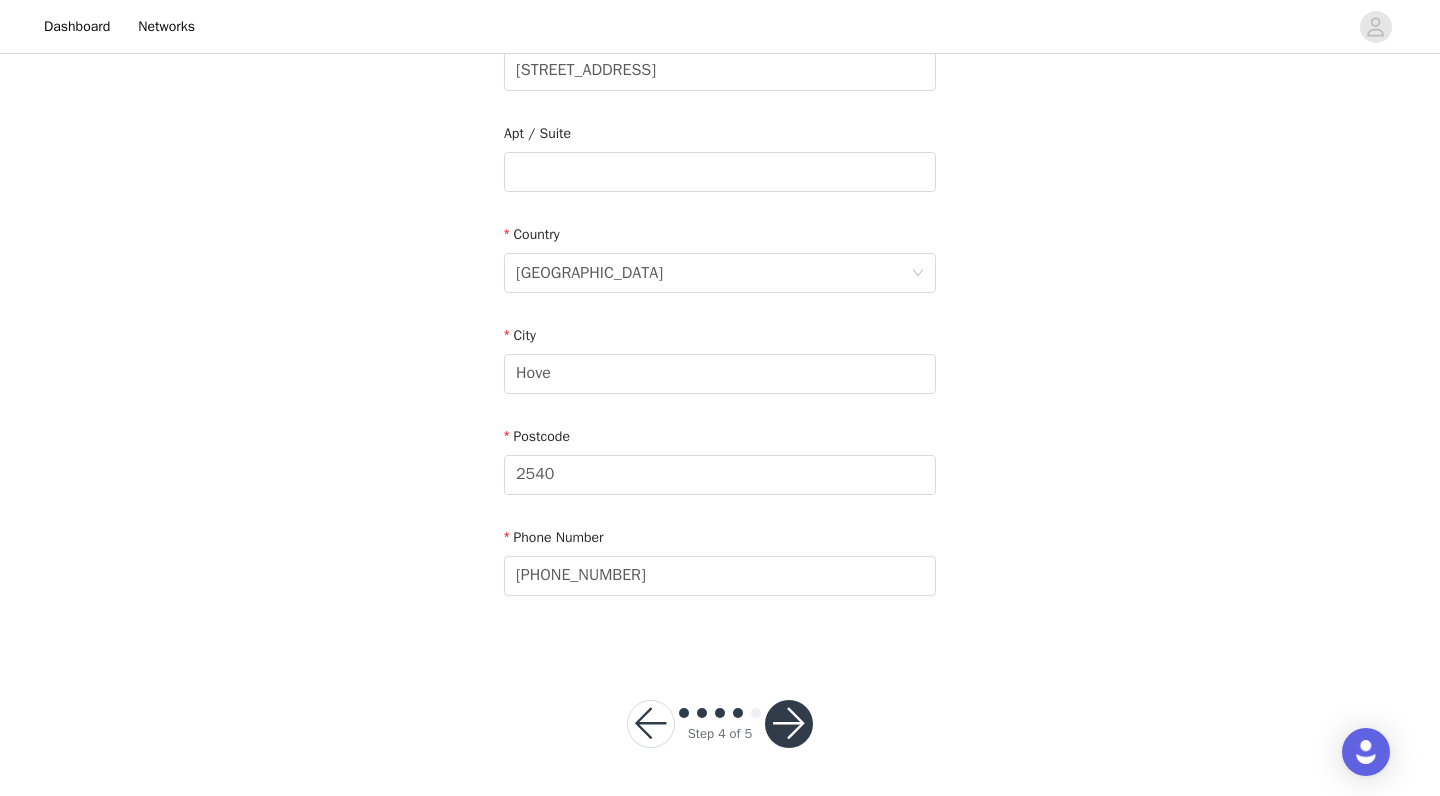 scroll, scrollTop: 508, scrollLeft: 0, axis: vertical 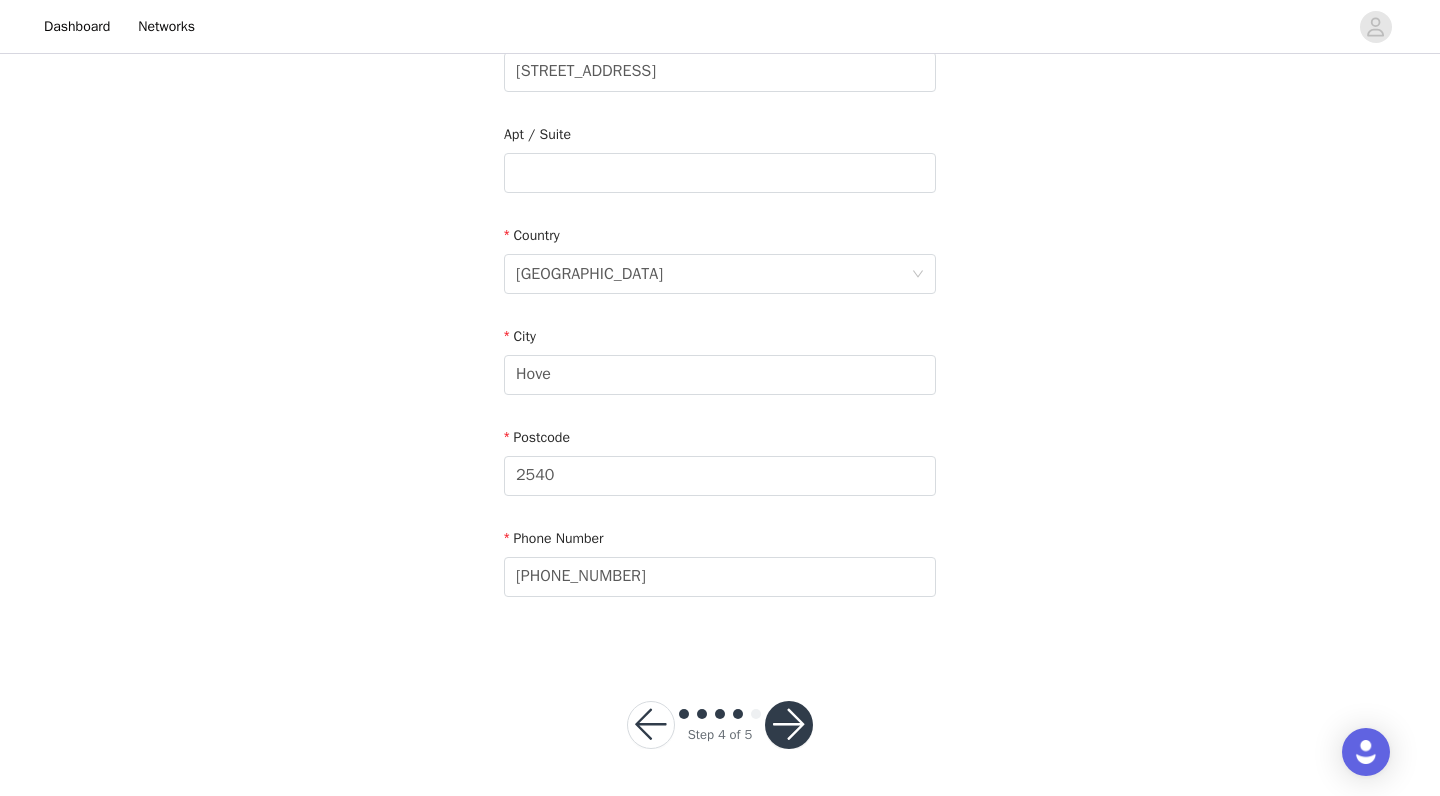 click at bounding box center [789, 725] 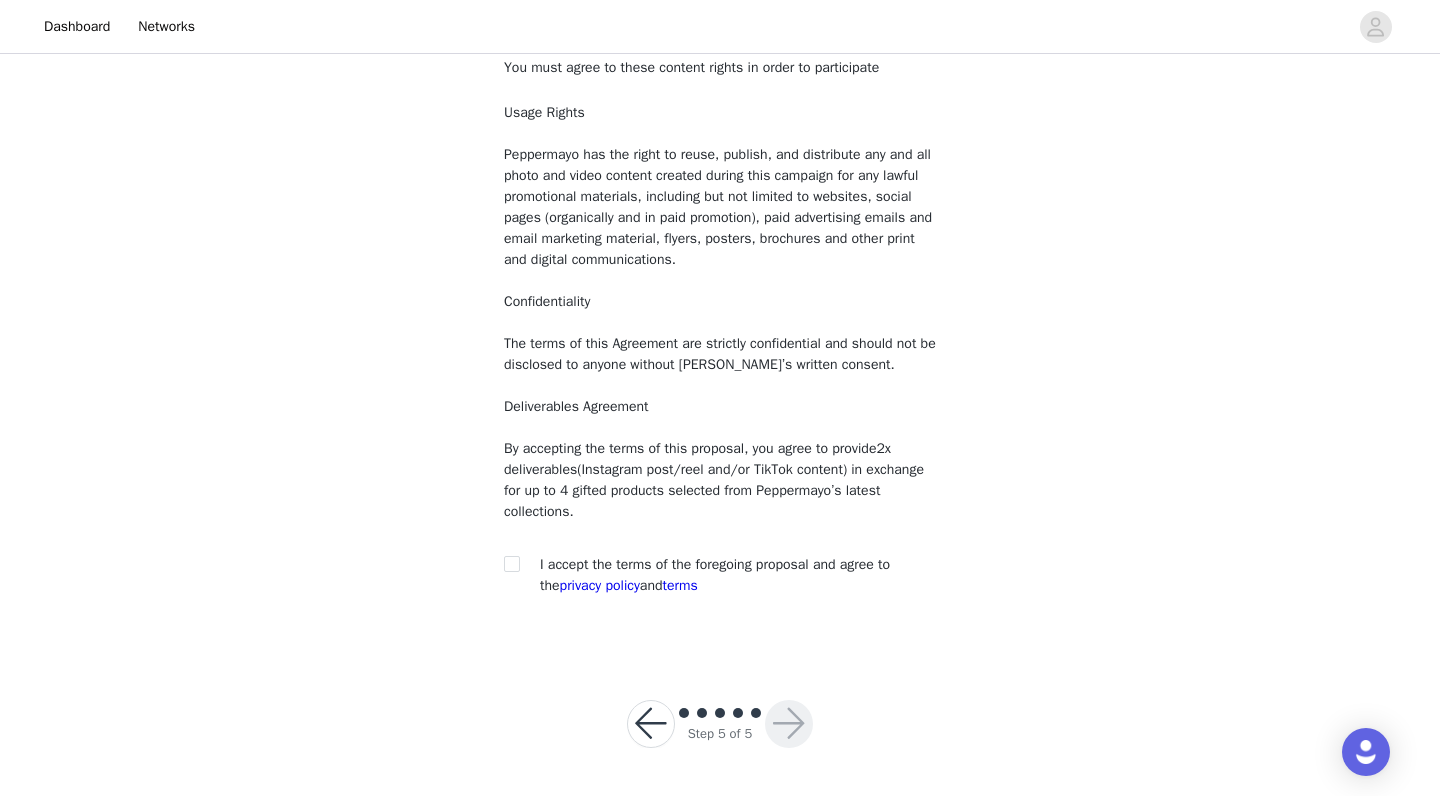 scroll, scrollTop: 128, scrollLeft: 0, axis: vertical 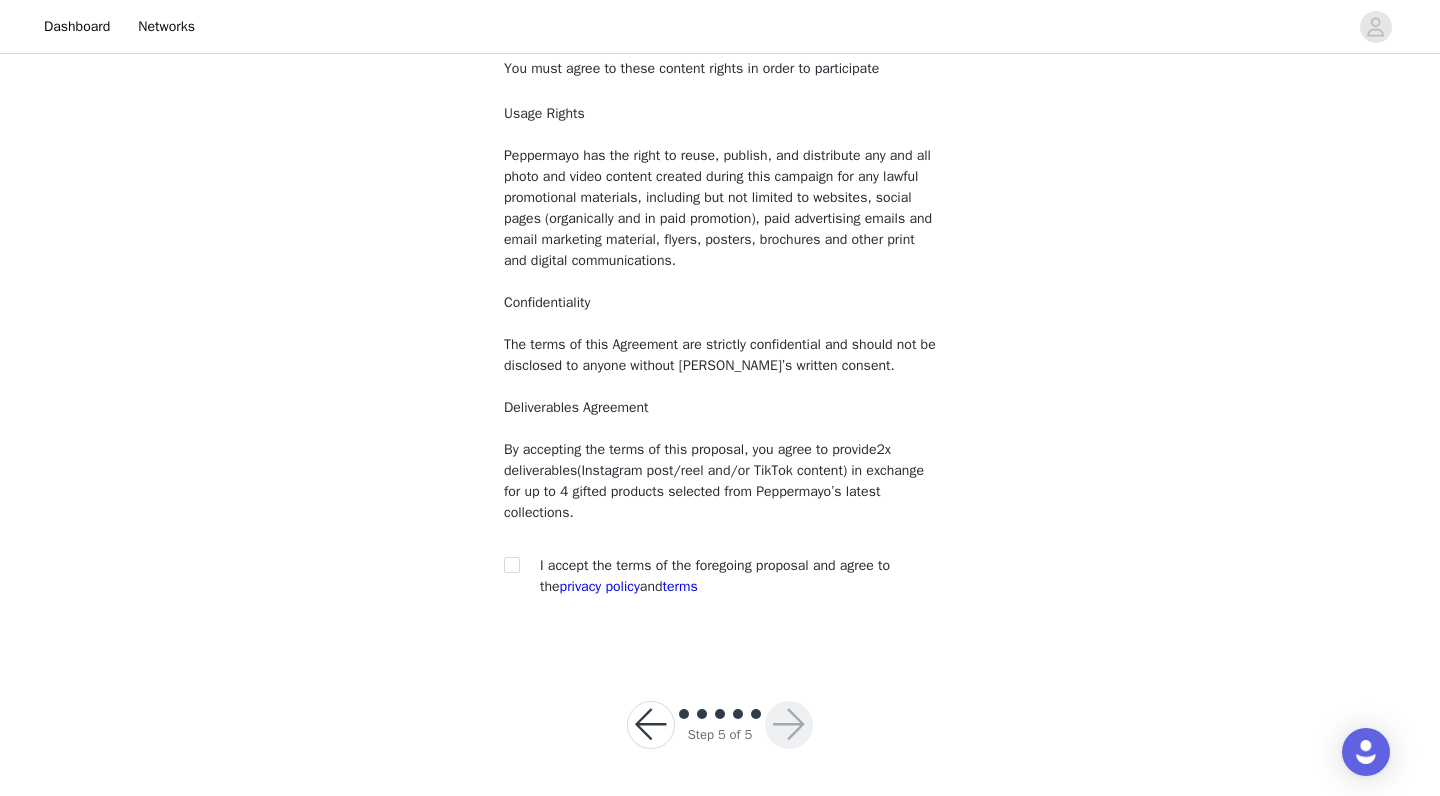 click on "You must agree to these content rights in order to participate       Usage Rights   Peppermayo has the right to reuse, publish, and distribute any and all photo and video content created during this campaign for any lawful promotional materials, including but not limited to websites, social pages (organically and in paid promotion), paid advertising emails and email marketing material, flyers, posters, brochures and other print and digital communications.   Confidentiality   The terms of this Agreement are strictly confidential and should not be disclosed to anyone without Peppermayo’s written consent.
Deliverables Agreement
By accepting the terms of this proposal, you agree to provide  2x deliverables  (Instagram post/reel and/or TikTok content) in exchange for up to 4 gifted products selected from Peppermayo’s latest collections.
I accept the terms of the foregoing proposal and agree to the
terms" at bounding box center (720, 343) 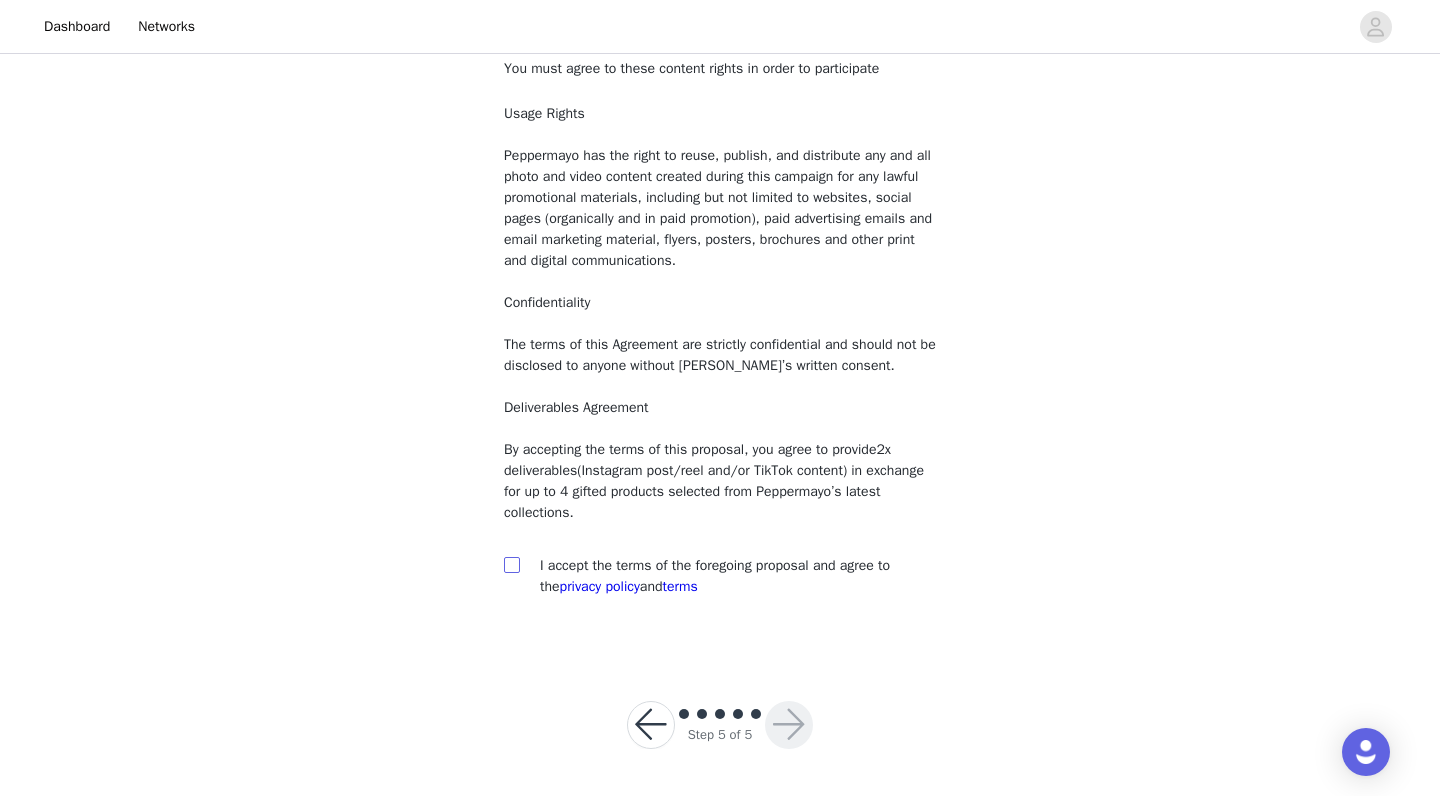 click at bounding box center (511, 564) 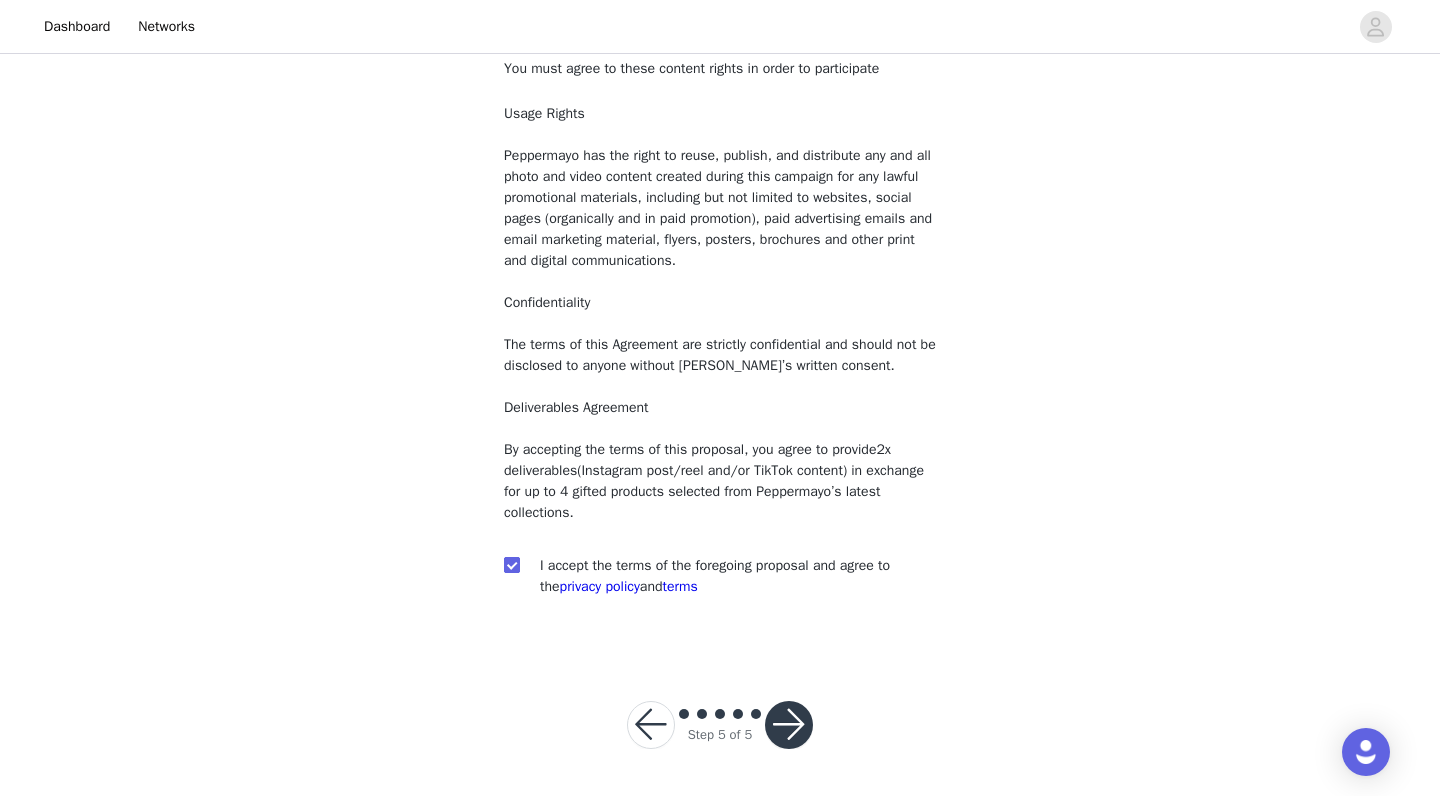 checkbox on "true" 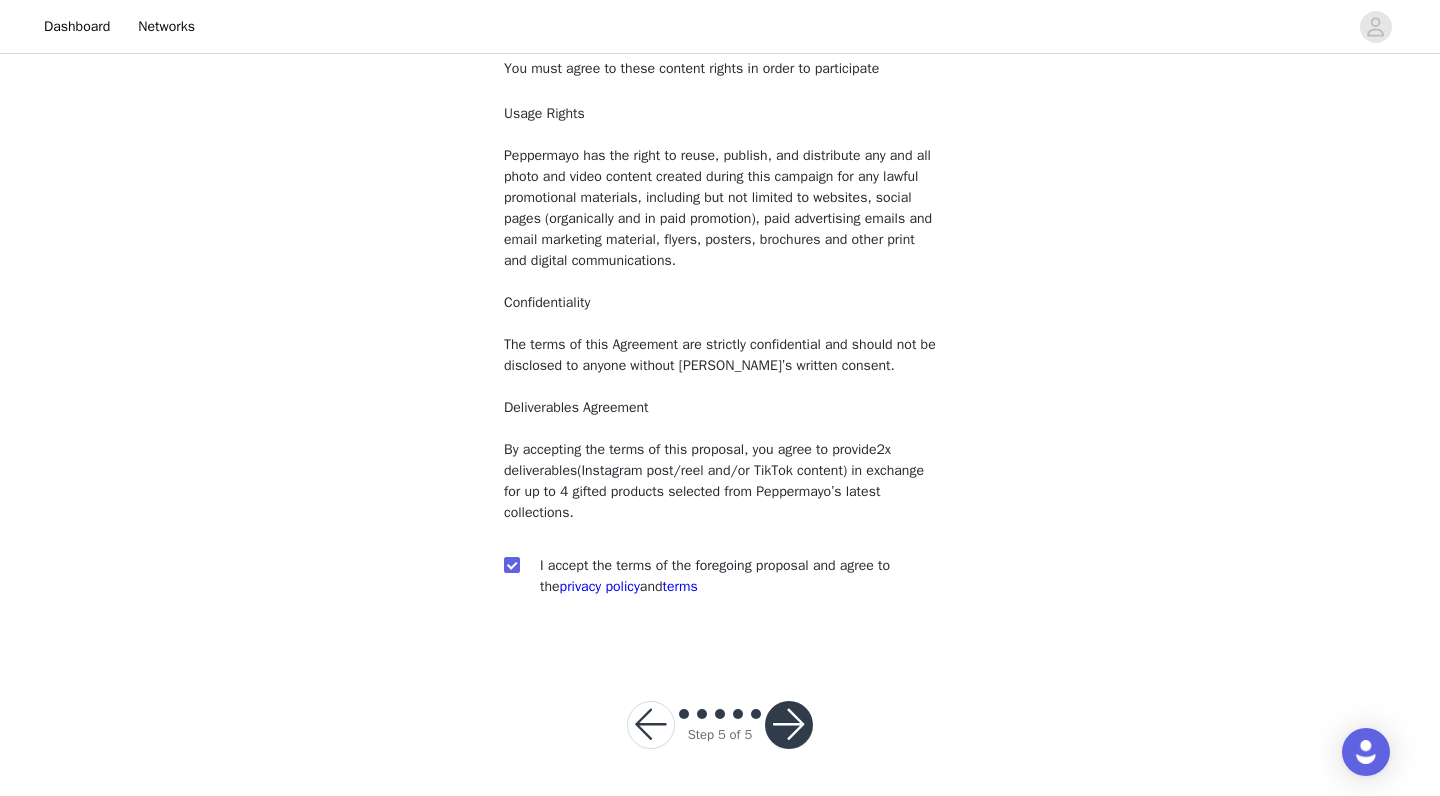 click at bounding box center [789, 725] 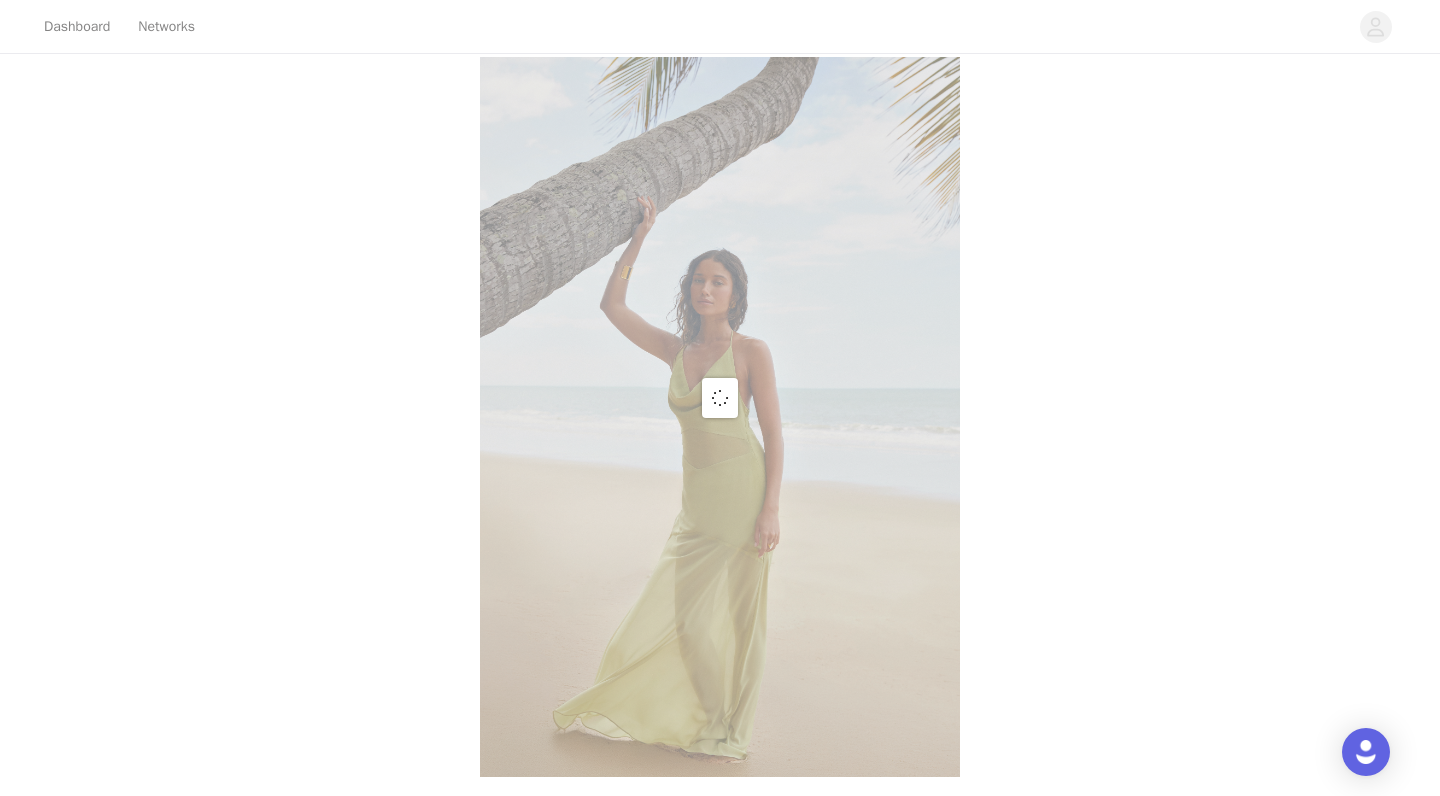 scroll, scrollTop: 0, scrollLeft: 0, axis: both 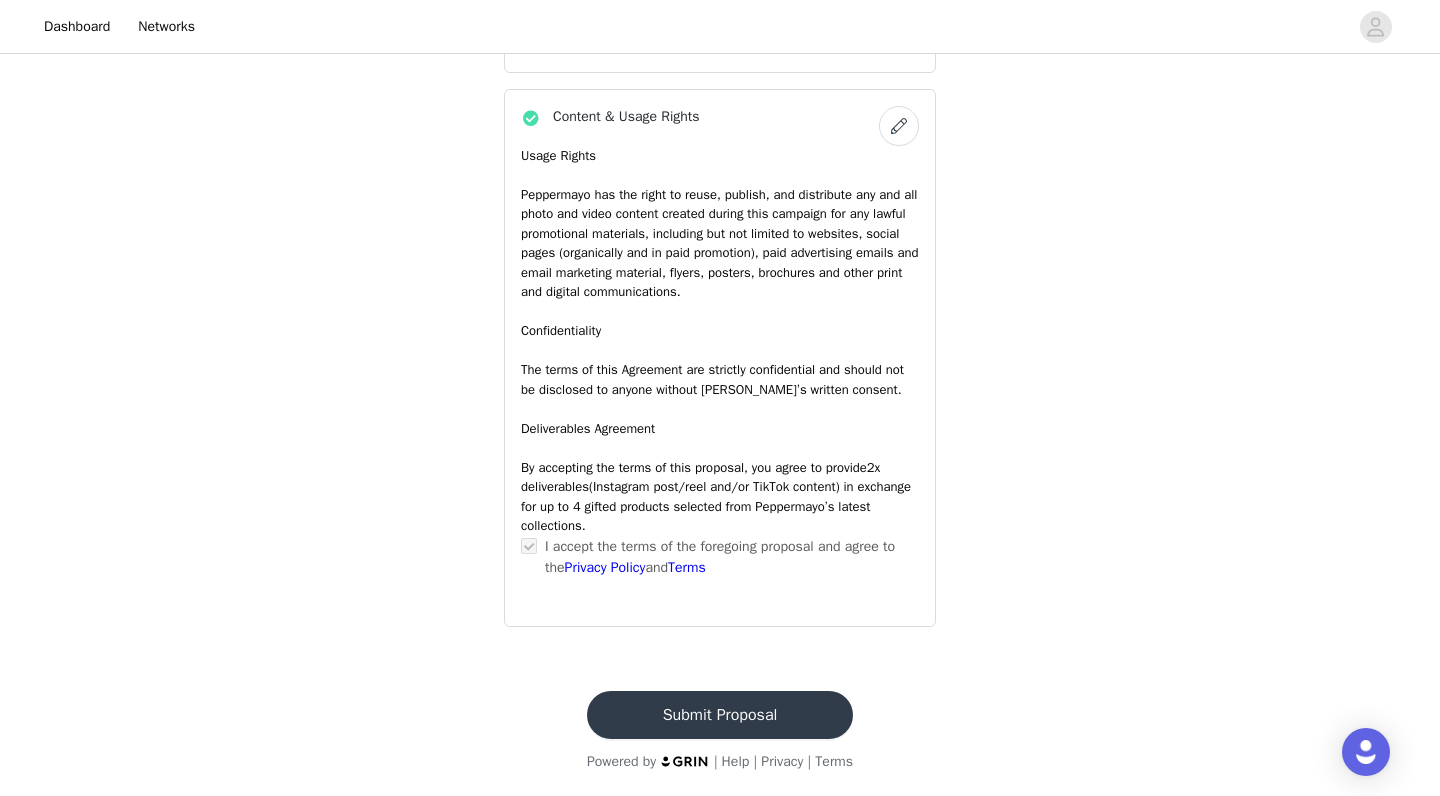 click on "Submit Proposal" at bounding box center [720, 715] 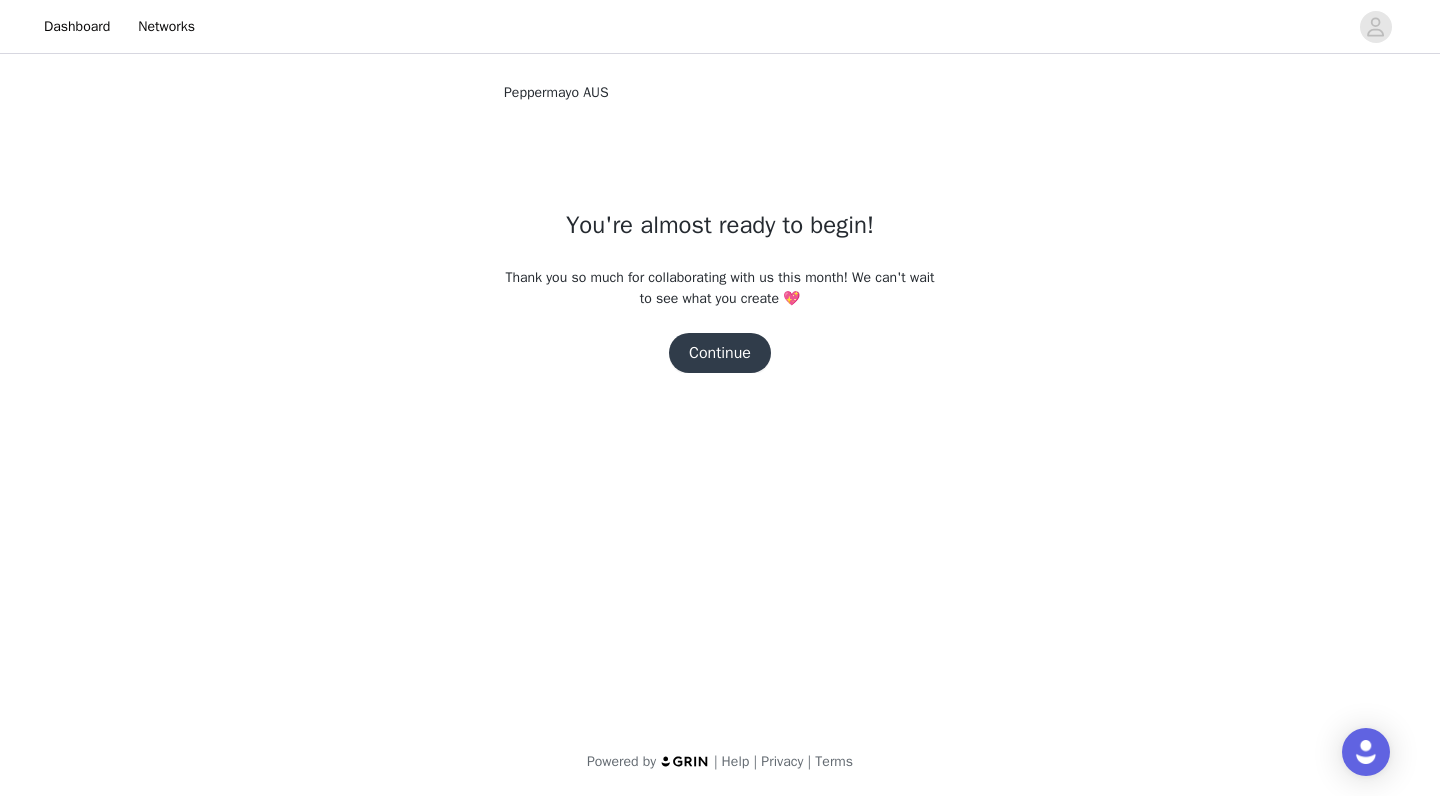 scroll, scrollTop: 0, scrollLeft: 0, axis: both 